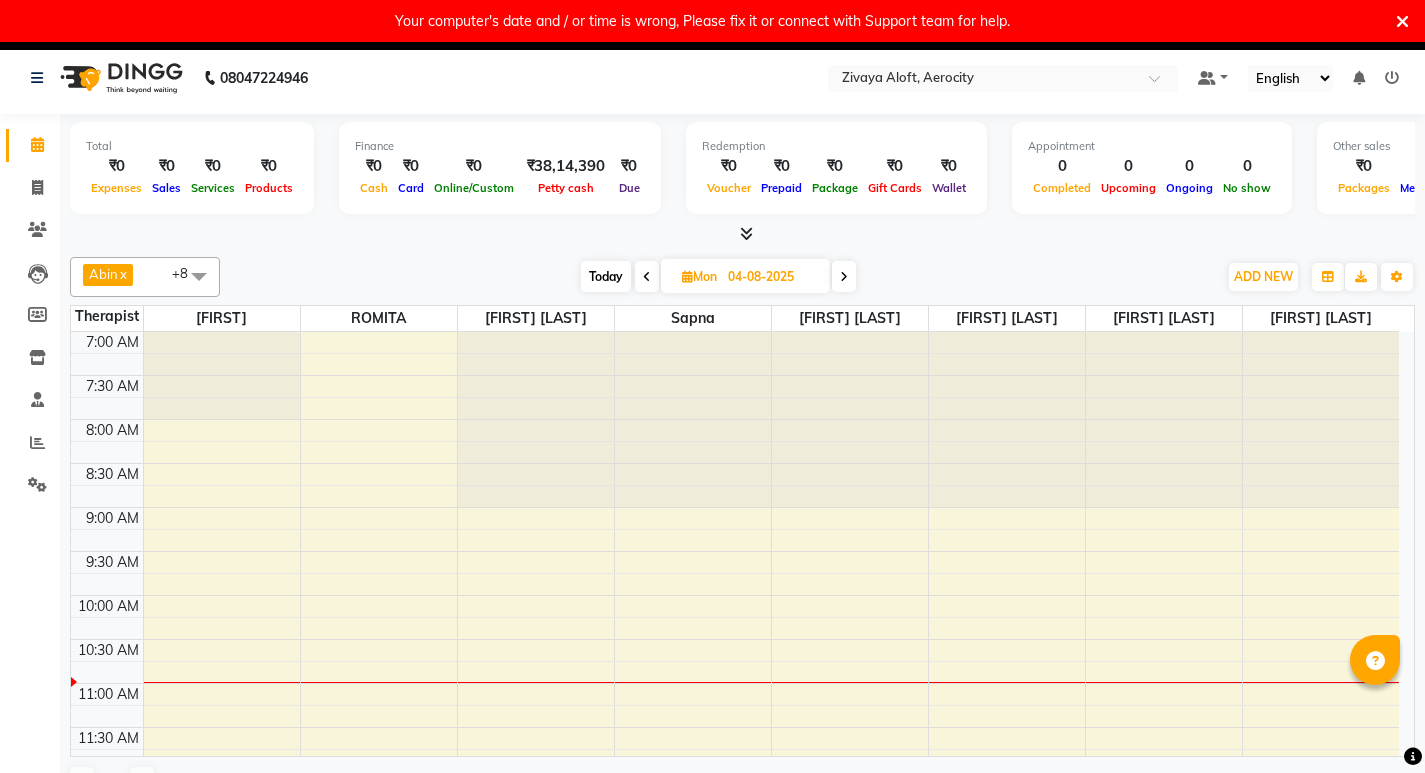 scroll, scrollTop: 43, scrollLeft: 0, axis: vertical 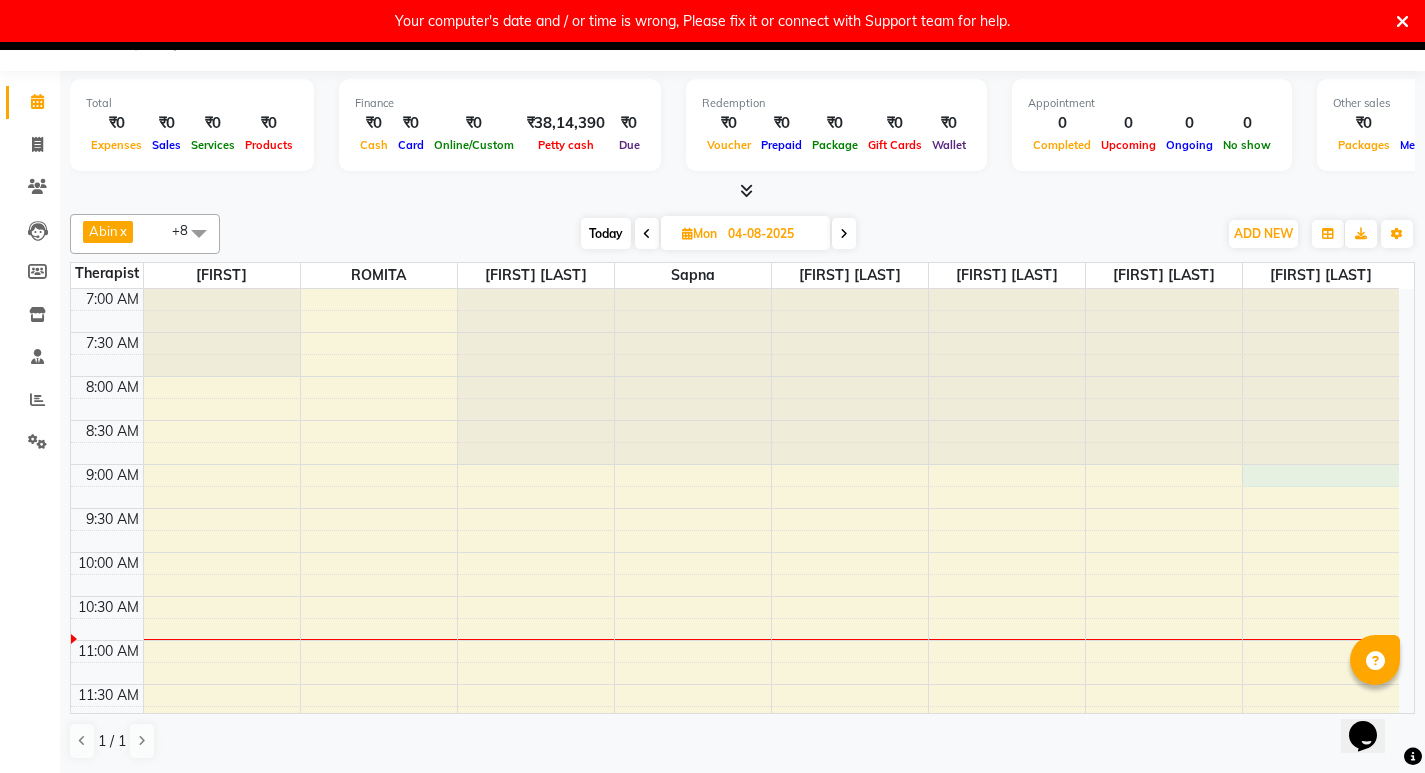 click on "7:00 AM 7:30 AM 8:00 AM 8:30 AM 9:00 AM 9:30 AM 10:00 AM 10:30 AM 11:00 AM 11:30 AM 12:00 PM 12:30 PM 1:00 PM 1:30 PM 2:00 PM 2:30 PM 3:00 PM 3:30 PM 4:00 PM 4:30 PM 5:00 PM 5:30 PM 6:00 PM 6:30 PM 7:00 PM 7:30 PM 8:00 PM 8:30 PM 9:00 PM 9:30 PM 10:00 PM 10:30 PM 11:00 PM 11:30 PM" at bounding box center (735, 1036) 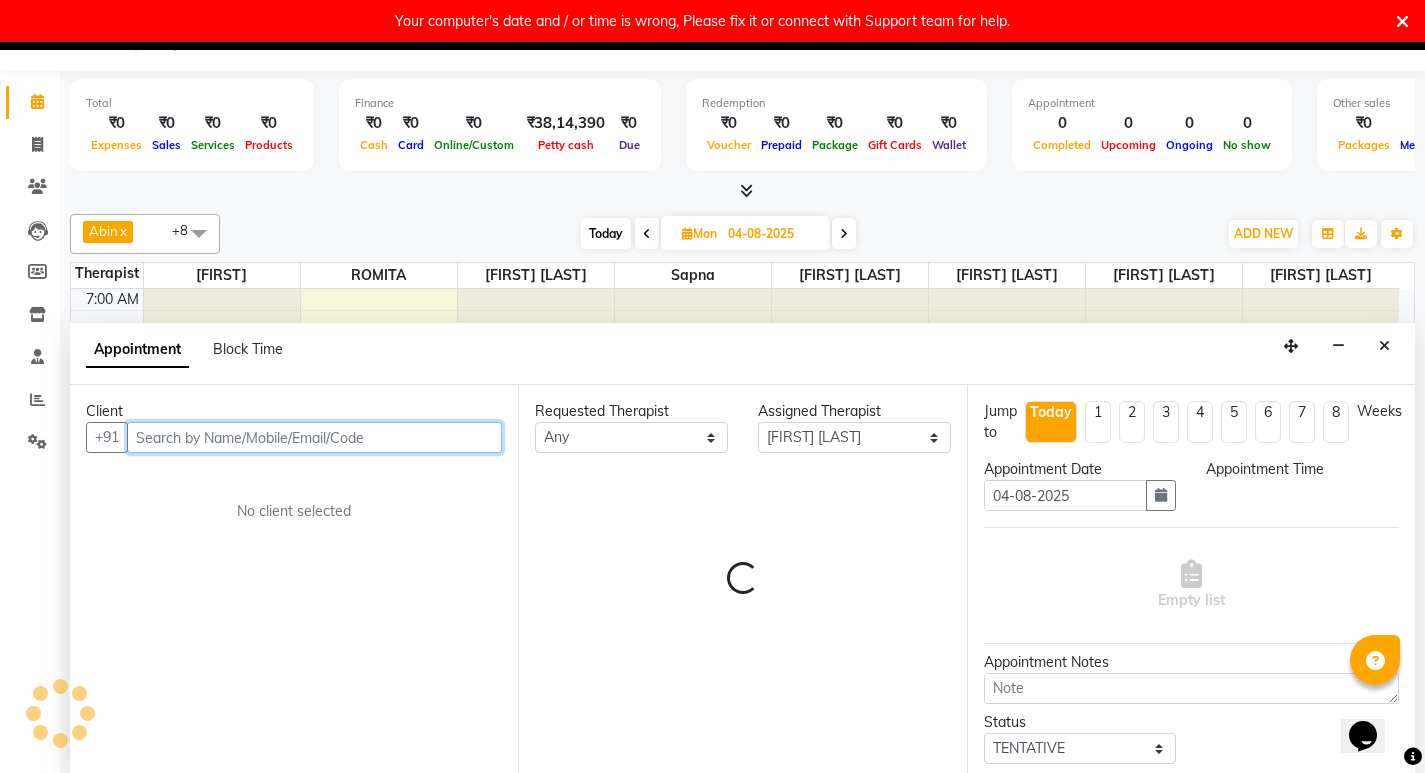 select on "540" 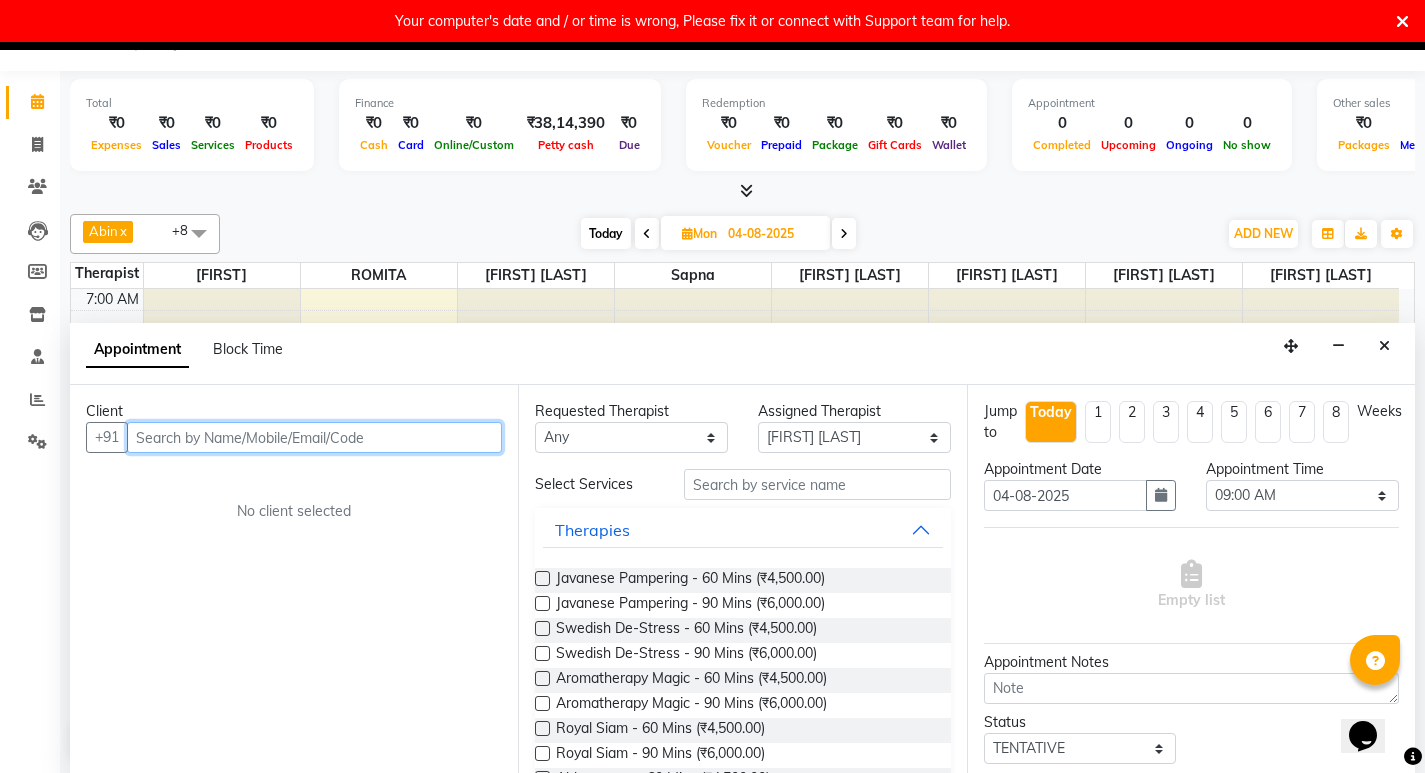 click at bounding box center [314, 437] 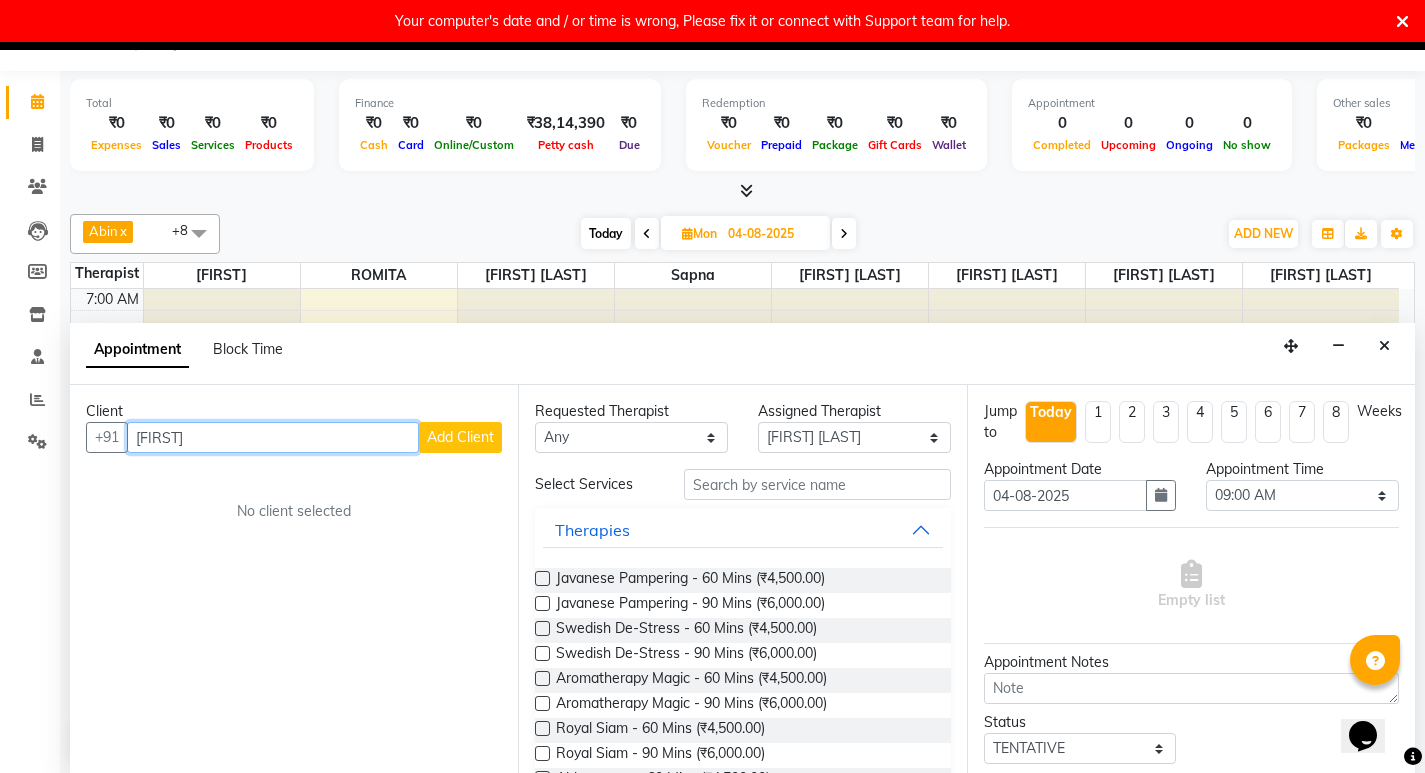 type on "[FIRST]" 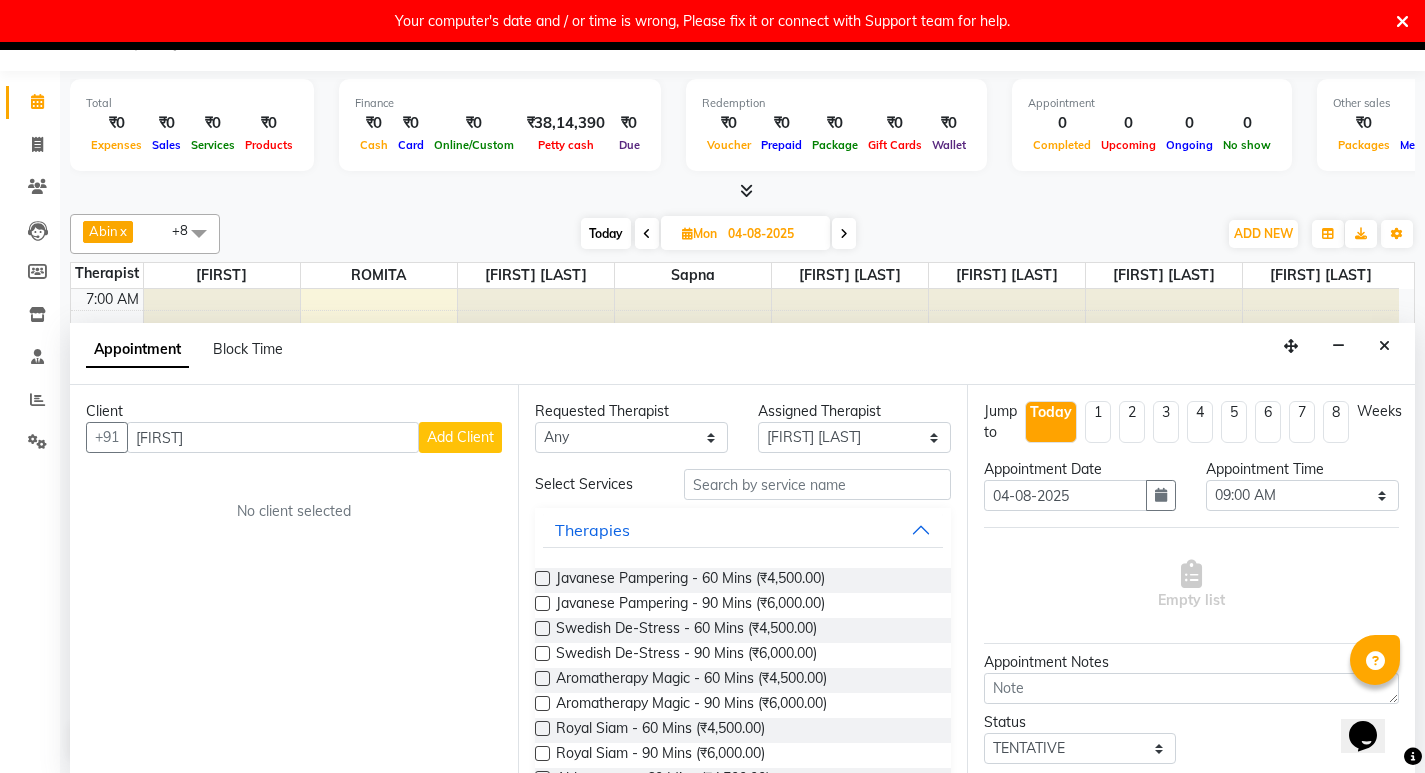 click on "Add Client" at bounding box center [460, 437] 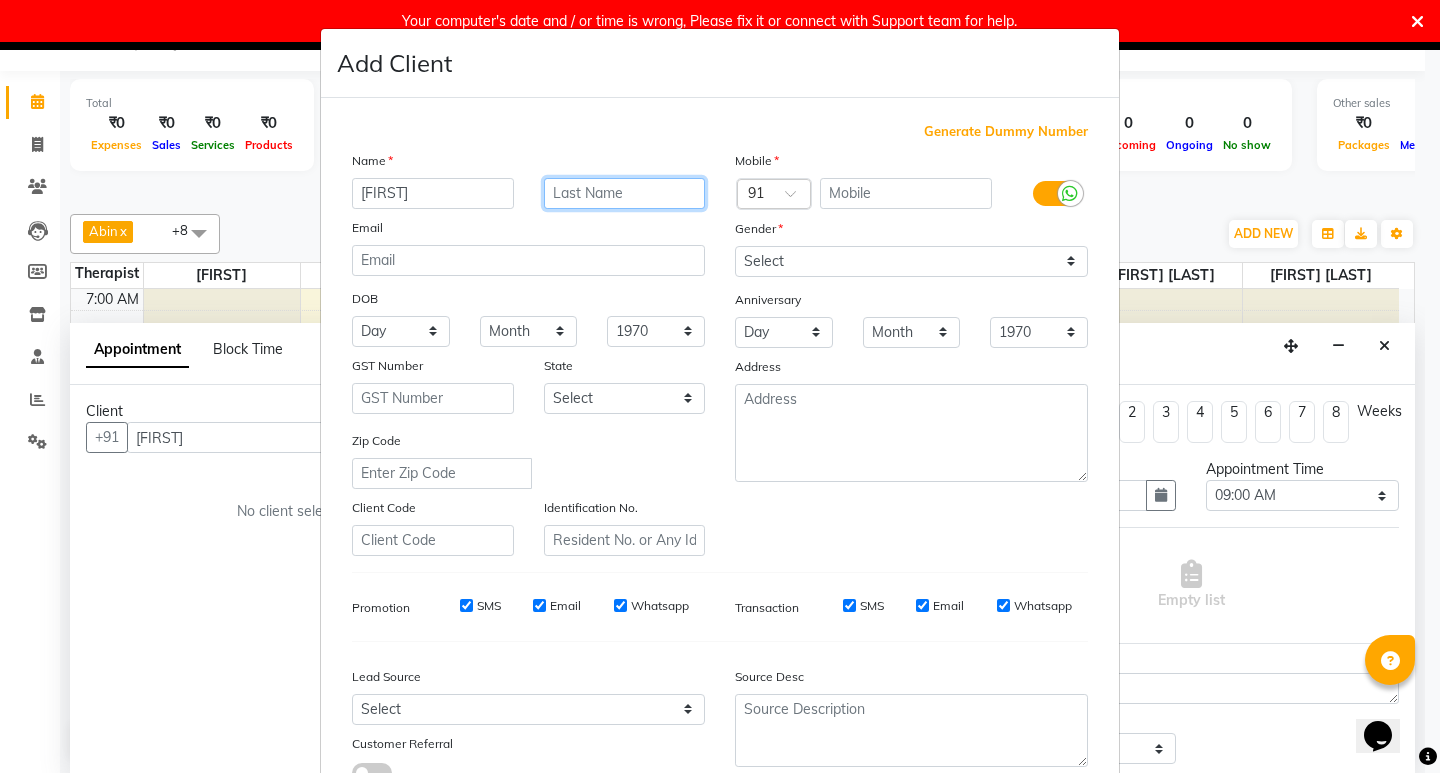 click at bounding box center [625, 193] 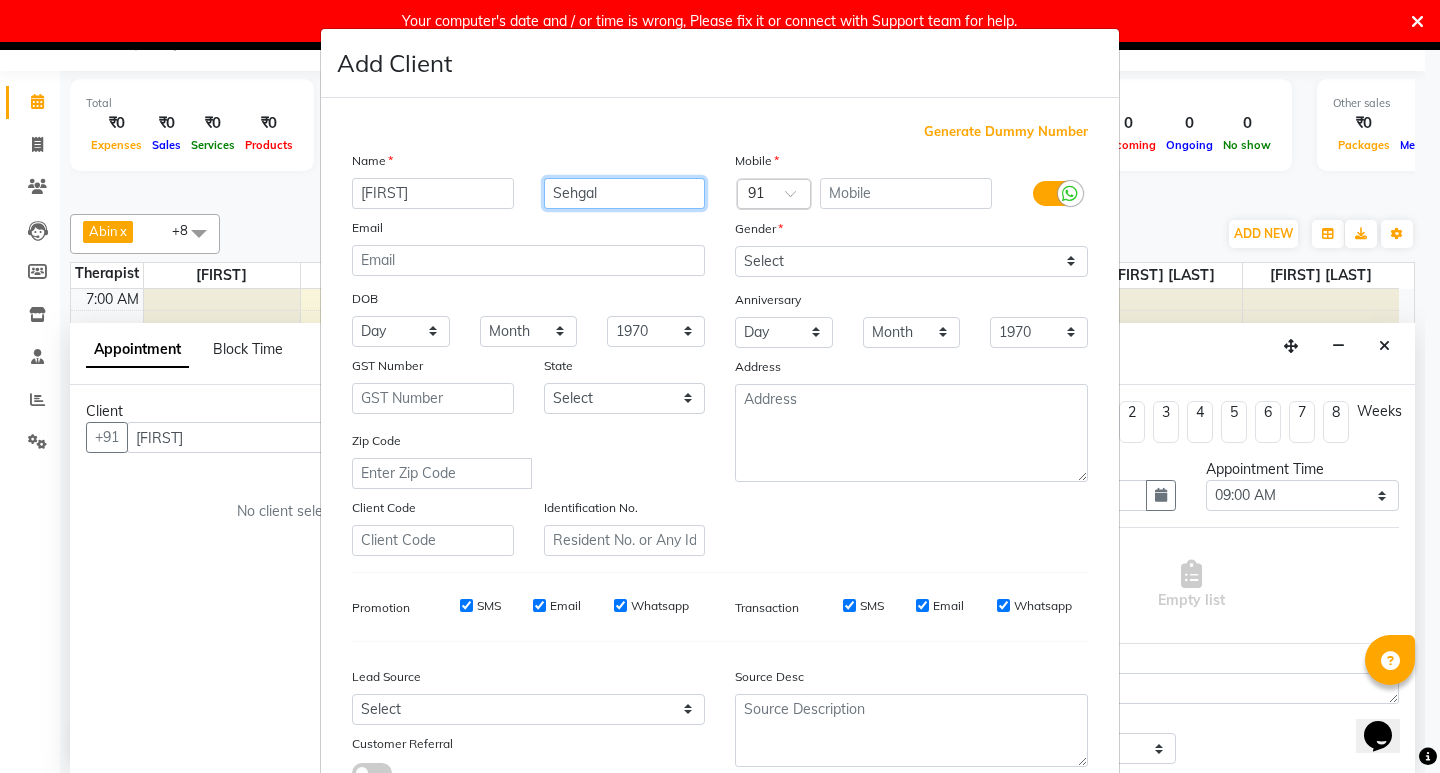 type on "Sehgal" 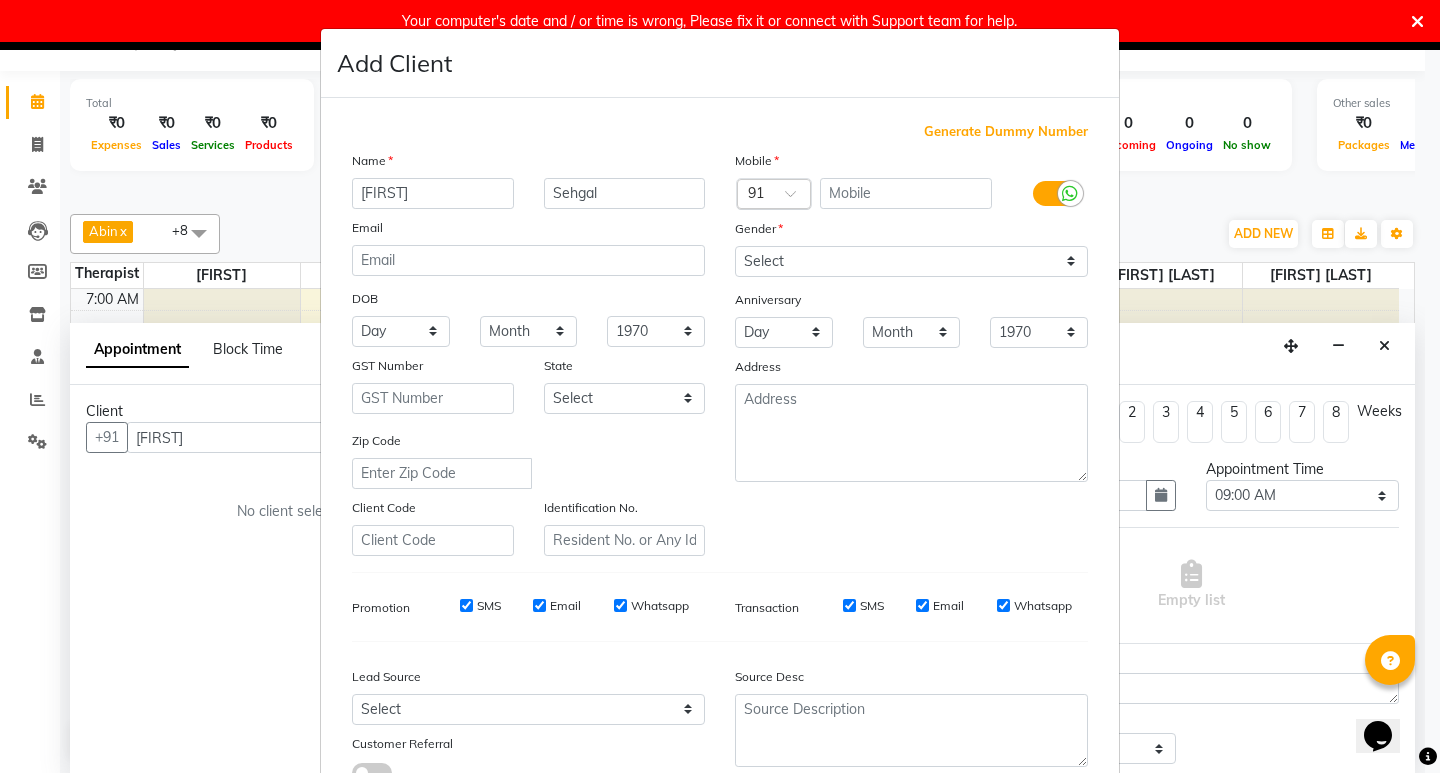 click at bounding box center (797, 199) 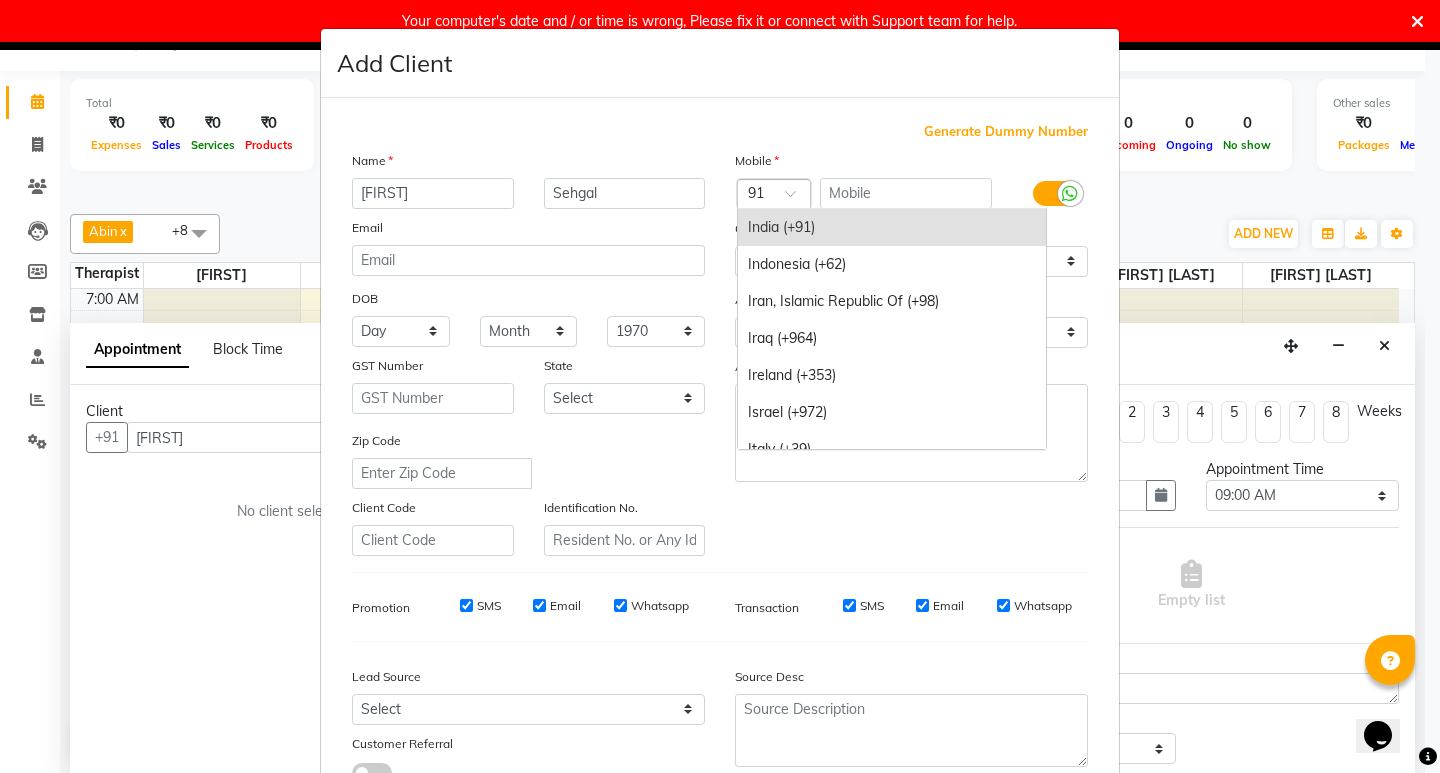 type on "1" 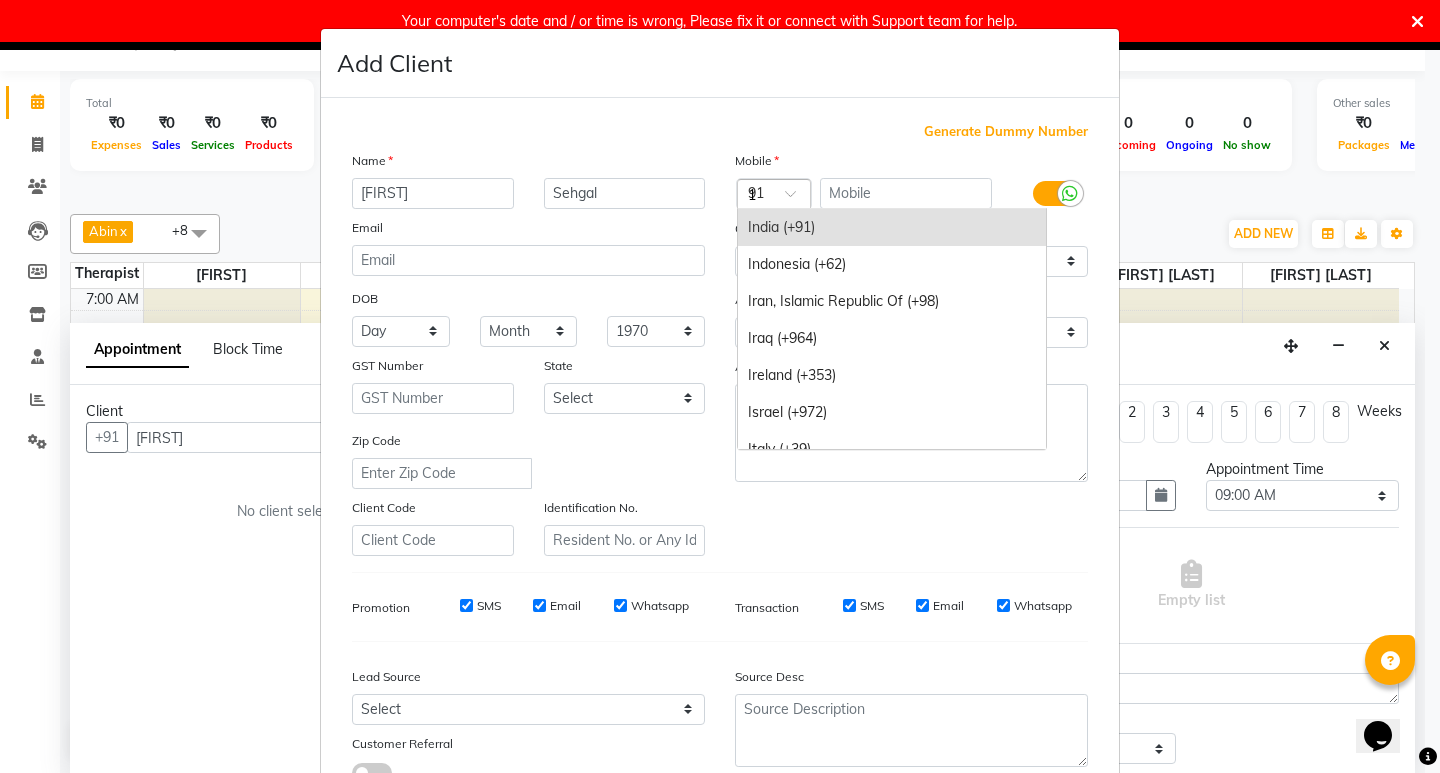 scroll, scrollTop: 1721, scrollLeft: 0, axis: vertical 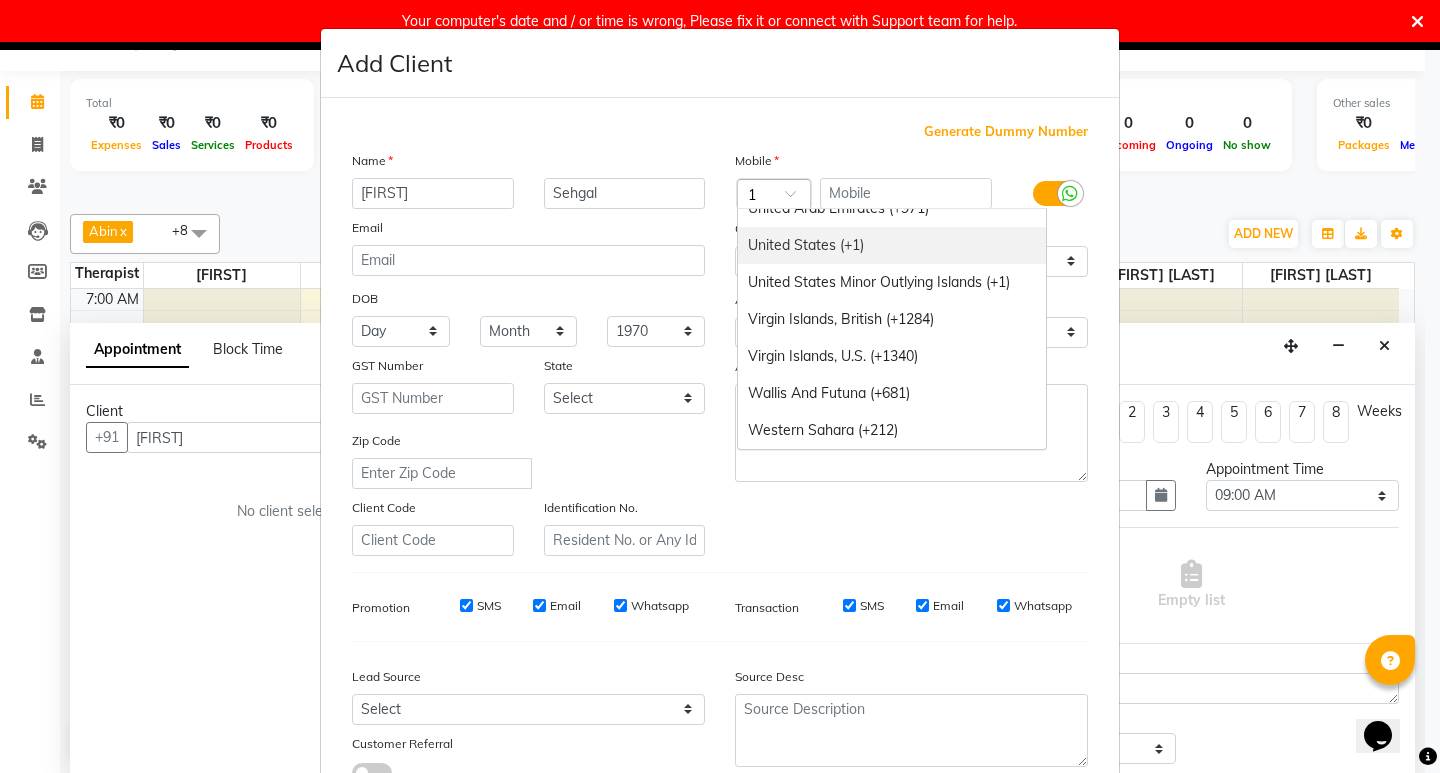 click on "United States (+1)" at bounding box center [892, 245] 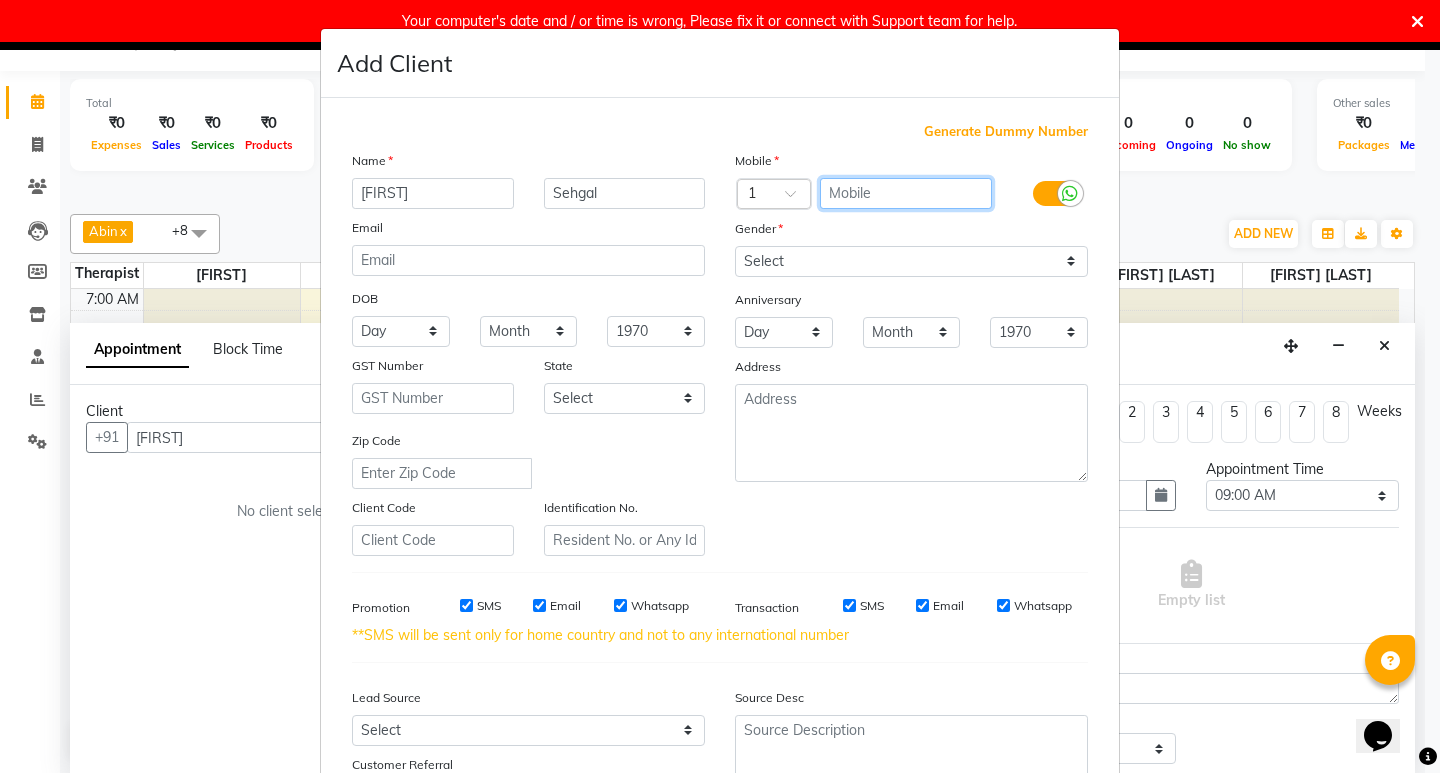 click at bounding box center [906, 193] 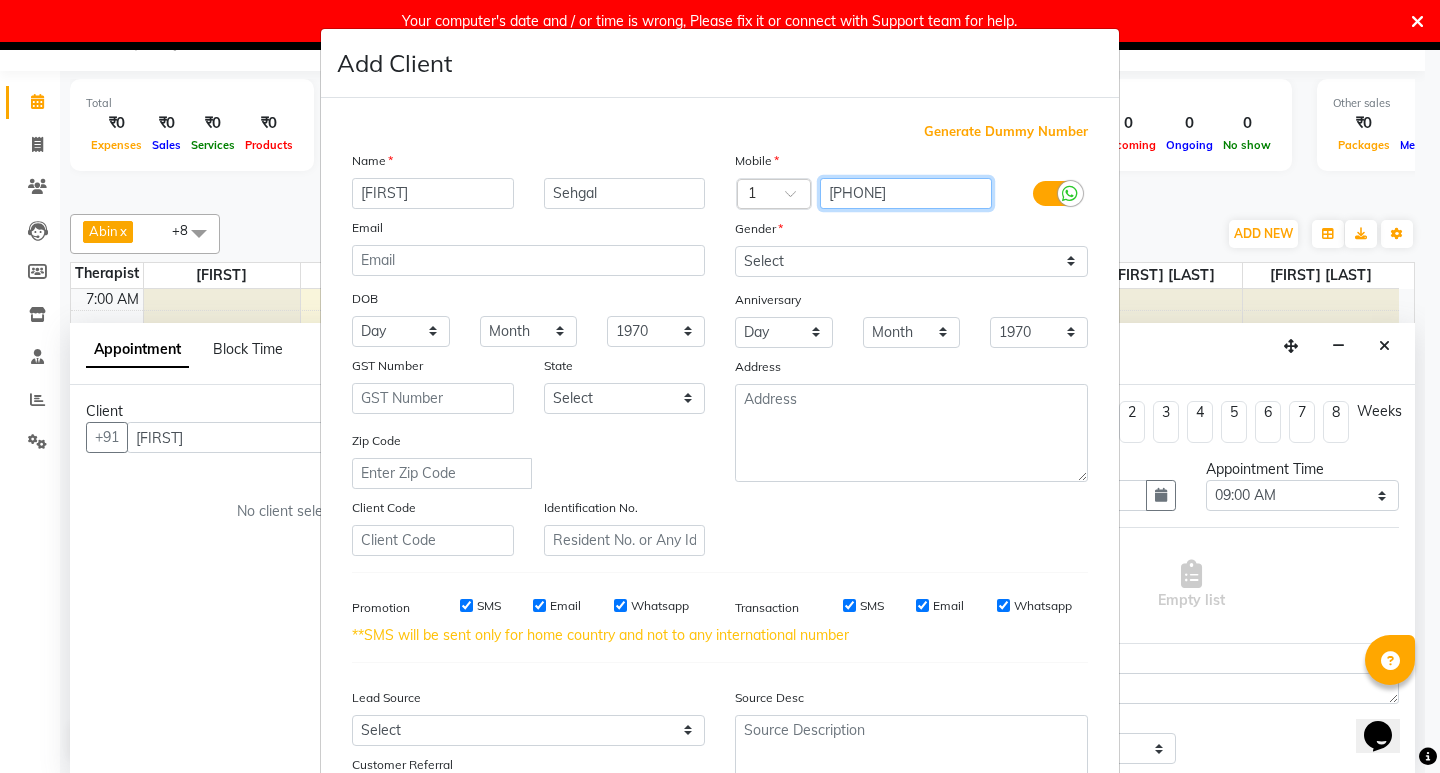 type on "[PHONE]" 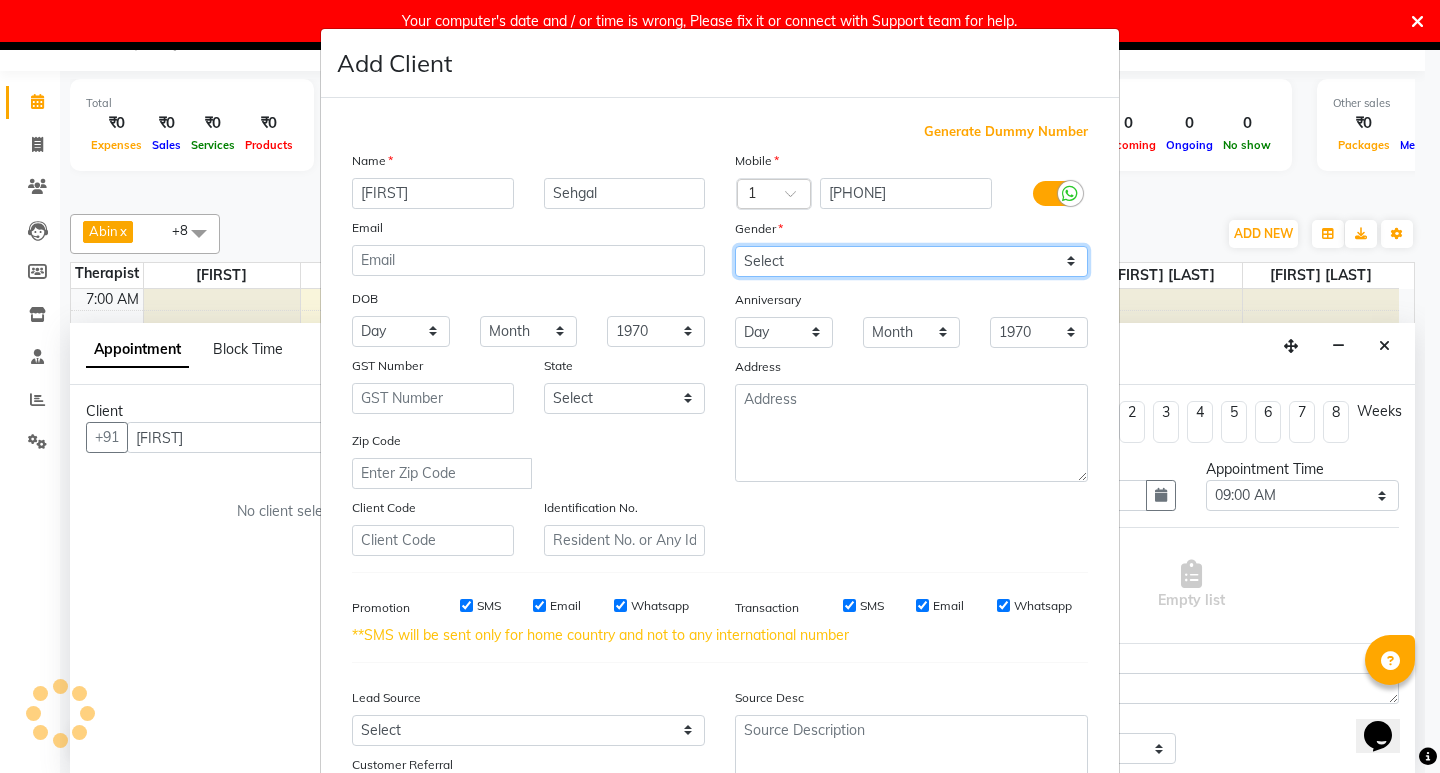 click on "Select Male Female Other Prefer Not To Say" at bounding box center [911, 261] 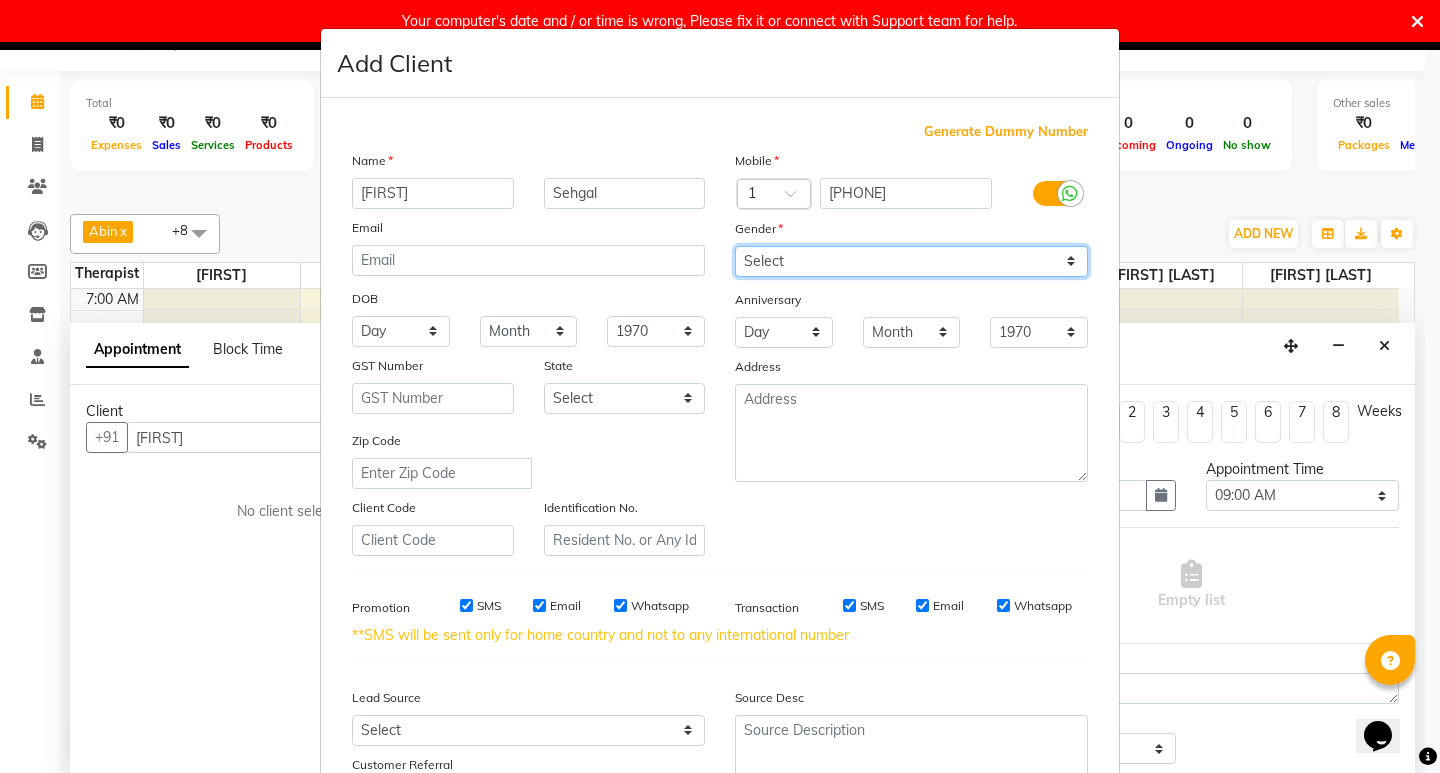 select on "male" 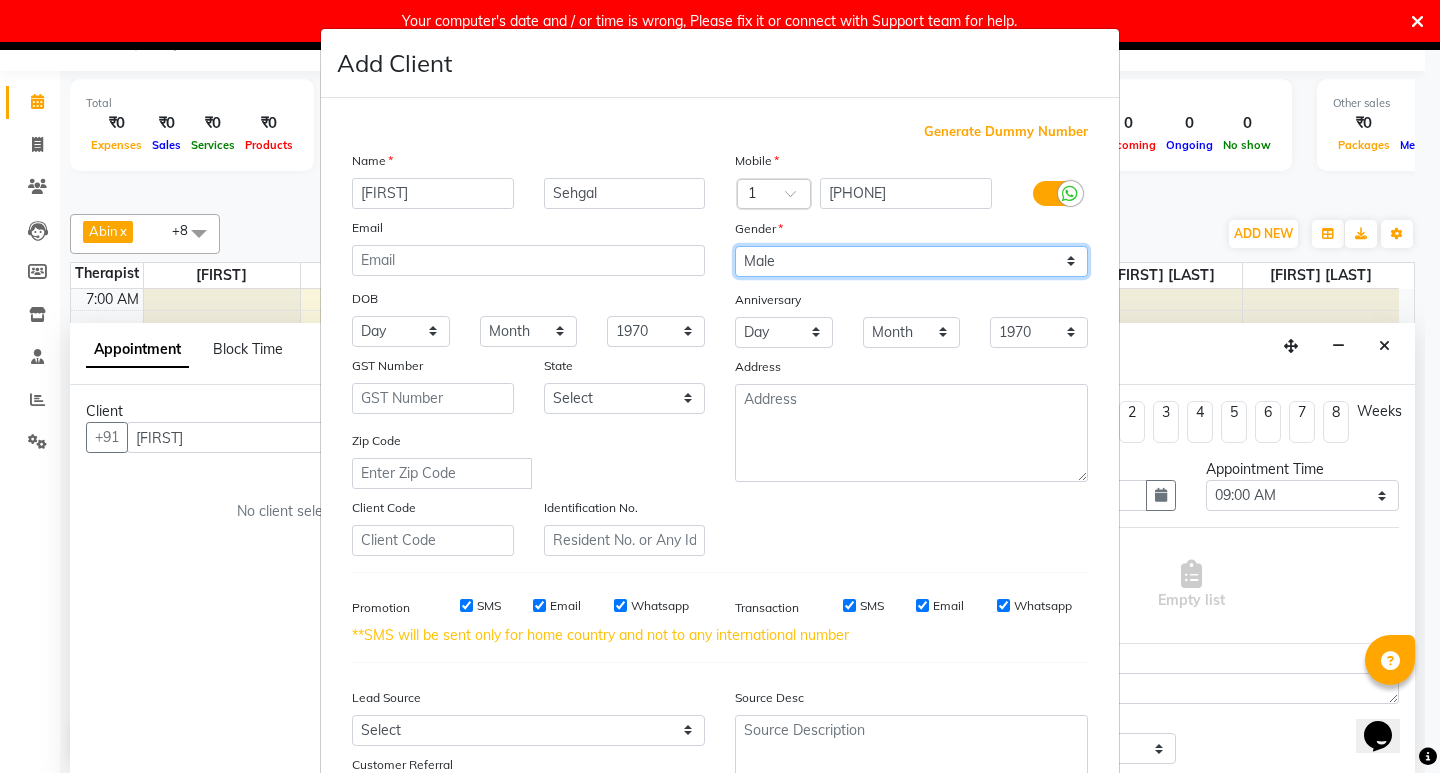 click on "Select Male Female Other Prefer Not To Say" at bounding box center [911, 261] 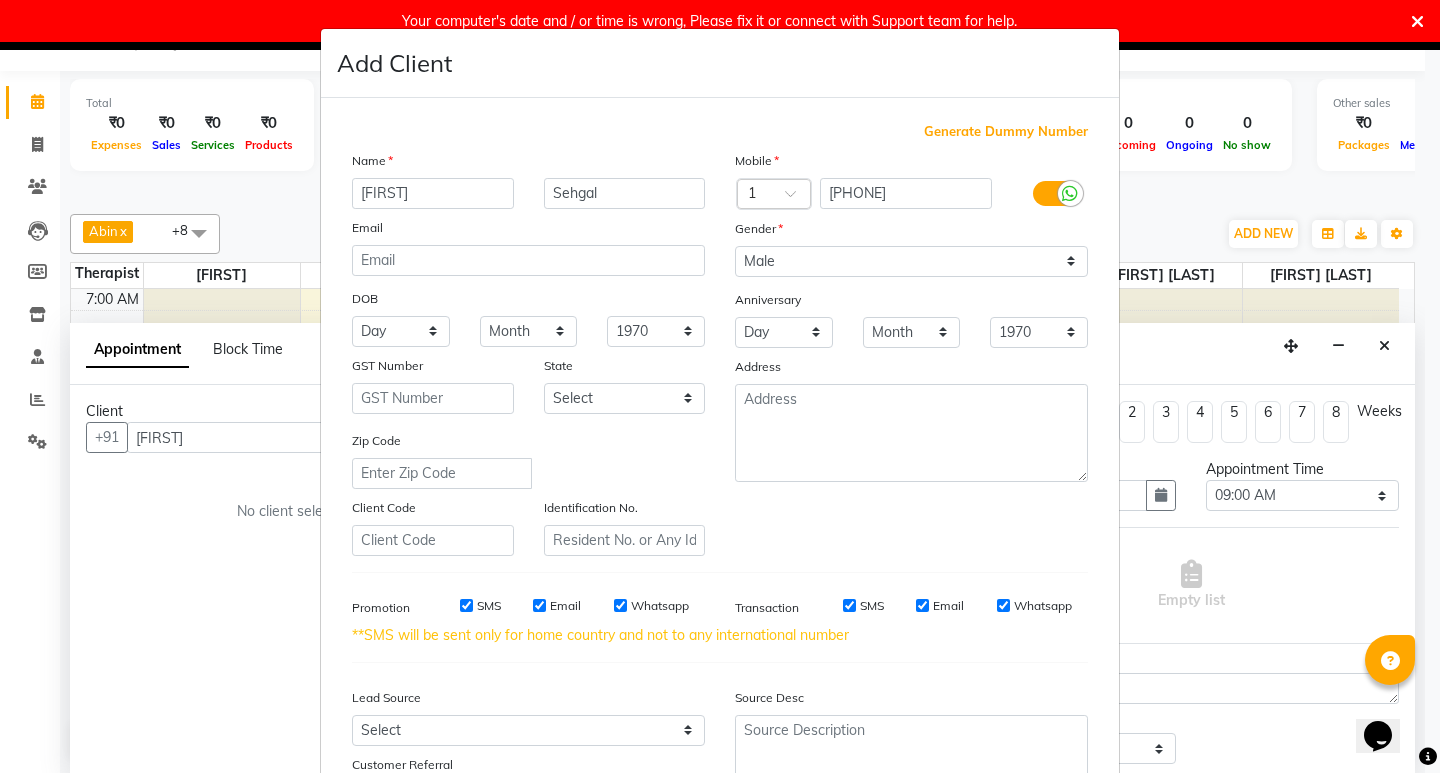 click on "SMS" at bounding box center (466, 606) 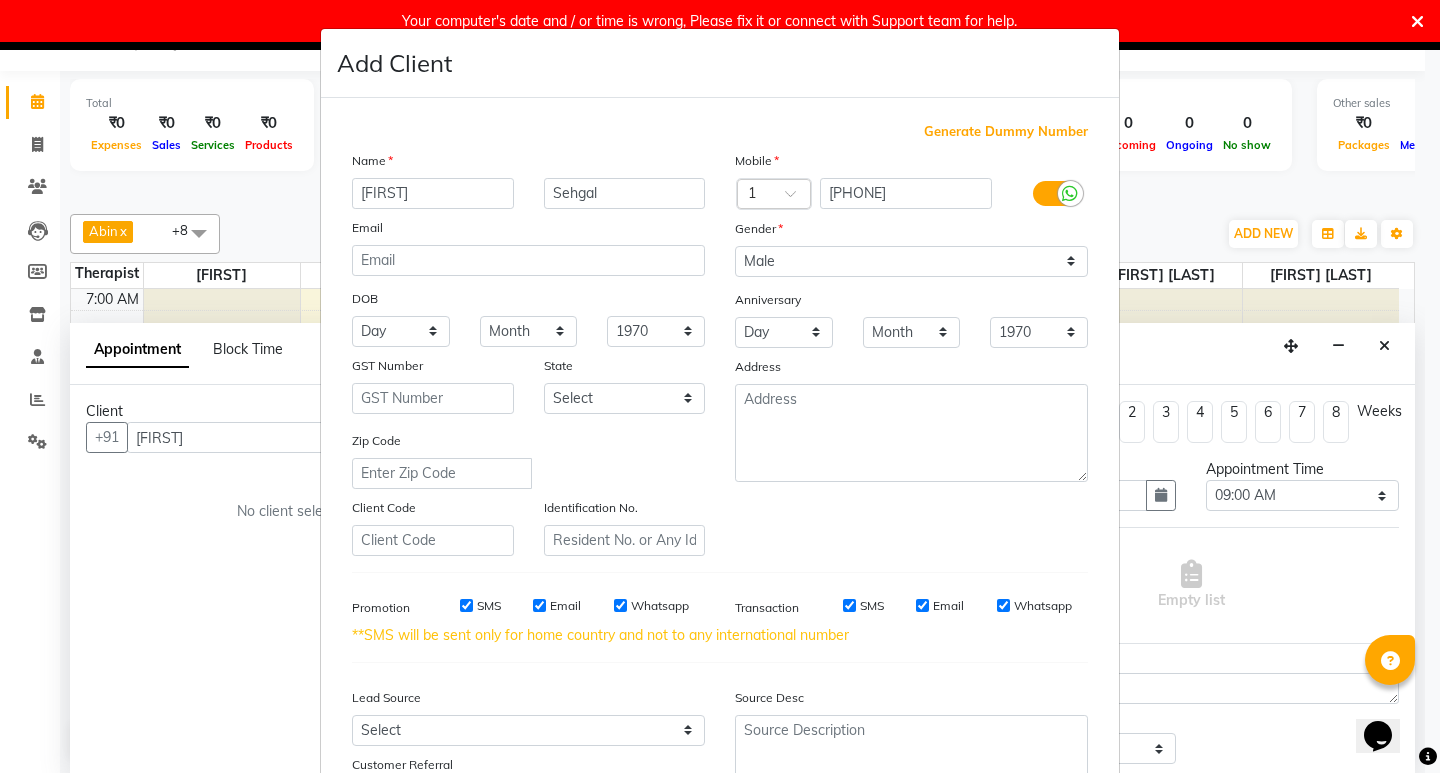 click on "SMS" at bounding box center (466, 605) 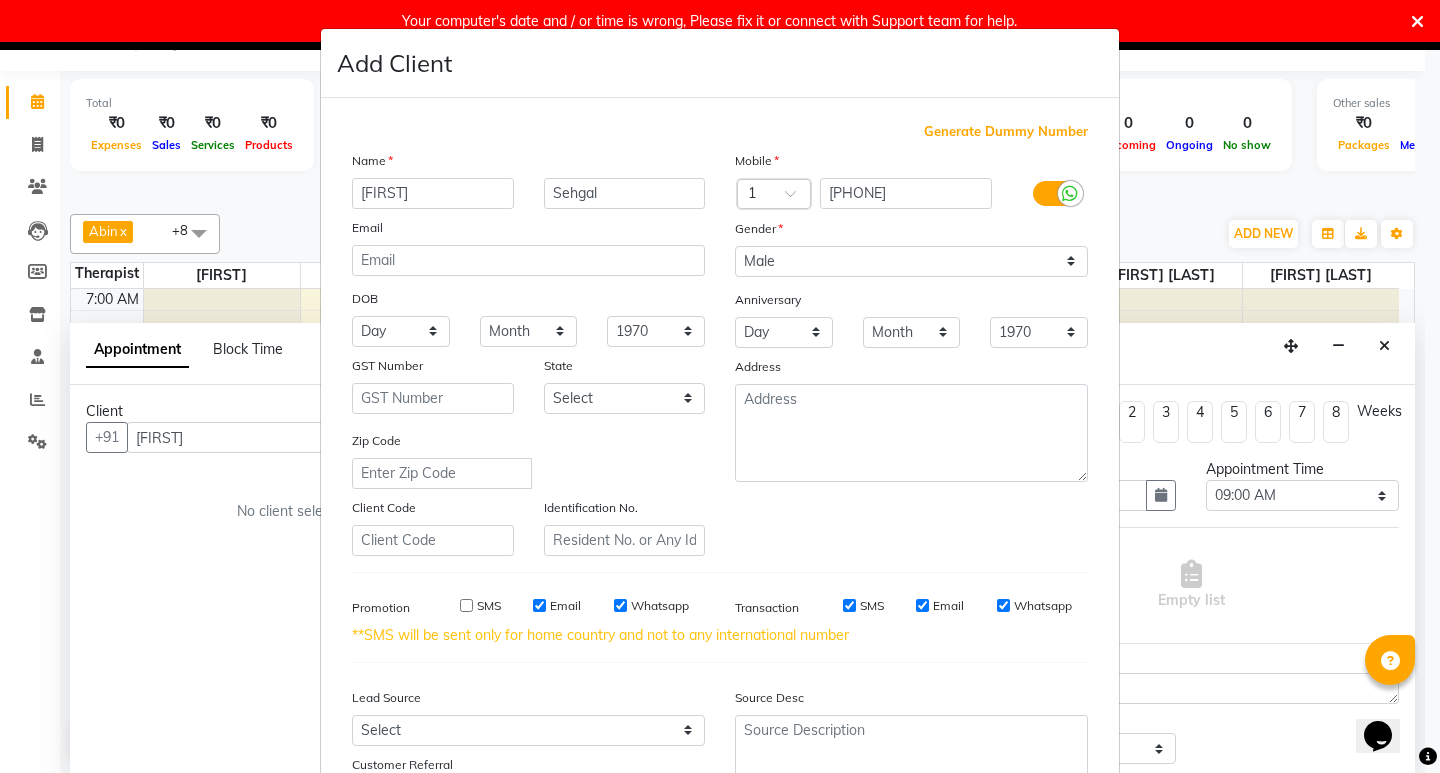 click on "Email" at bounding box center (539, 605) 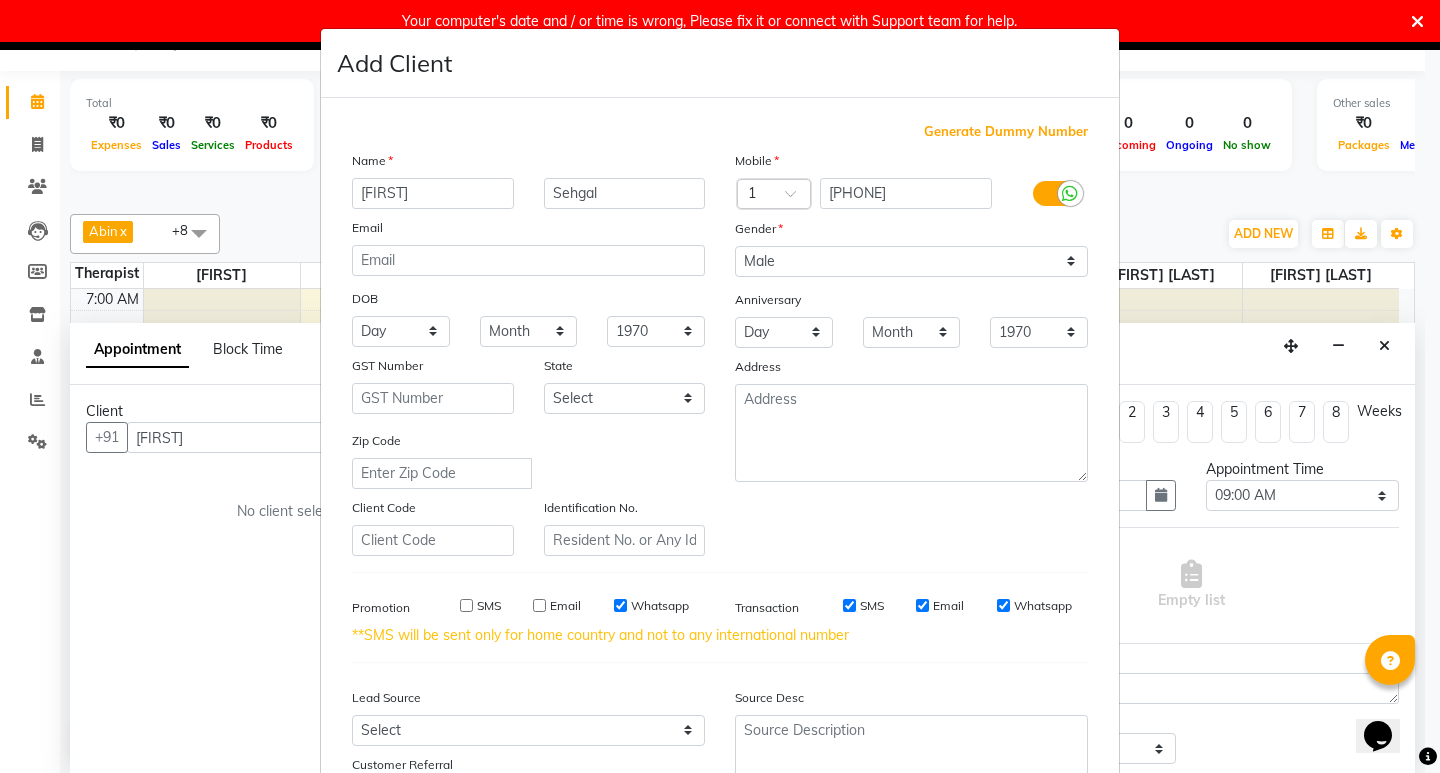 click on "Whatsapp" at bounding box center [620, 605] 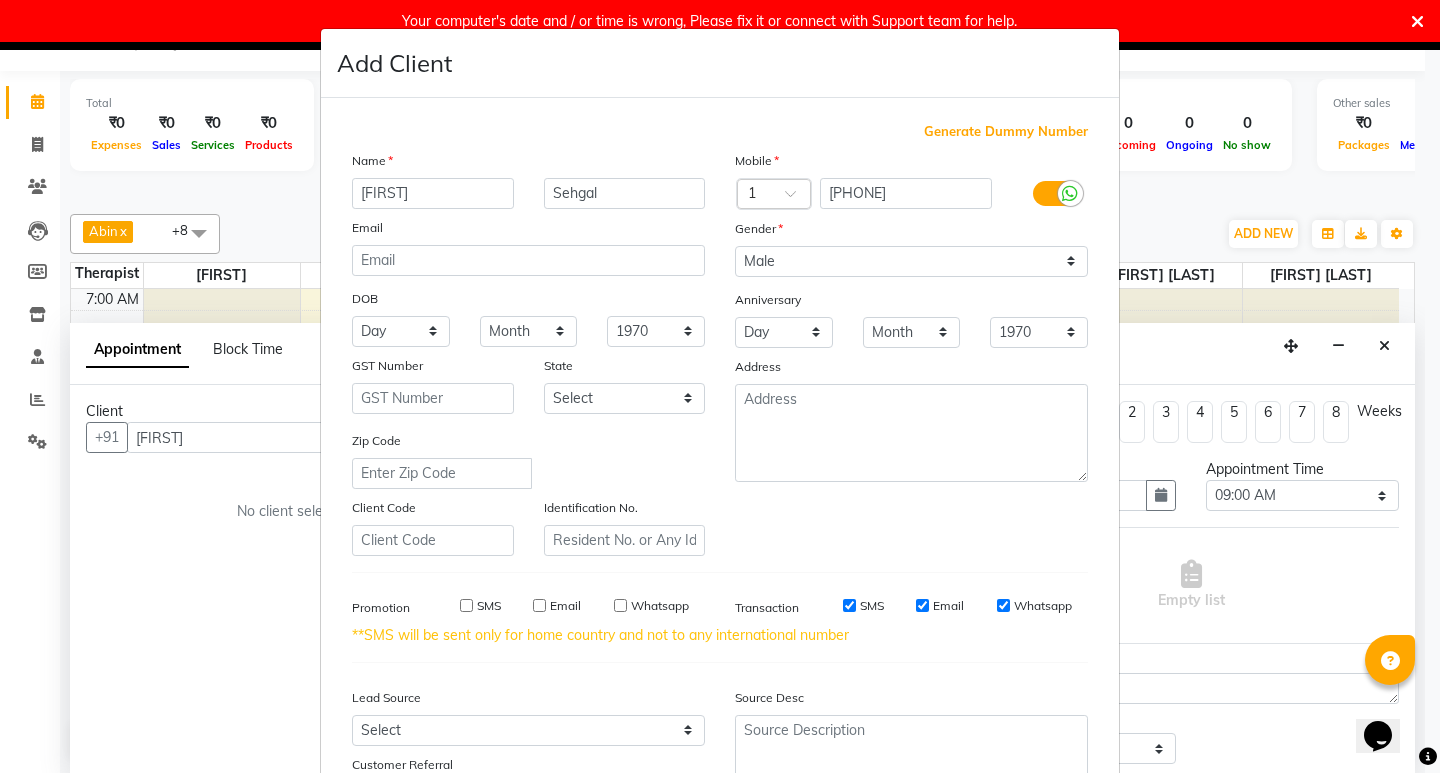 click on "SMS" at bounding box center (849, 605) 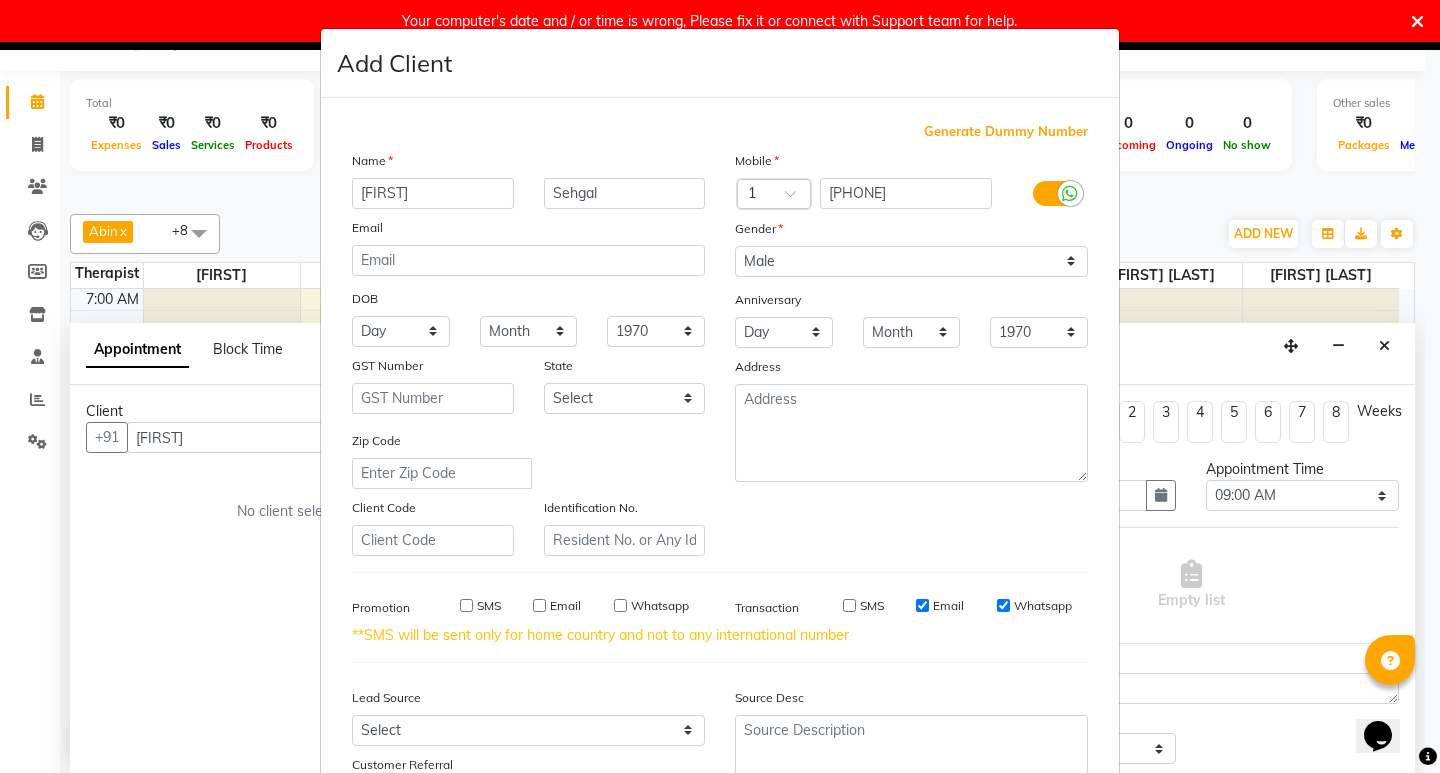 click on "Email" at bounding box center [922, 605] 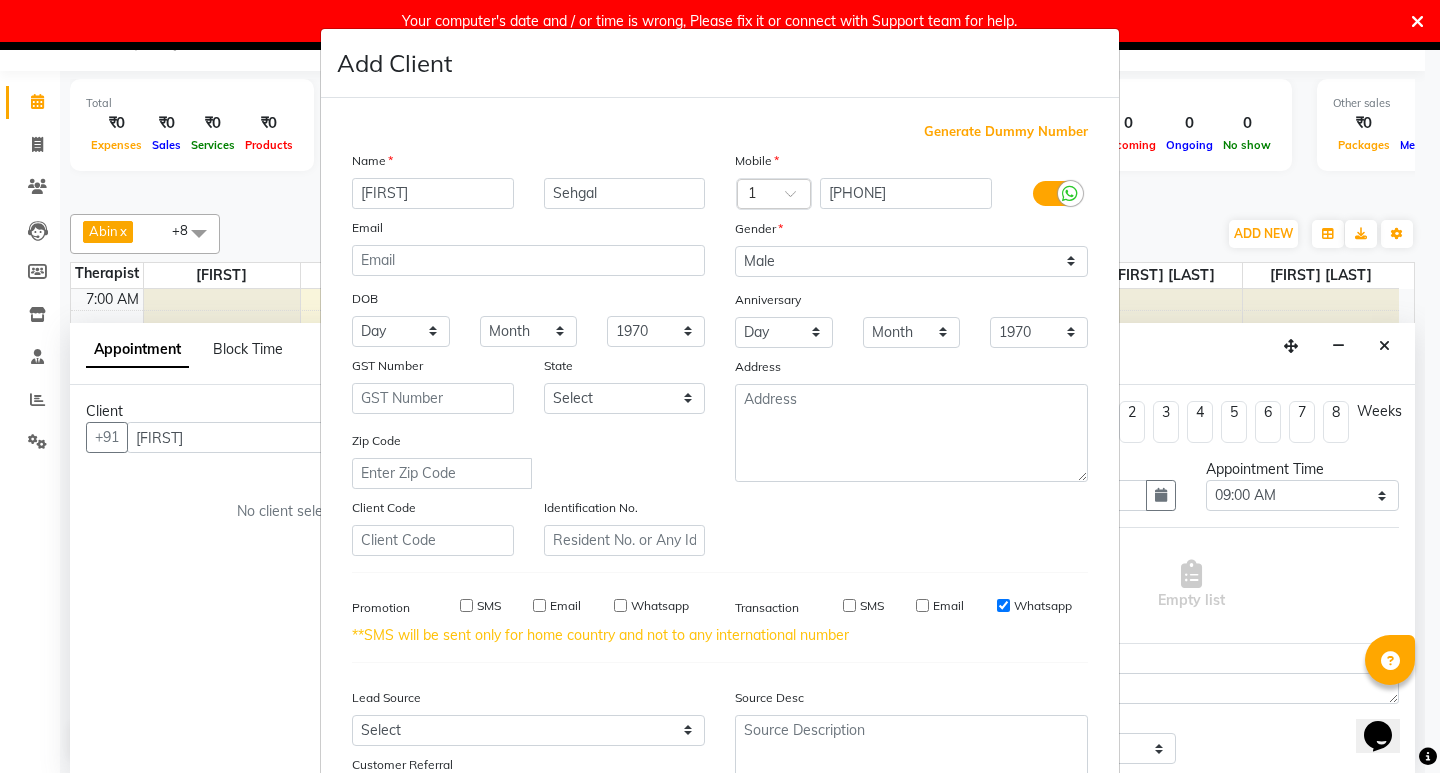 click on "Whatsapp" at bounding box center (1003, 605) 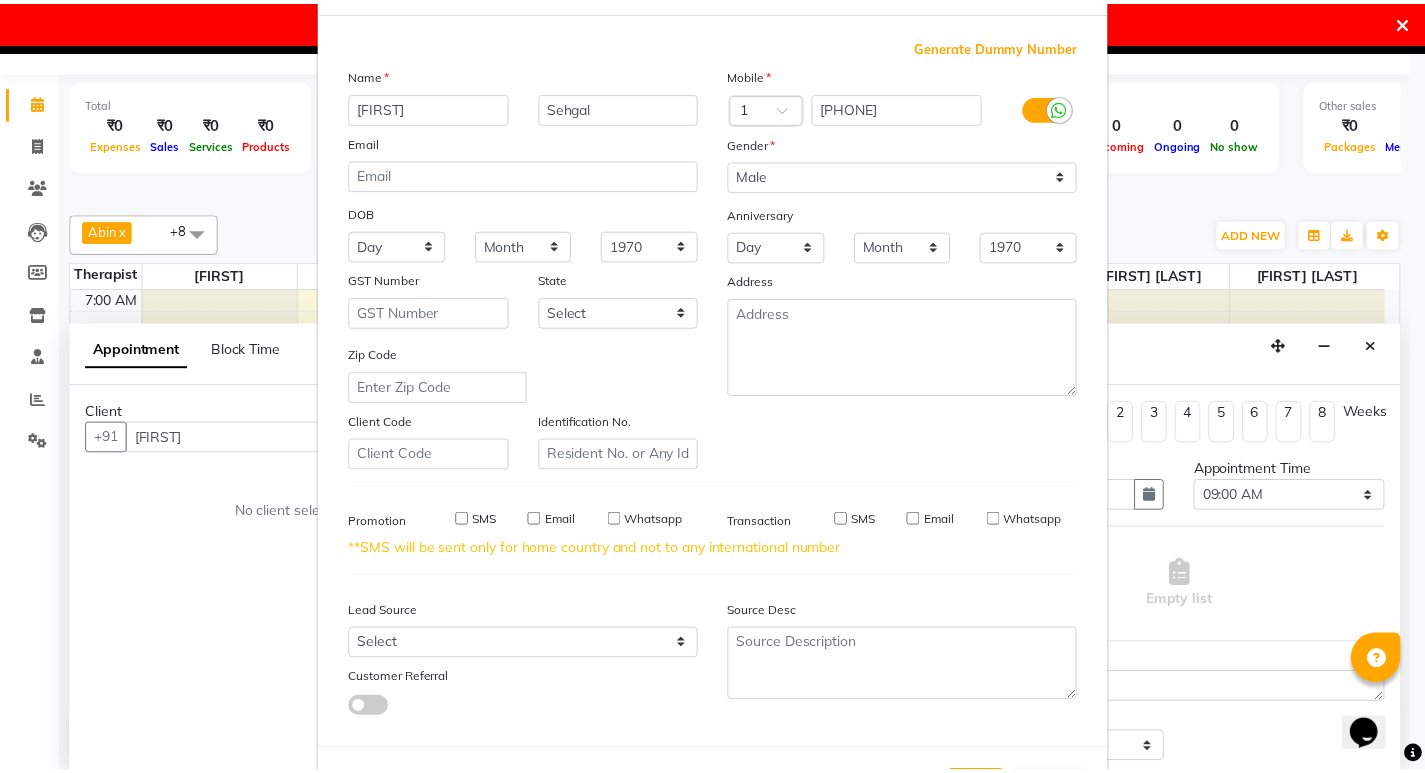 scroll, scrollTop: 171, scrollLeft: 0, axis: vertical 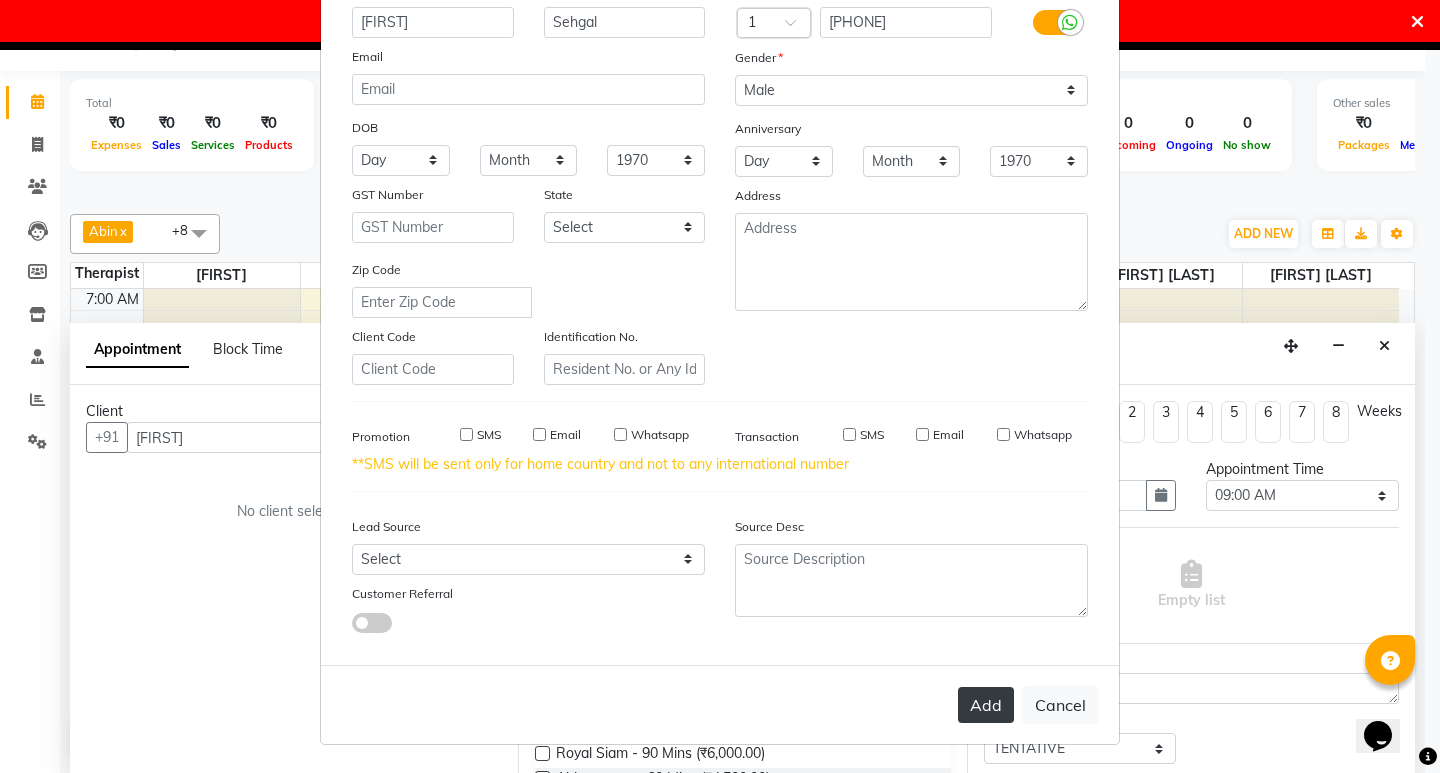 click on "Add" at bounding box center (986, 705) 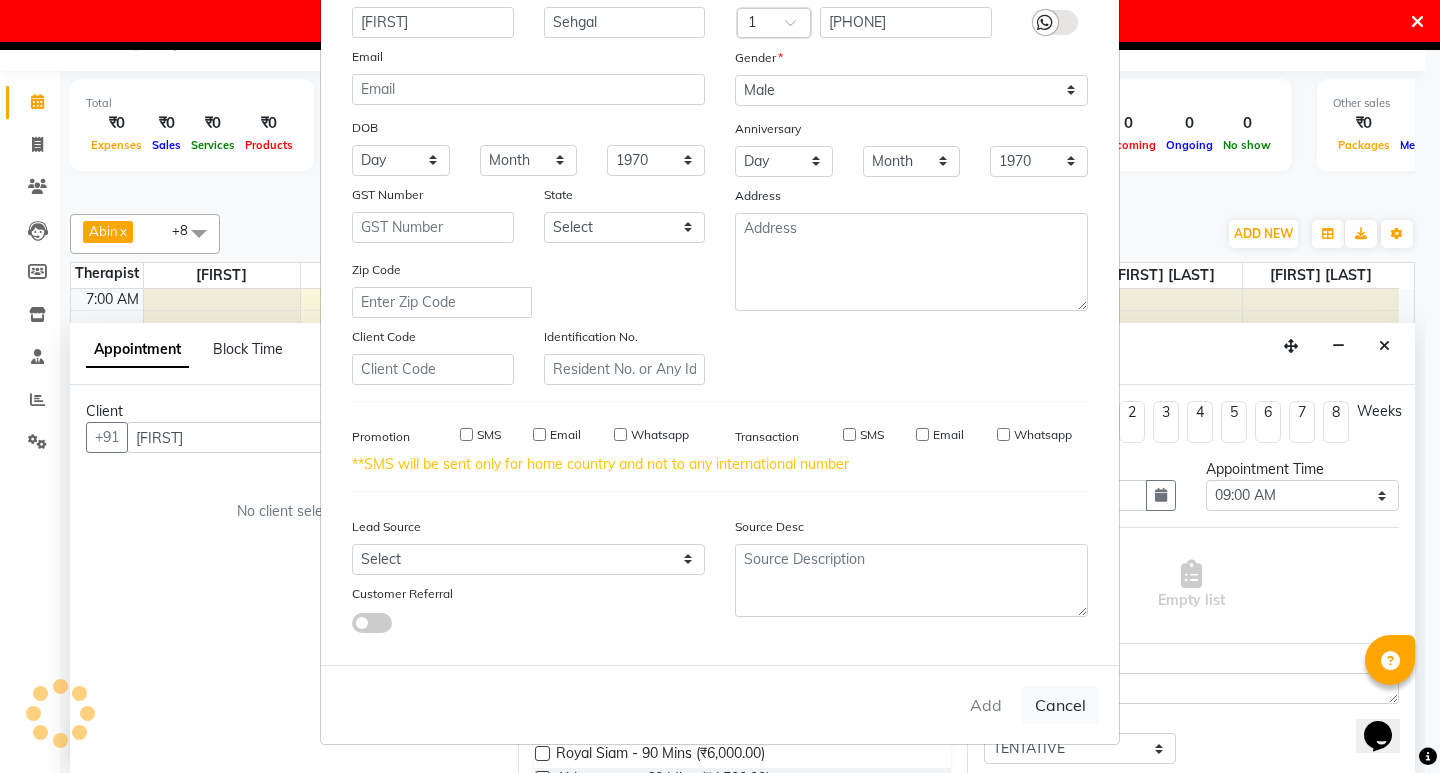 type on "[PHONE]" 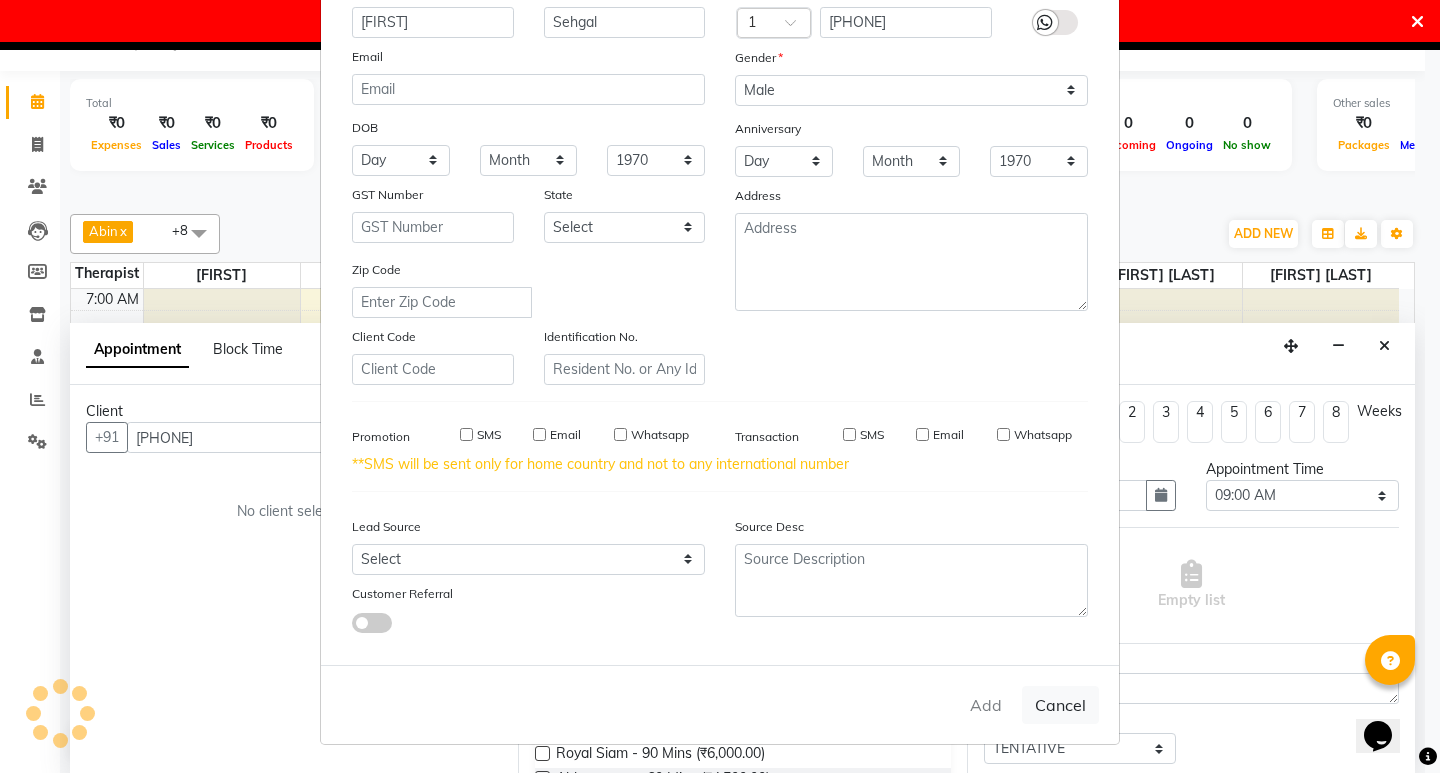 type 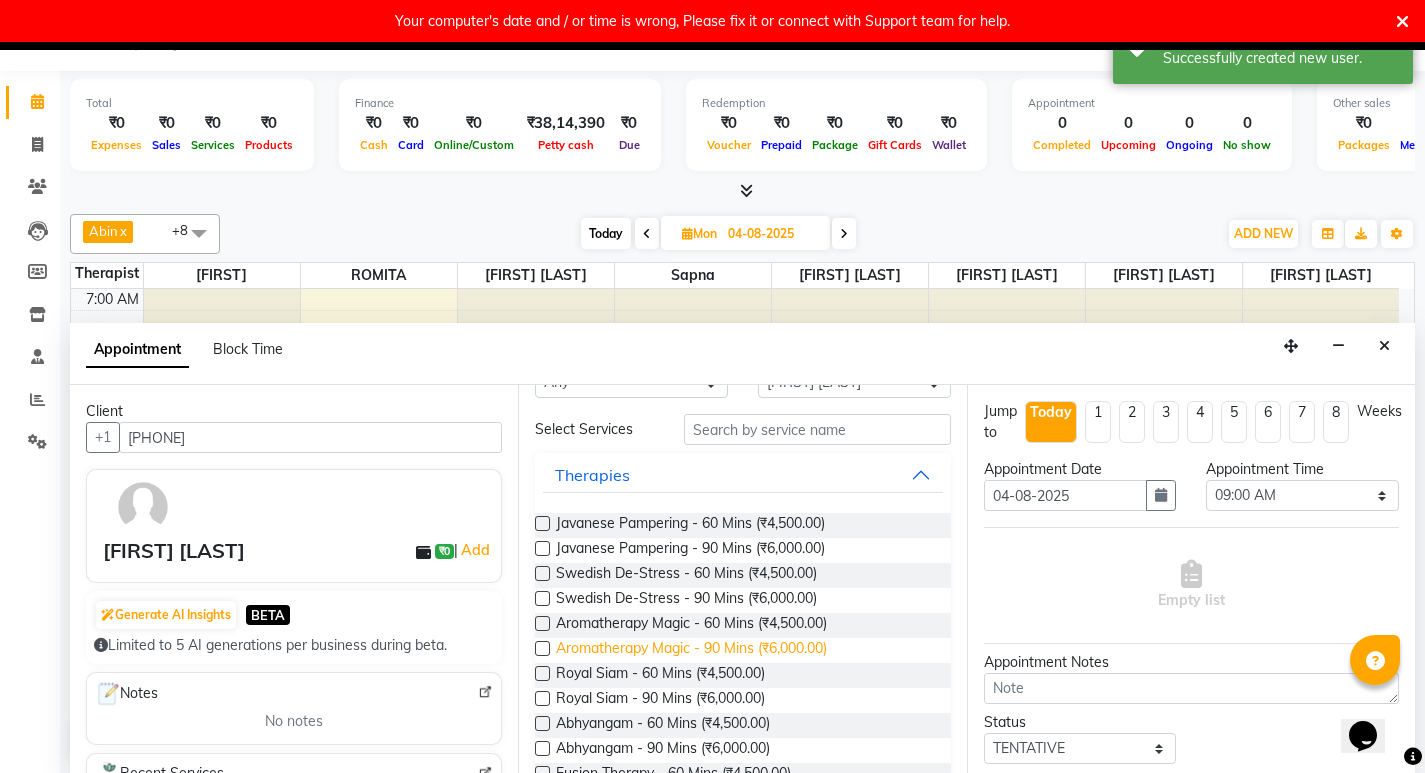 scroll, scrollTop: 100, scrollLeft: 0, axis: vertical 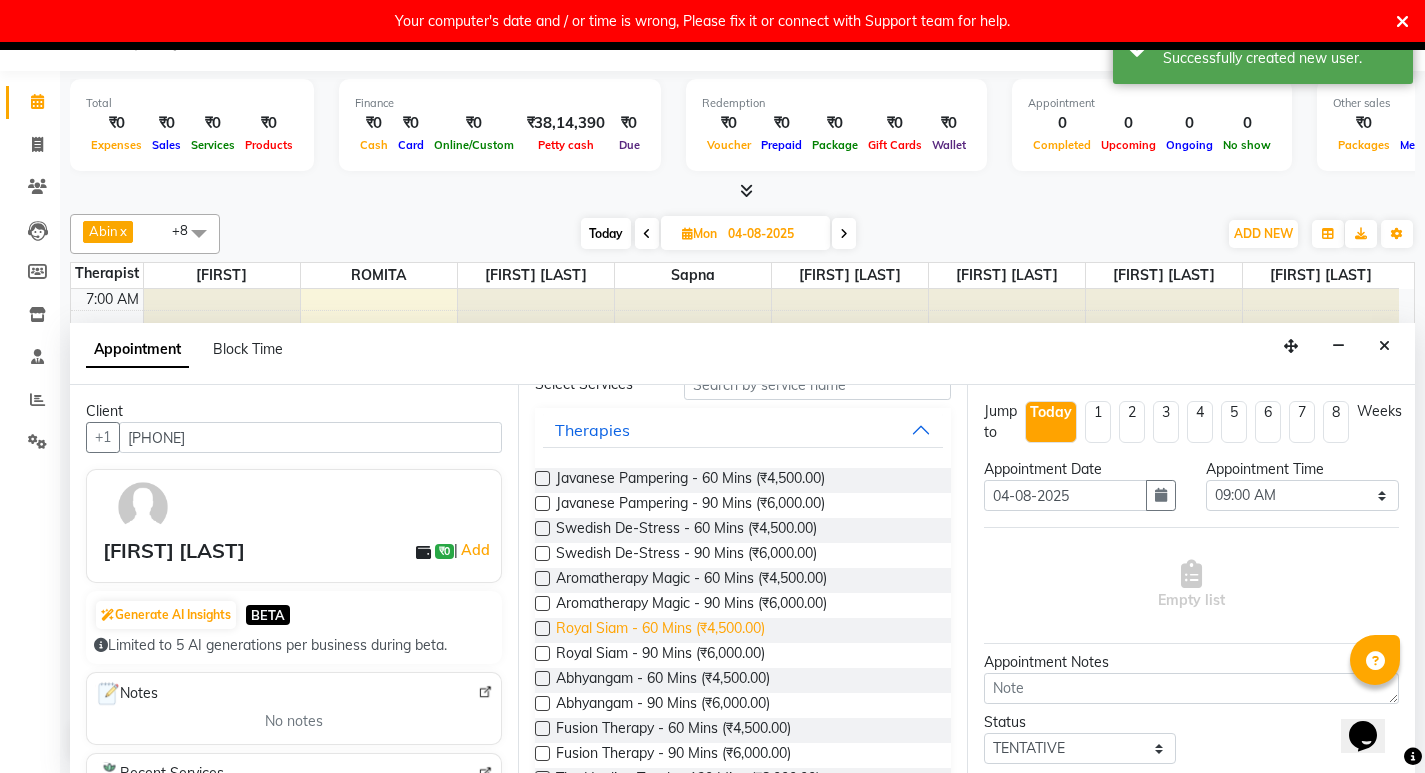 click on "Royal Siam - 60 Mins (₹4,500.00)" at bounding box center [660, 630] 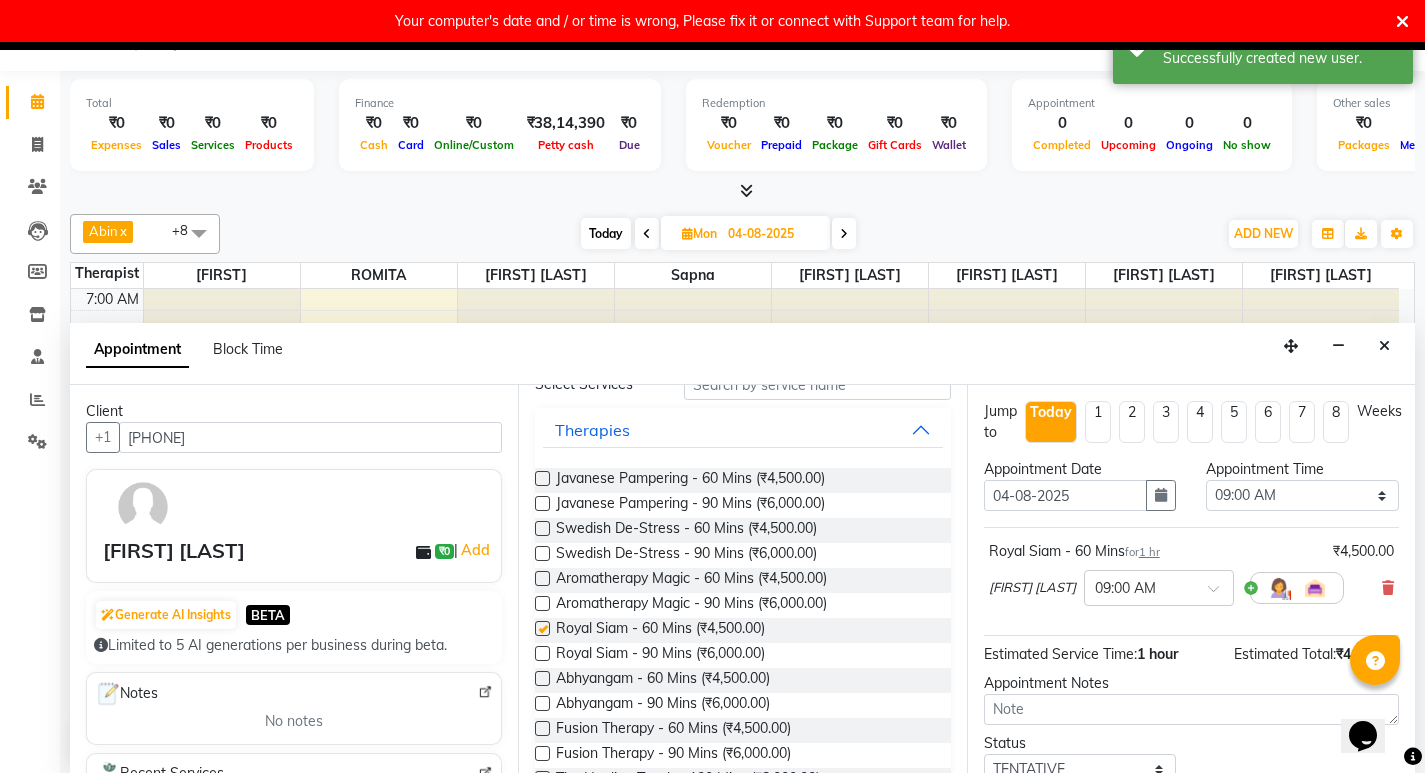 checkbox on "false" 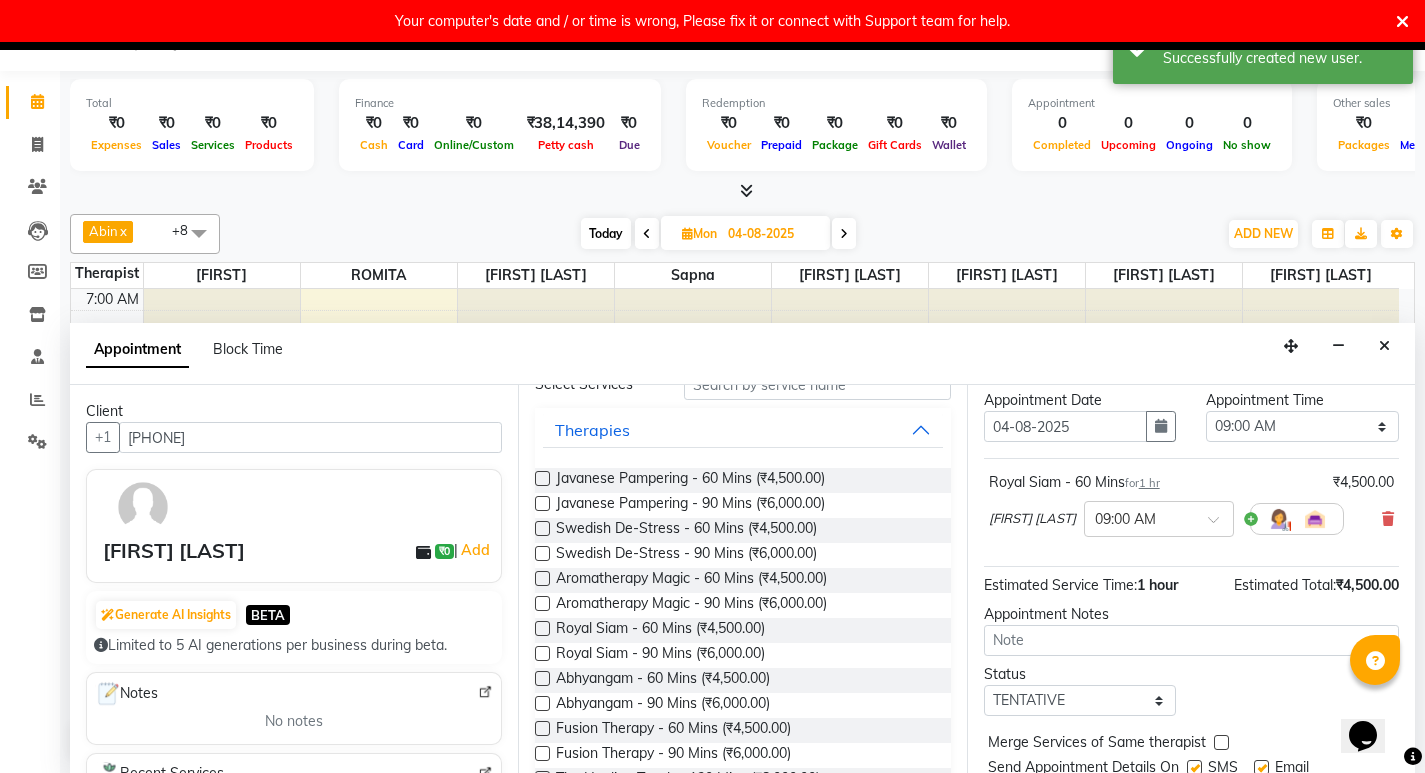 scroll, scrollTop: 141, scrollLeft: 0, axis: vertical 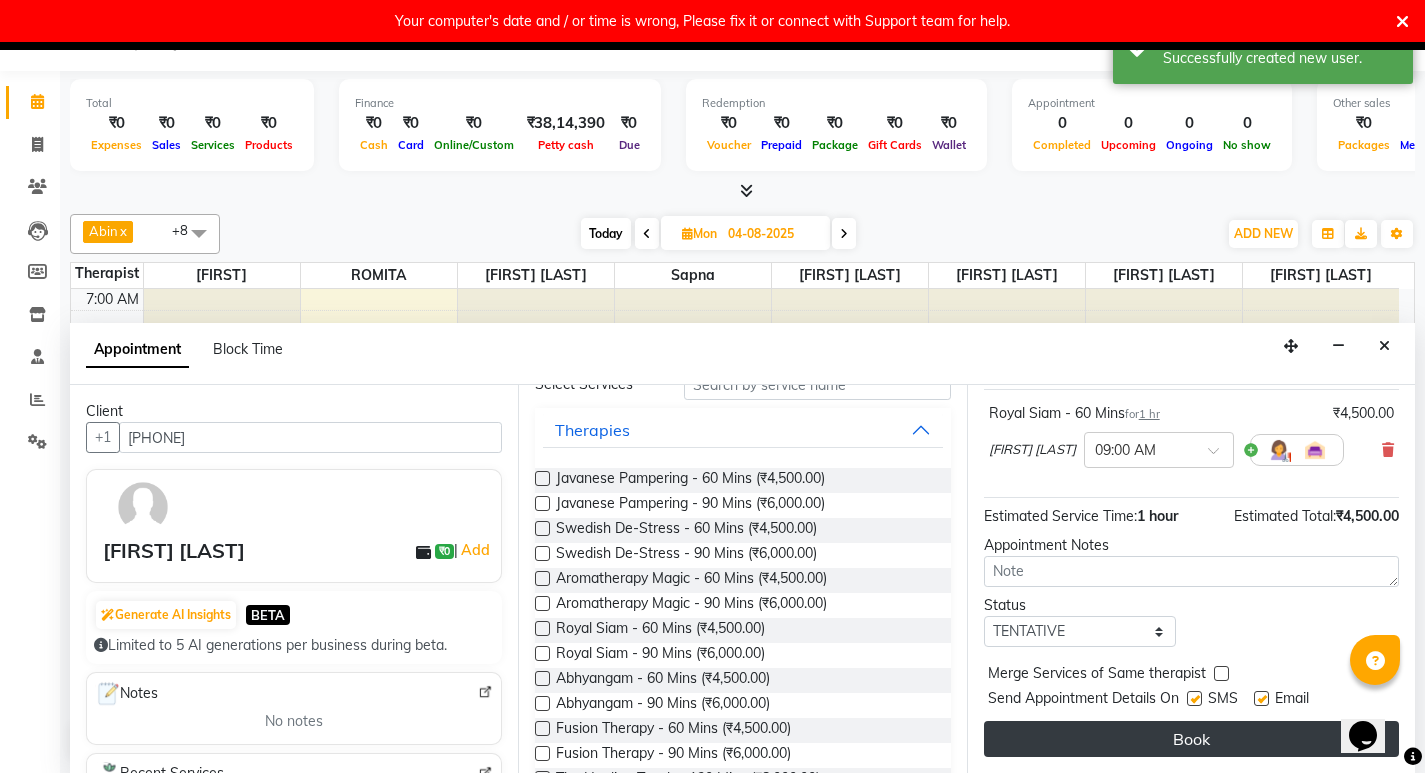click on "Book" at bounding box center [1191, 739] 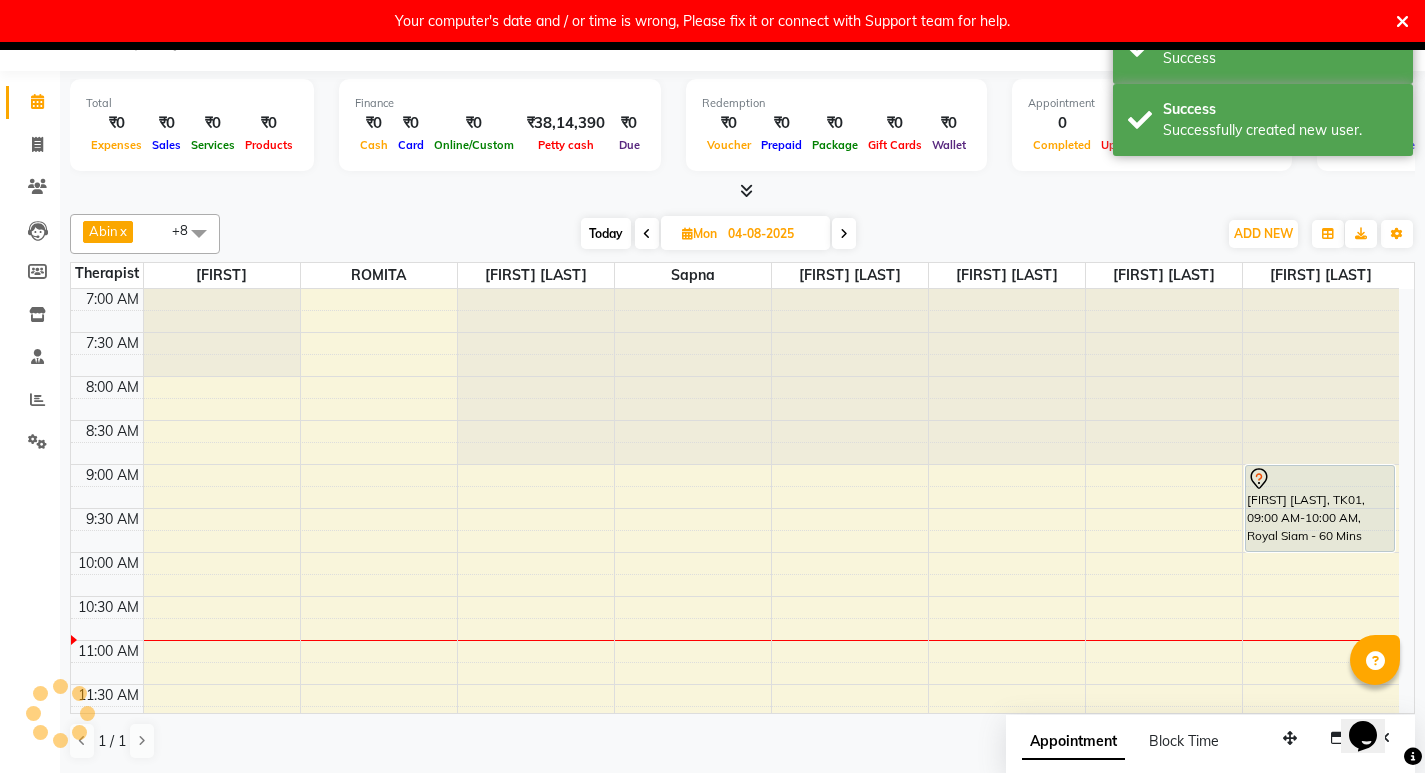scroll, scrollTop: 0, scrollLeft: 0, axis: both 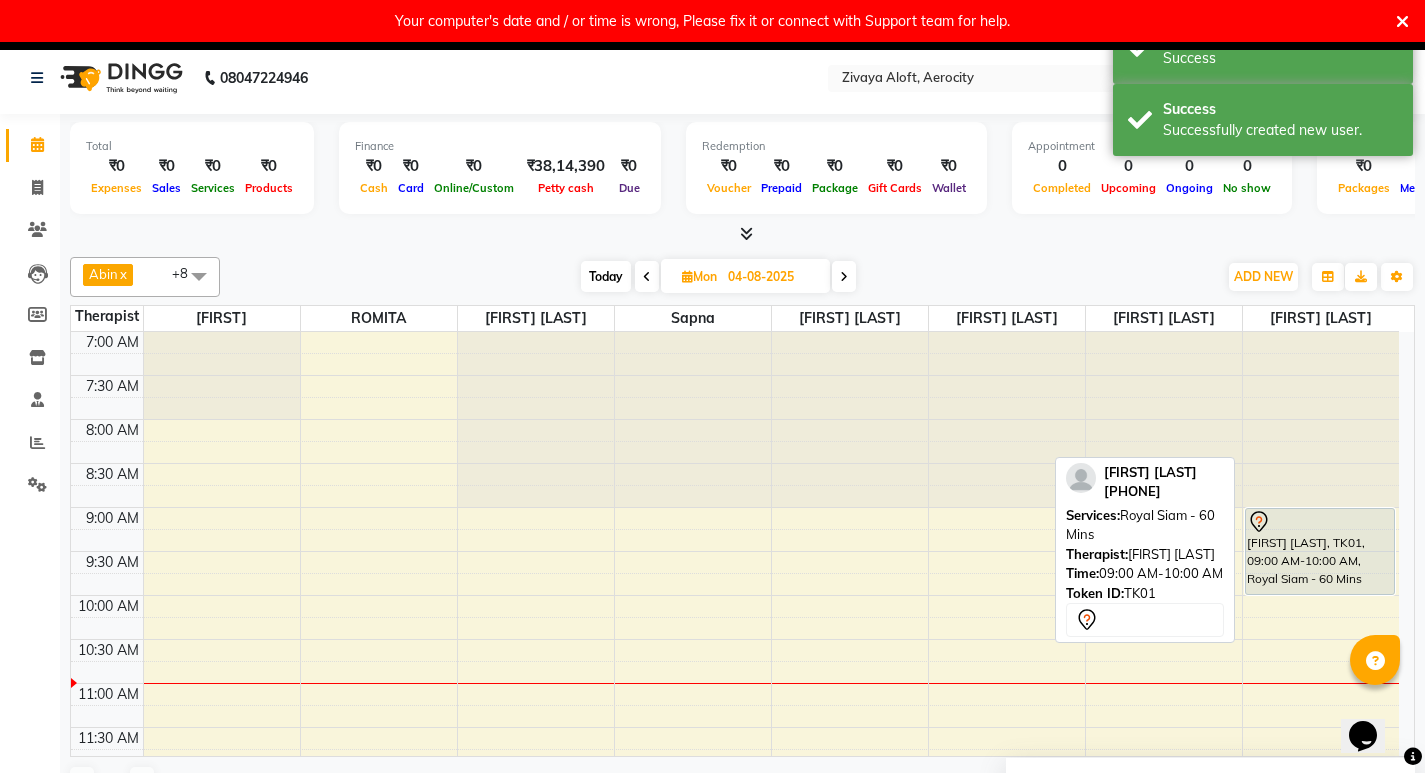click at bounding box center [1320, 522] 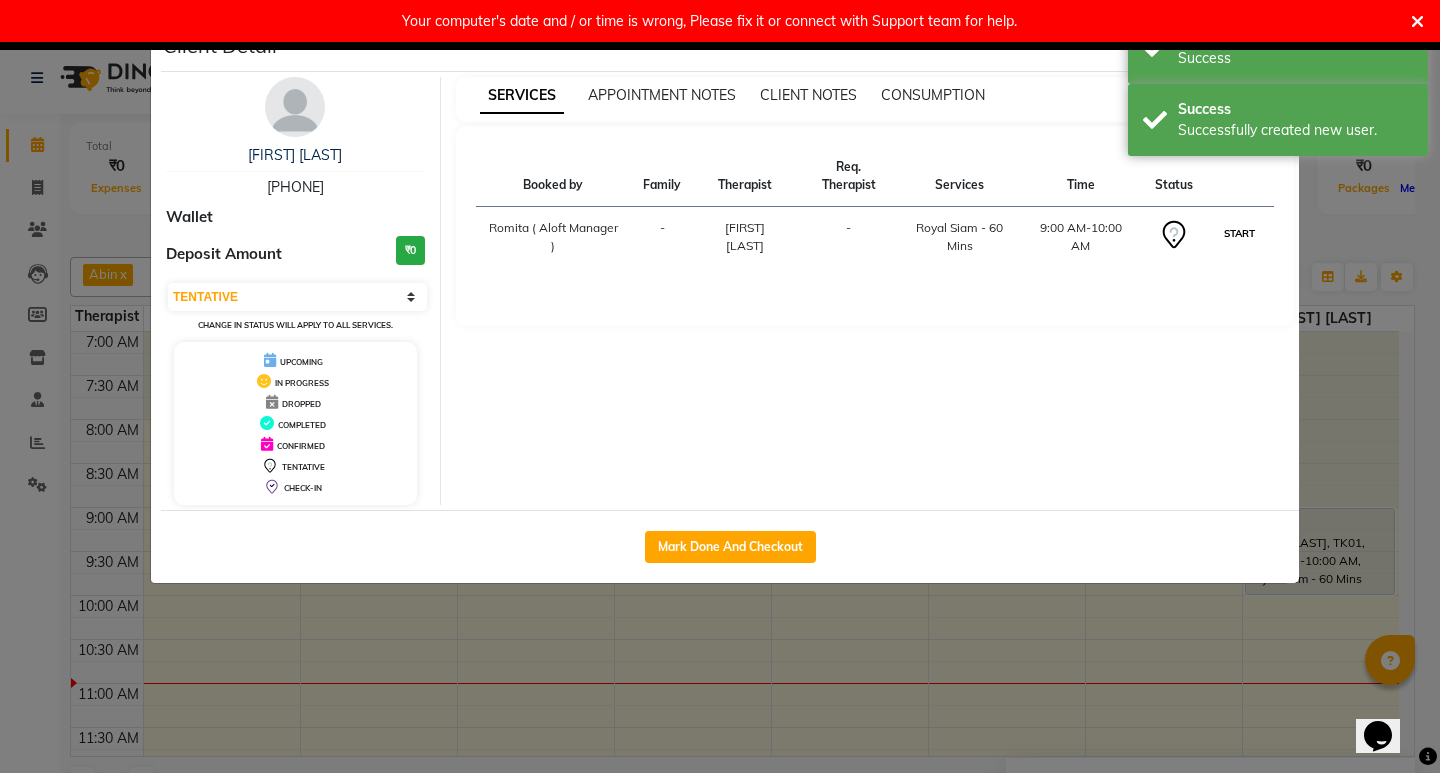 click on "START" at bounding box center [1239, 233] 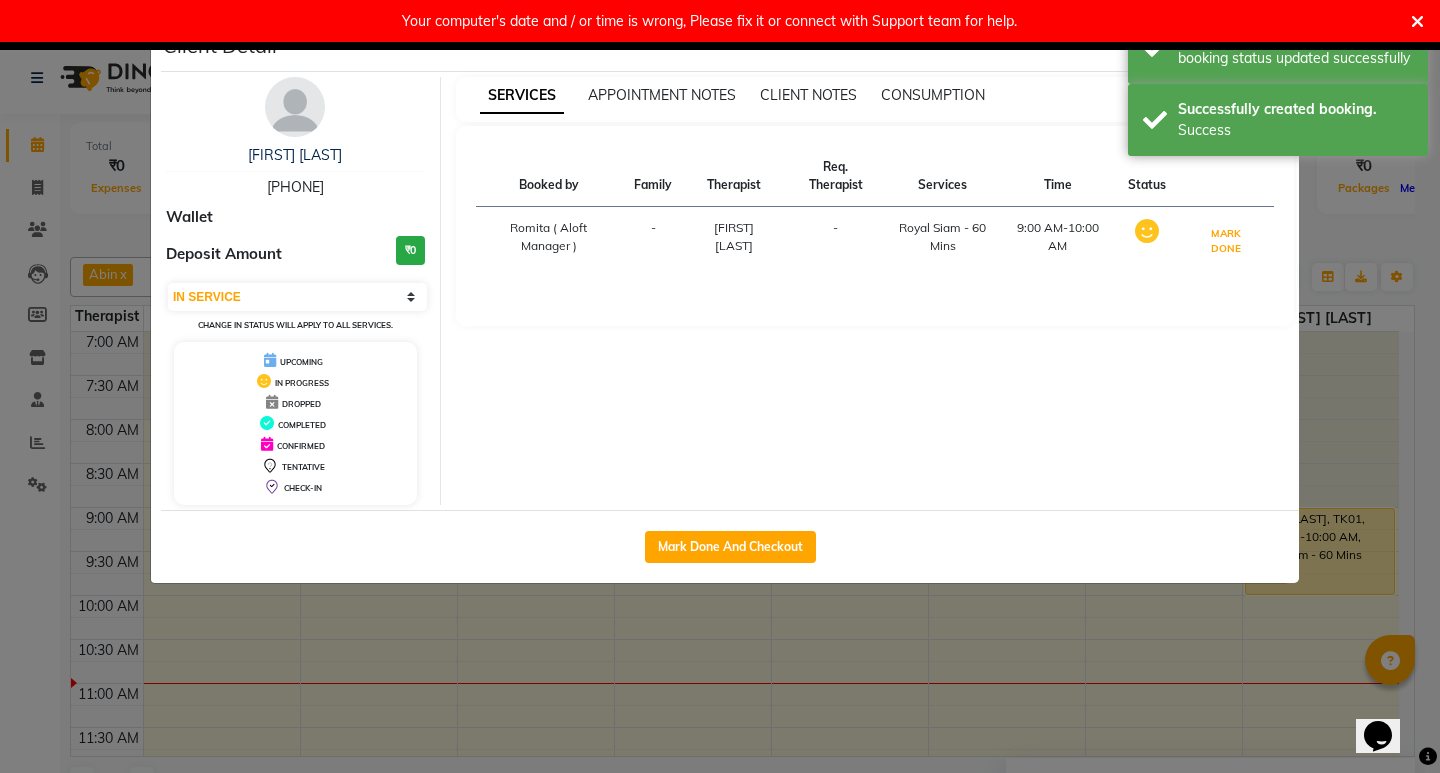 click on "MARK DONE" at bounding box center [1226, 241] 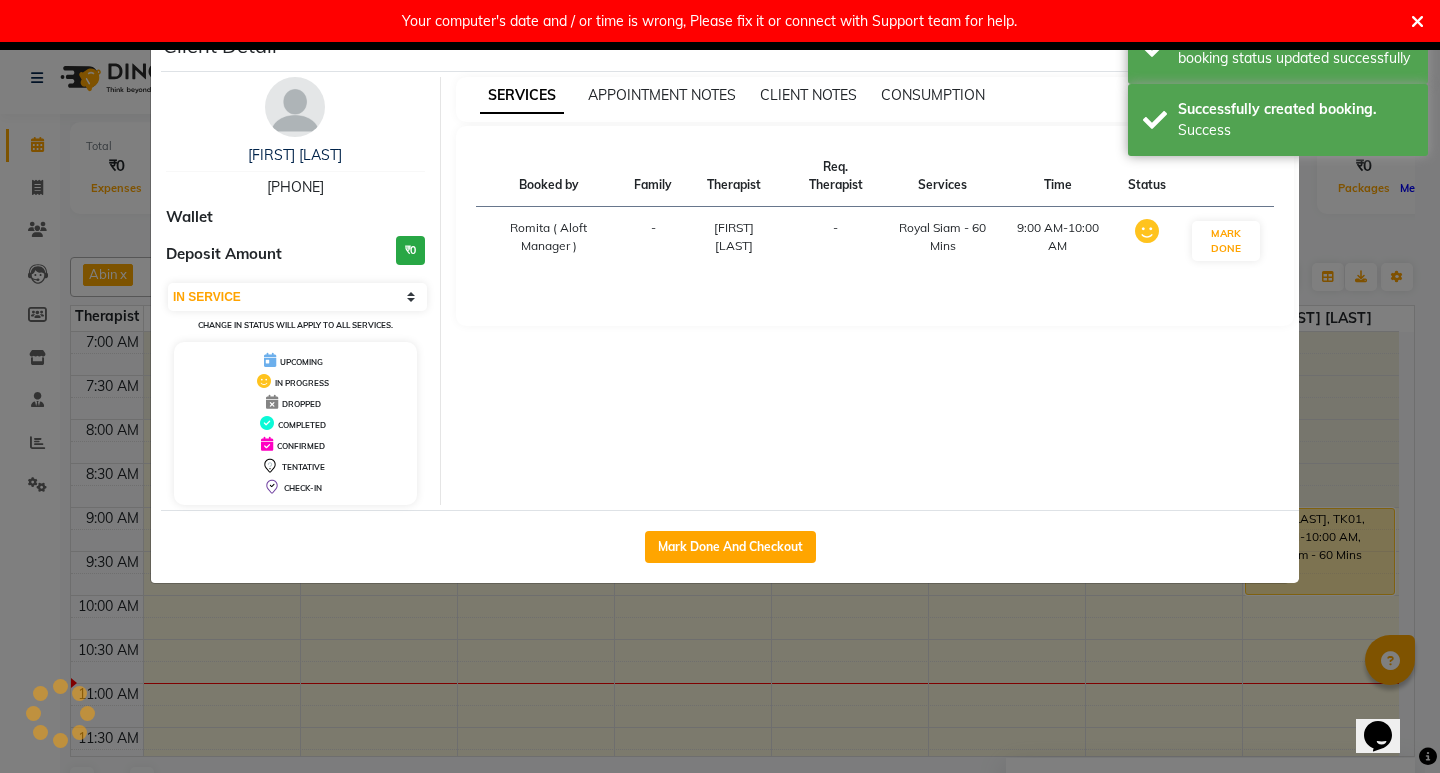 select on "3" 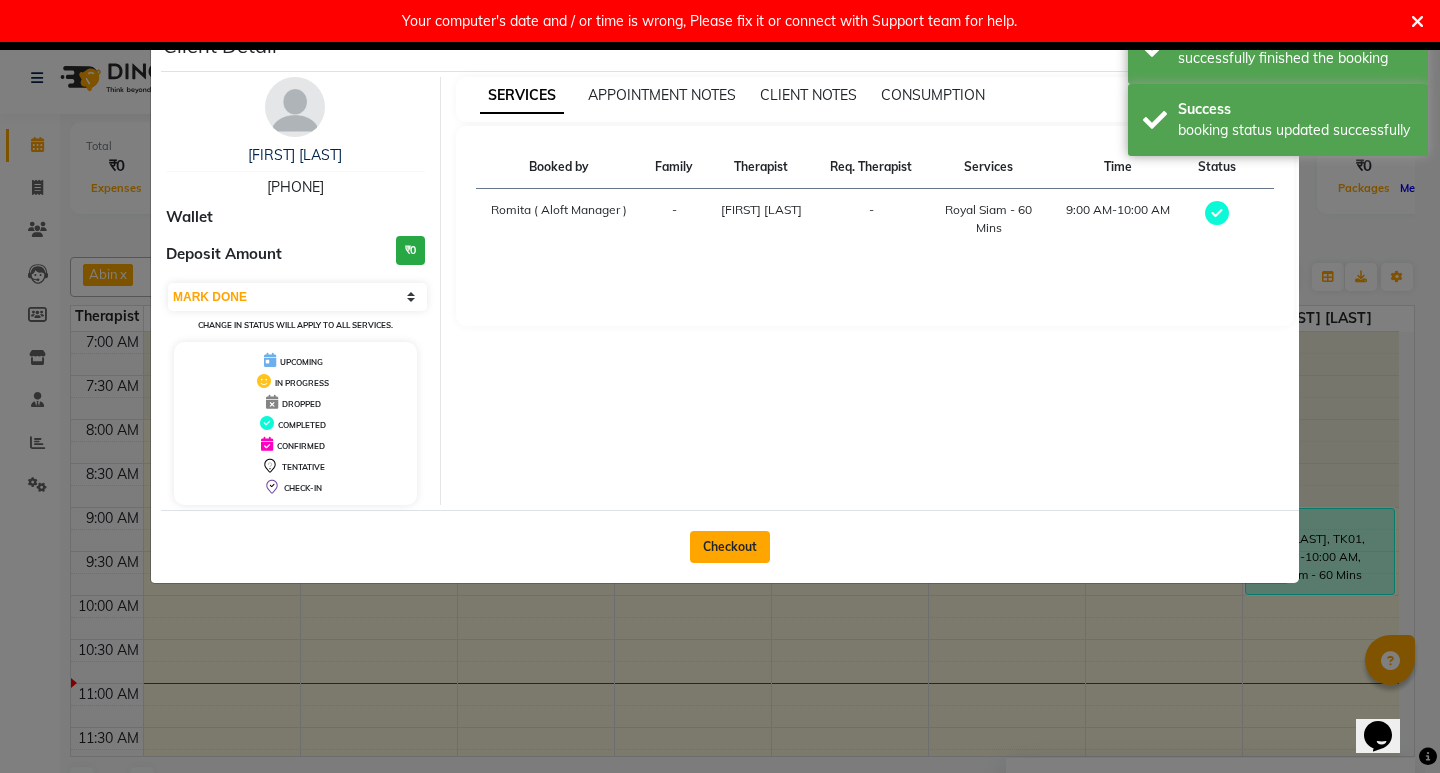 click on "Checkout" 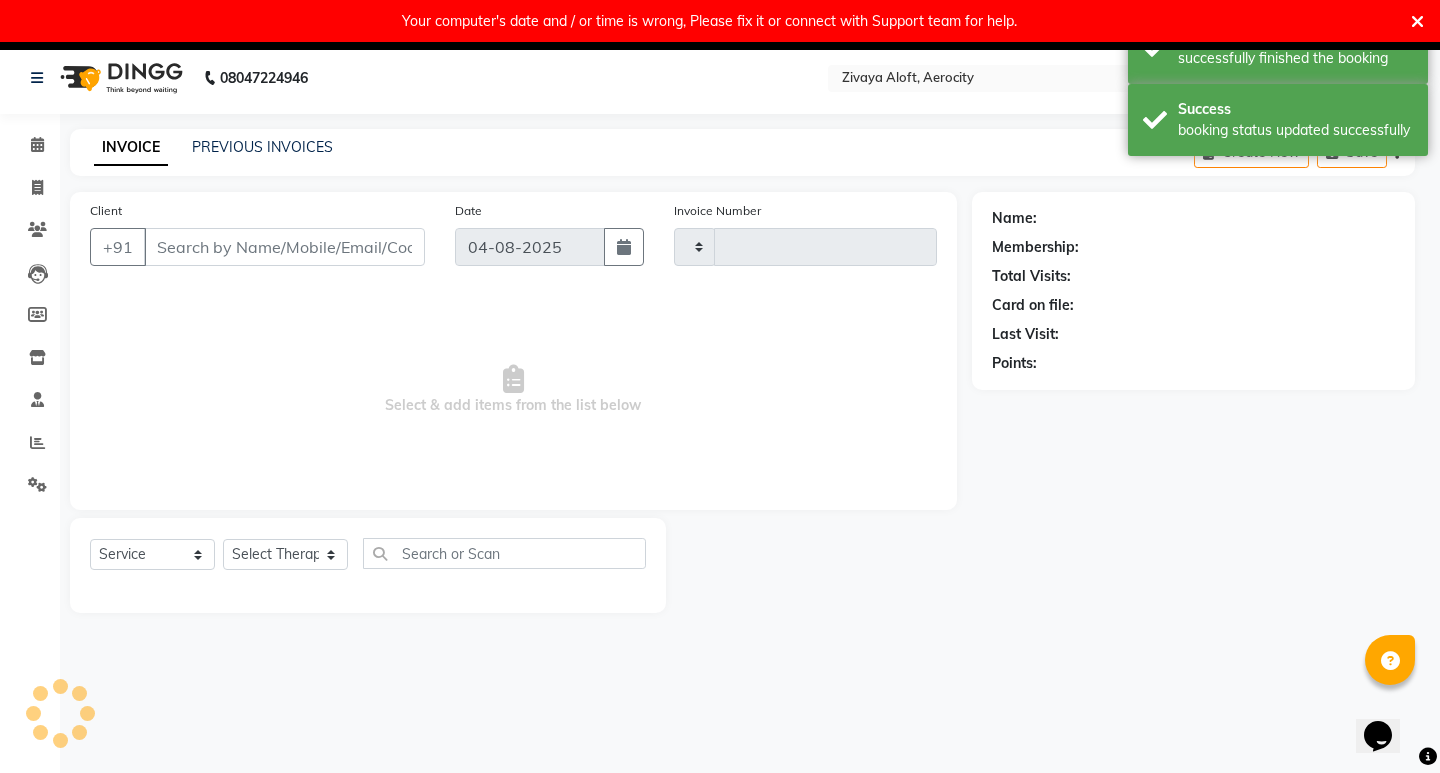 type on "1299" 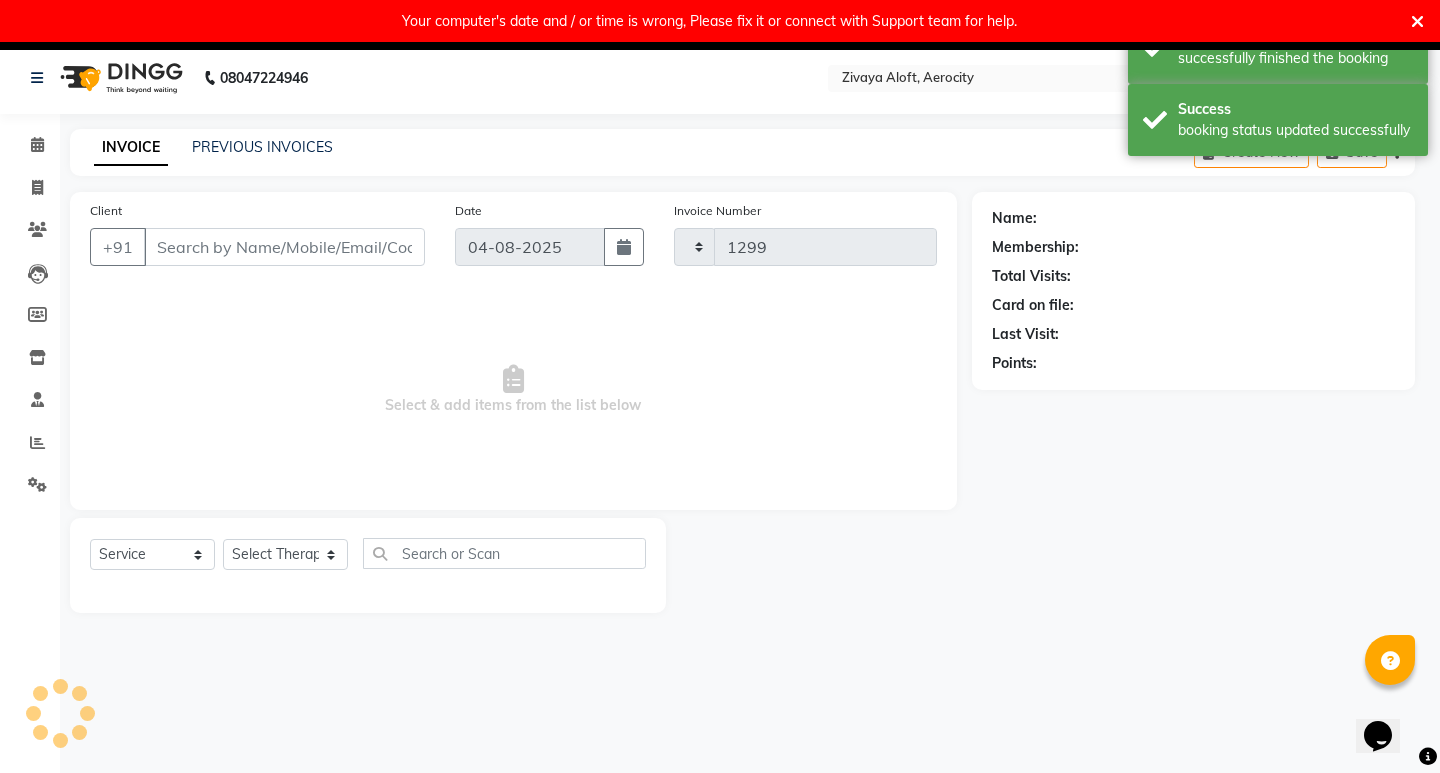 select on "6403" 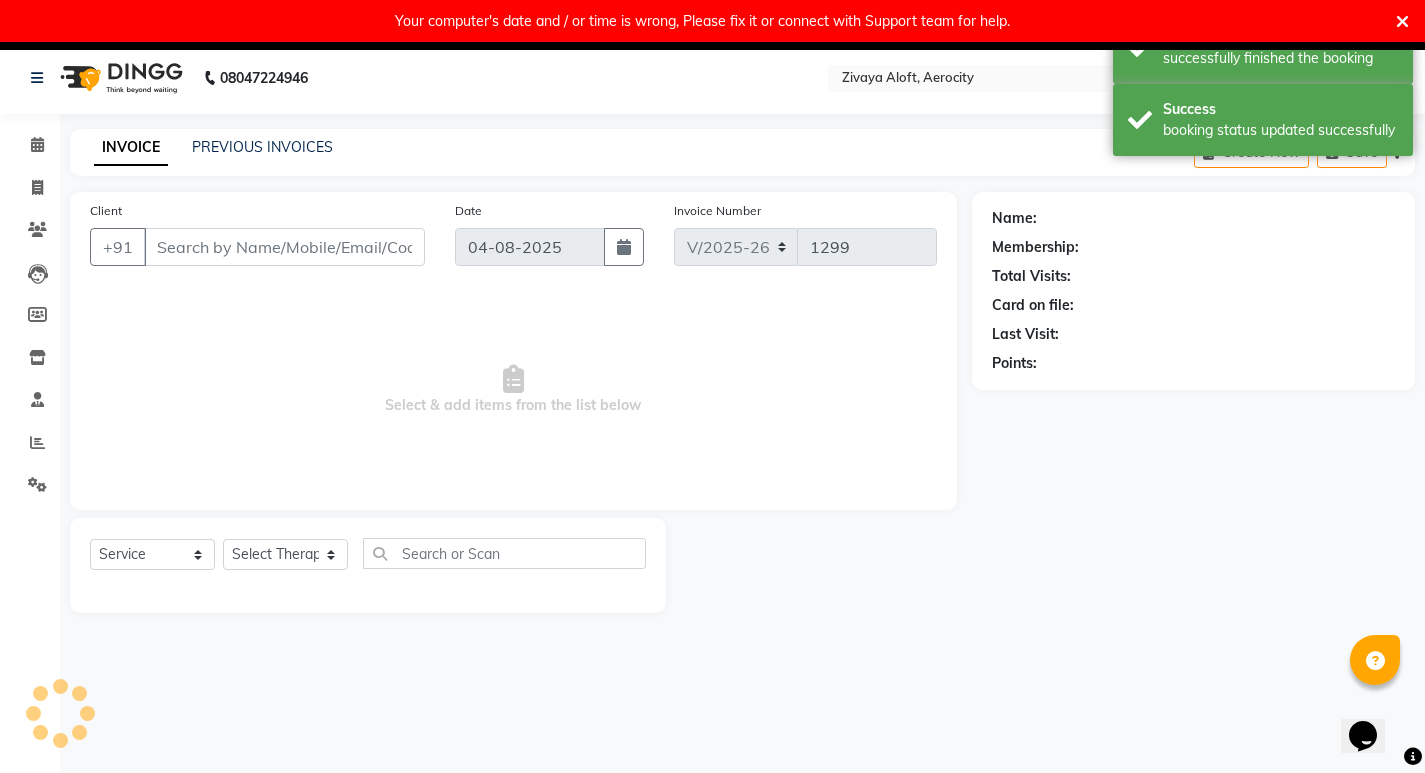 type on "[PHONE]" 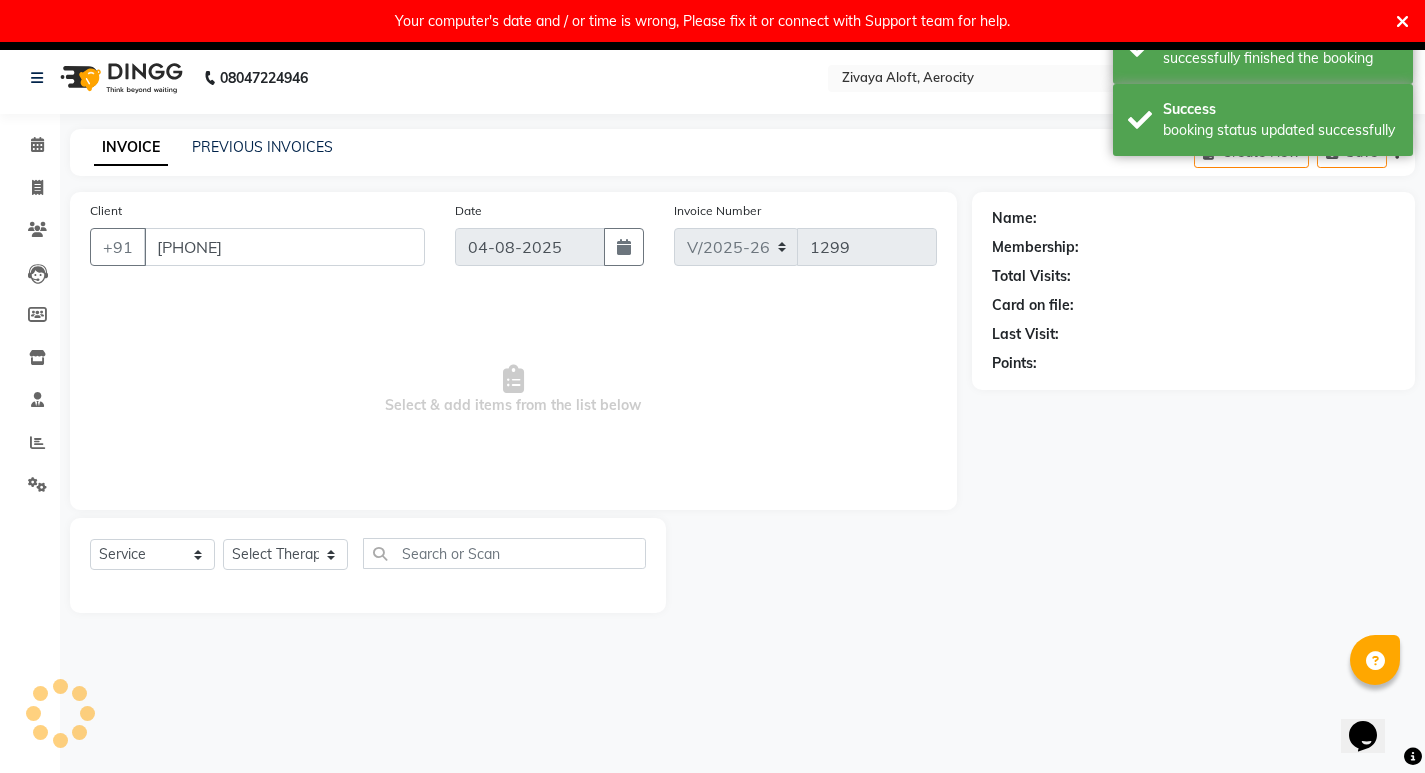 select on "48462" 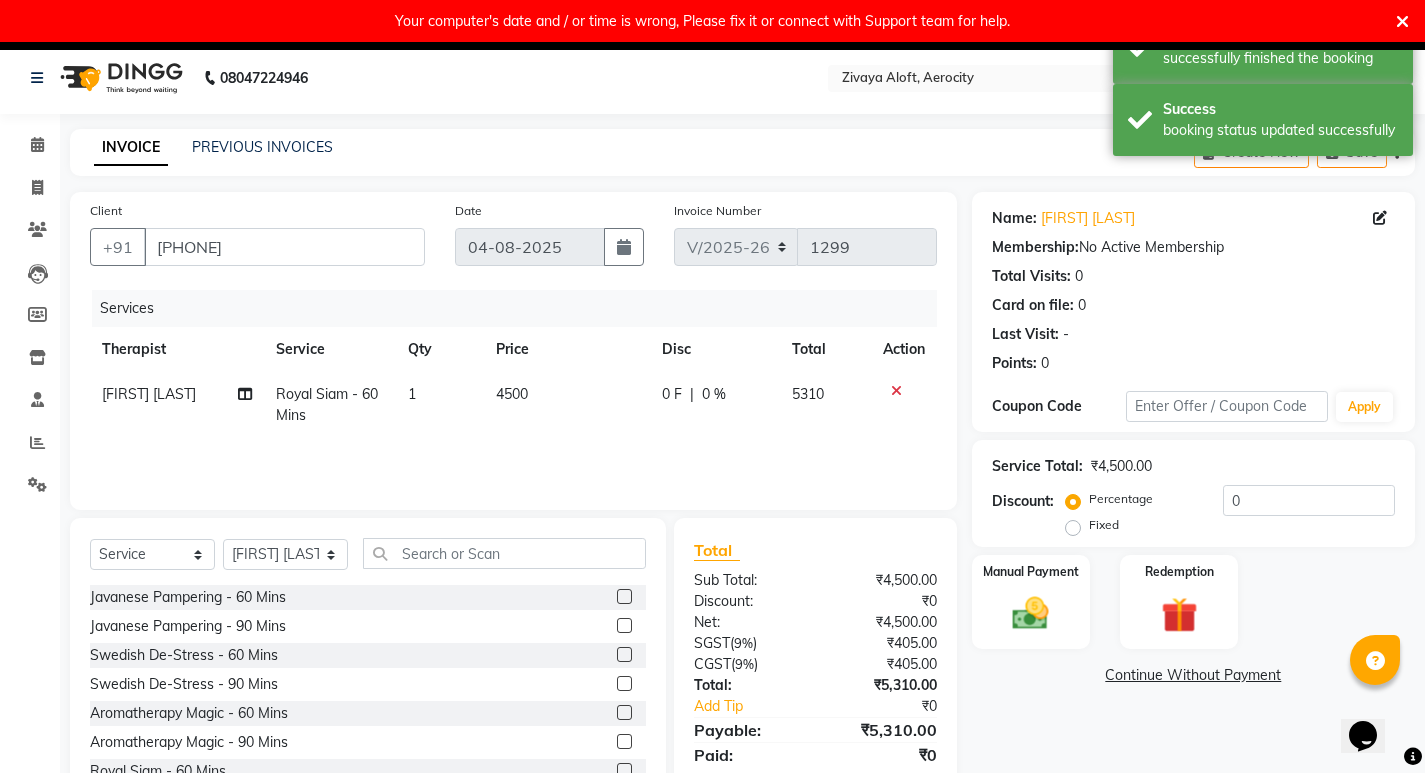 click on "0 %" 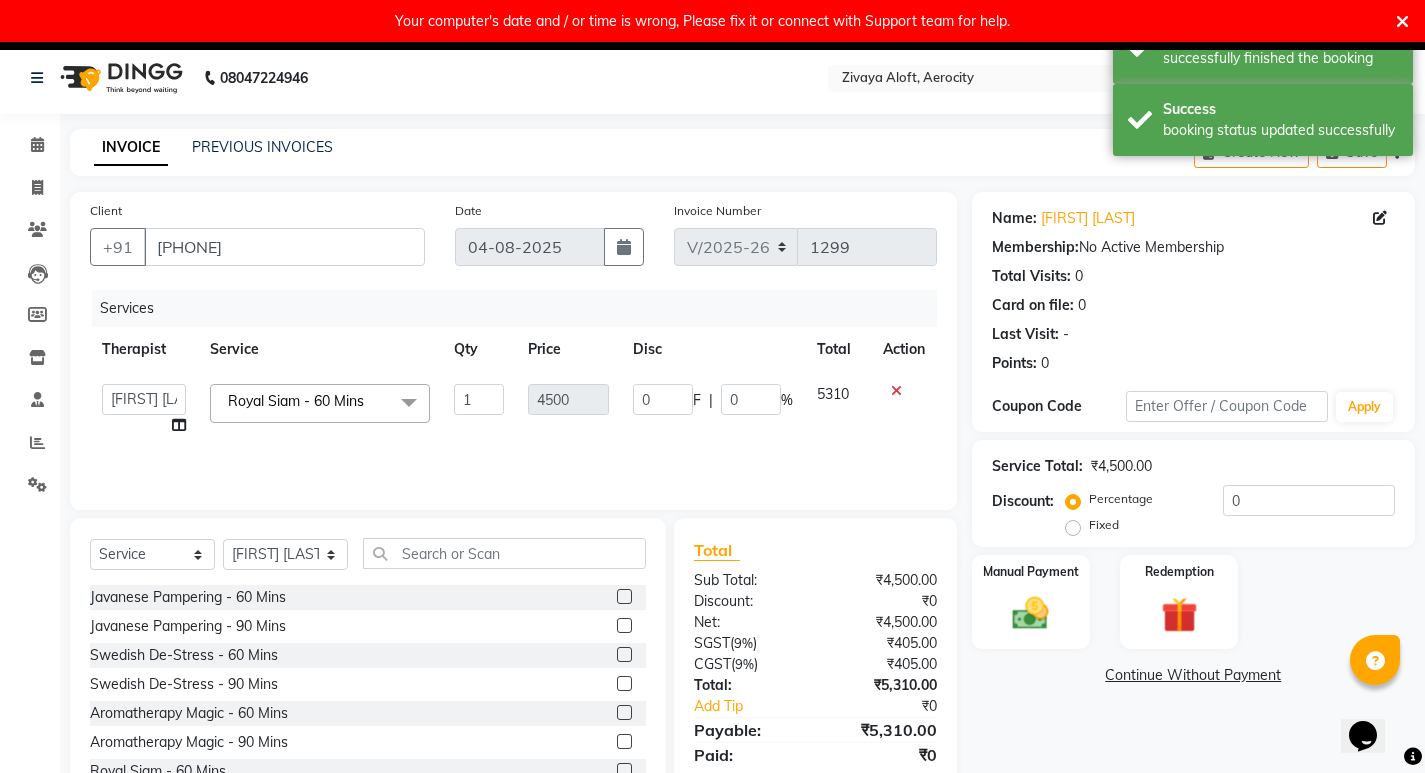 click on "%" 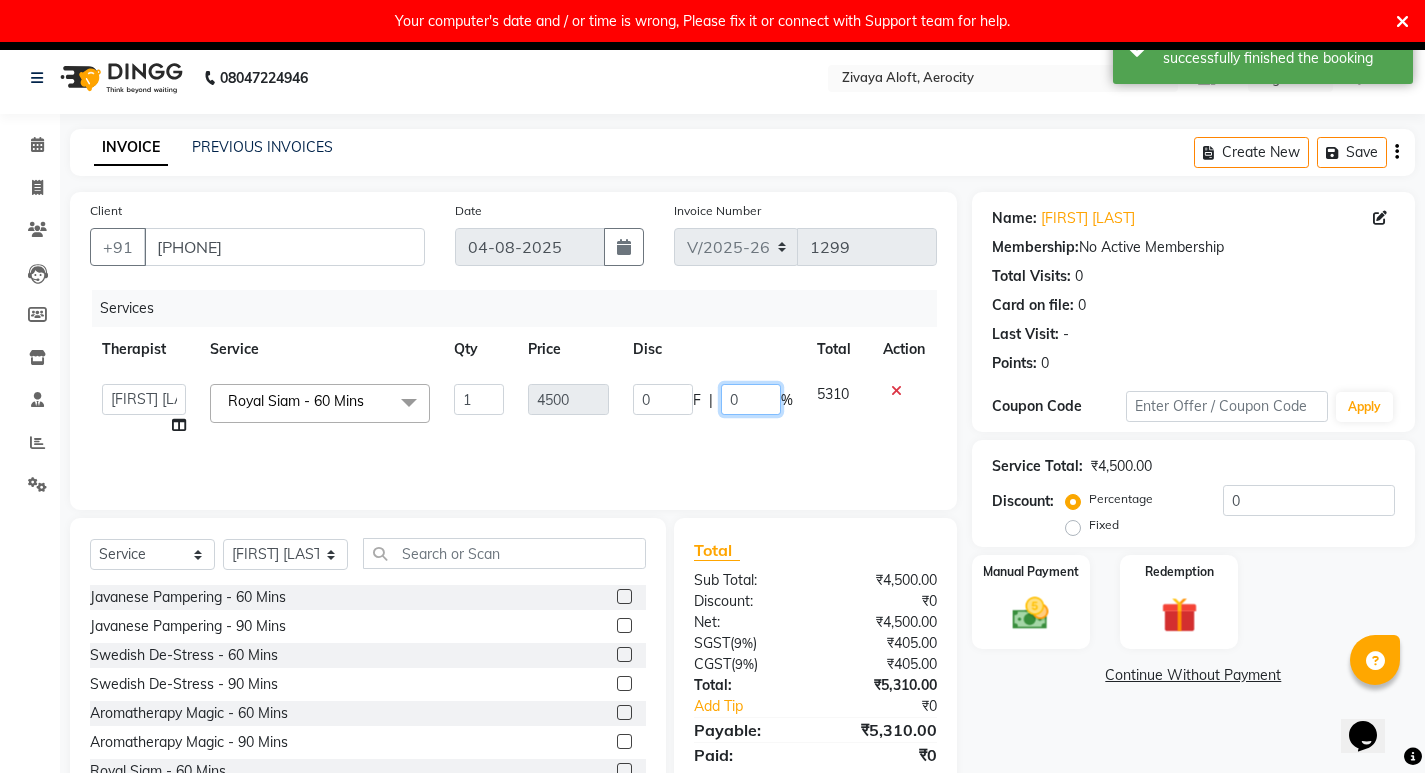 click on "0" 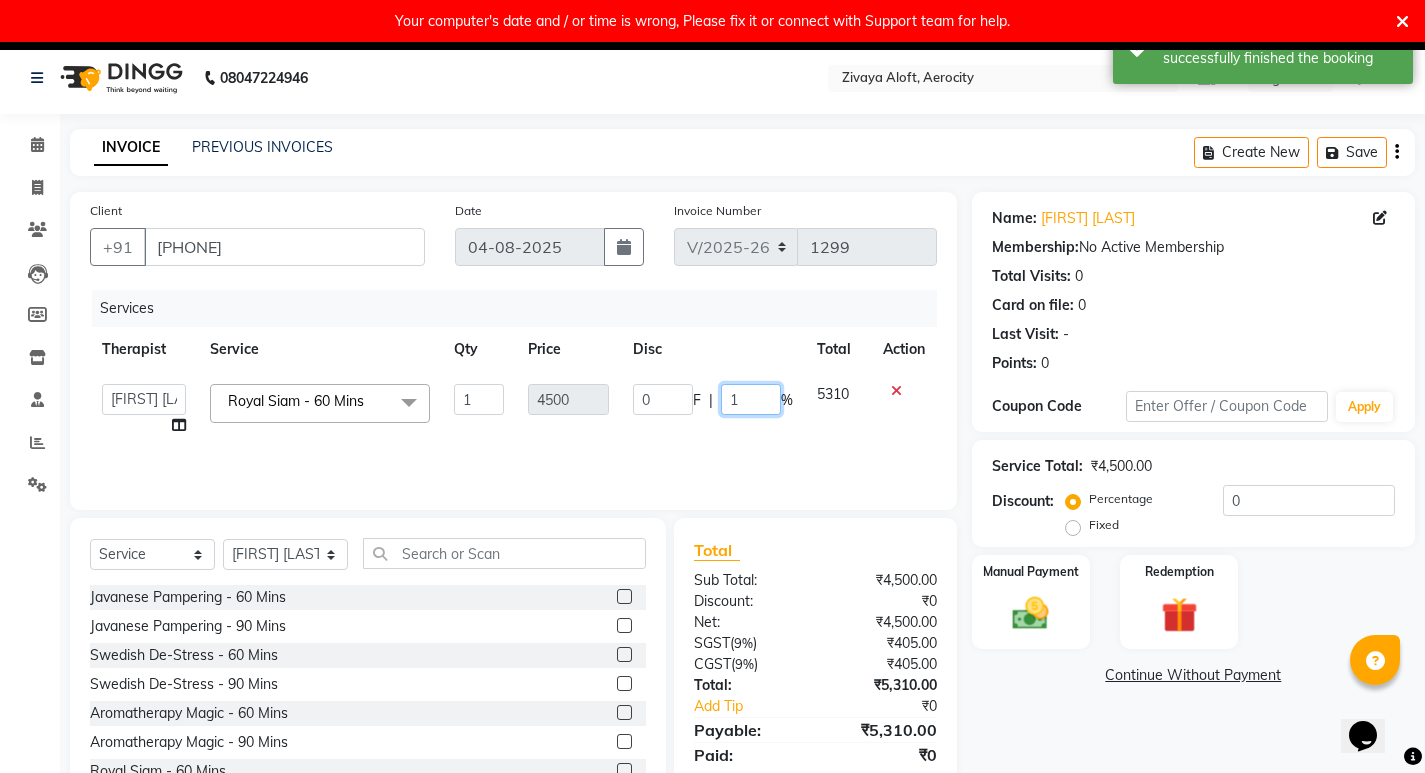 type on "15" 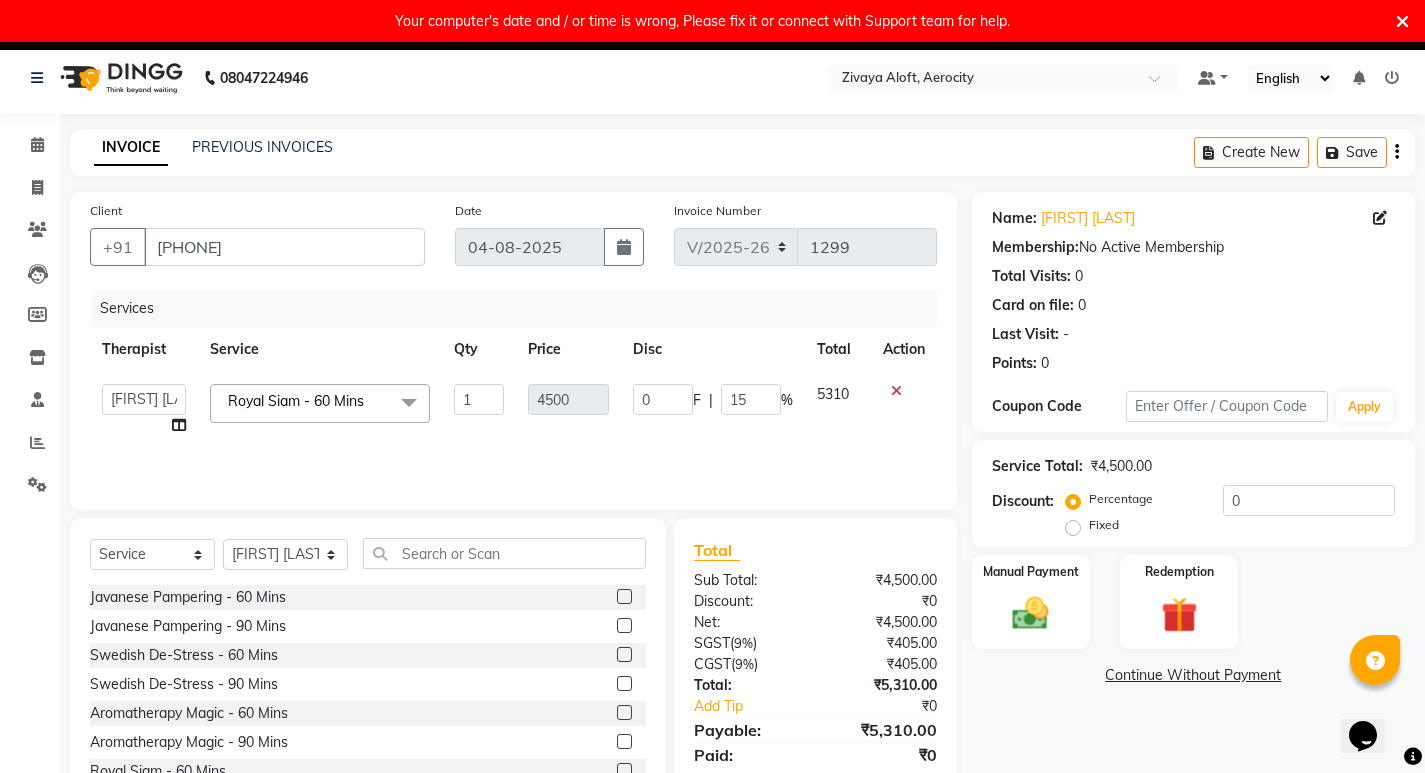 click on "Services Therapist Service Qty Price Disc Total Action [FIRST] [FIRST] [FIRST] [LAST] [FIRST] [LAST] [FIRST] [LAST] [FIRST] [LAST] [FIRST] [FIRST] [FIRST] [LAST] Royal Siam - 60 Mins x Javanese Pampering - 60 Mins Javanese Pampering - 90 Mins Swedish De-Stress - 60 Mins Swedish De-Stress - 90 Mins Aromatherapy Magic - 60 Mins Aromatherapy Magic - 90 Mins Royal Siam - 60 Mins Royal Siam - 90 Mins Abhyangam - 60 Mins Abhyangam - 90 Mins Fusion Therapy - 60 Mins Fusion Therapy - 90 Mins The Healing Touch - 120 Mins Herbal Hot Compress Massage - 60 Mins Candle Massage - 60 Mins De-Stress Back & Shoulder Massage - 30 Mins De-Stress Back & Shoulder Massage with Herbal Hot Compress - 30 Mins Signature Foot Massage - 30 Mins Signature Foot Massage with Hebal Hot Compress - 30 Mins Signature Head Massage - 30 Mins Zivaya Signature Scrub - 60 Mins Zivaya Signature Facial - 60 Mins Cleansing Facial - 30 Mins Package of 5 Therapies x 60 Mins x 1 Month Royal Siam - 60 Mins 1" 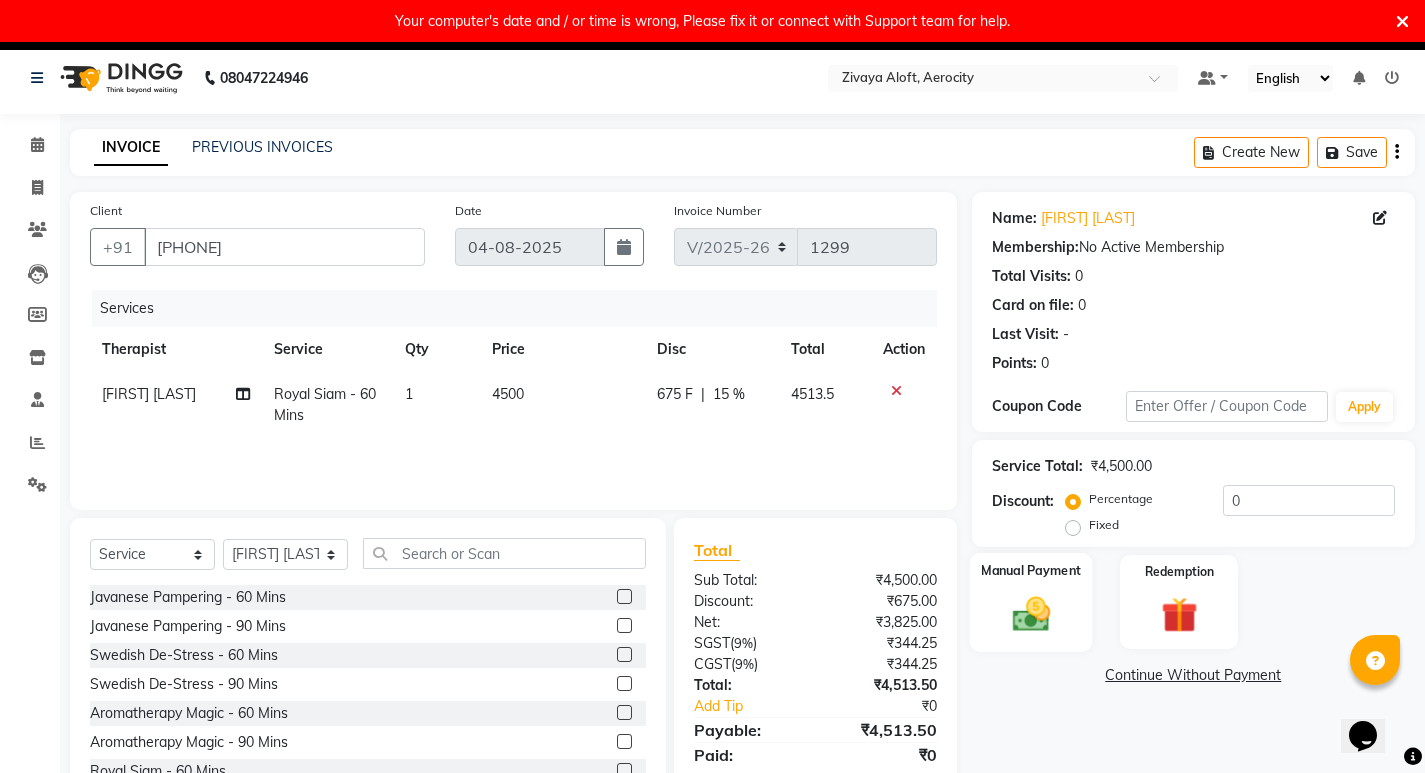 click 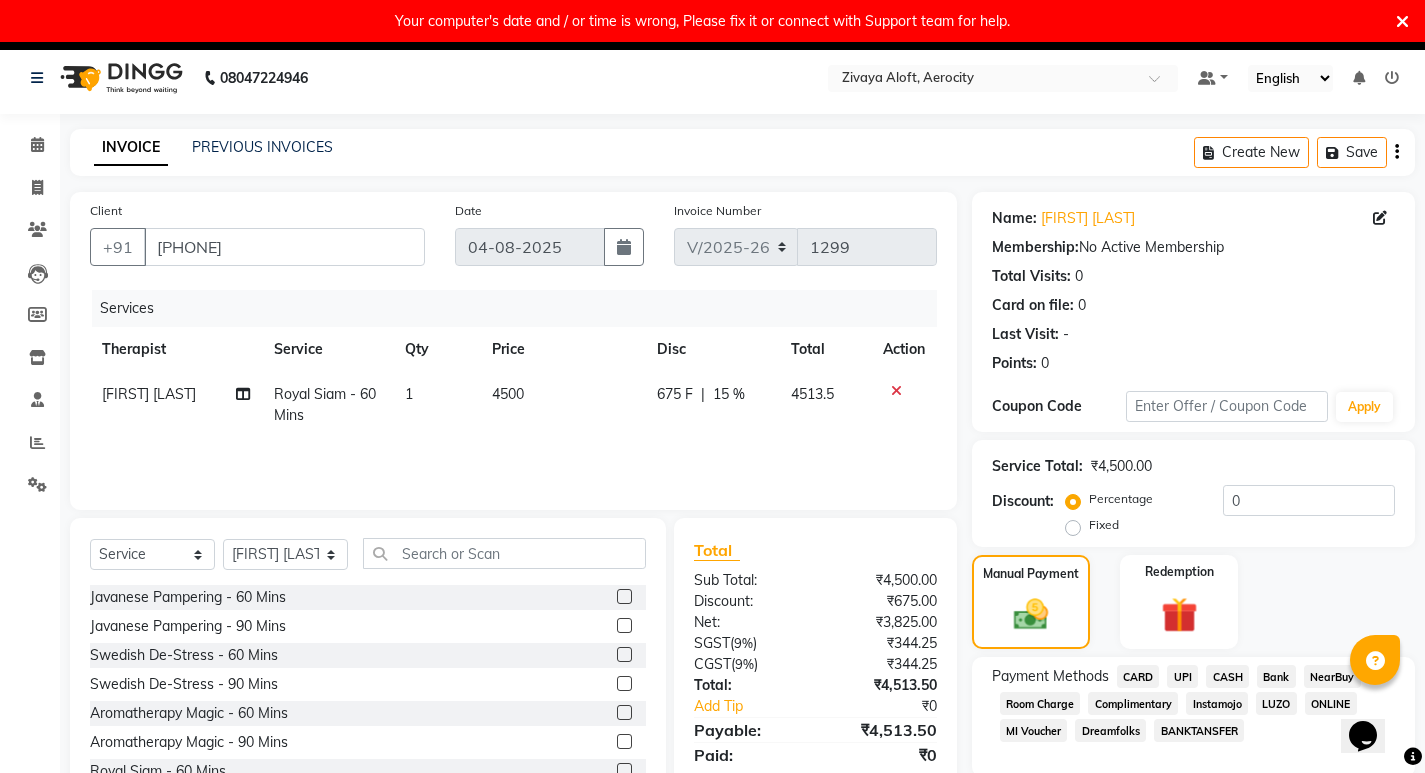 scroll, scrollTop: 75, scrollLeft: 0, axis: vertical 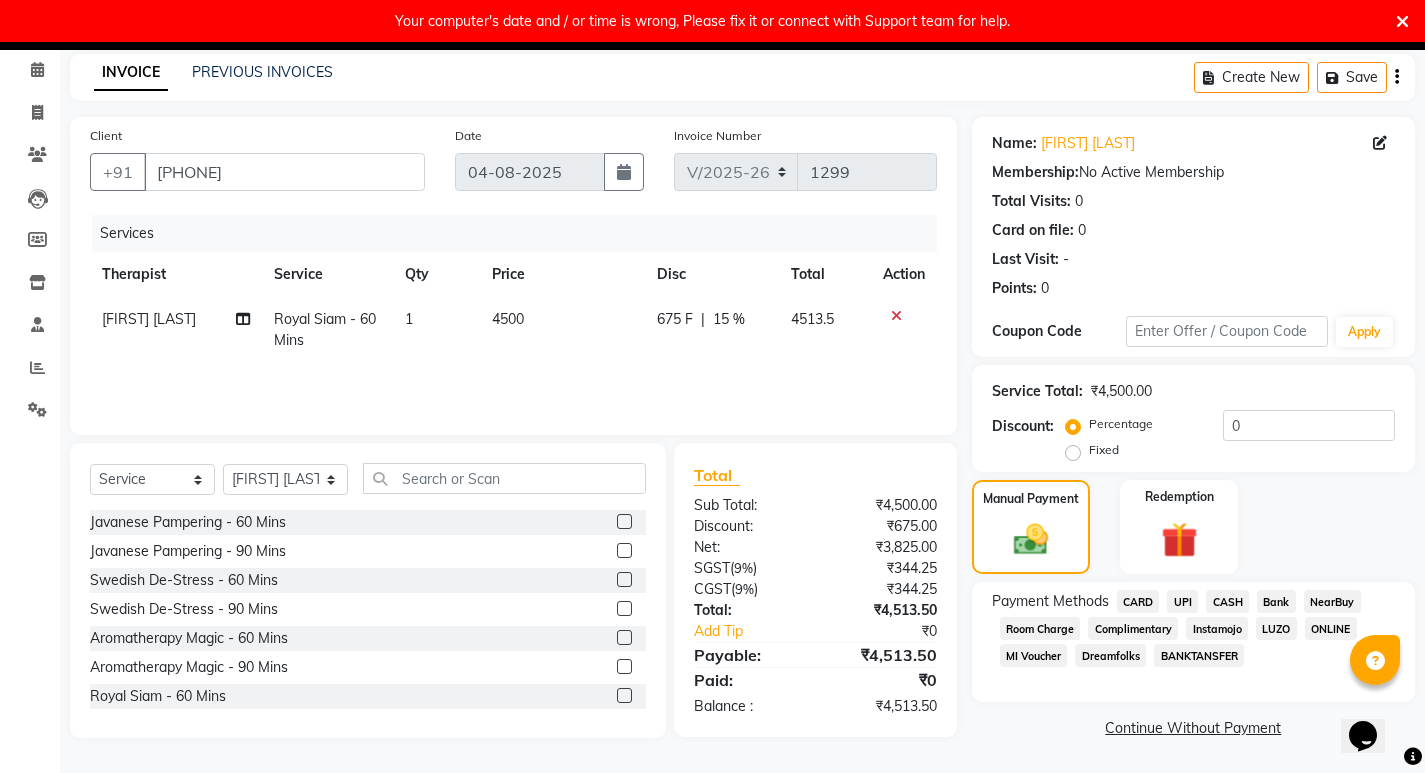 click on "Room Charge" 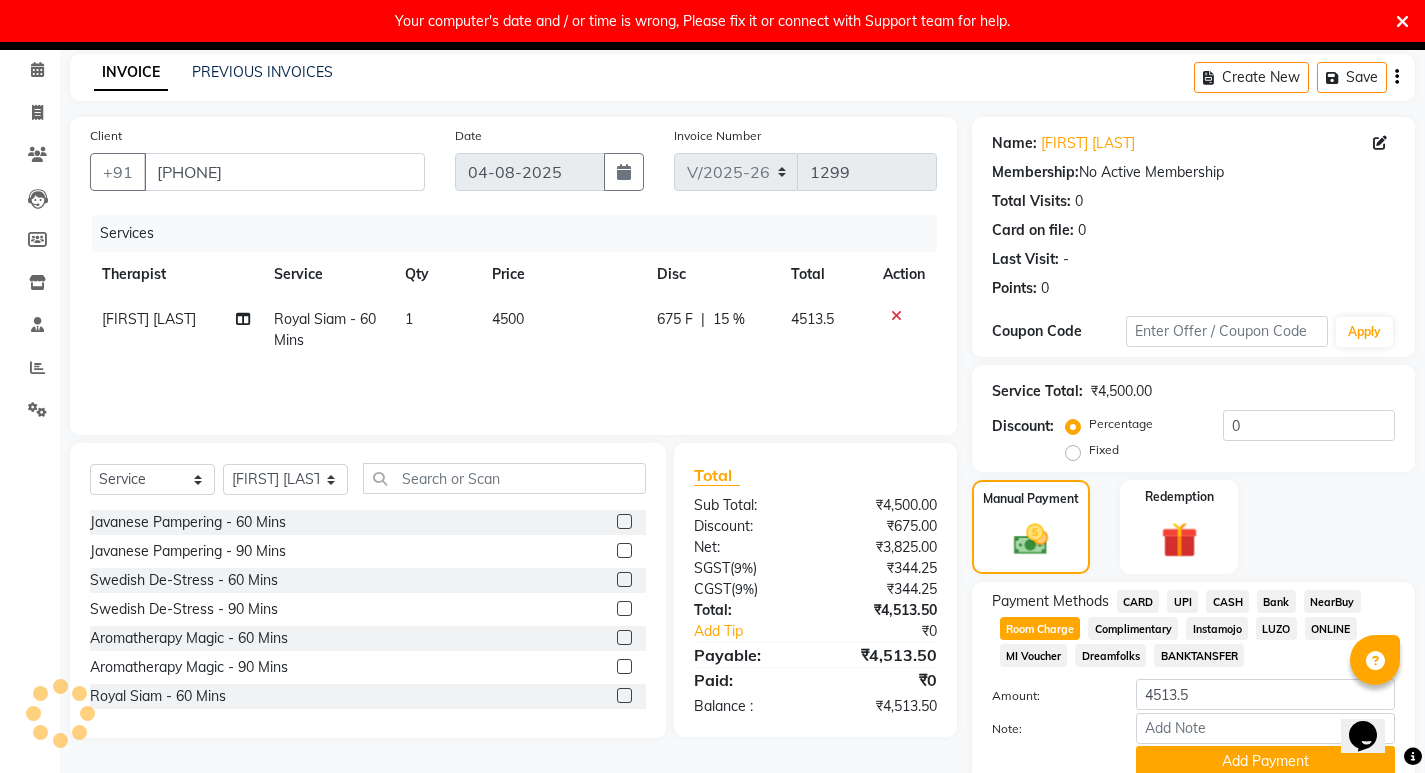 scroll, scrollTop: 158, scrollLeft: 0, axis: vertical 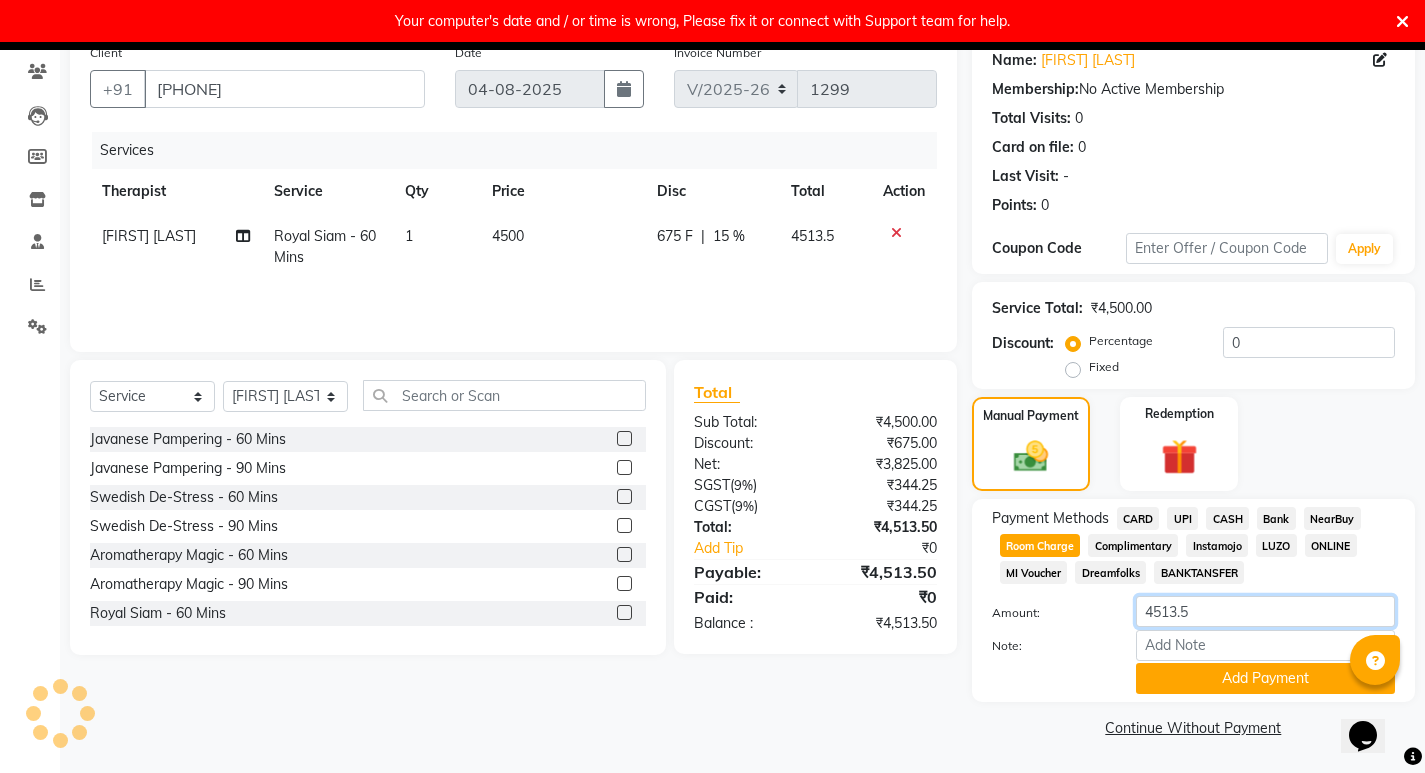 click on "4513.5" 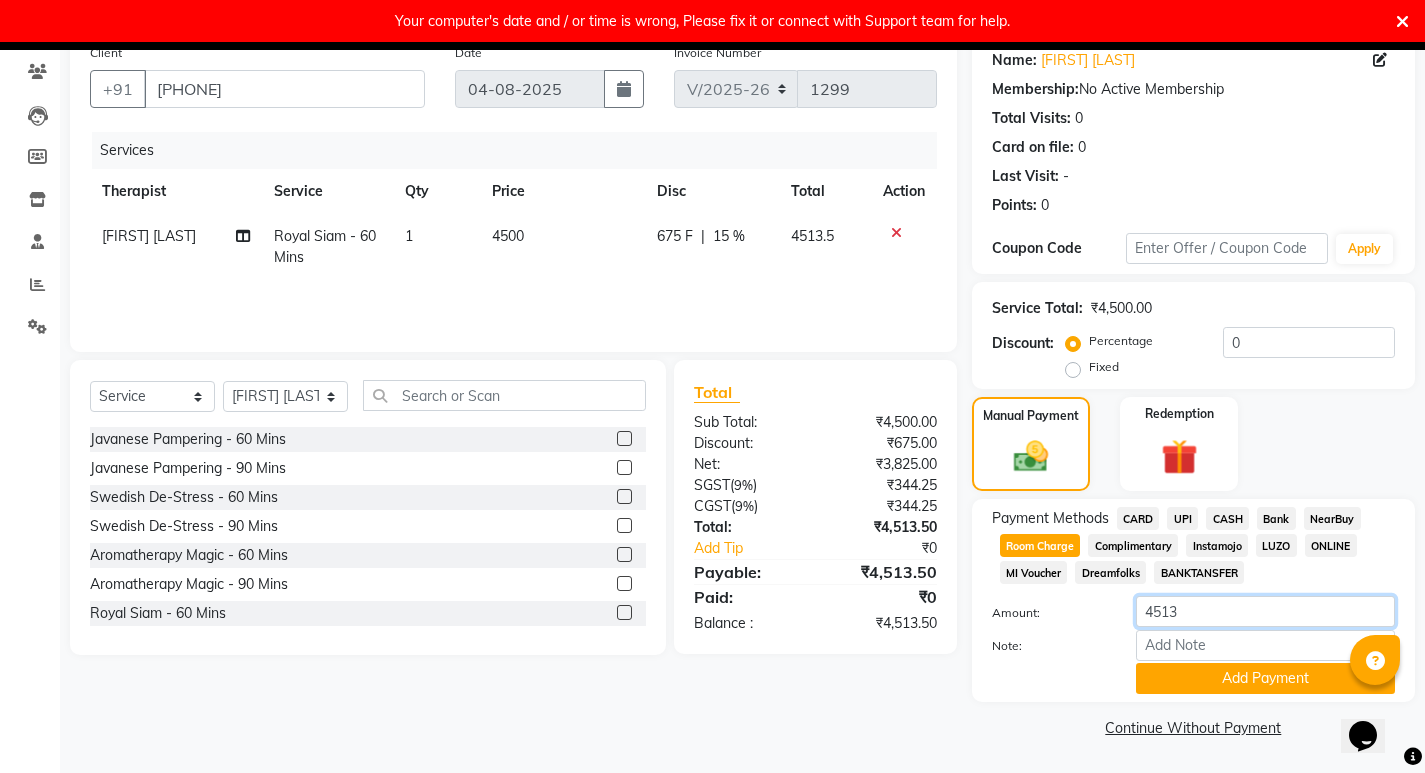 type on "4513" 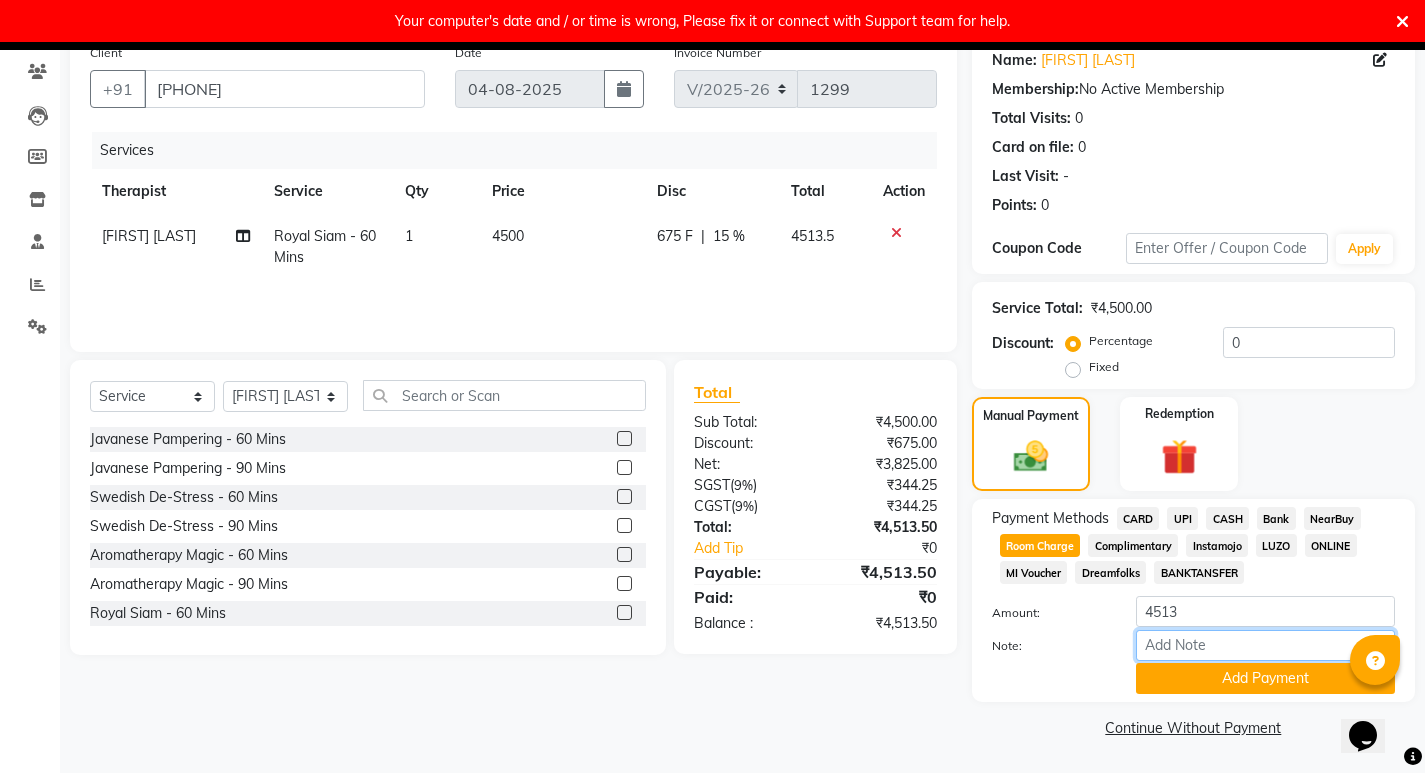 click on "Note:" at bounding box center (1265, 645) 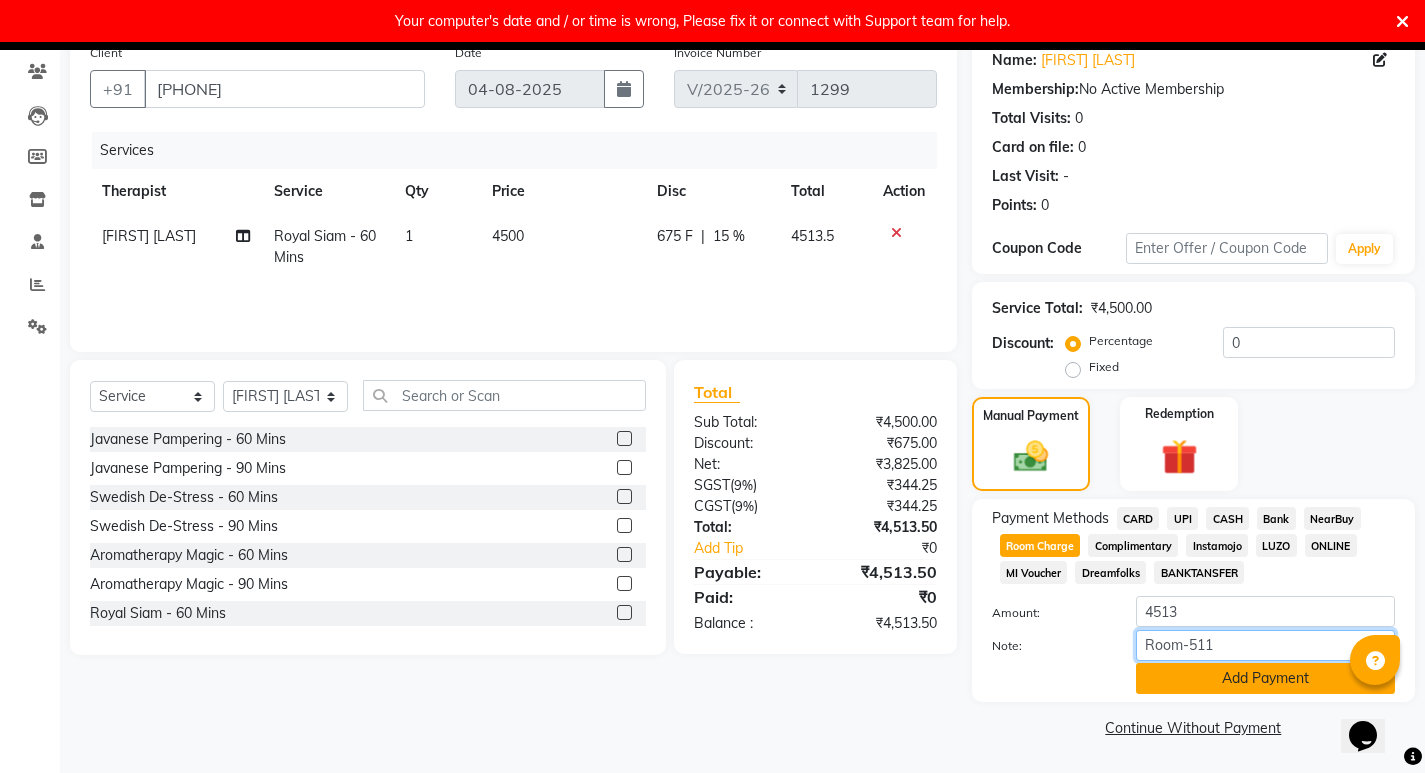 type on "Room-511" 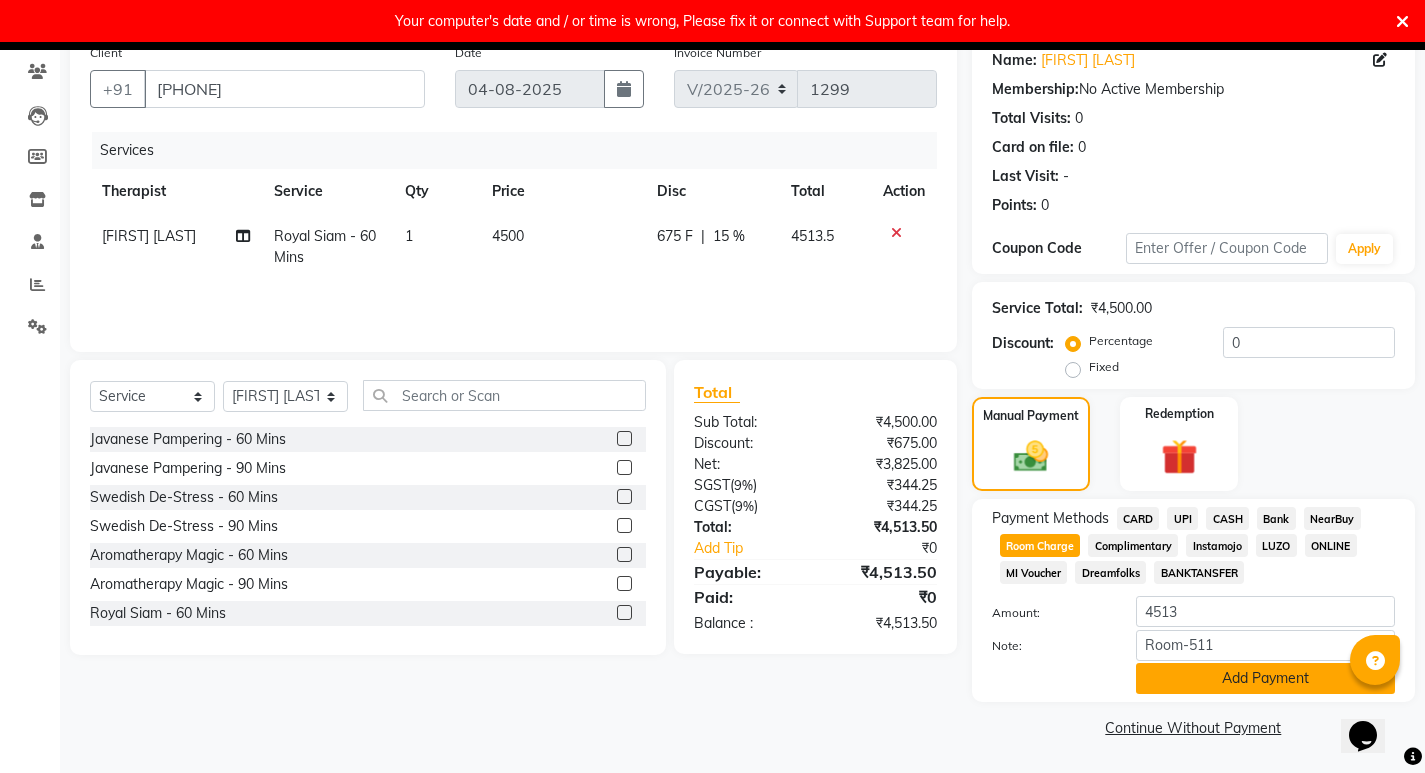 click on "Add Payment" 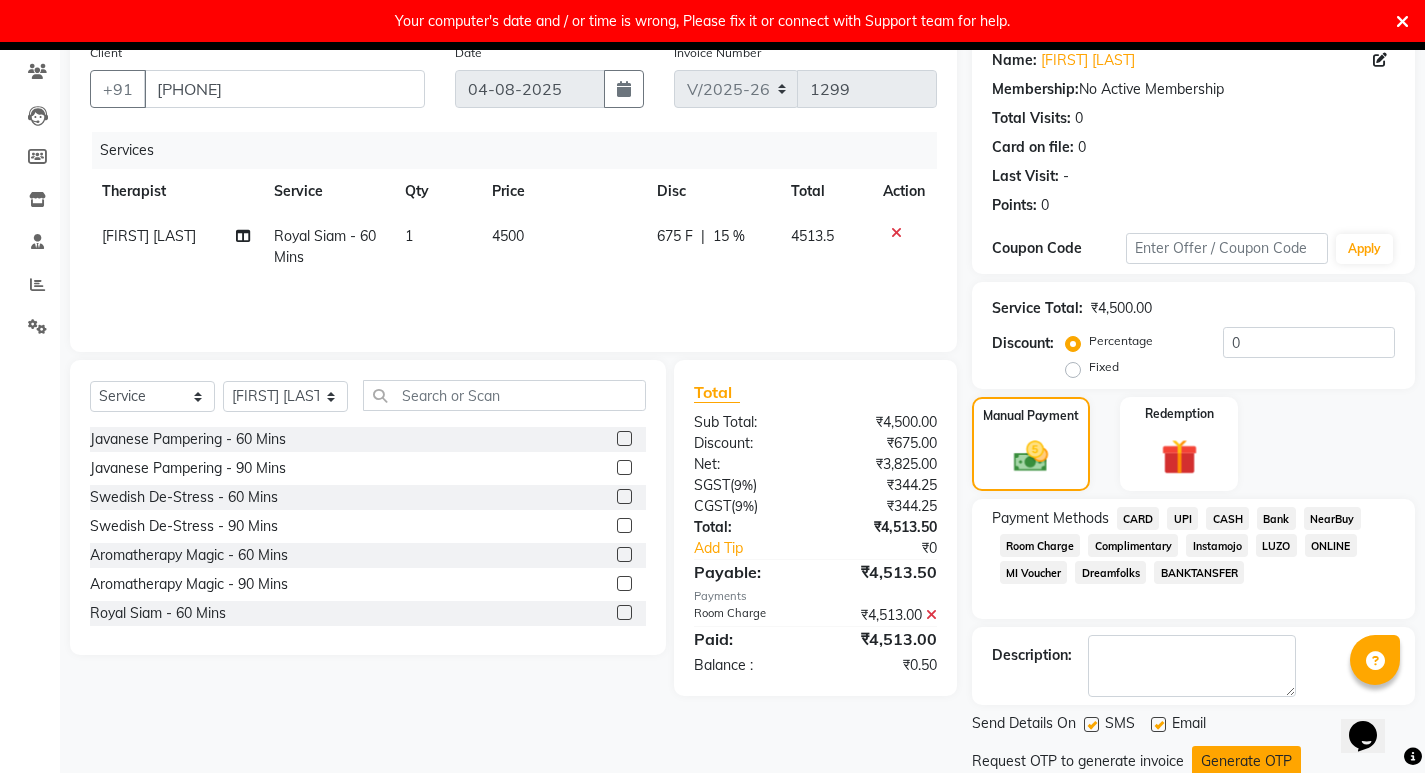 scroll, scrollTop: 227, scrollLeft: 0, axis: vertical 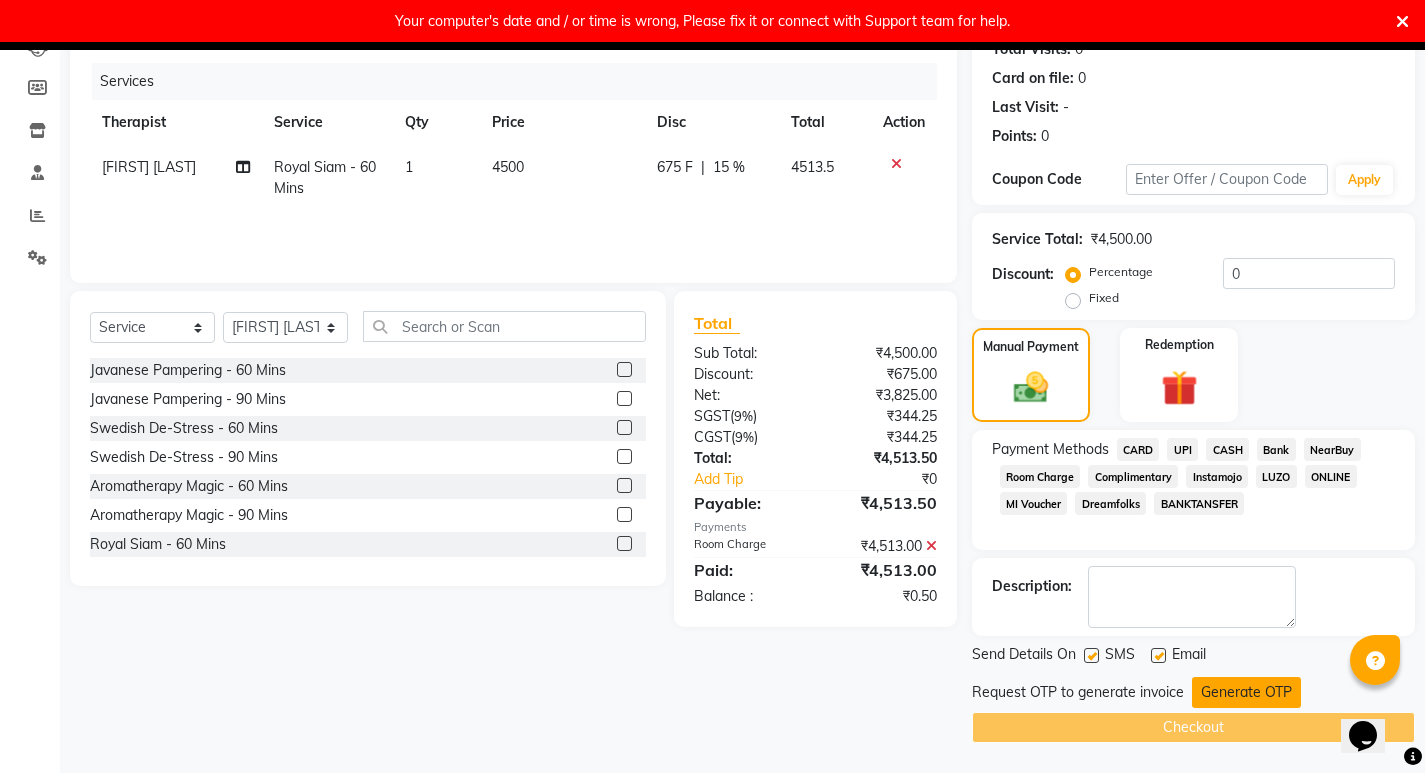 click on "Generate OTP" 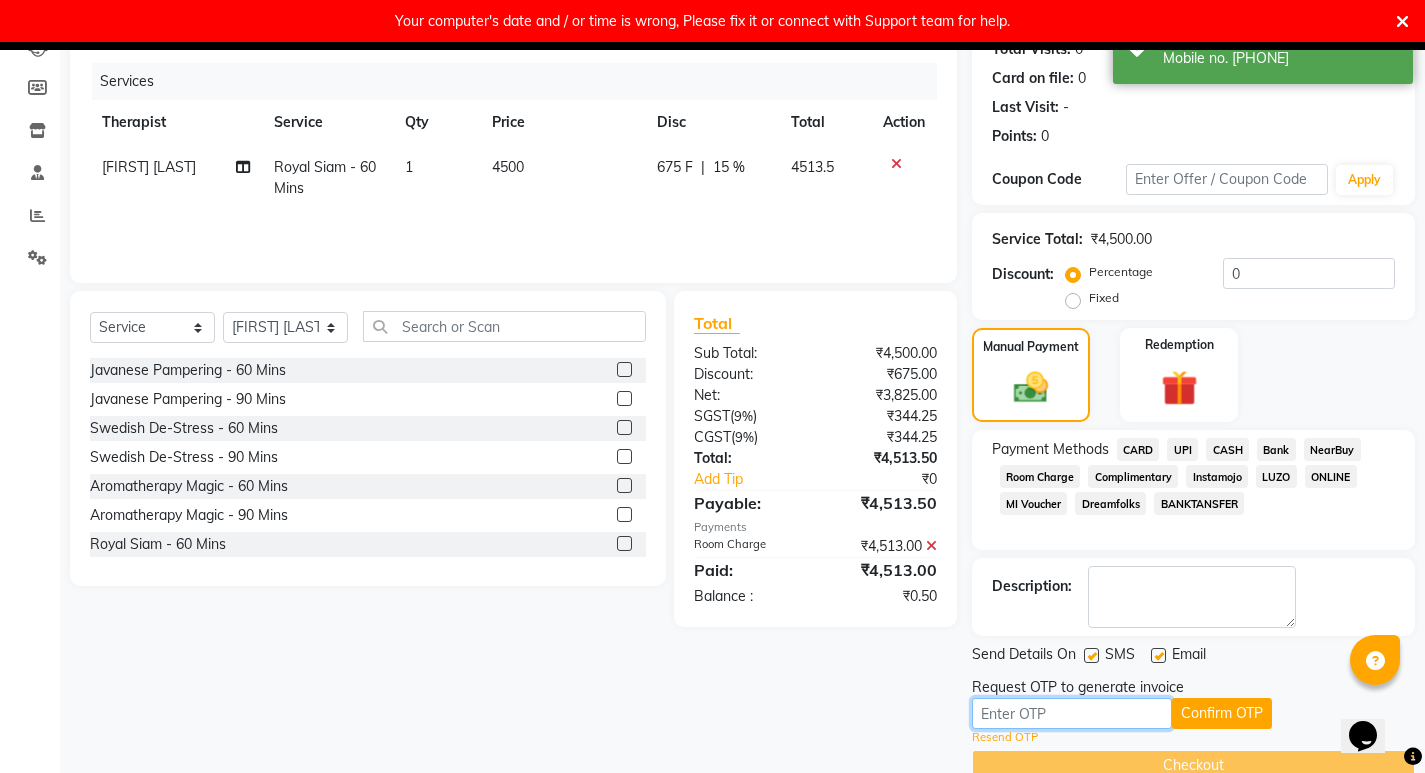 click at bounding box center [1072, 713] 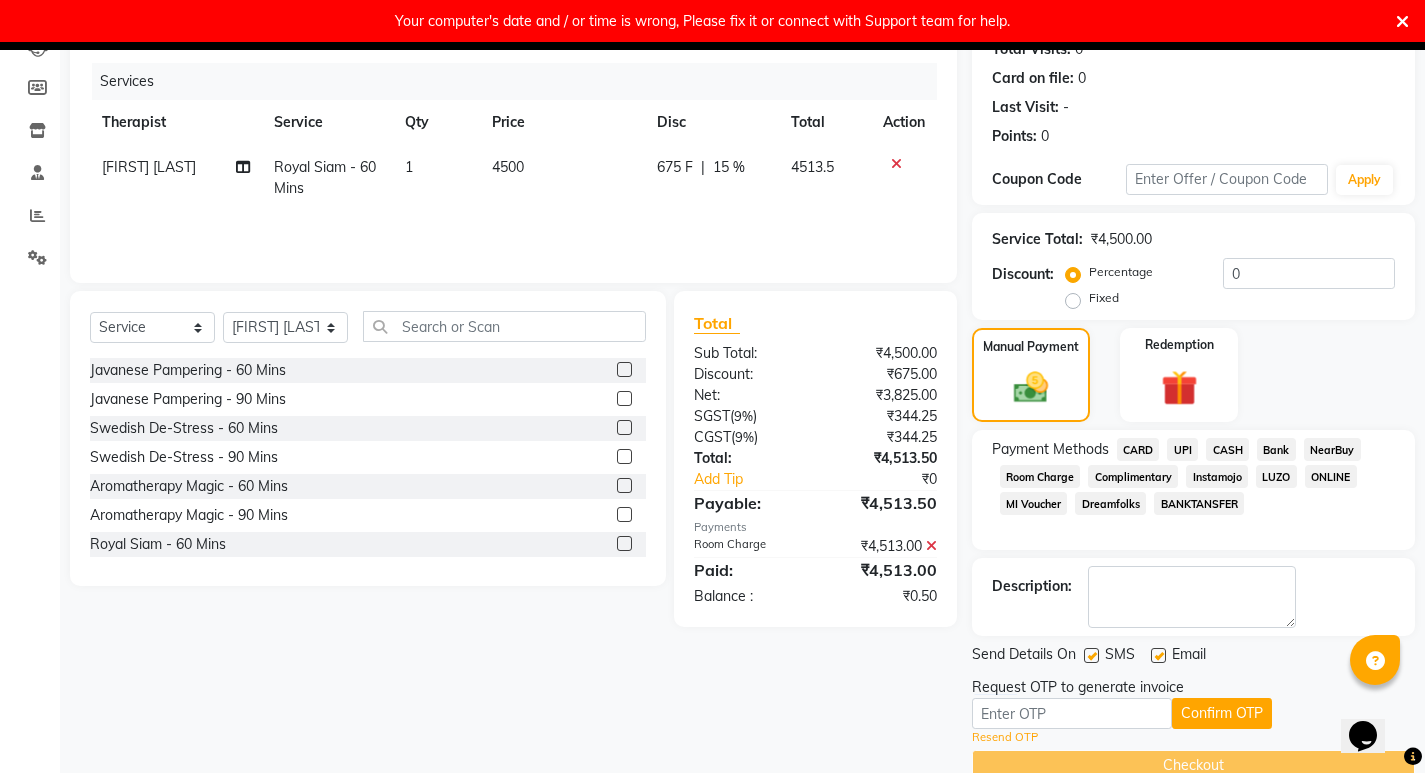 click on "4513.5" 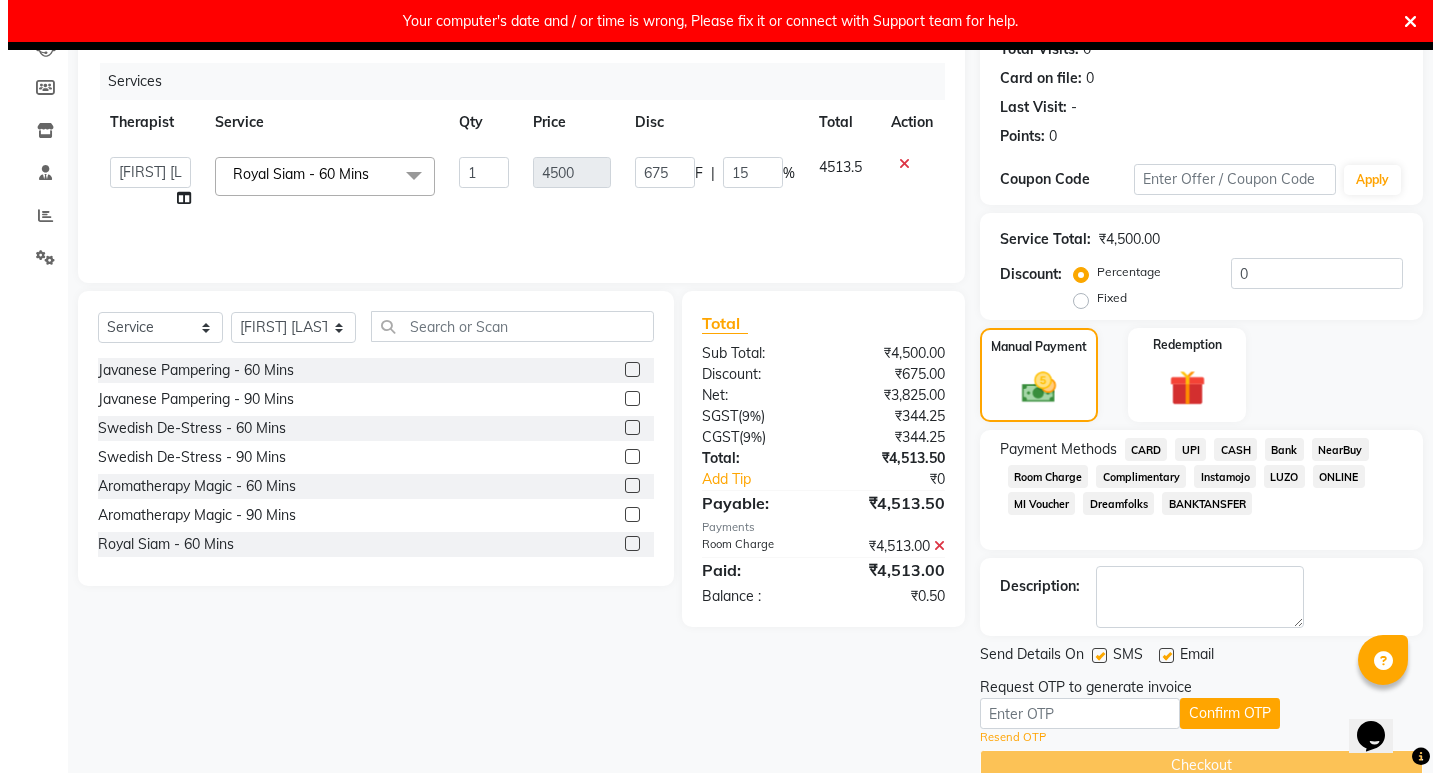 scroll, scrollTop: 0, scrollLeft: 0, axis: both 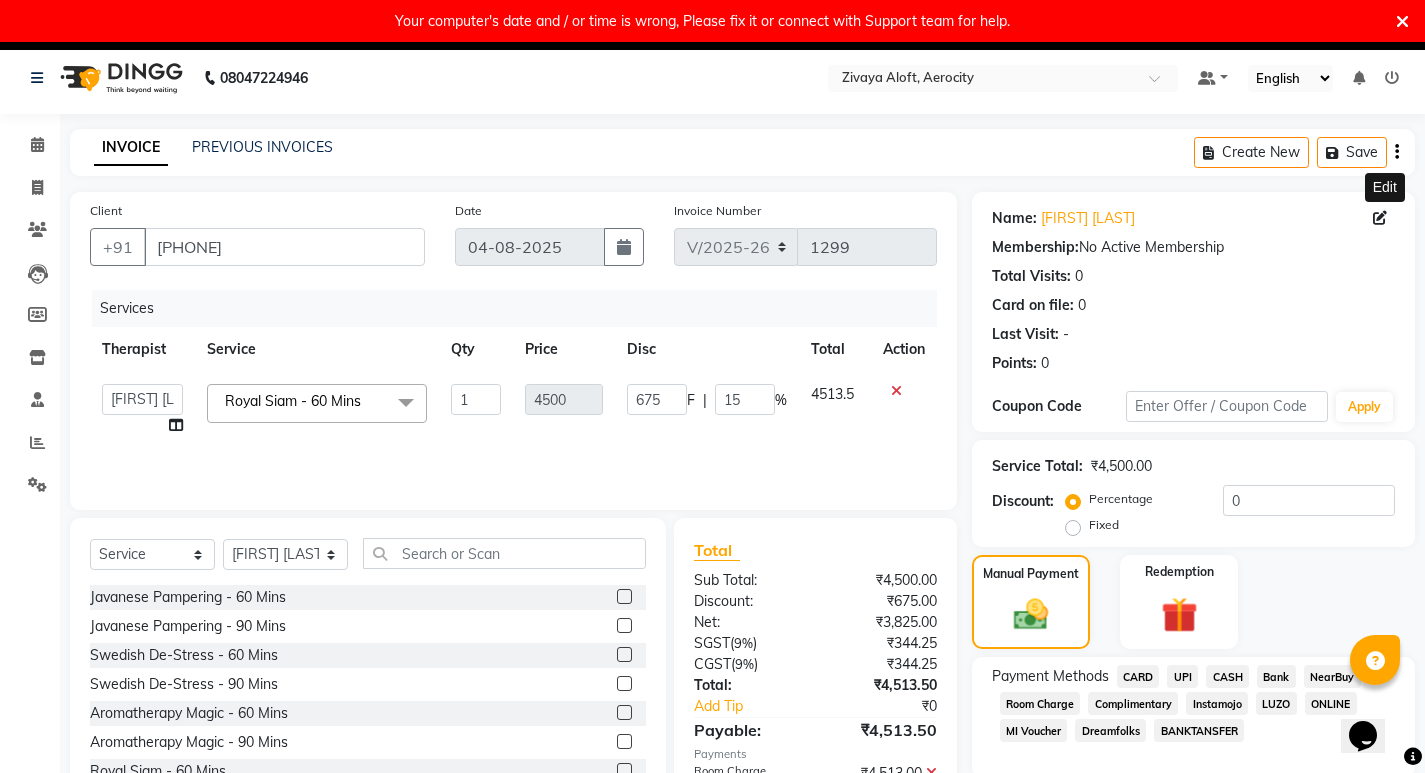 click 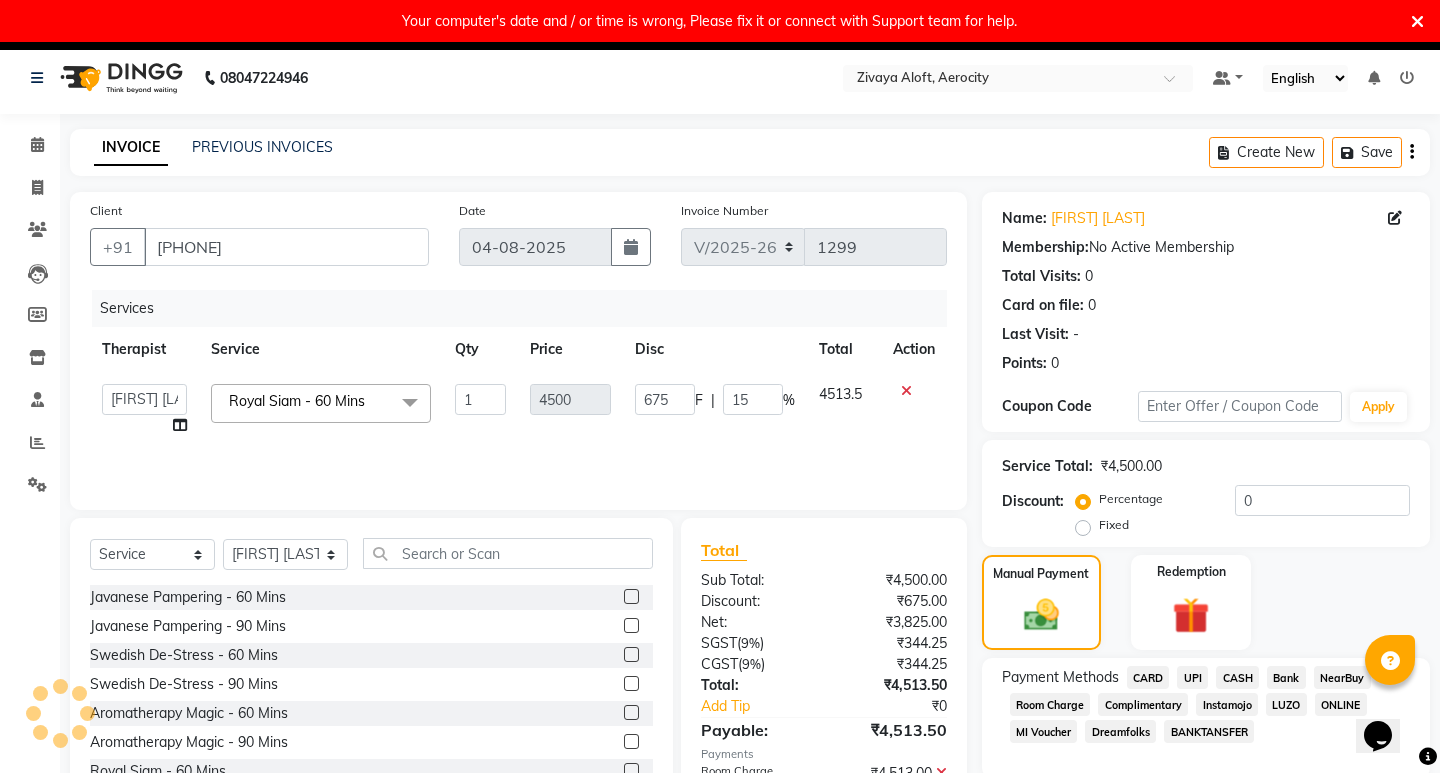 select on "male" 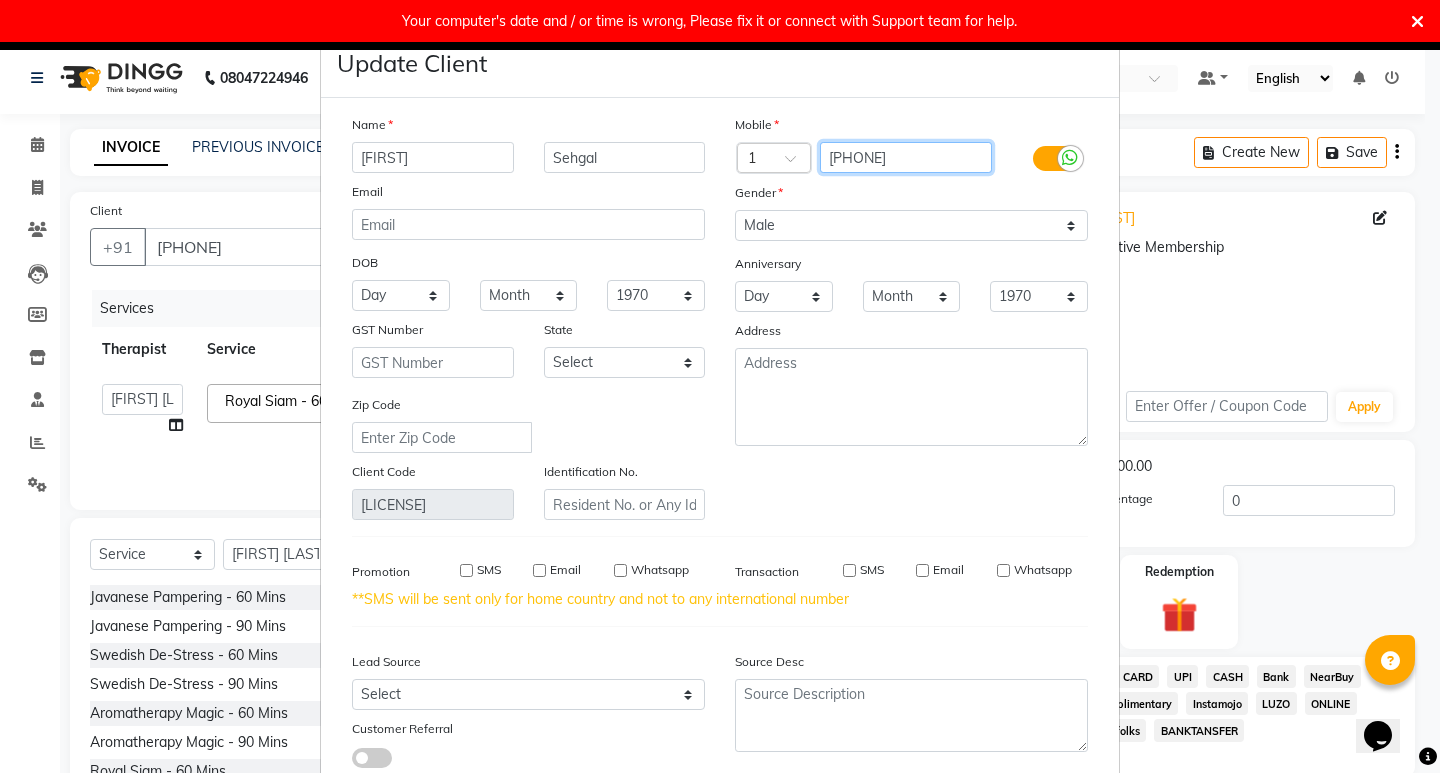 click on "[PHONE]" at bounding box center [906, 157] 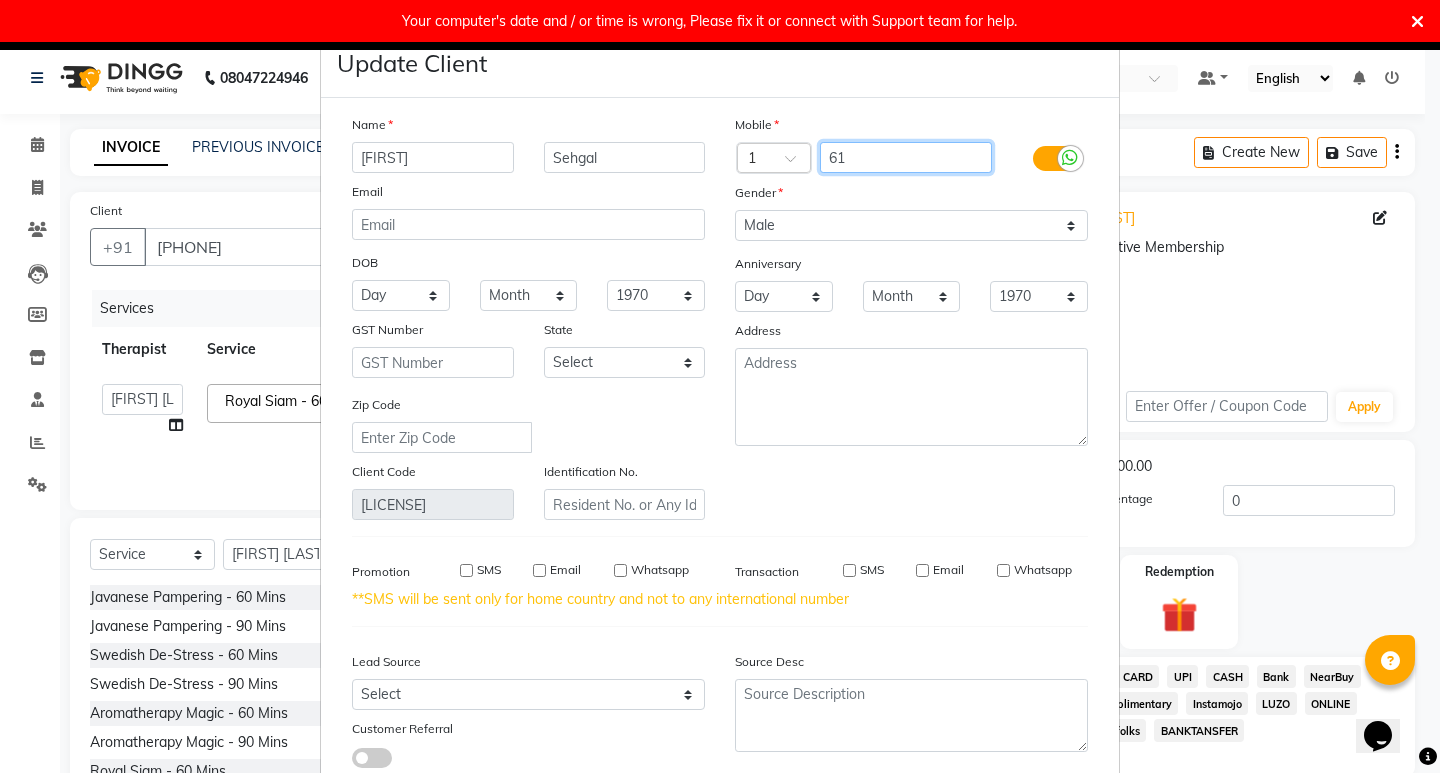 type on "6" 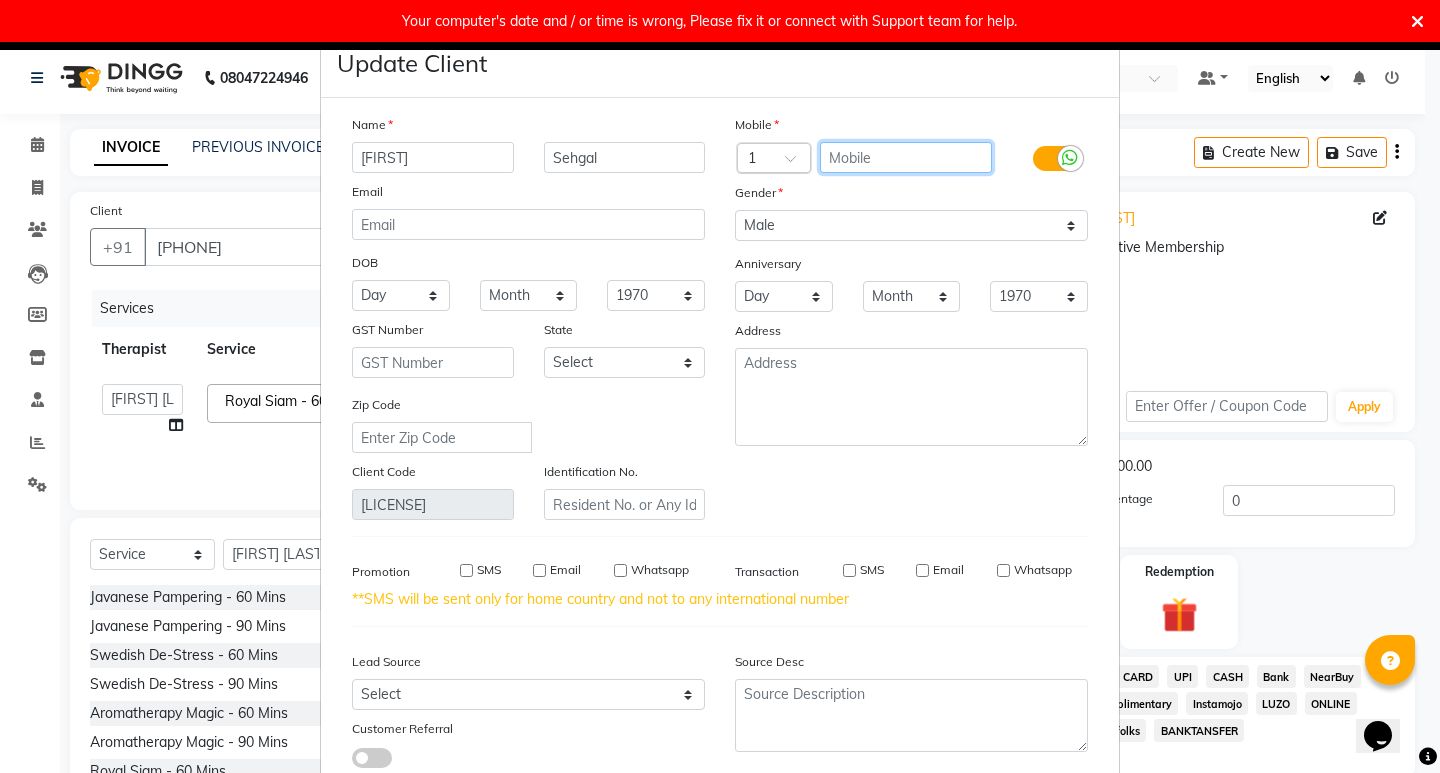 type 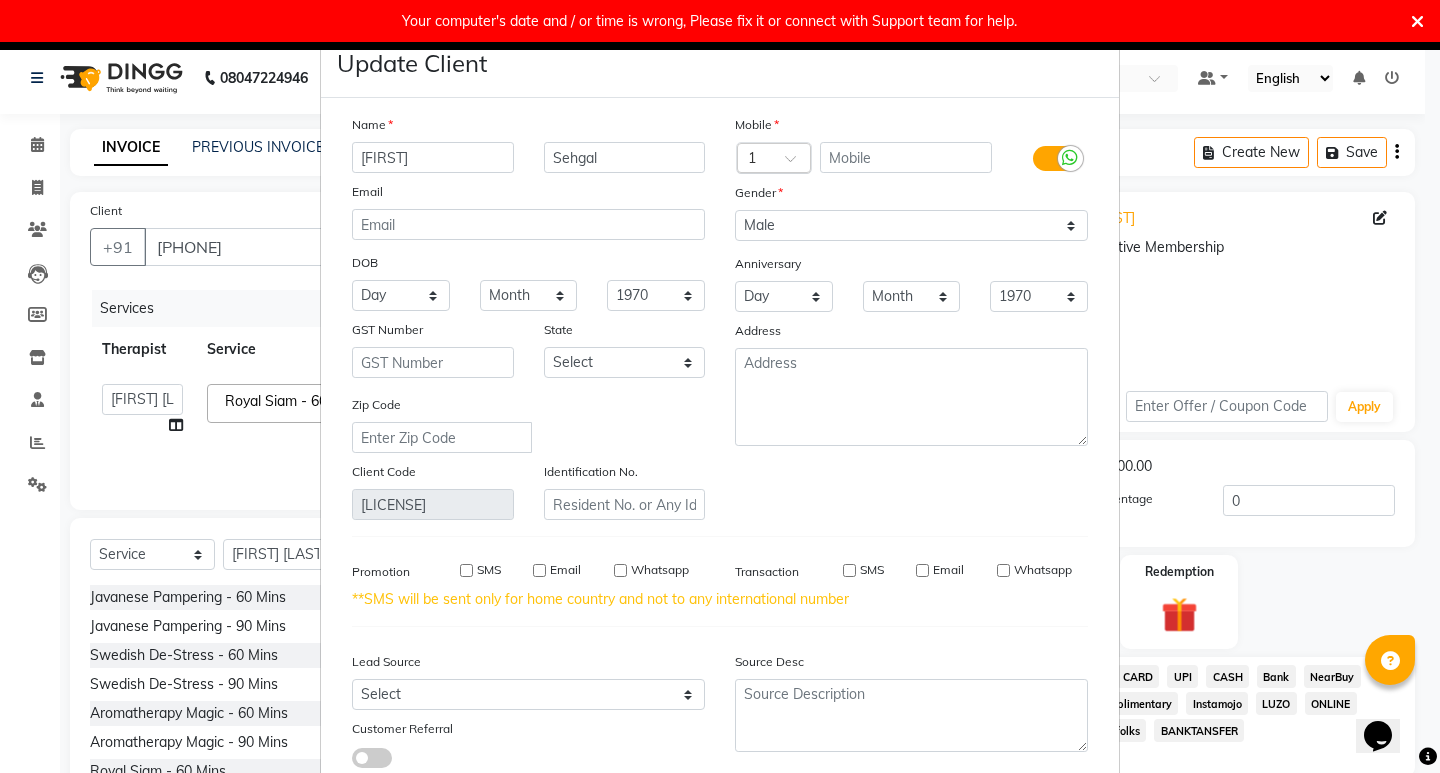 click at bounding box center [797, 164] 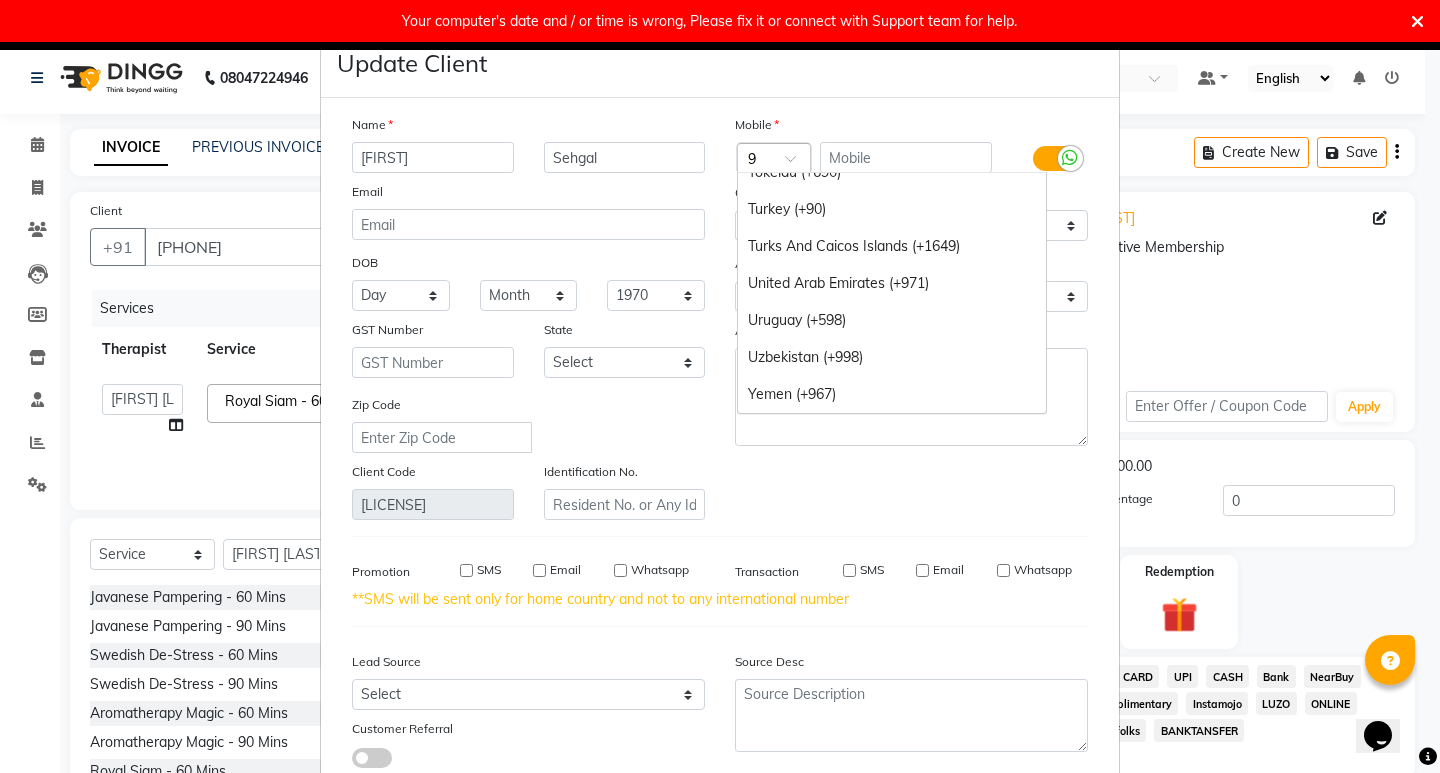 scroll, scrollTop: 2091, scrollLeft: 0, axis: vertical 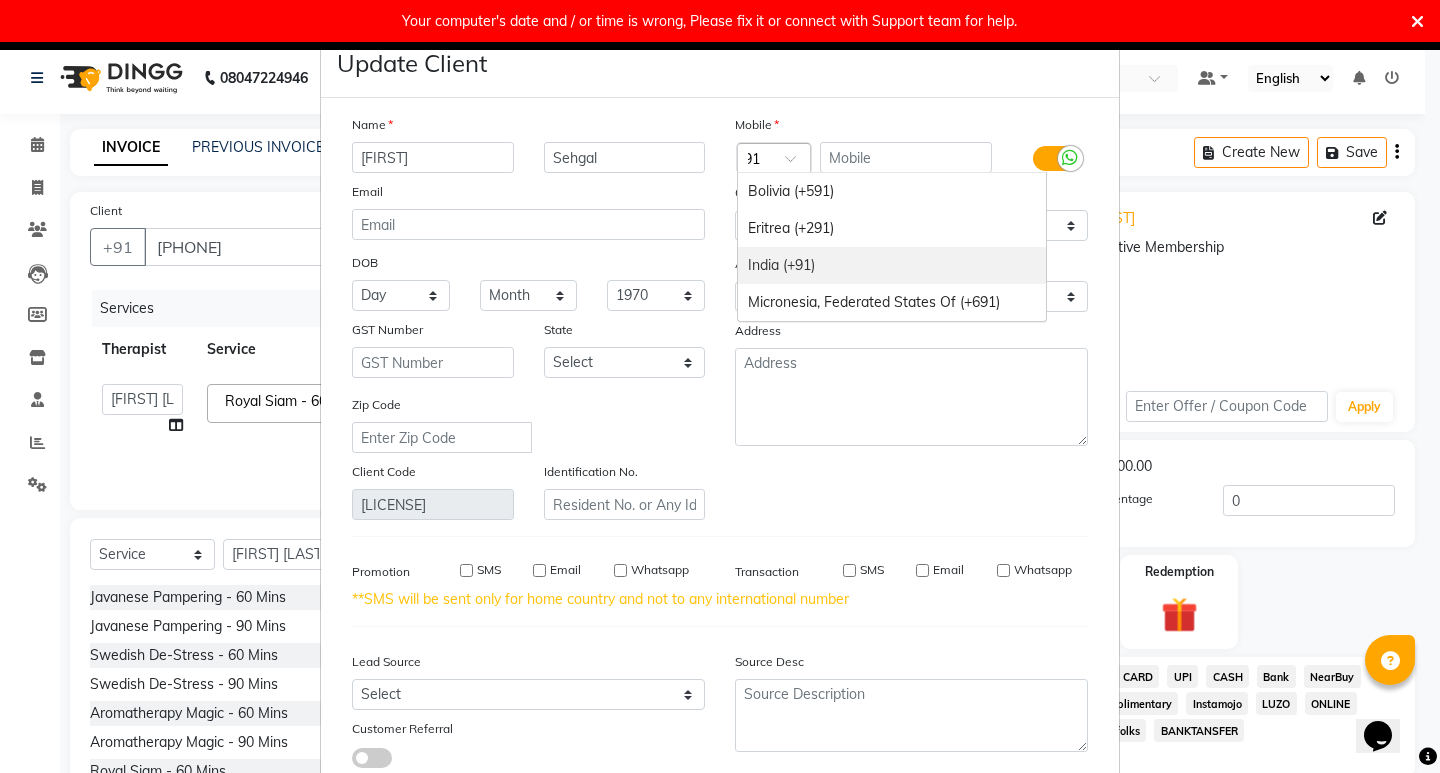 click on "India (+91)" at bounding box center [892, 265] 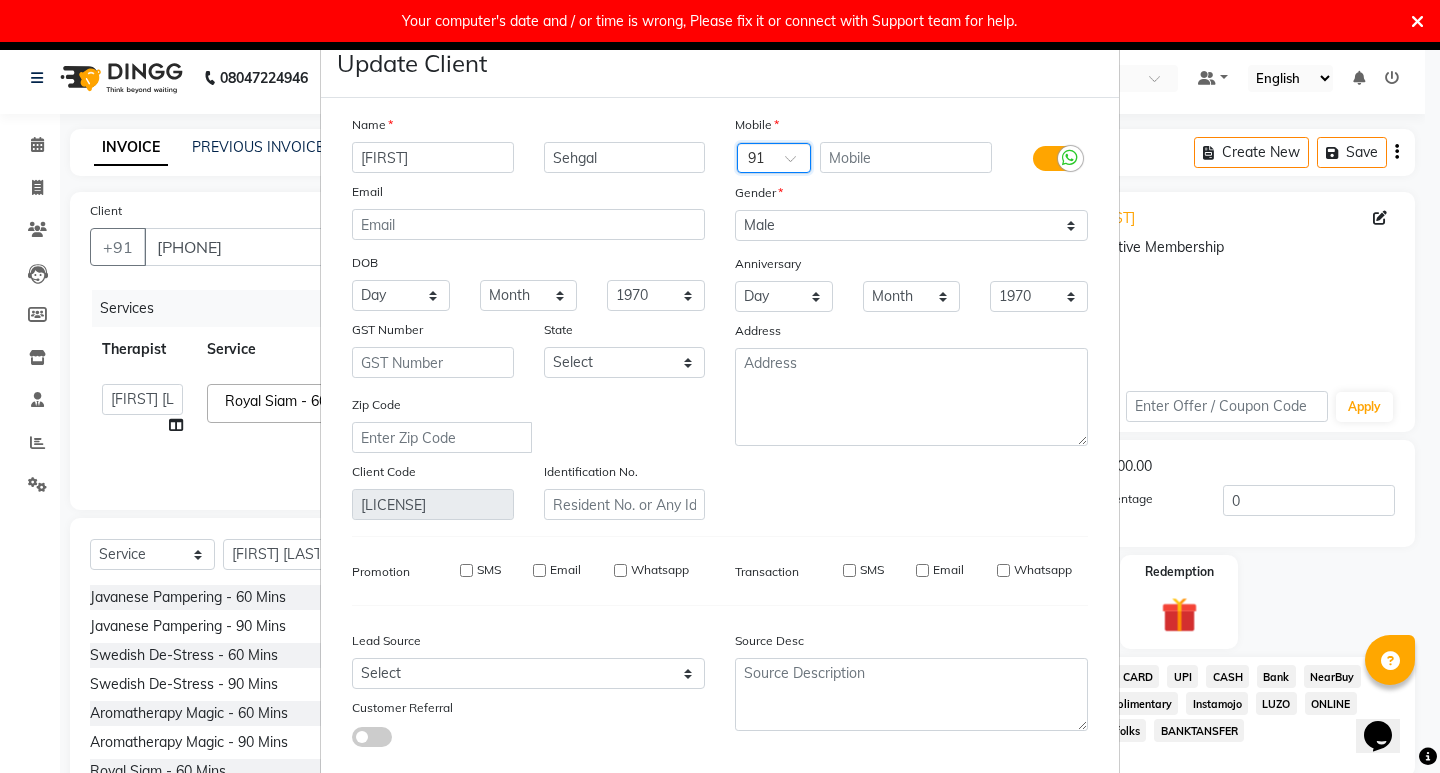 scroll, scrollTop: 0, scrollLeft: 0, axis: both 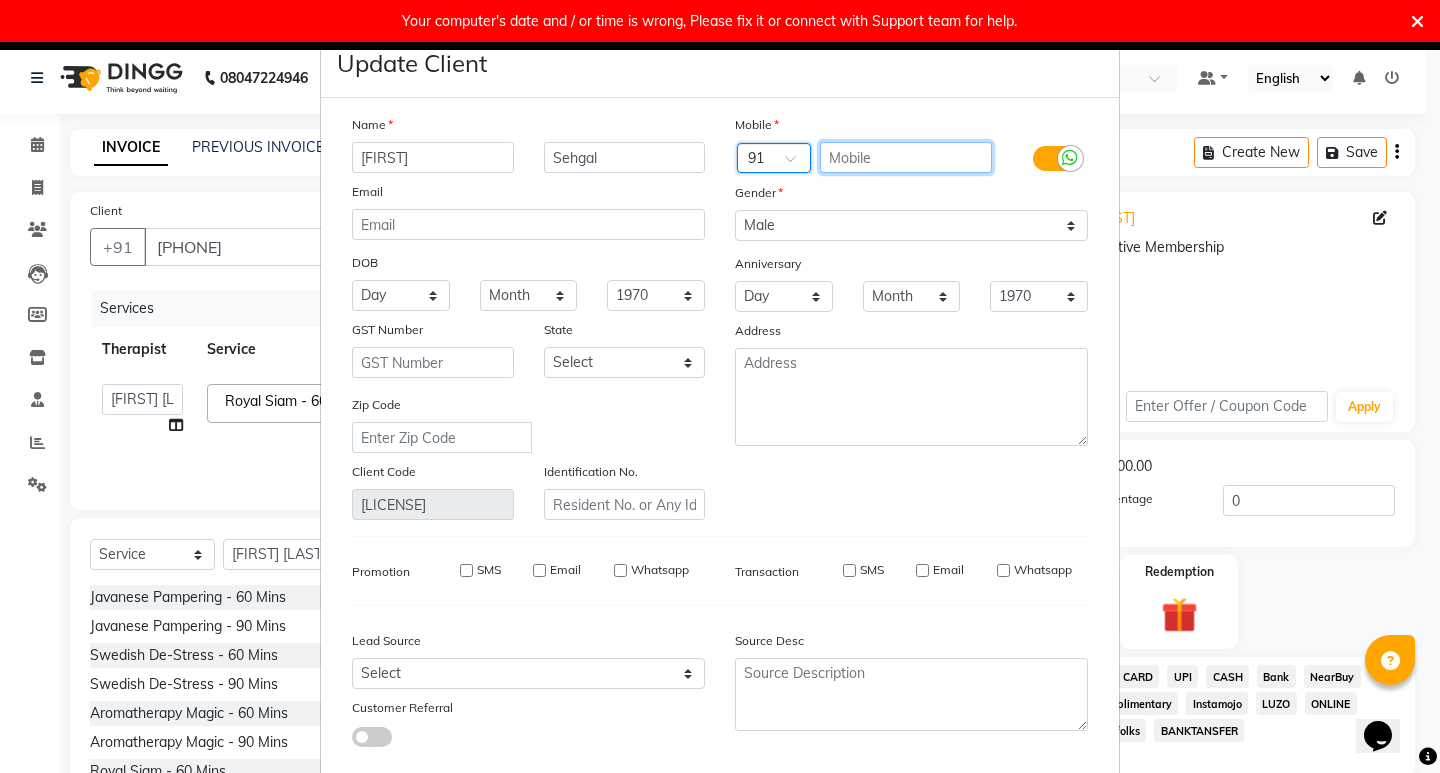 click at bounding box center (906, 157) 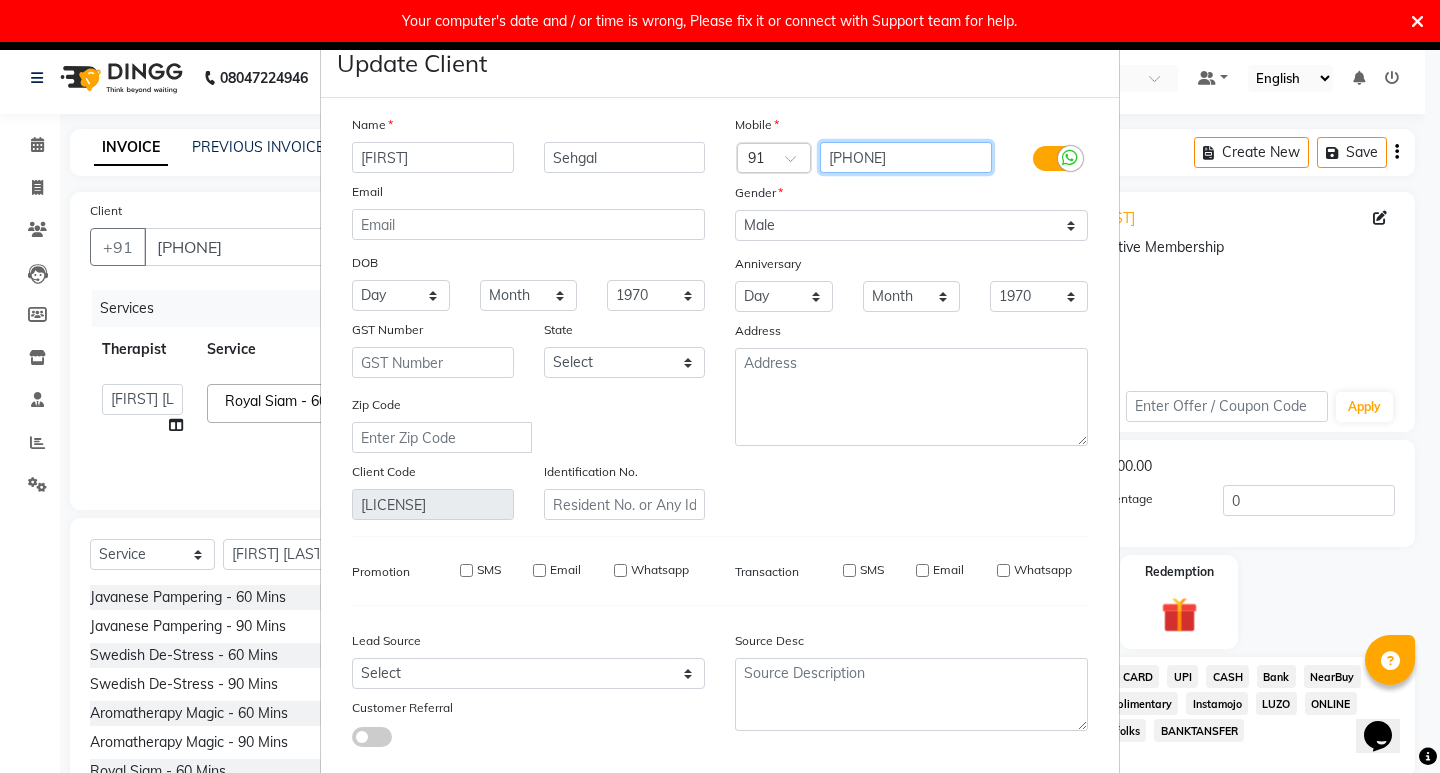 type on "[PHONE]" 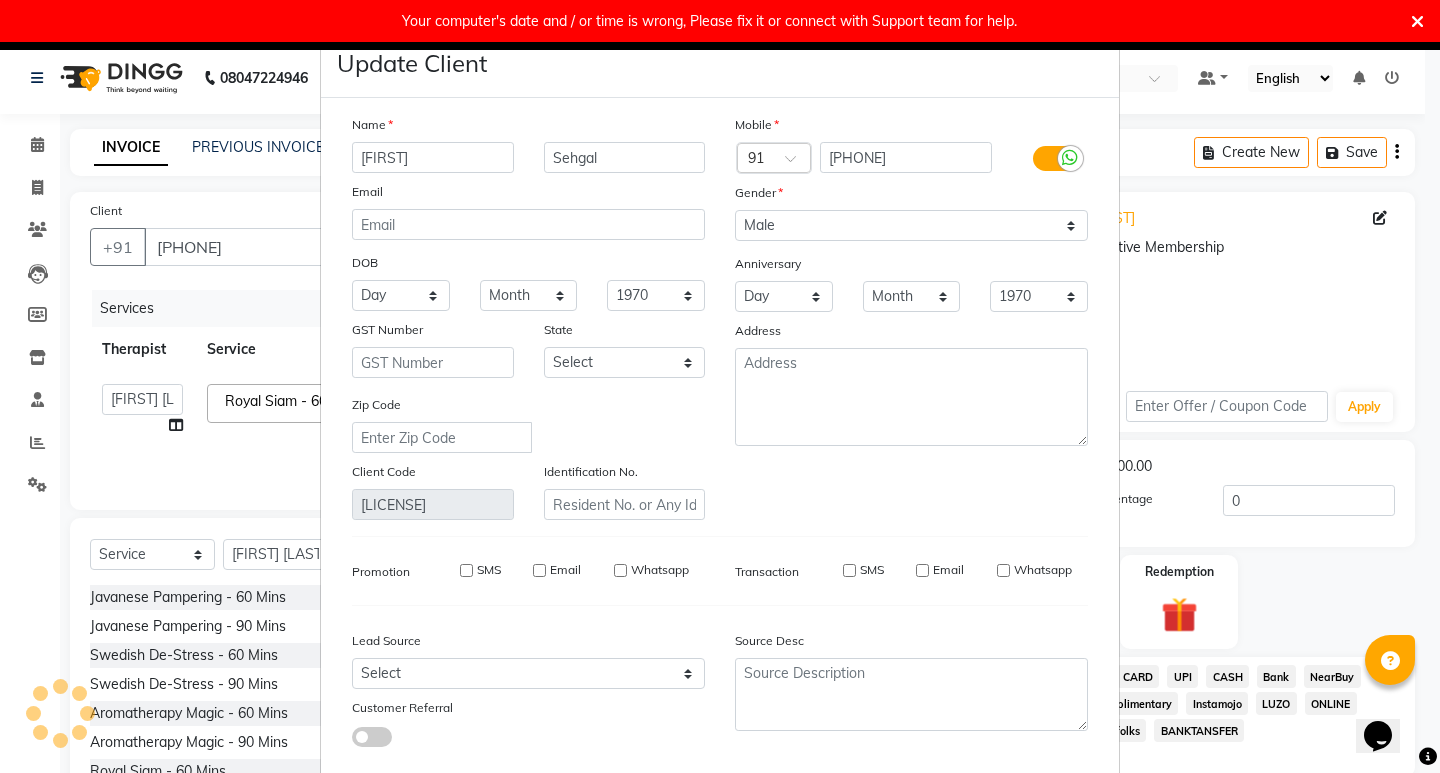 click on "SMS" at bounding box center (466, 570) 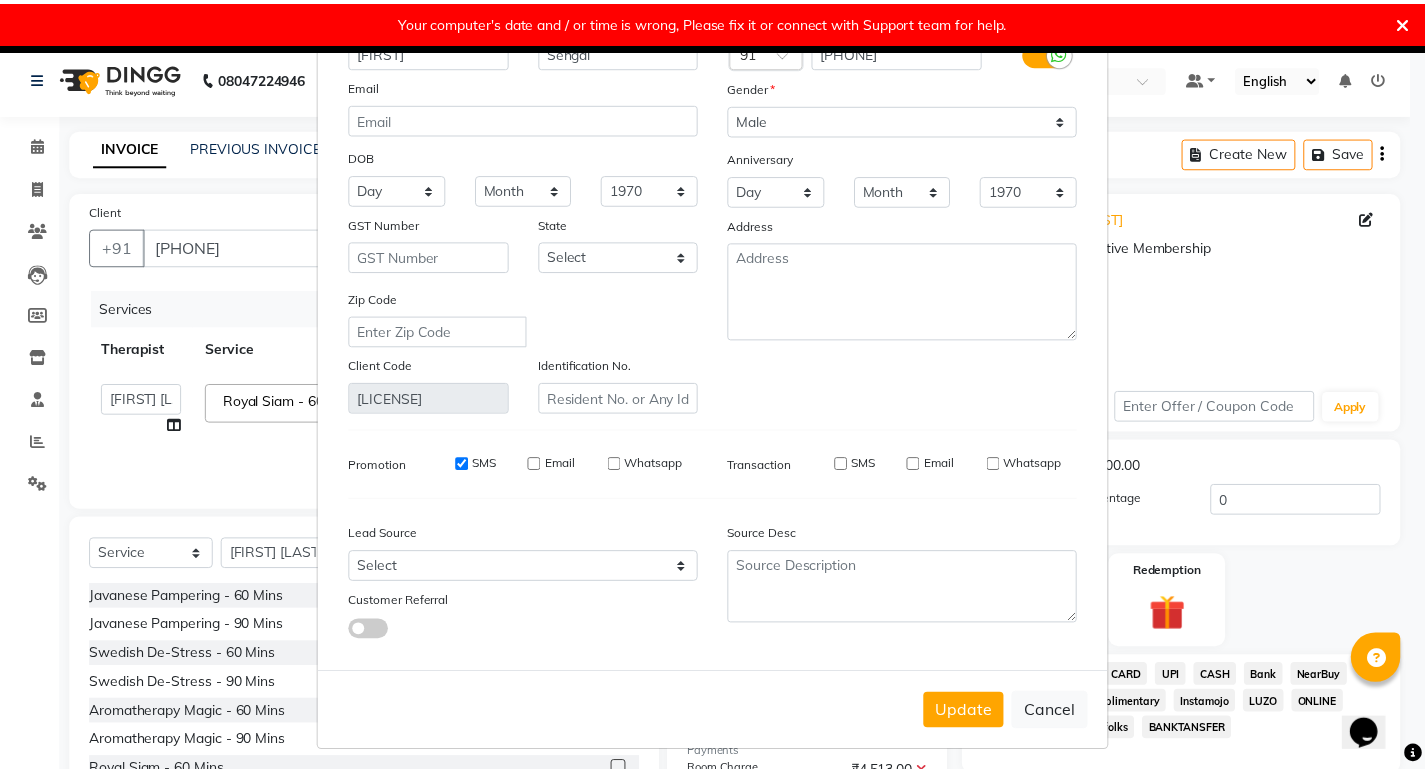 scroll, scrollTop: 114, scrollLeft: 0, axis: vertical 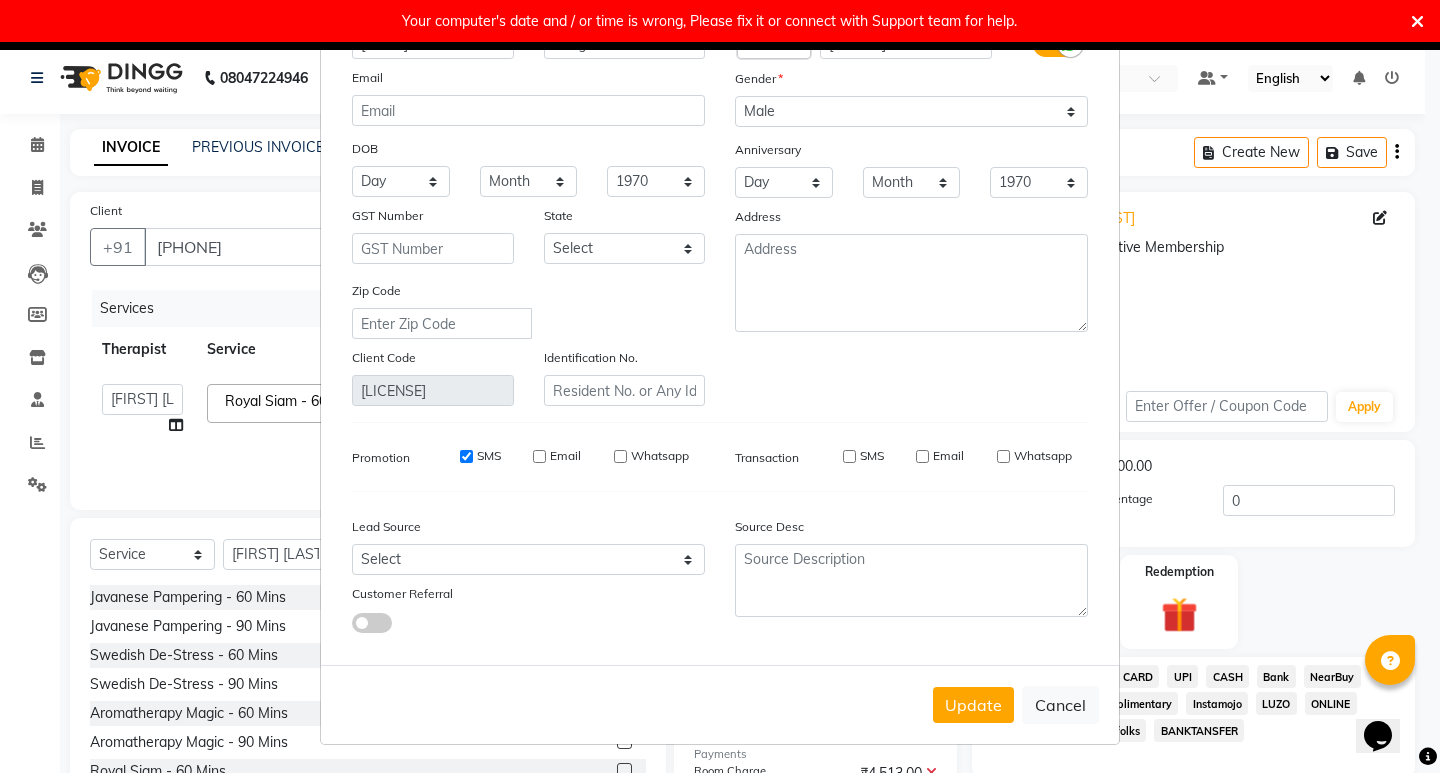click on "SMS" at bounding box center [849, 456] 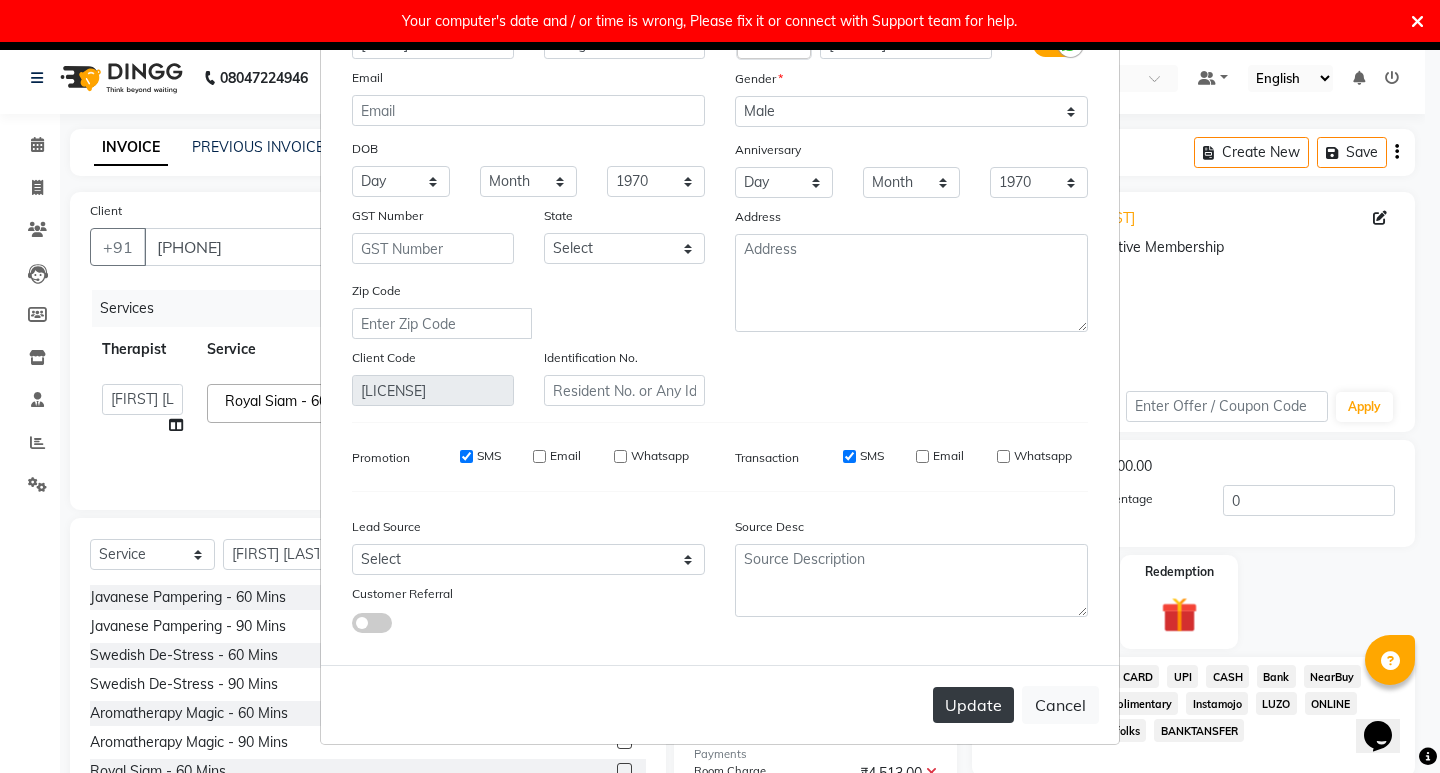 click on "Update" at bounding box center [973, 705] 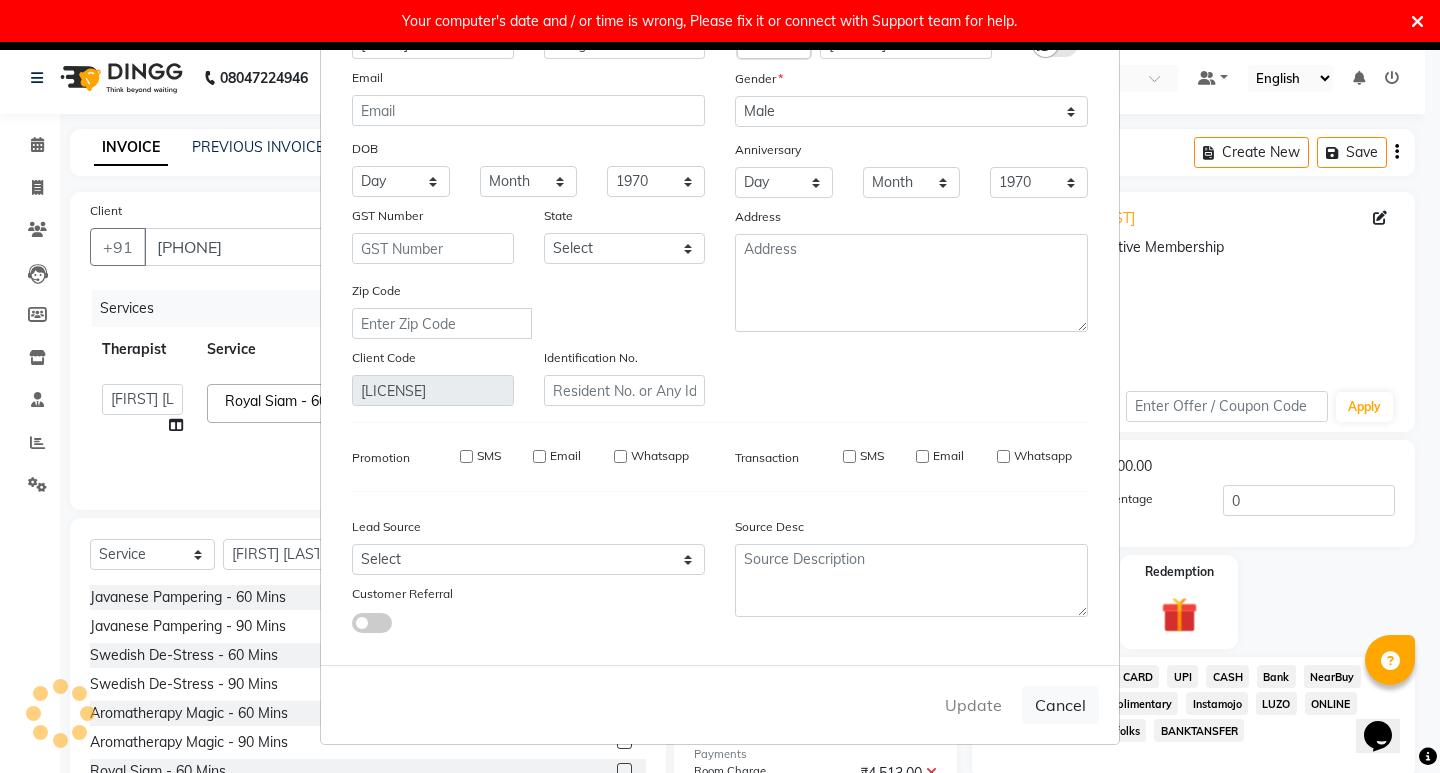type on "[PHONE]" 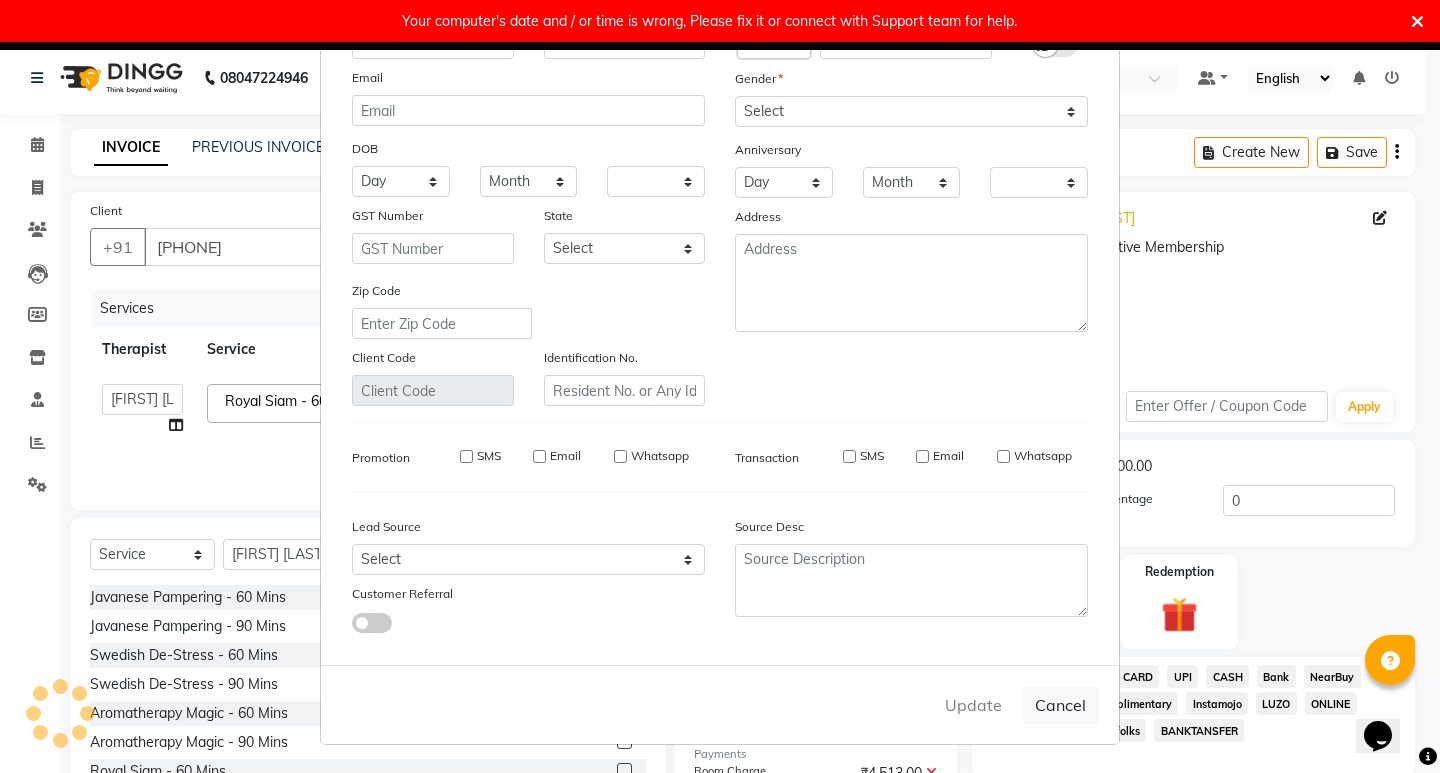 checkbox on "false" 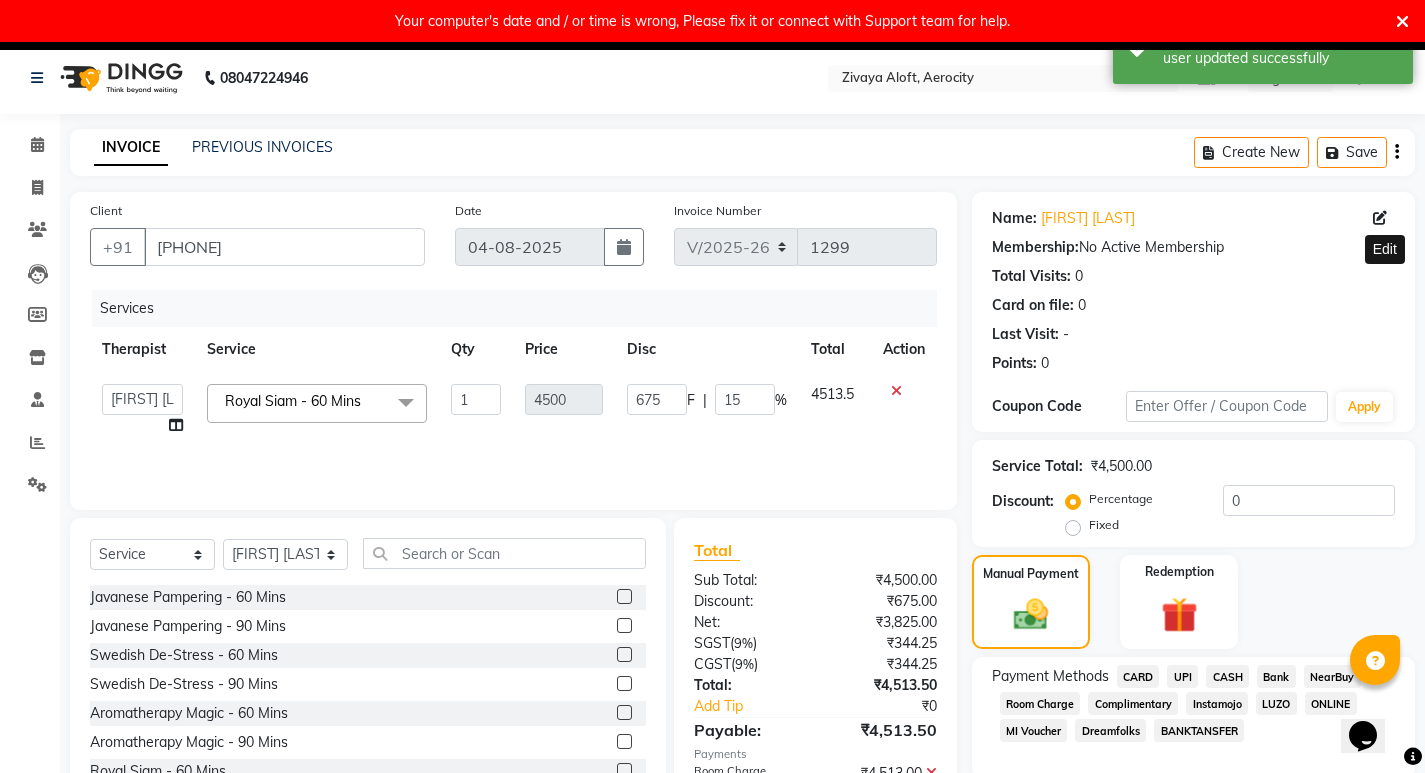 scroll, scrollTop: 265, scrollLeft: 0, axis: vertical 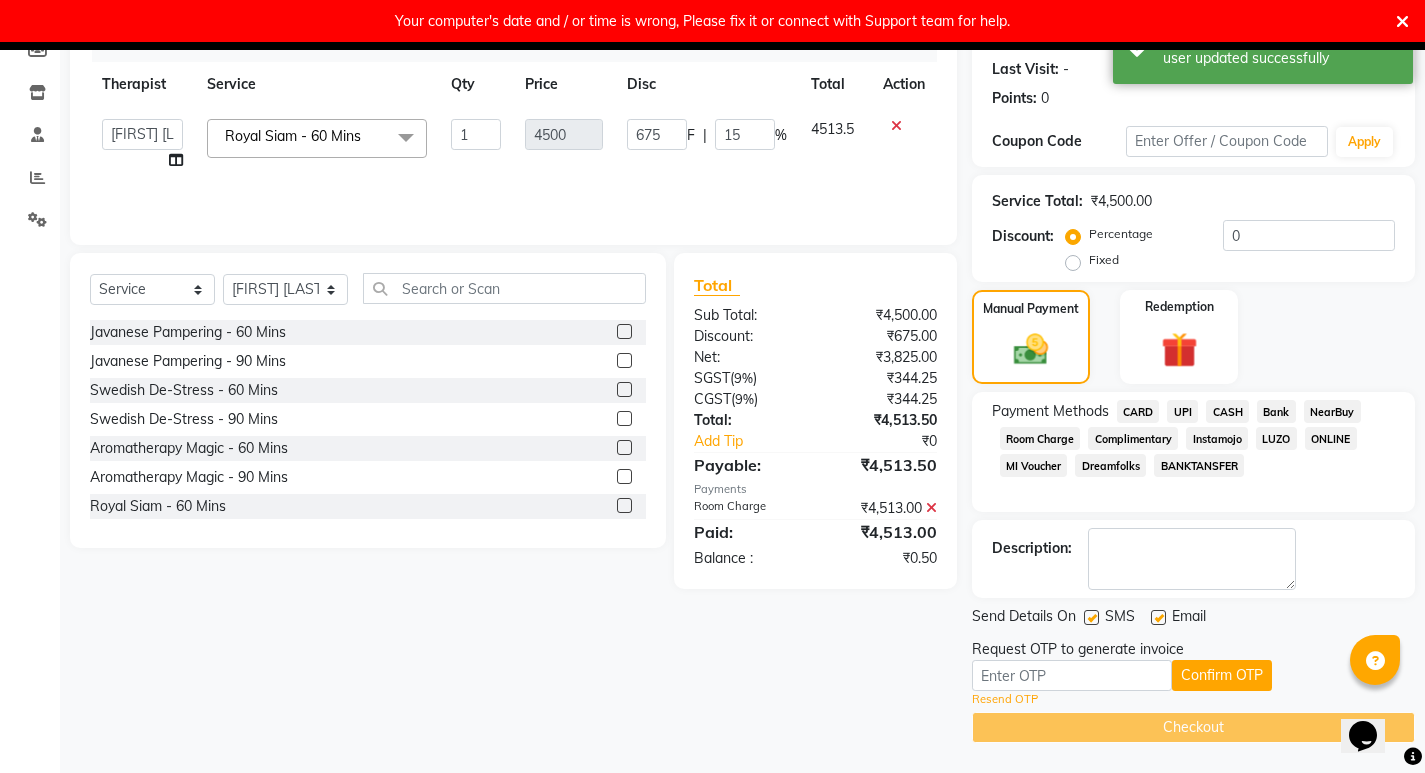 click on "Resend OTP" 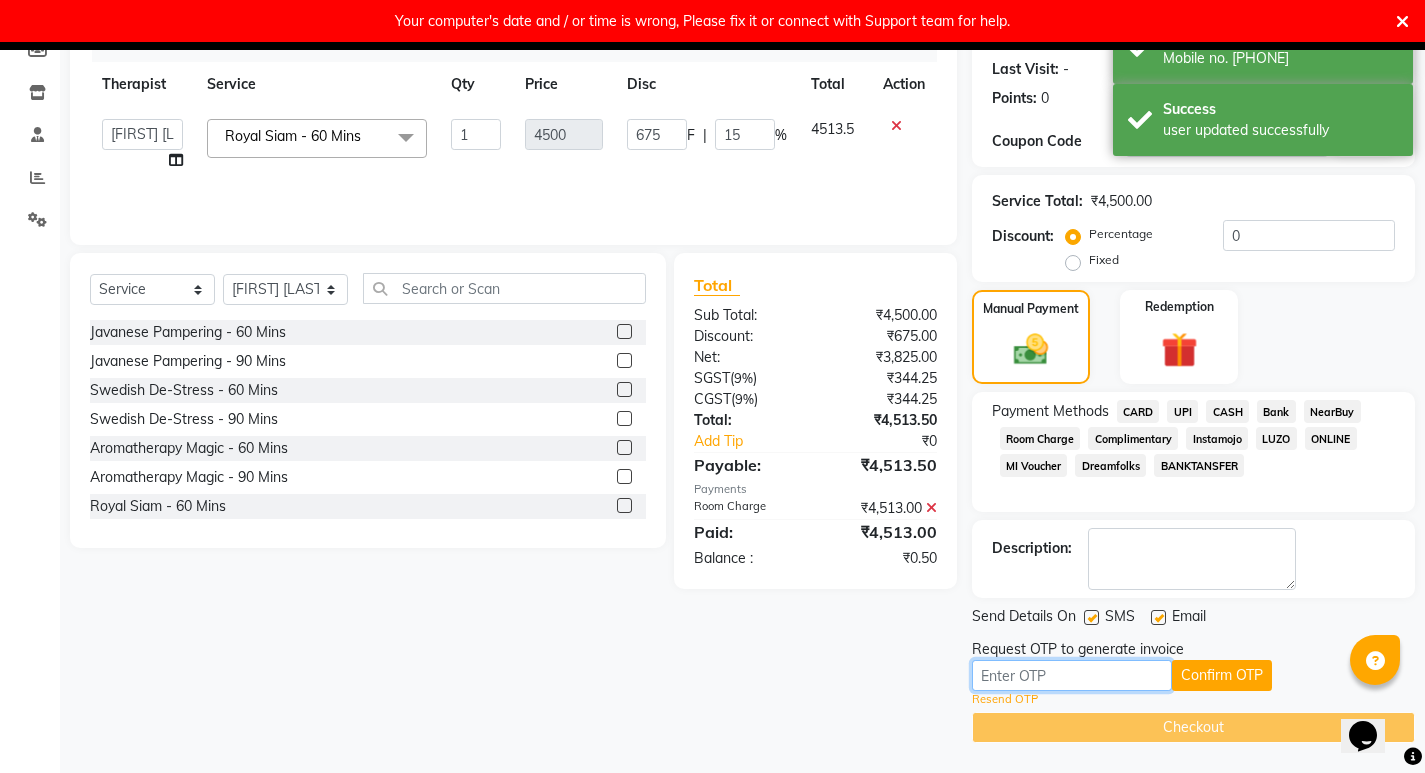 click at bounding box center [1072, 675] 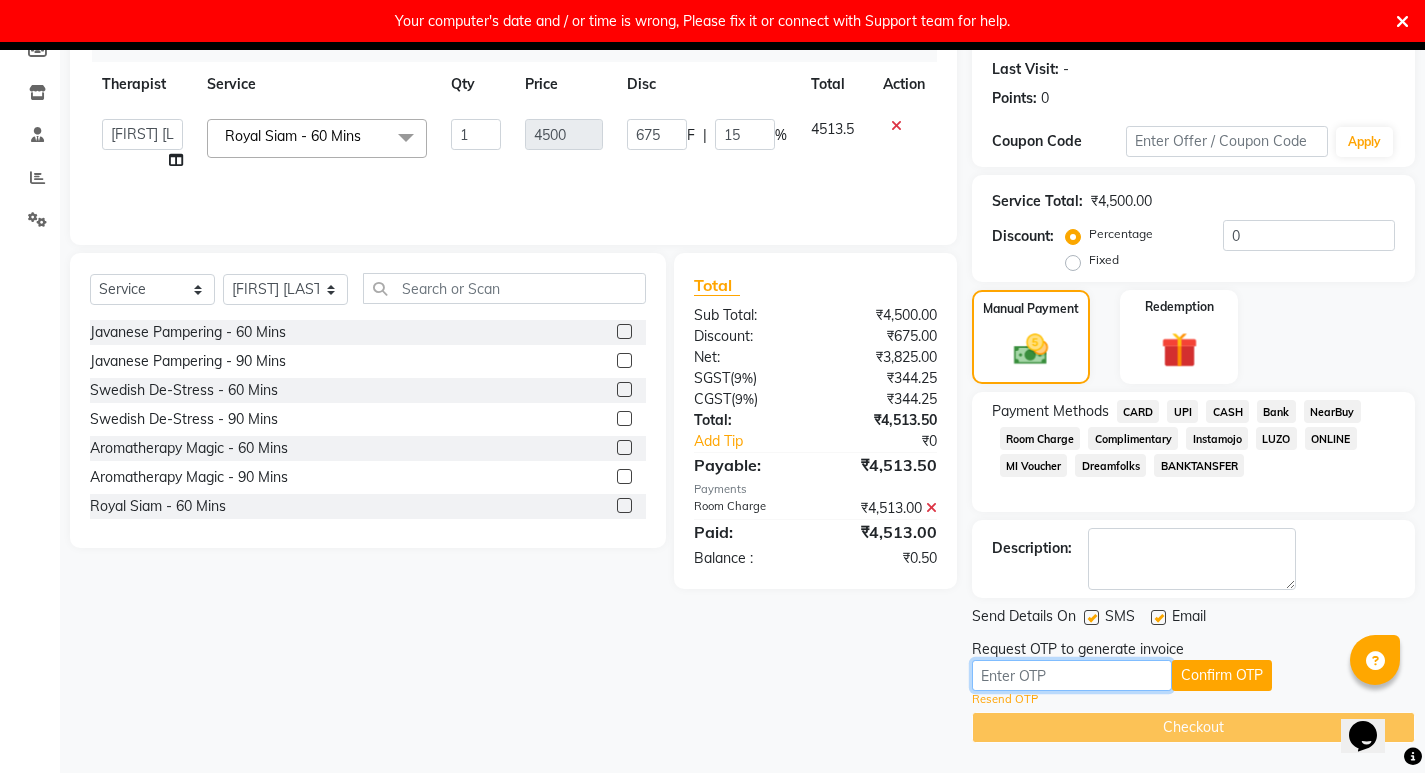 click at bounding box center [1072, 675] 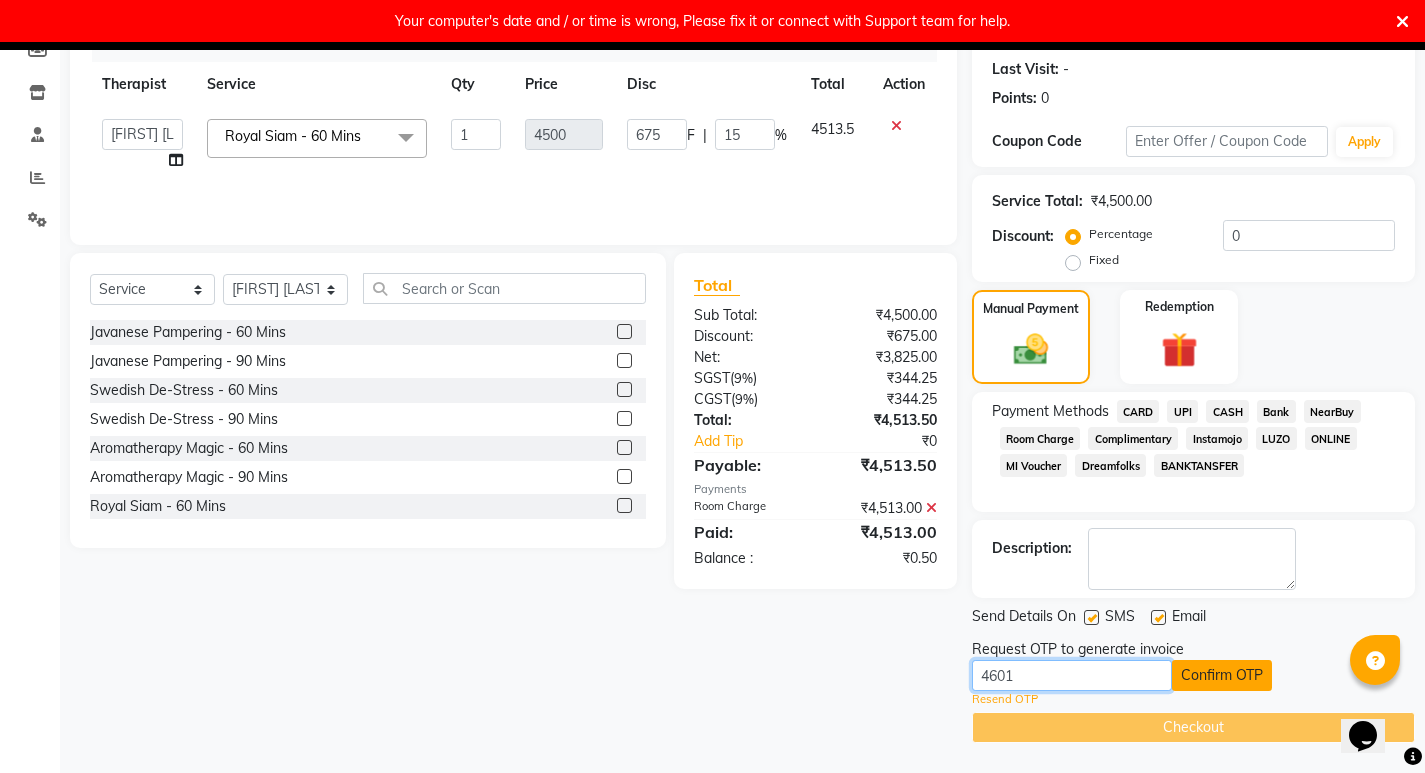 type on "4601" 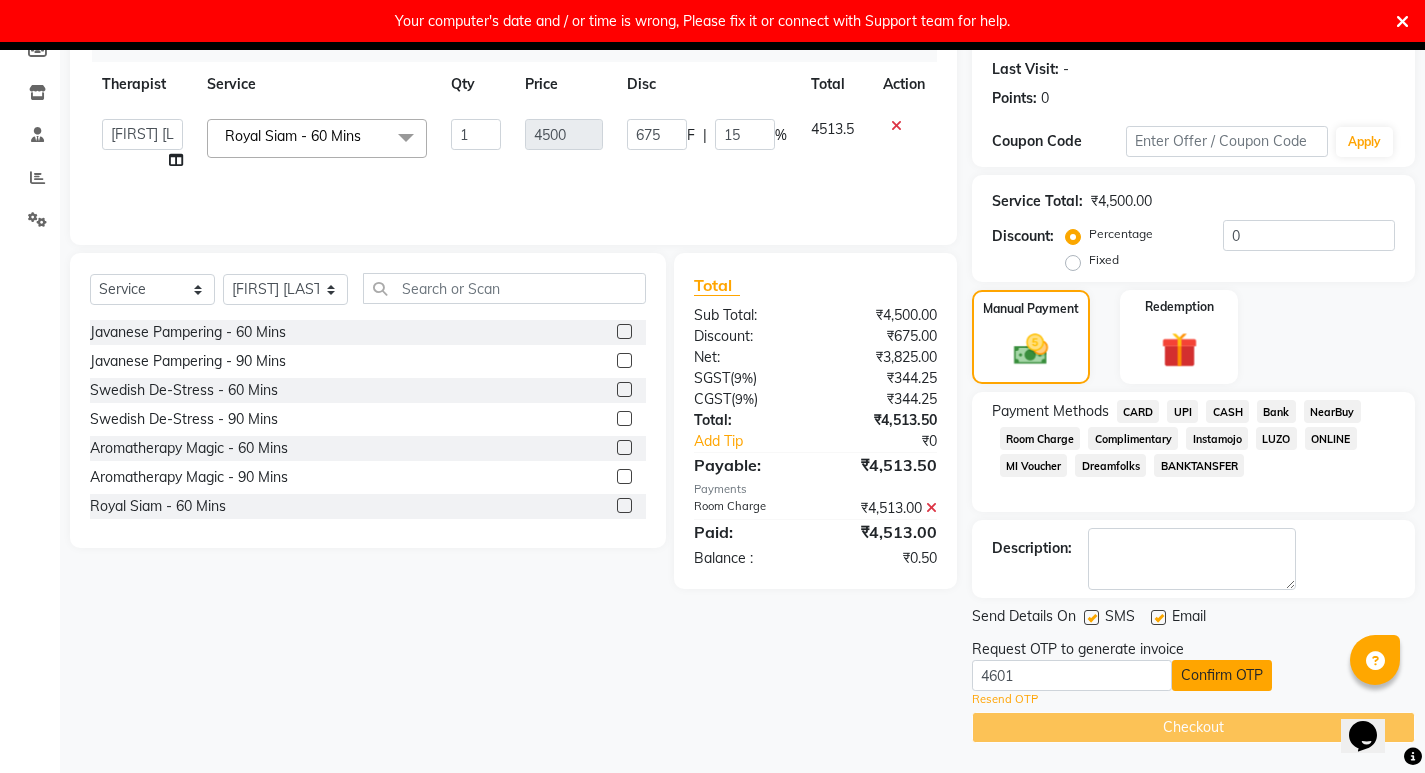 click on "Confirm OTP" 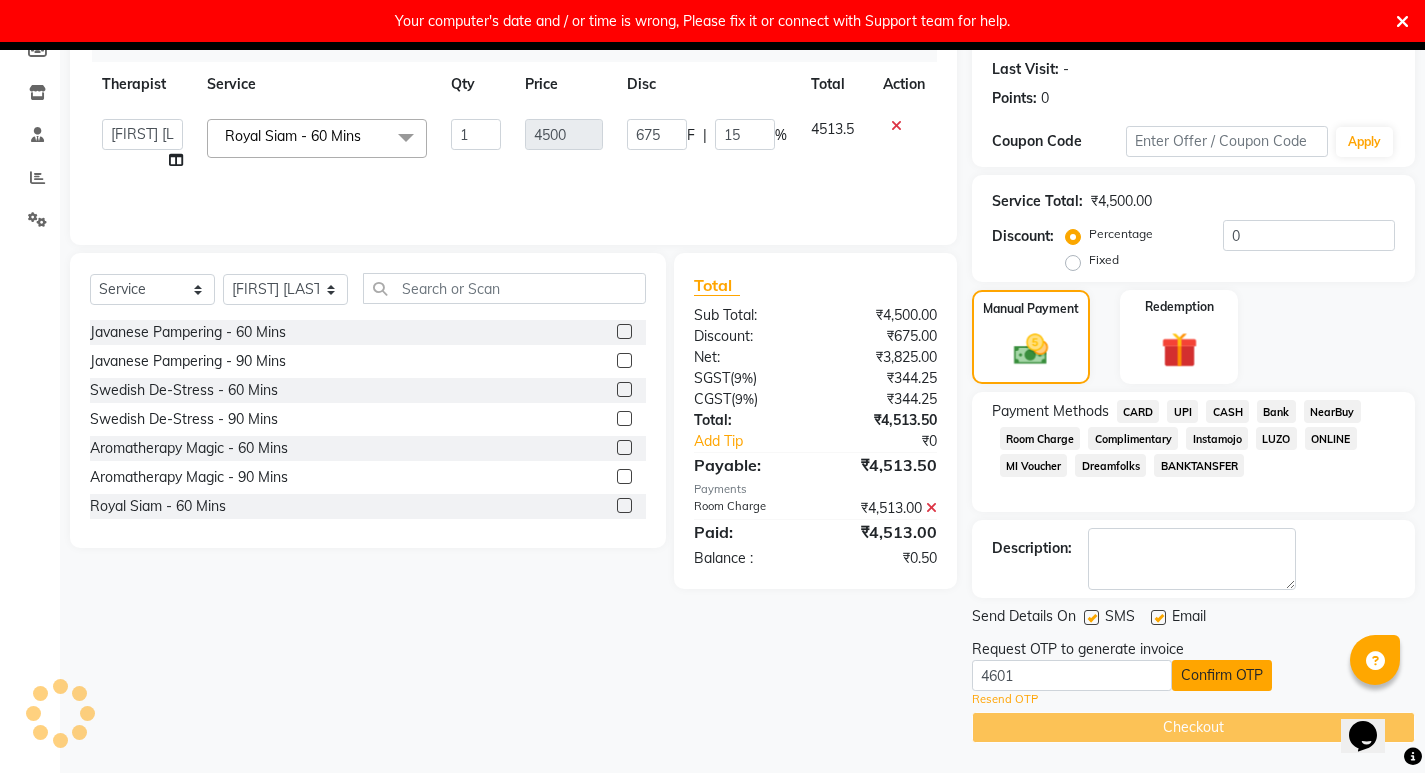 scroll, scrollTop: 188, scrollLeft: 0, axis: vertical 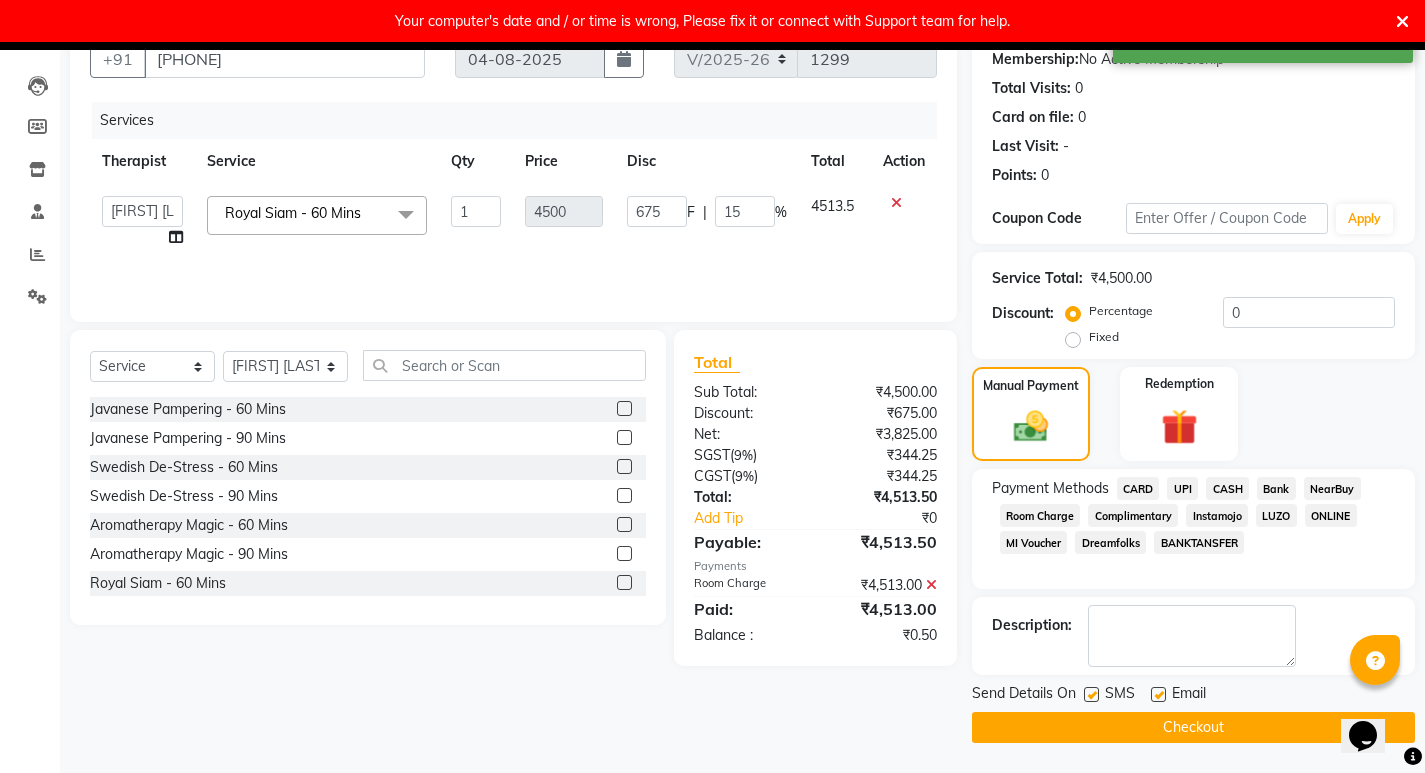 click on "Checkout" 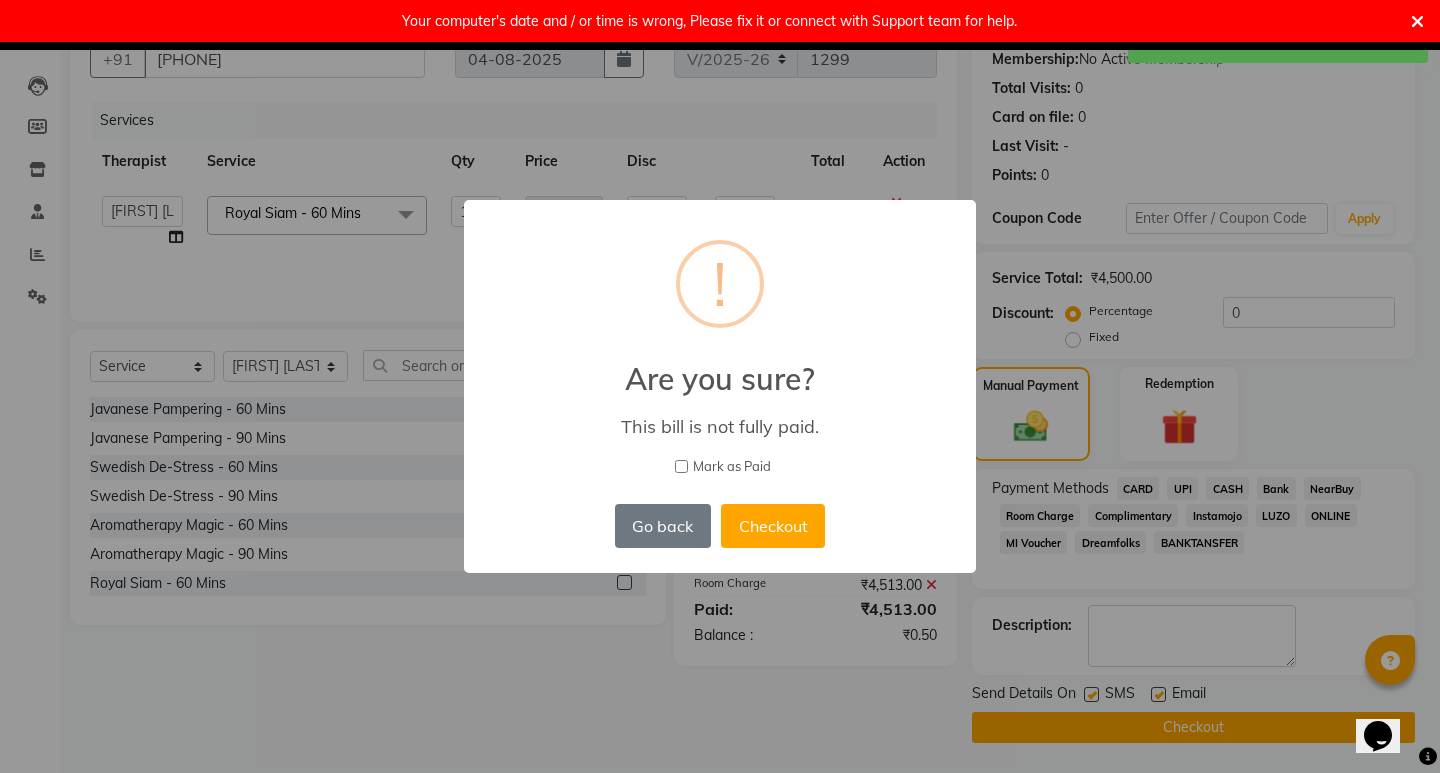 click on "Mark as Paid" at bounding box center [681, 466] 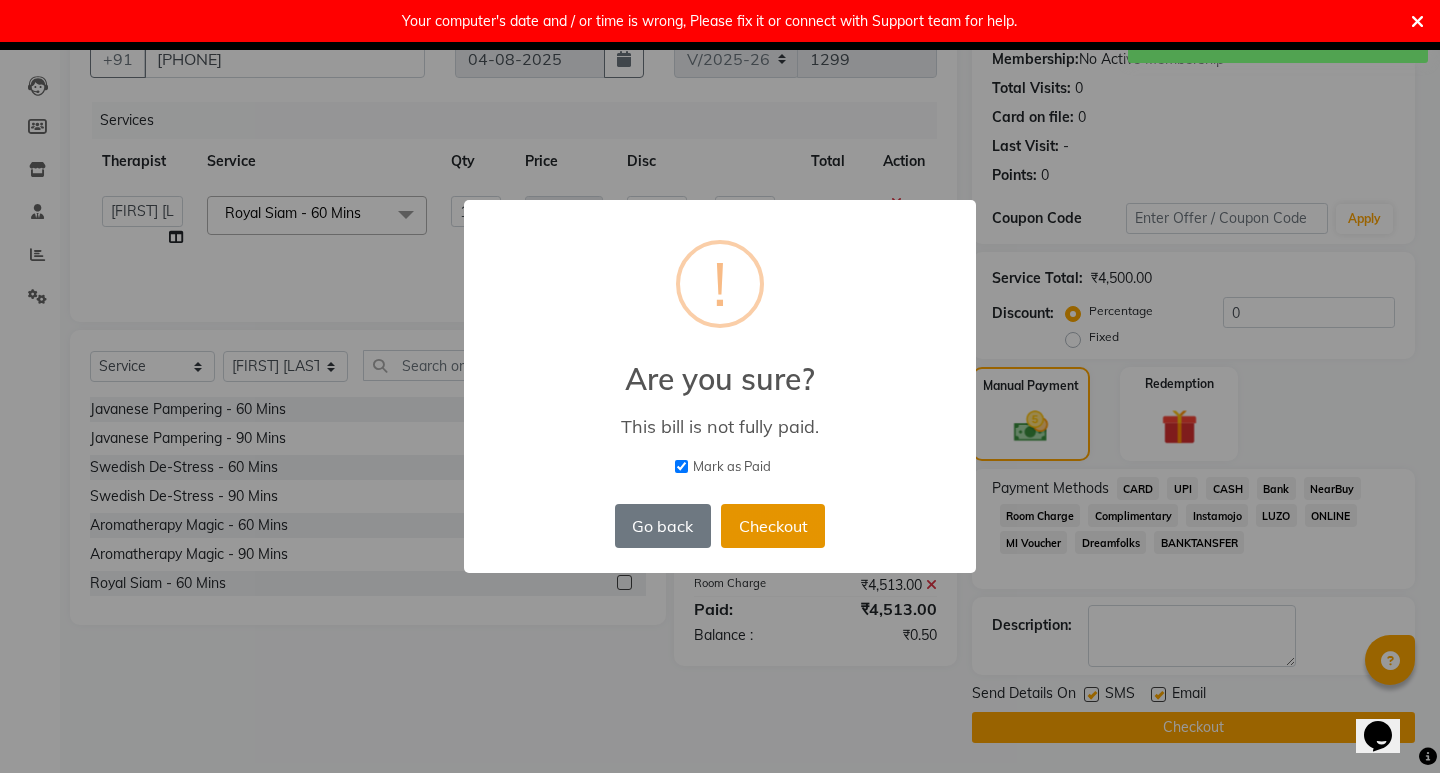 click on "Checkout" at bounding box center [773, 526] 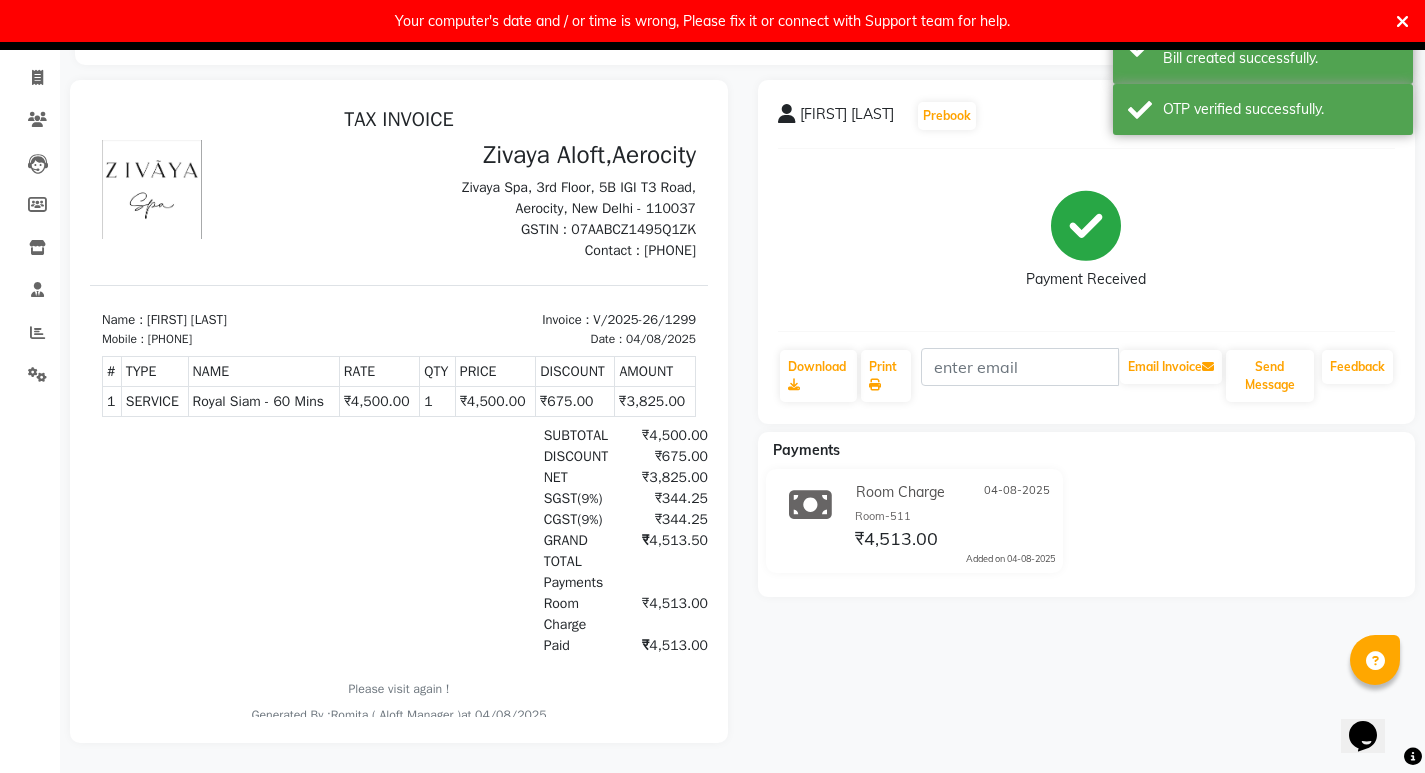 scroll, scrollTop: 0, scrollLeft: 0, axis: both 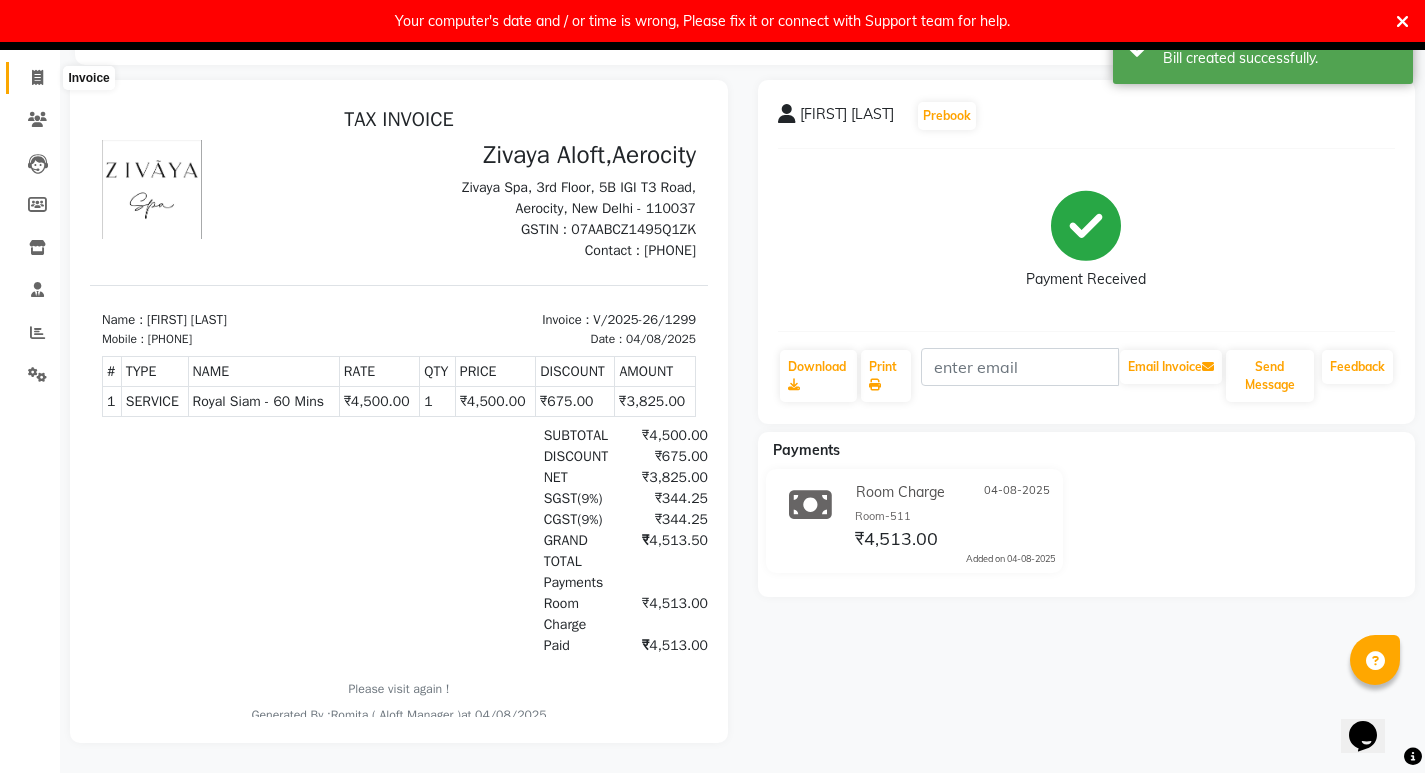 click 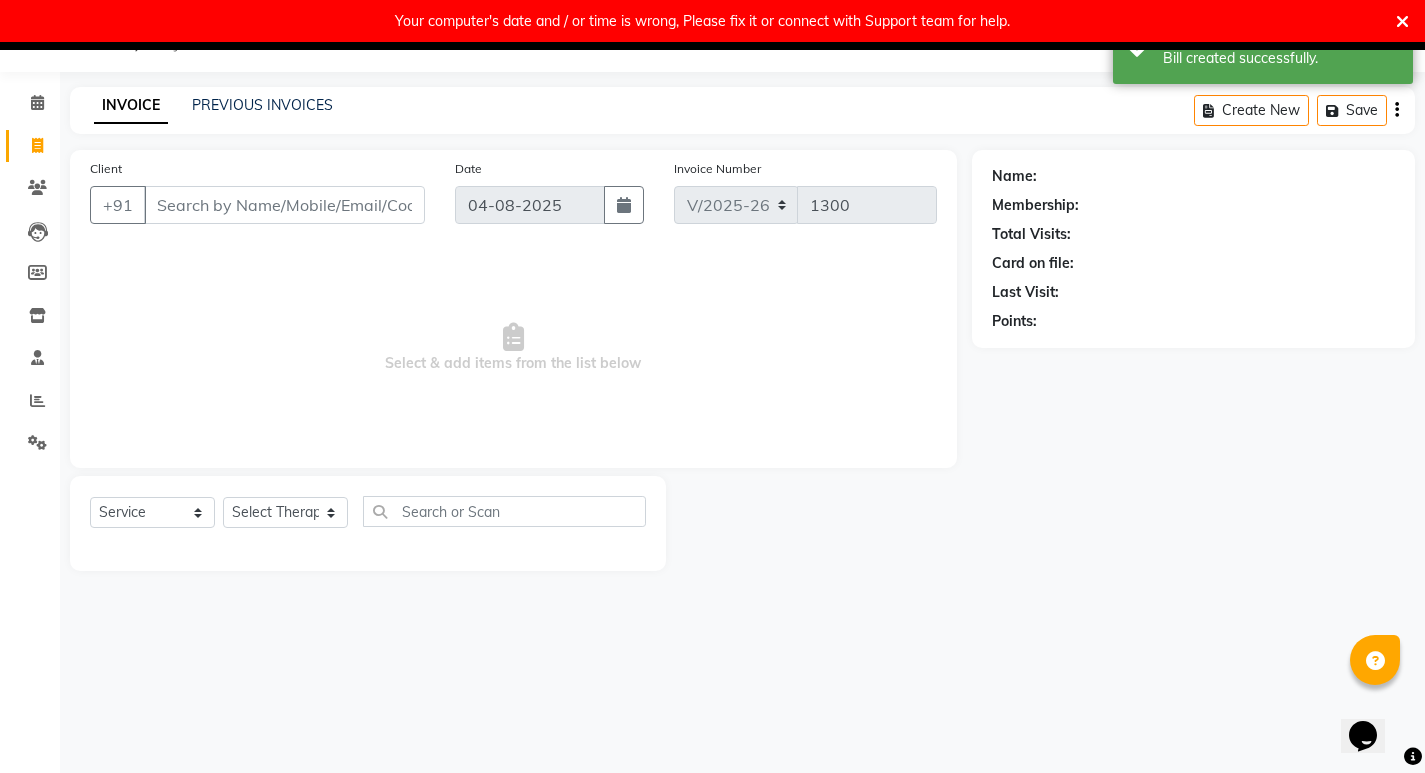scroll, scrollTop: 42, scrollLeft: 0, axis: vertical 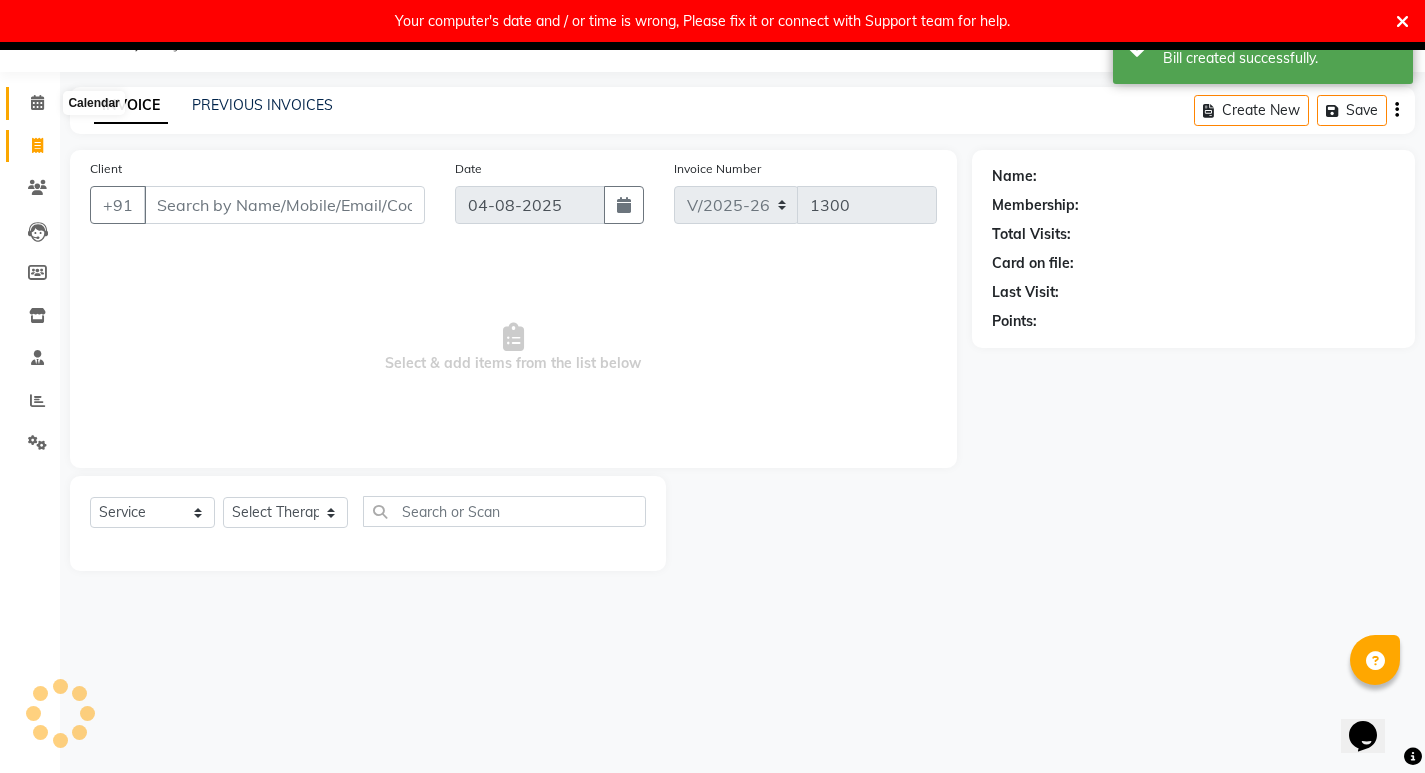 click 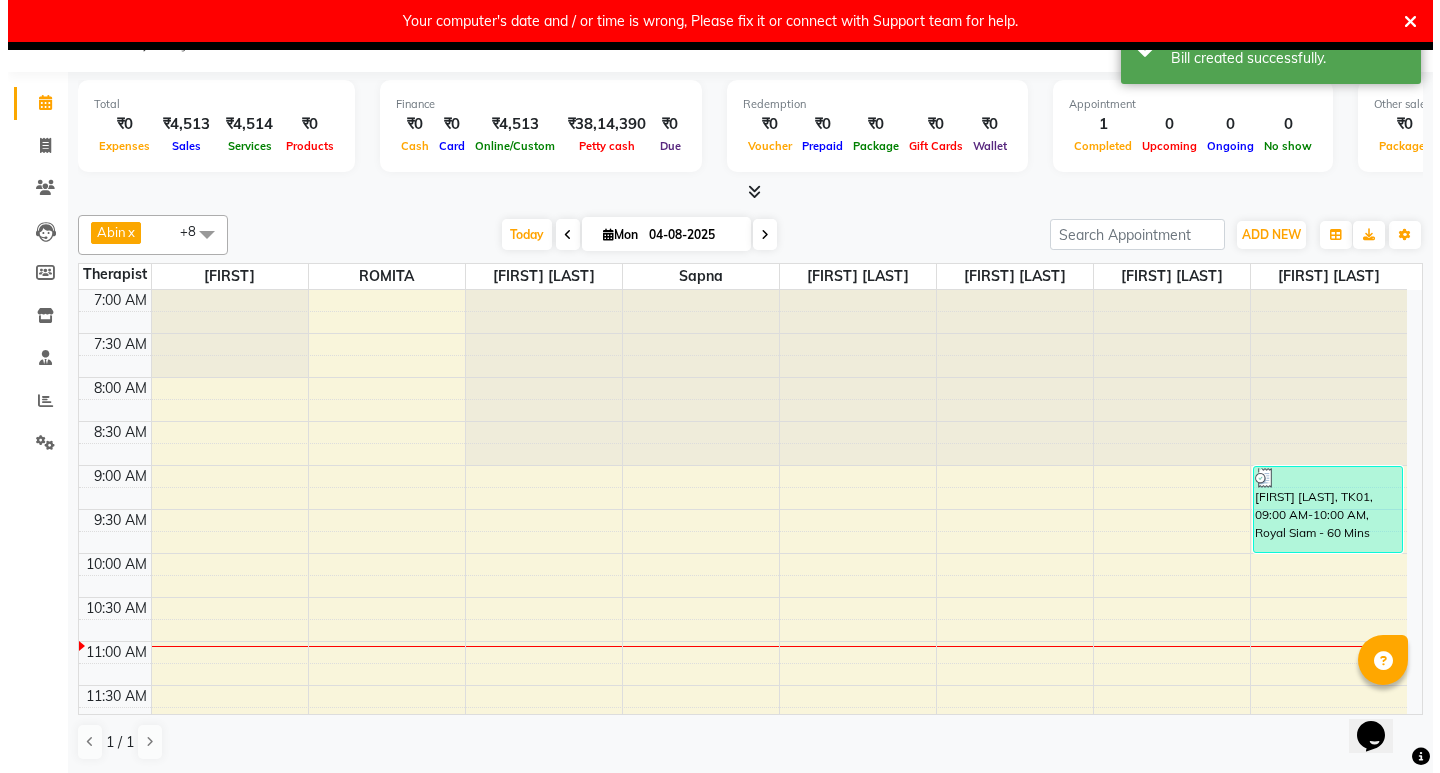 scroll, scrollTop: 0, scrollLeft: 0, axis: both 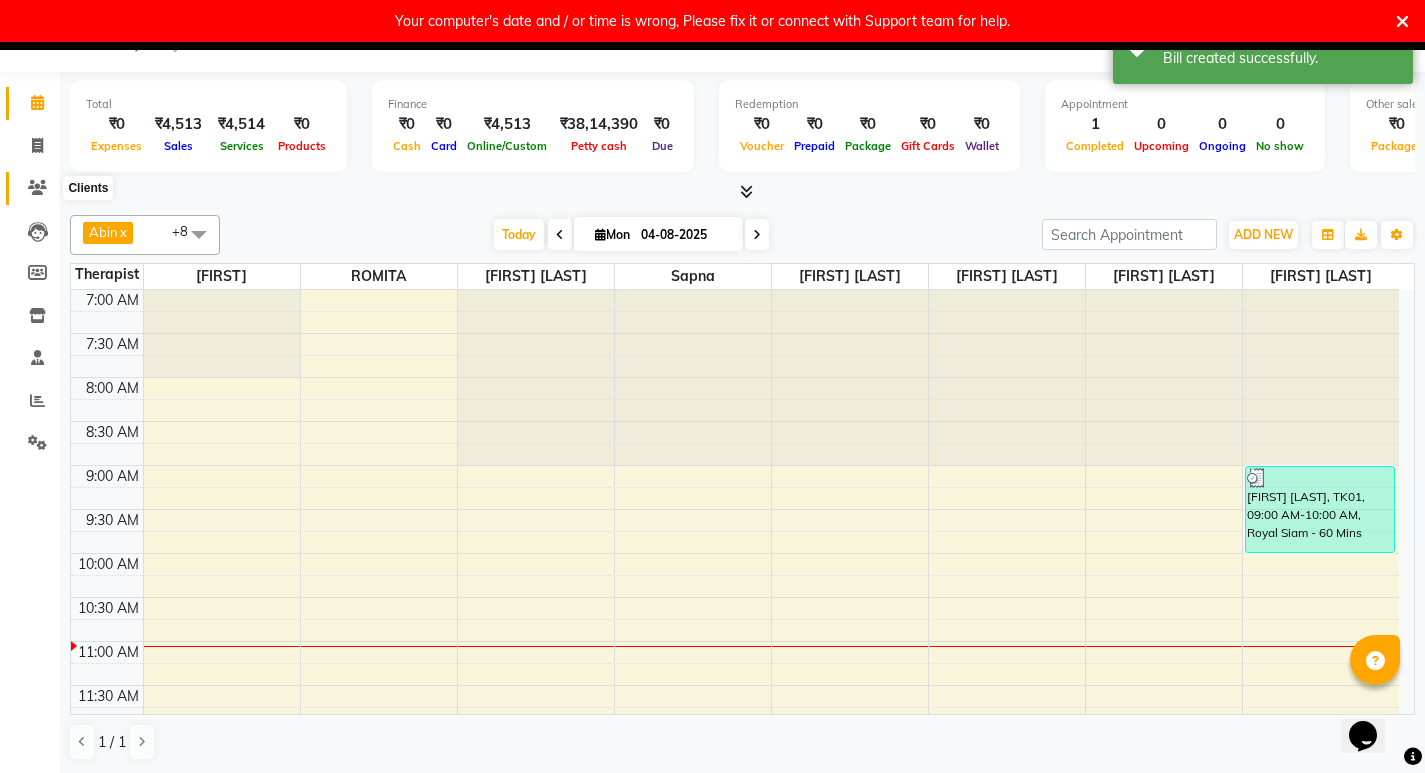 click 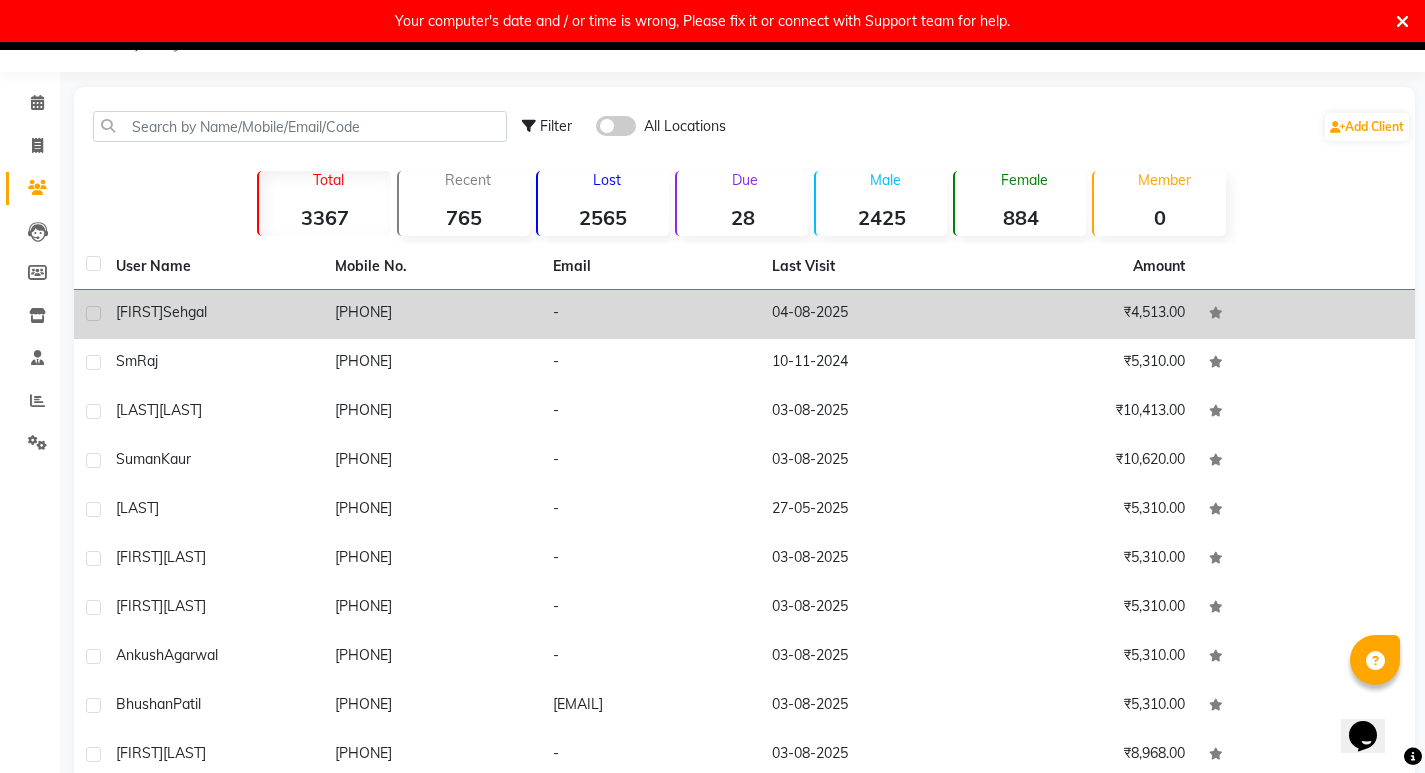 click on "[PHONE]" 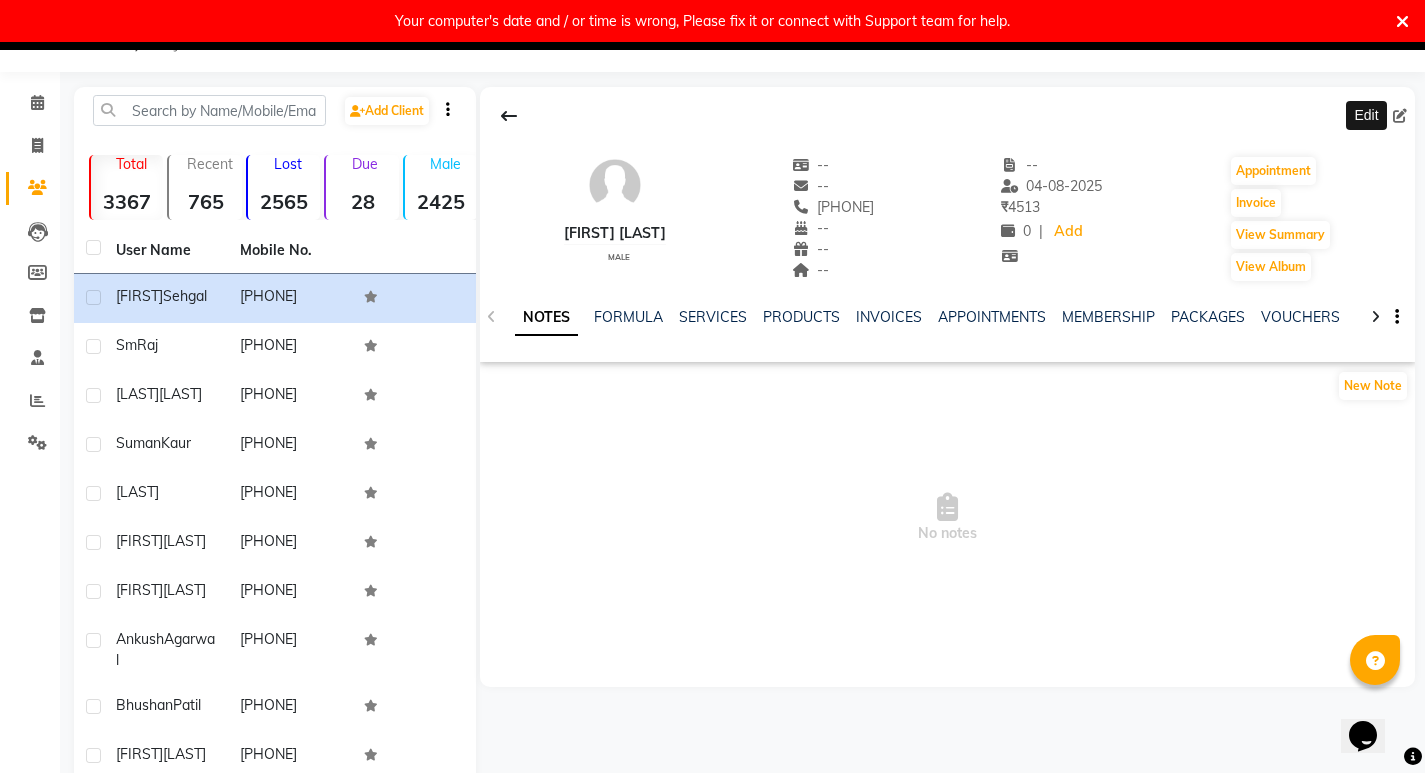 click 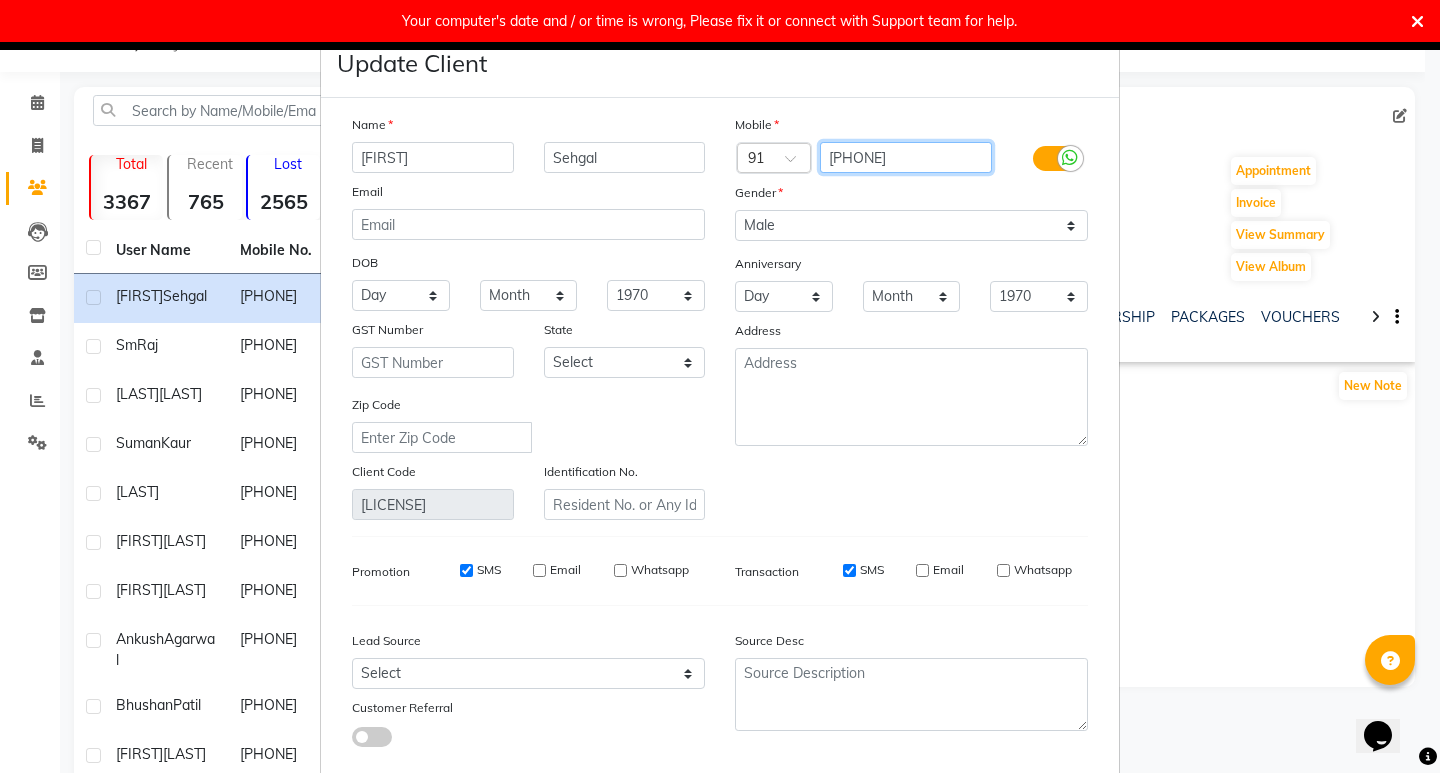click on "[PHONE]" at bounding box center (906, 157) 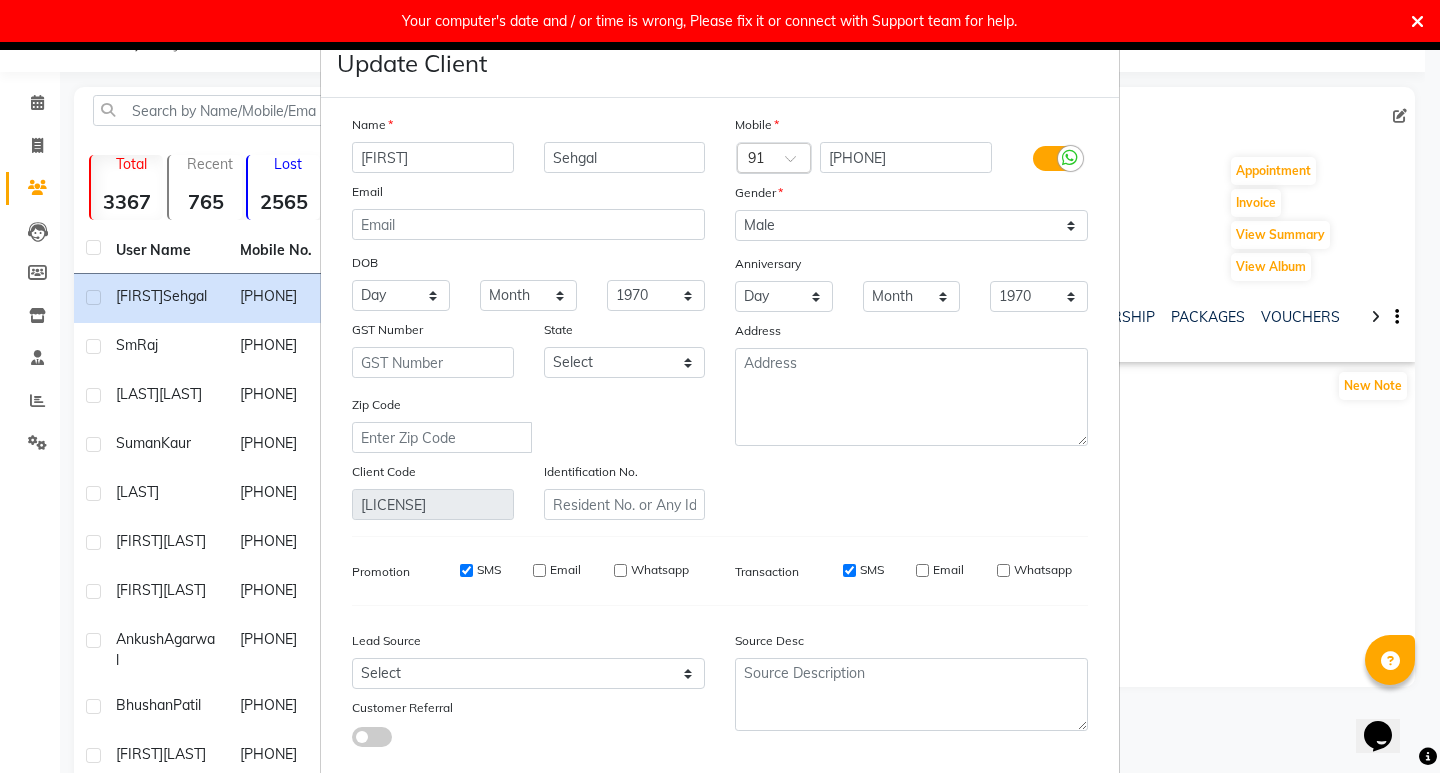 click at bounding box center (797, 164) 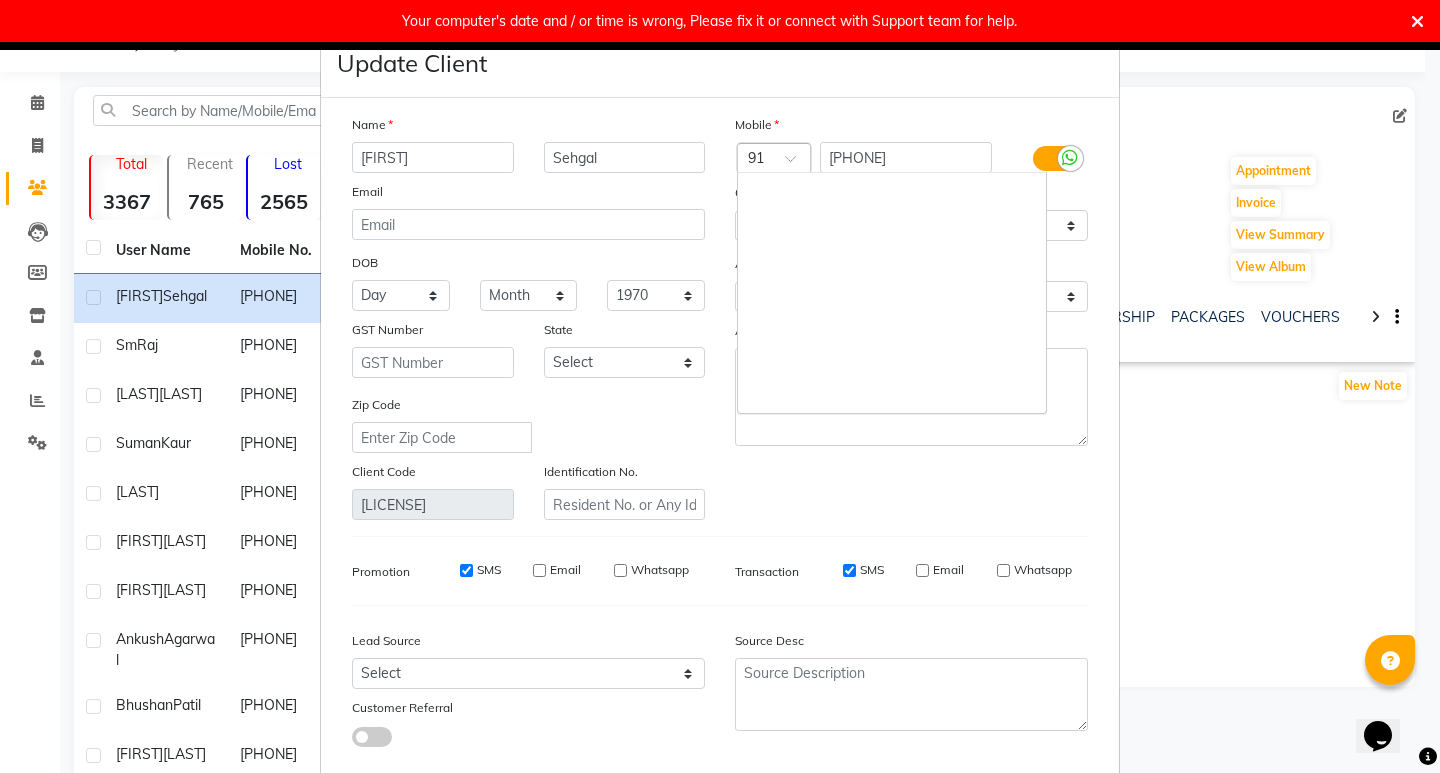 scroll, scrollTop: 3626, scrollLeft: 0, axis: vertical 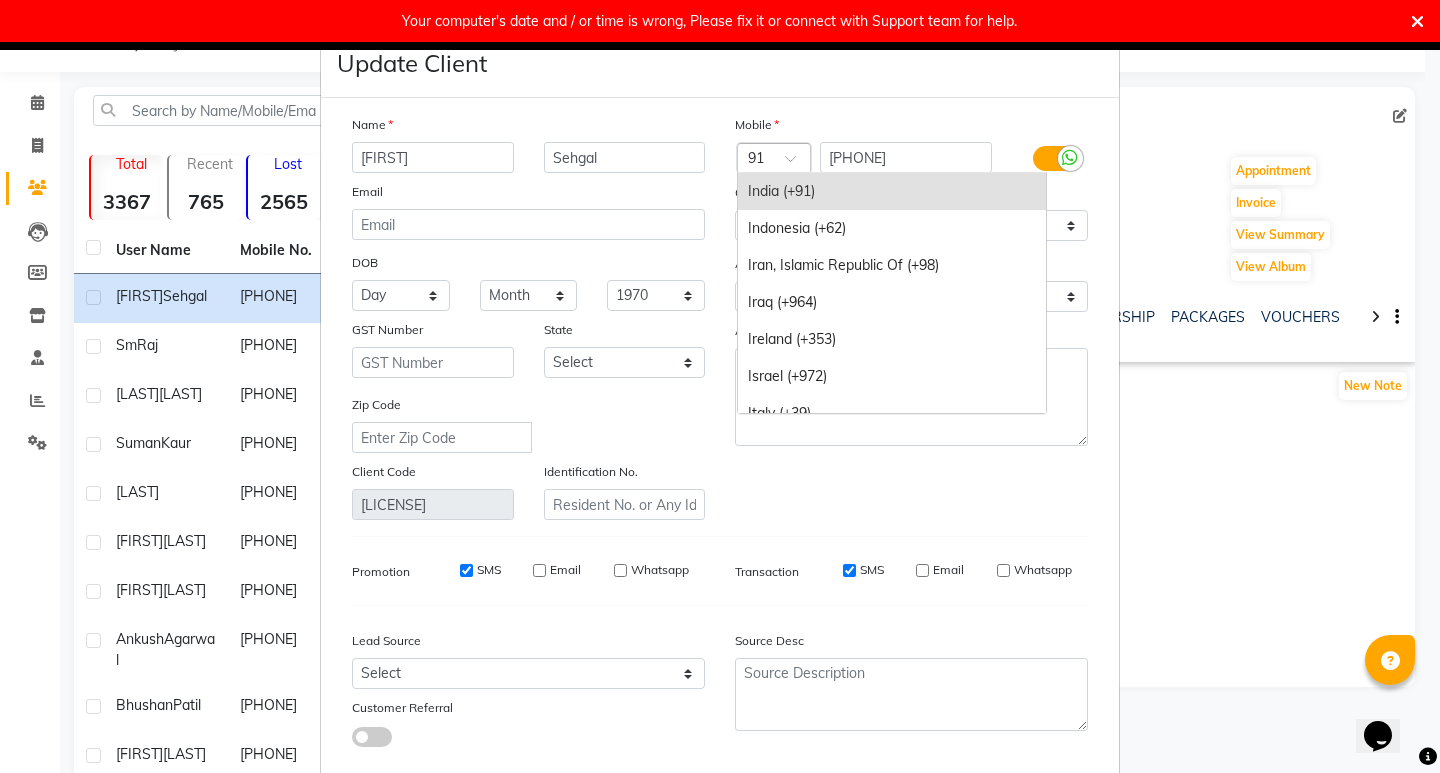 type on "1" 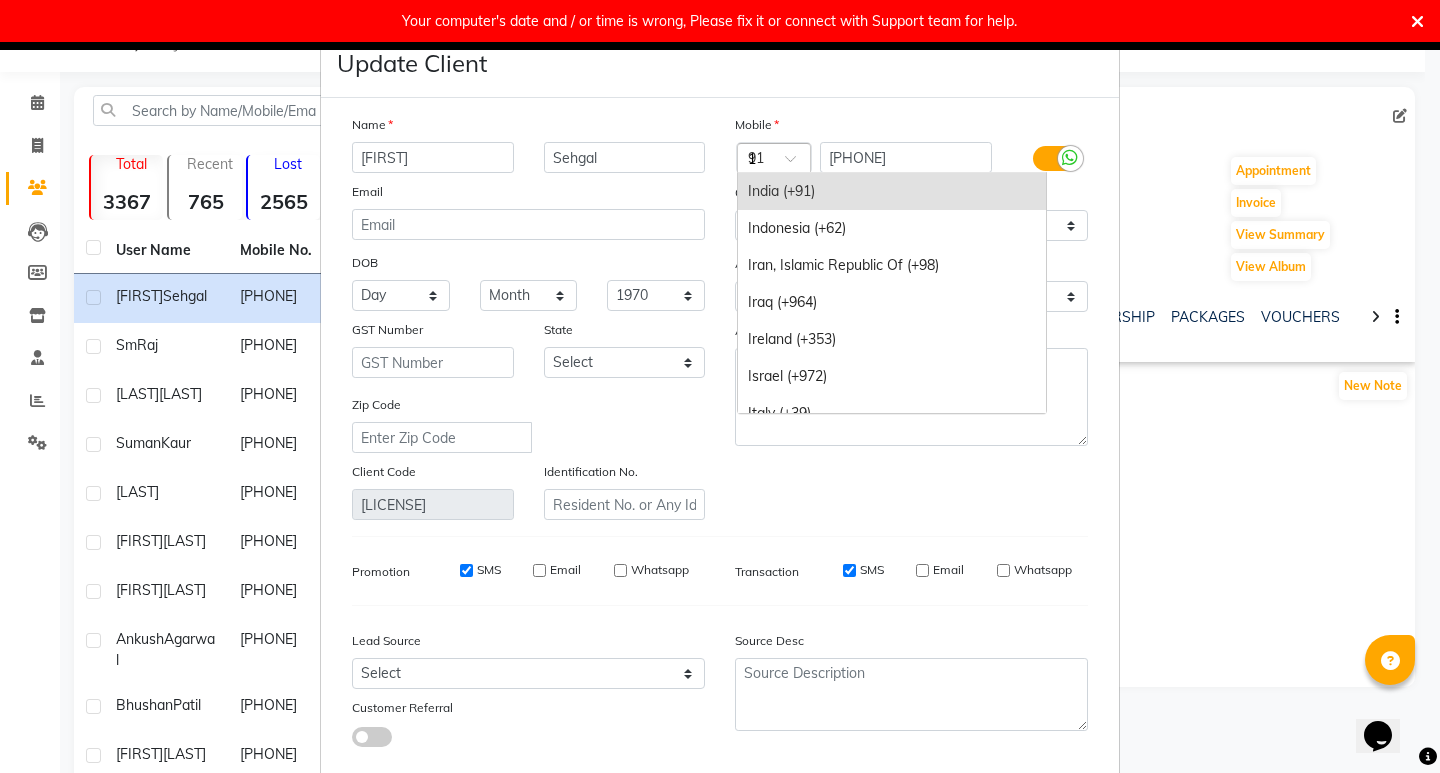 scroll, scrollTop: 1721, scrollLeft: 0, axis: vertical 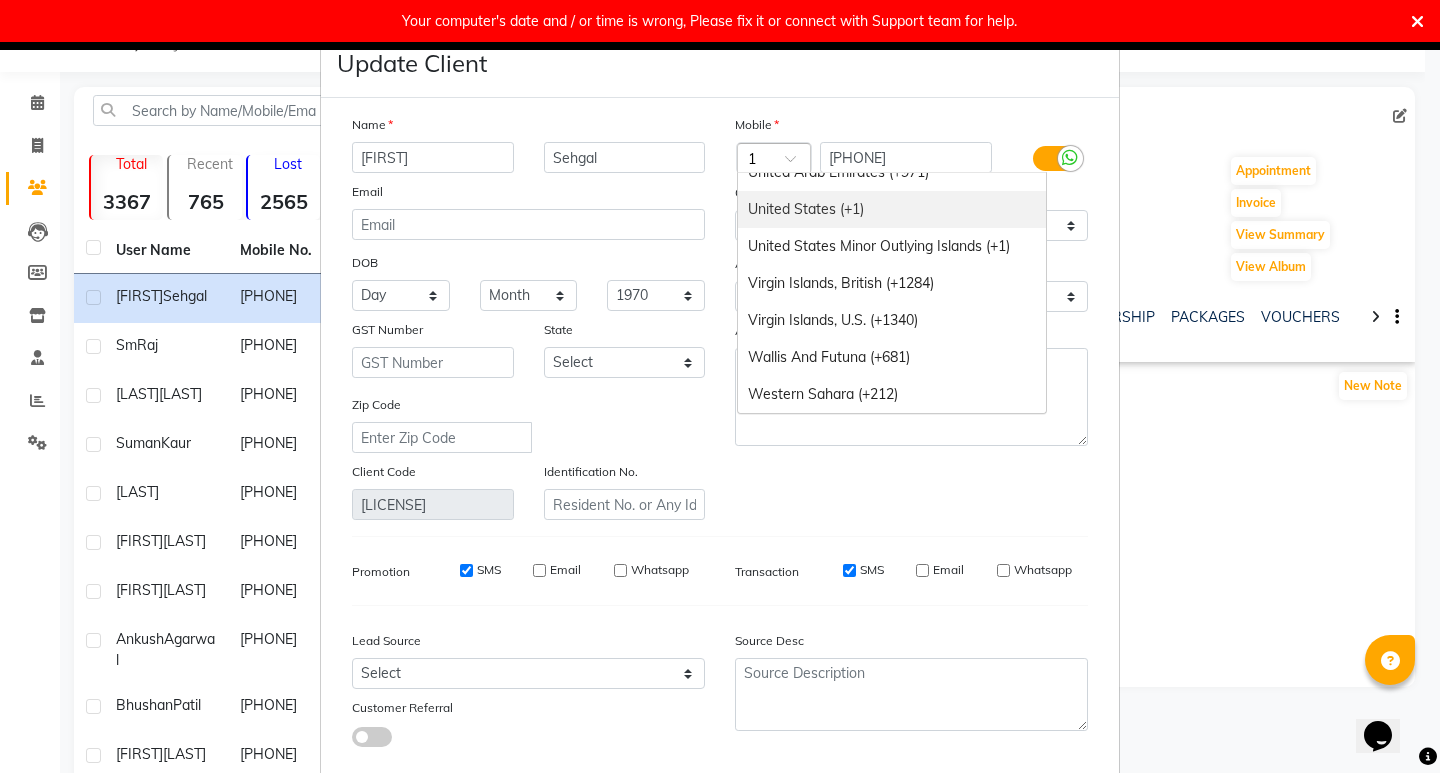 click on "United States (+1)" at bounding box center (892, 209) 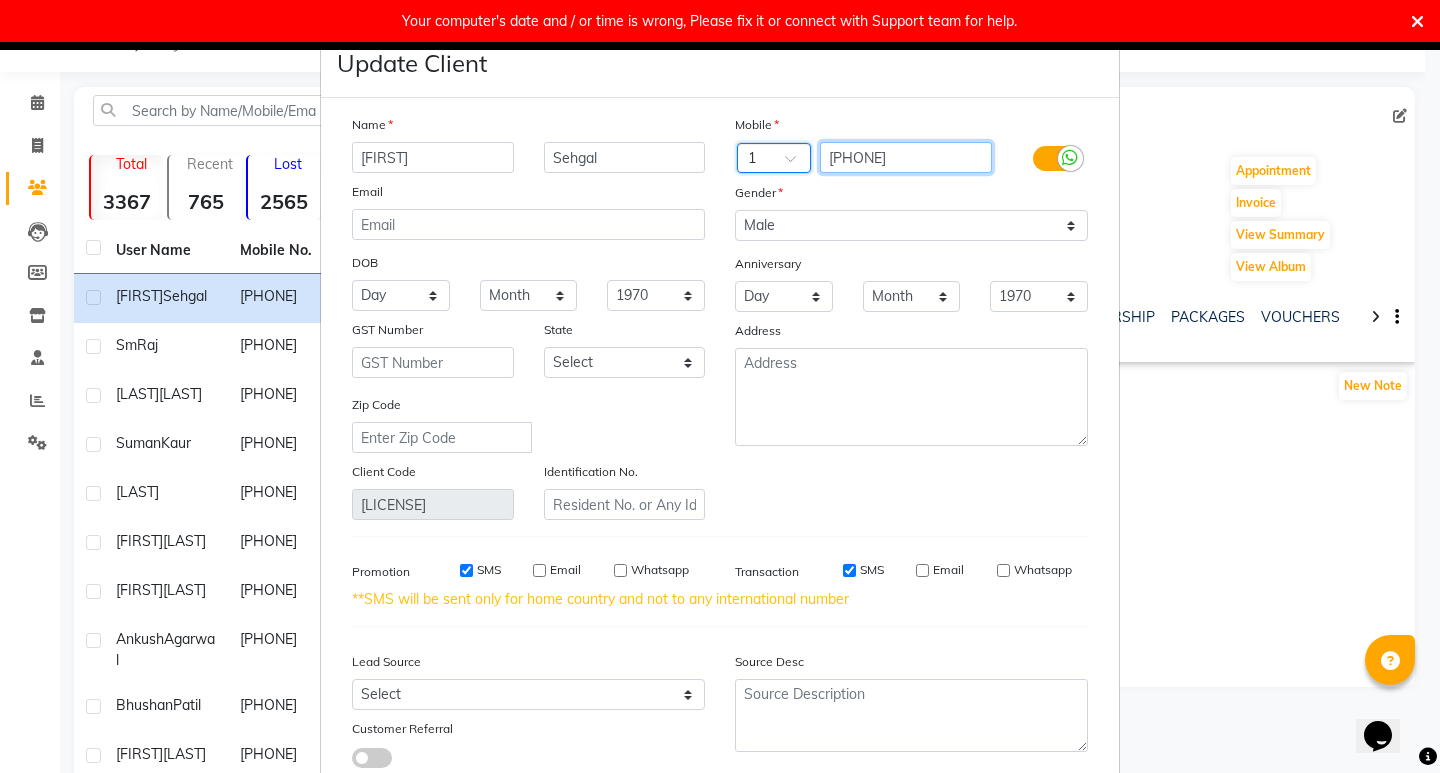 click on "[PHONE]" at bounding box center (906, 157) 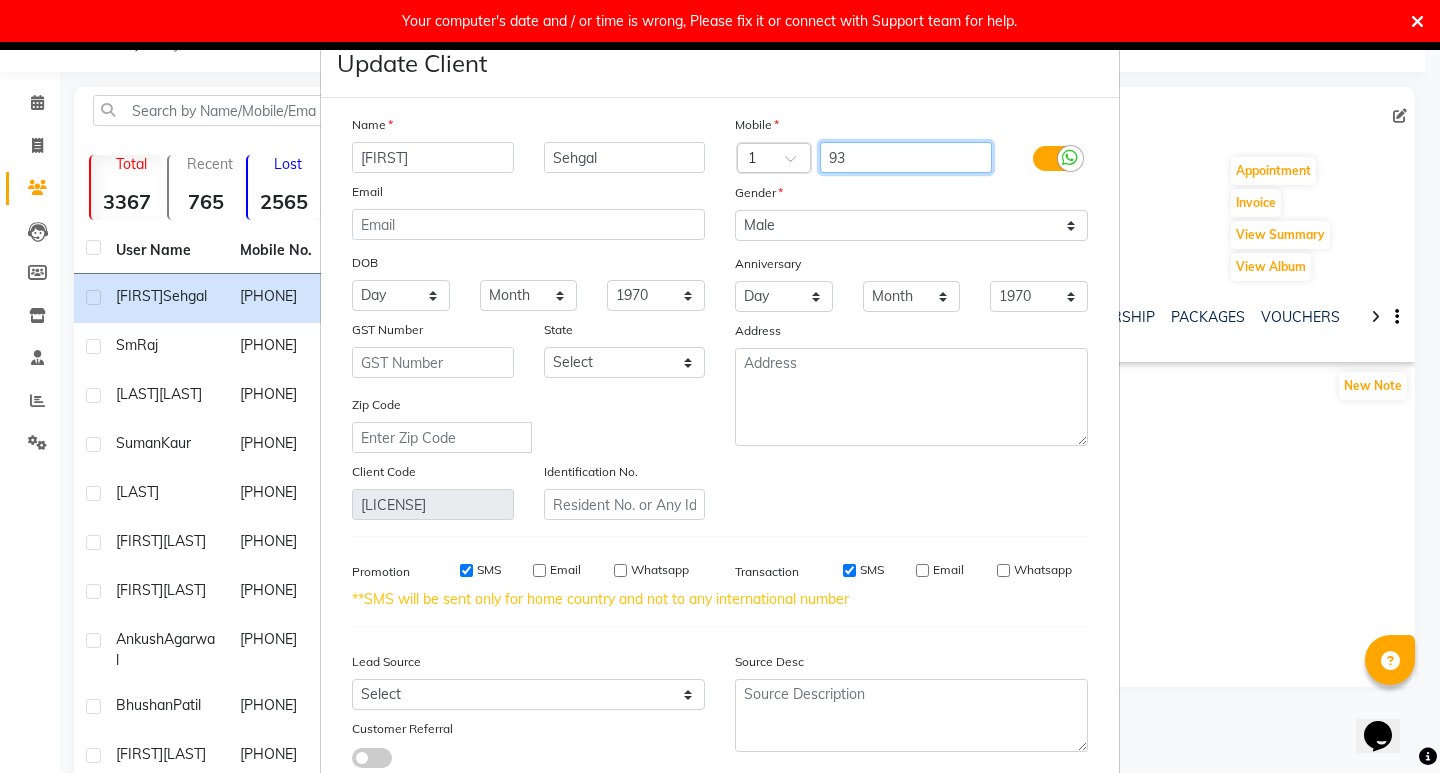 type on "9" 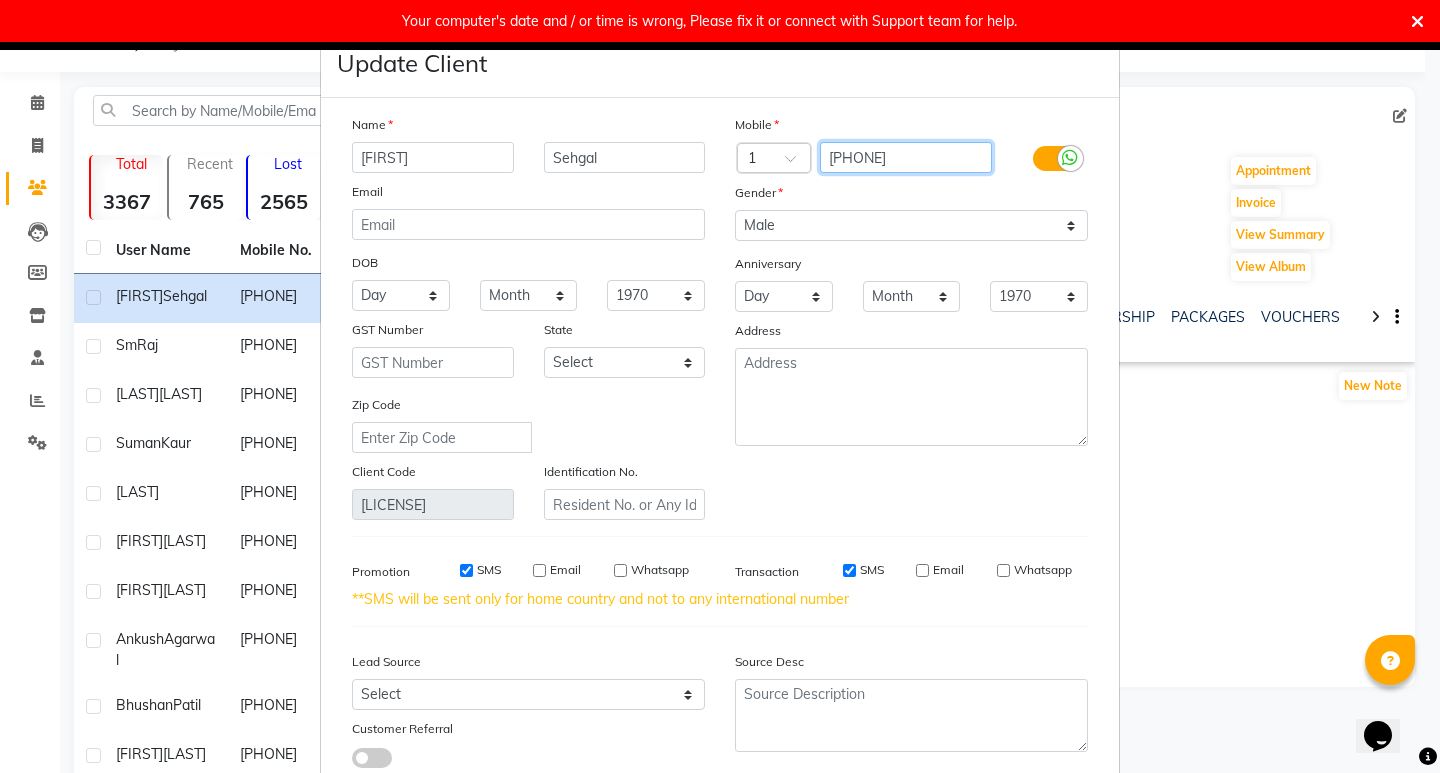 type on "[PHONE]" 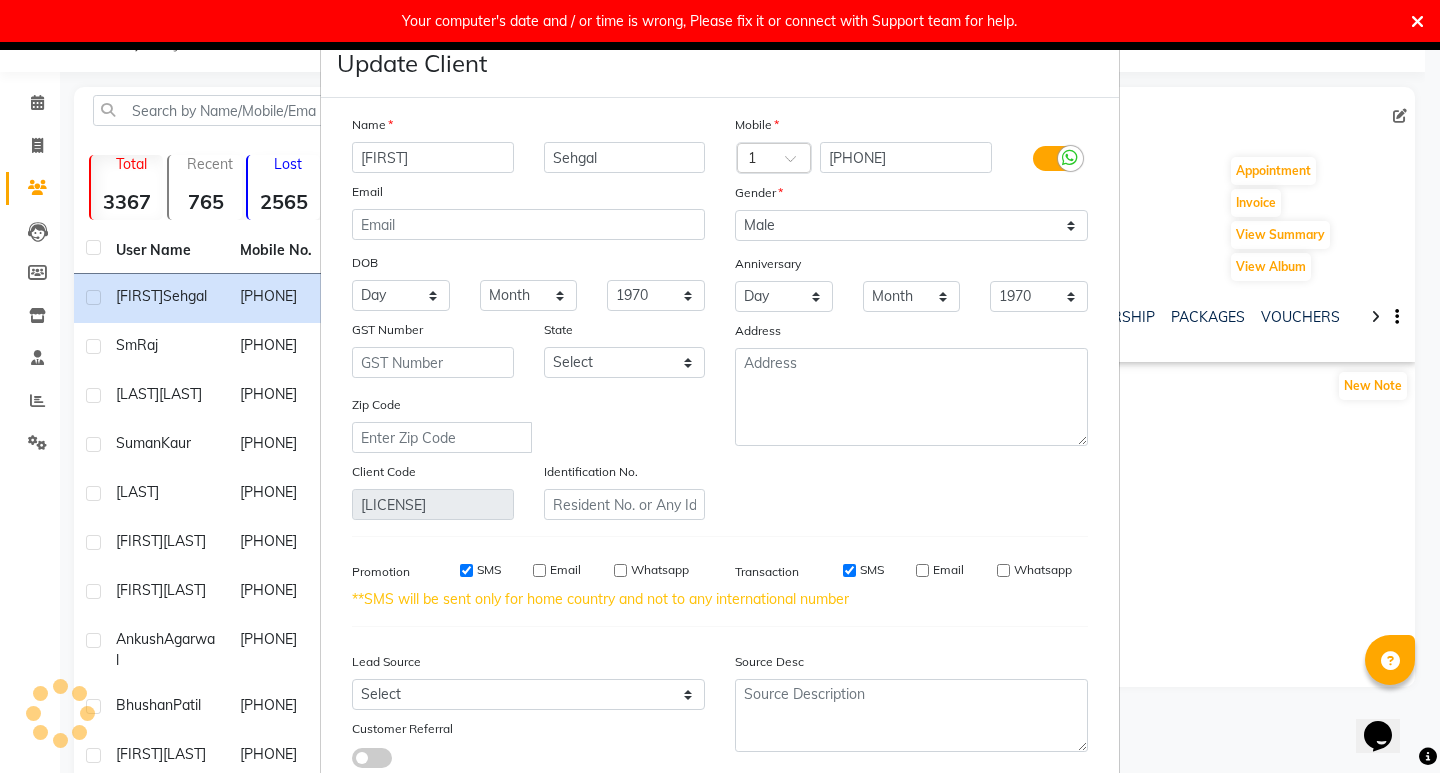click on "SMS" at bounding box center (466, 570) 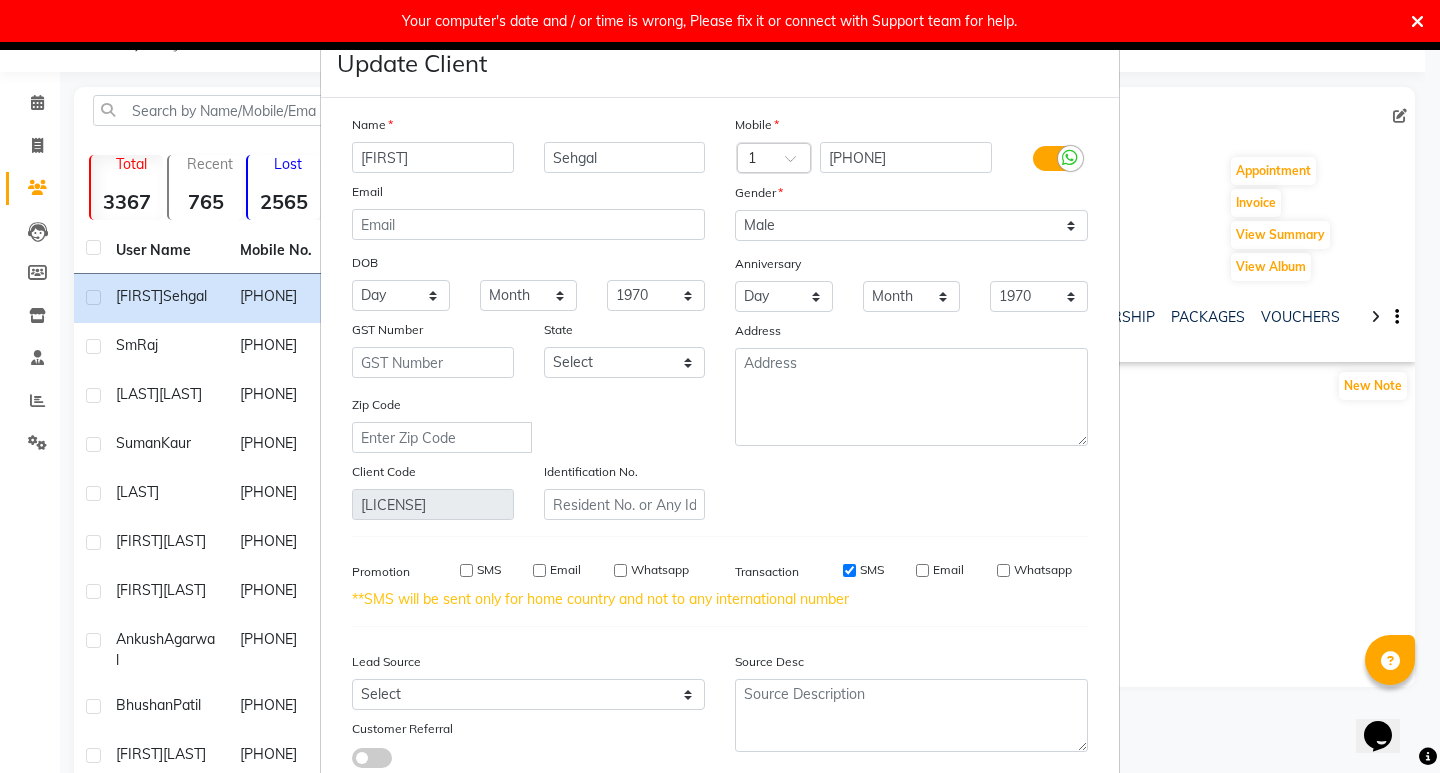 click on "SMS" at bounding box center [849, 570] 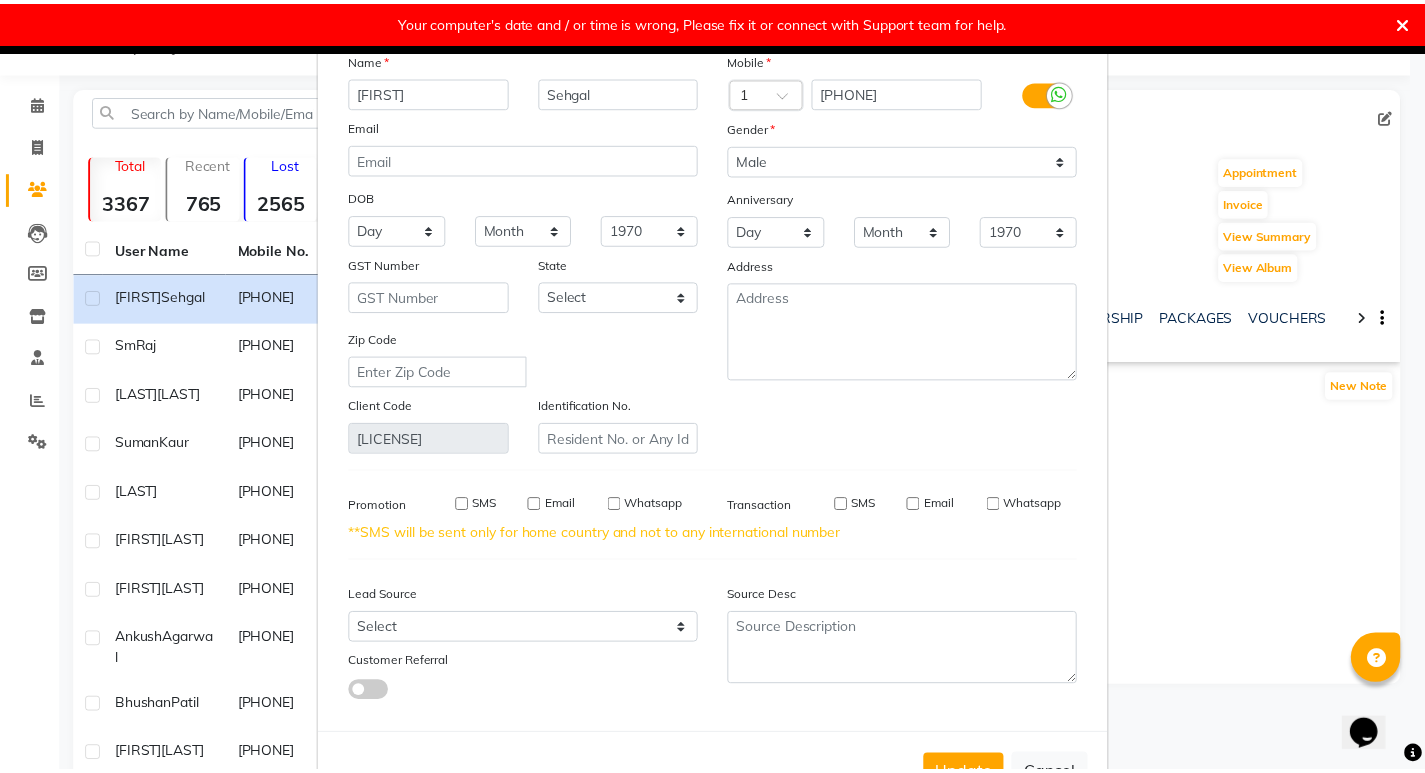 scroll, scrollTop: 135, scrollLeft: 0, axis: vertical 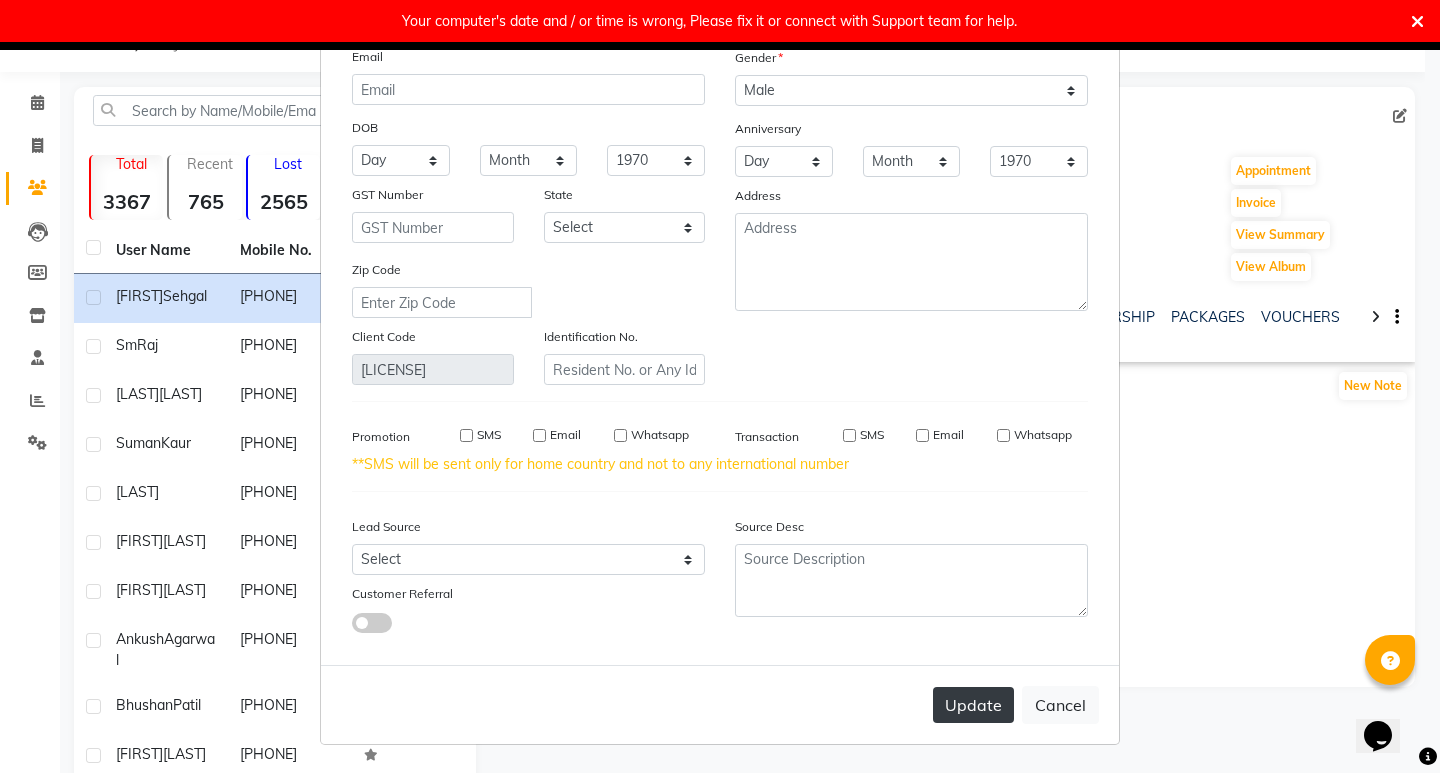 click on "Update" at bounding box center [973, 705] 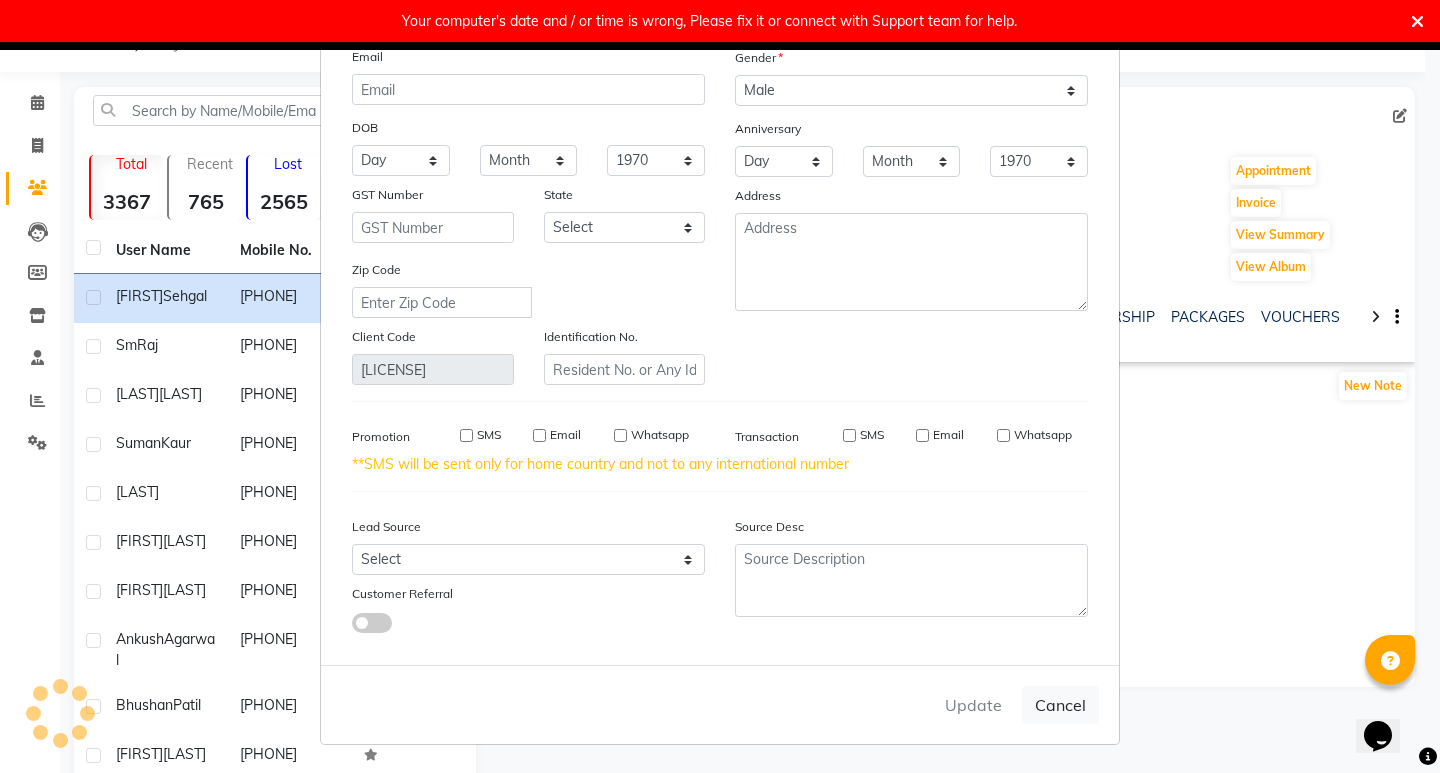type 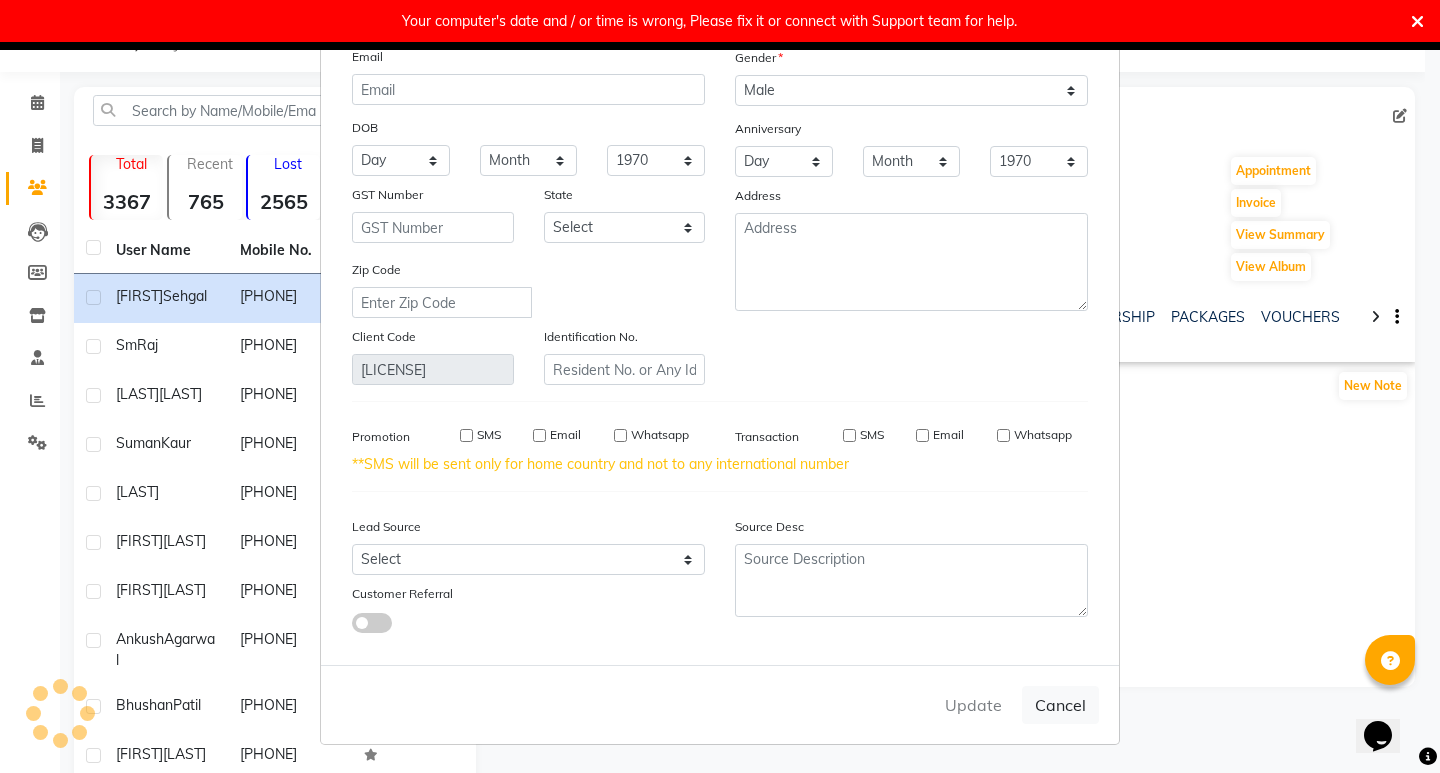 select 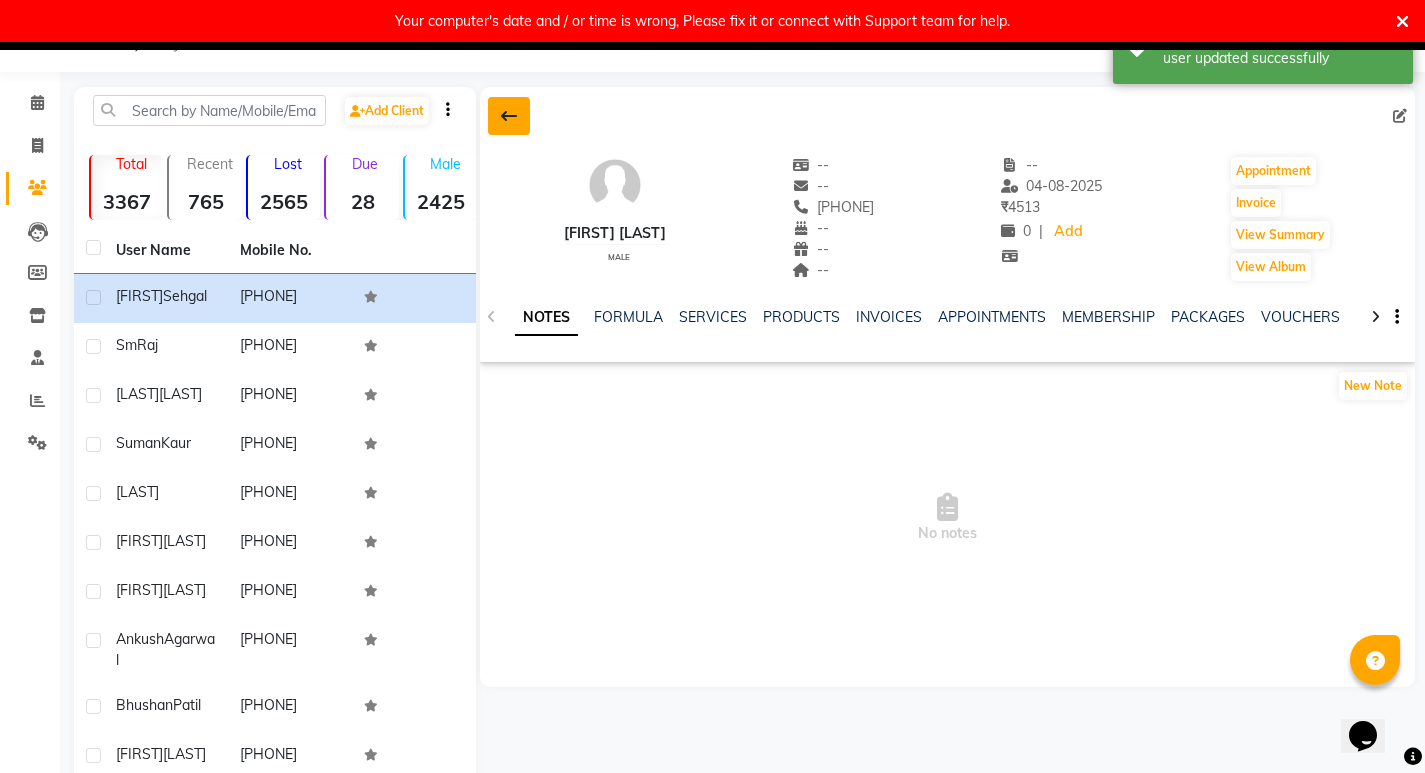 click 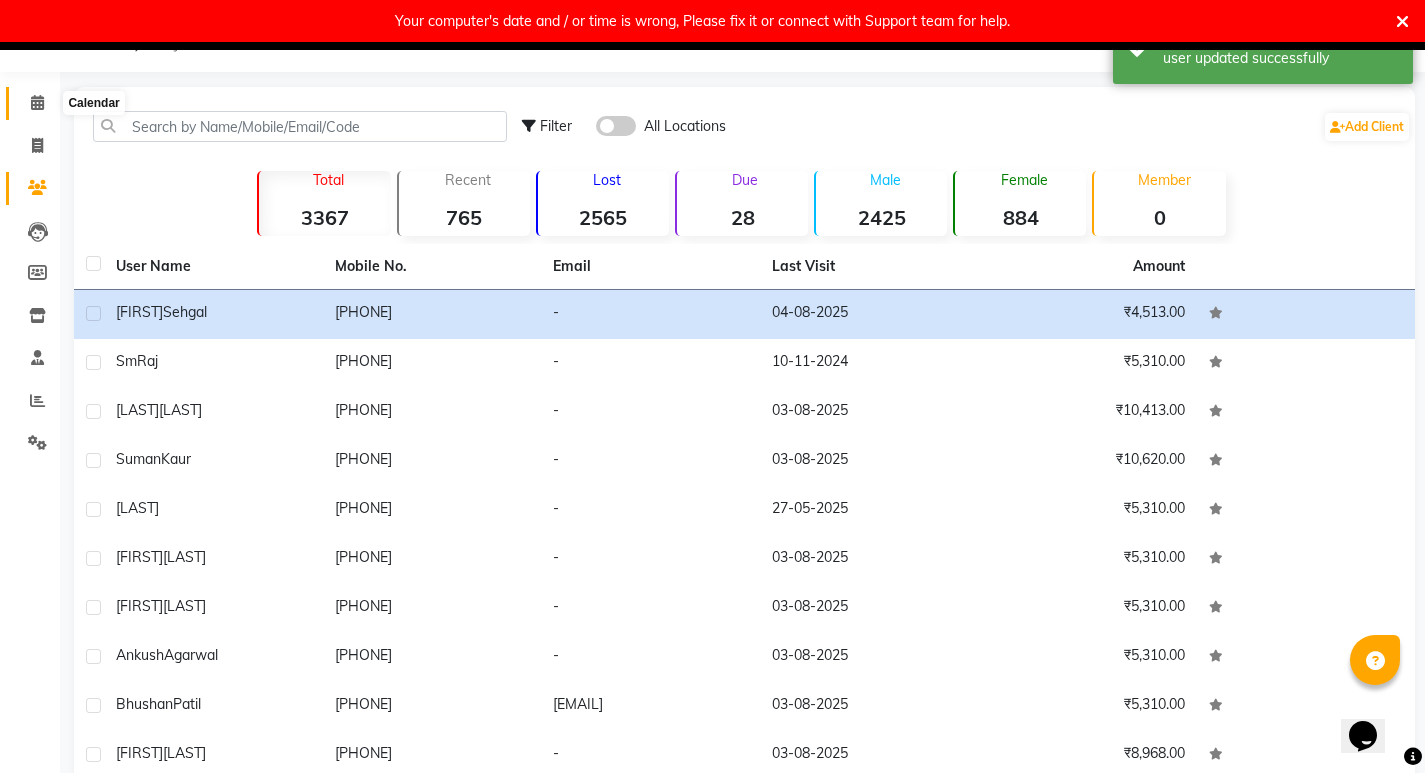 drag, startPoint x: 33, startPoint y: 101, endPoint x: 72, endPoint y: 103, distance: 39.051247 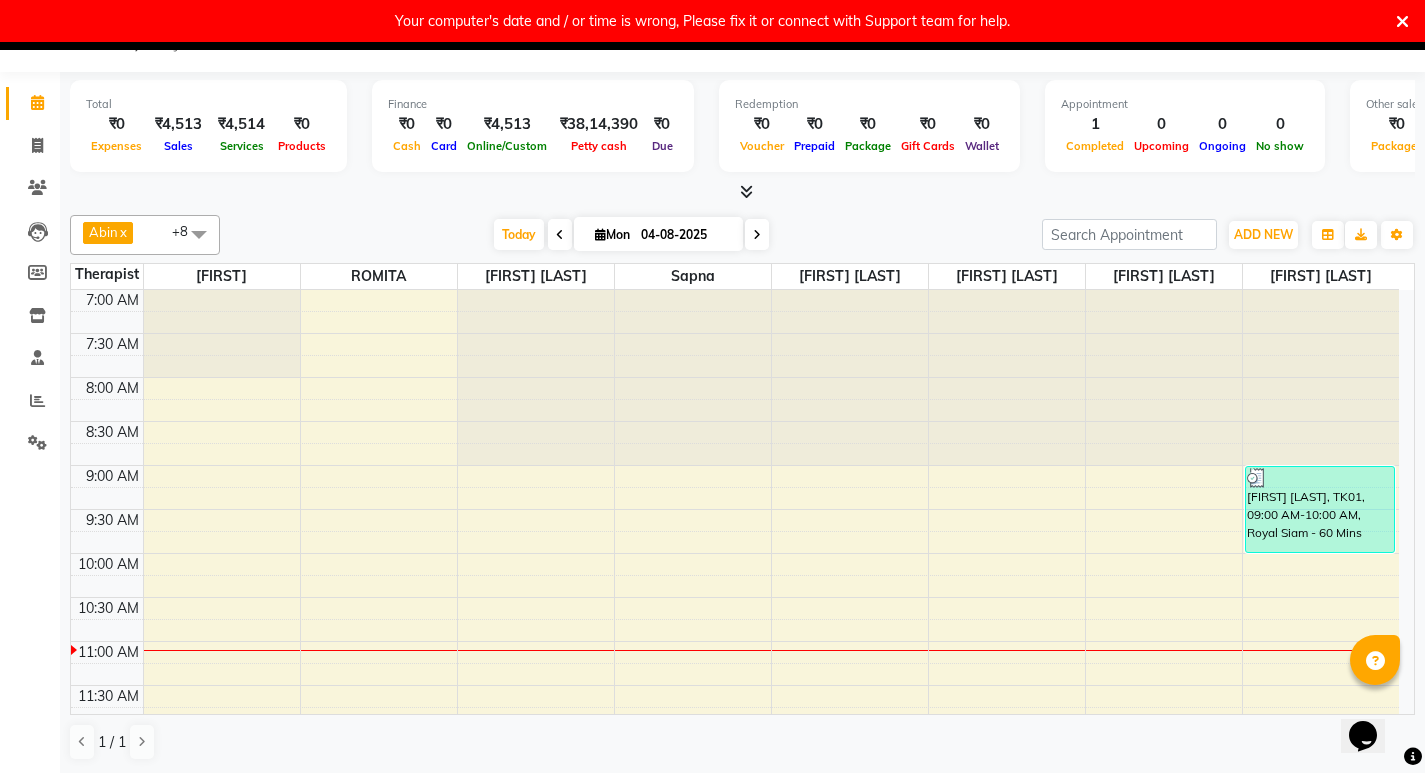 click on "7:00 AM 7:30 AM 8:00 AM 8:30 AM 9:00 AM 9:30 AM 10:00 AM 10:30 AM 11:00 AM 11:30 AM 12:00 PM 12:30 PM 1:00 PM 1:30 PM 2:00 PM 2:30 PM 3:00 PM 3:30 PM 4:00 PM 4:30 PM 5:00 PM 5:30 PM 6:00 PM 6:30 PM 7:00 PM 7:30 PM 8:00 PM 8:30 PM 9:00 PM 9:30 PM 10:00 PM 10:30 PM 11:00 PM 11:30 PM     [FIRST] [LAST], TK01, 09:00 AM-10:00 AM, Royal Siam - 60 Mins" at bounding box center [735, 1037] 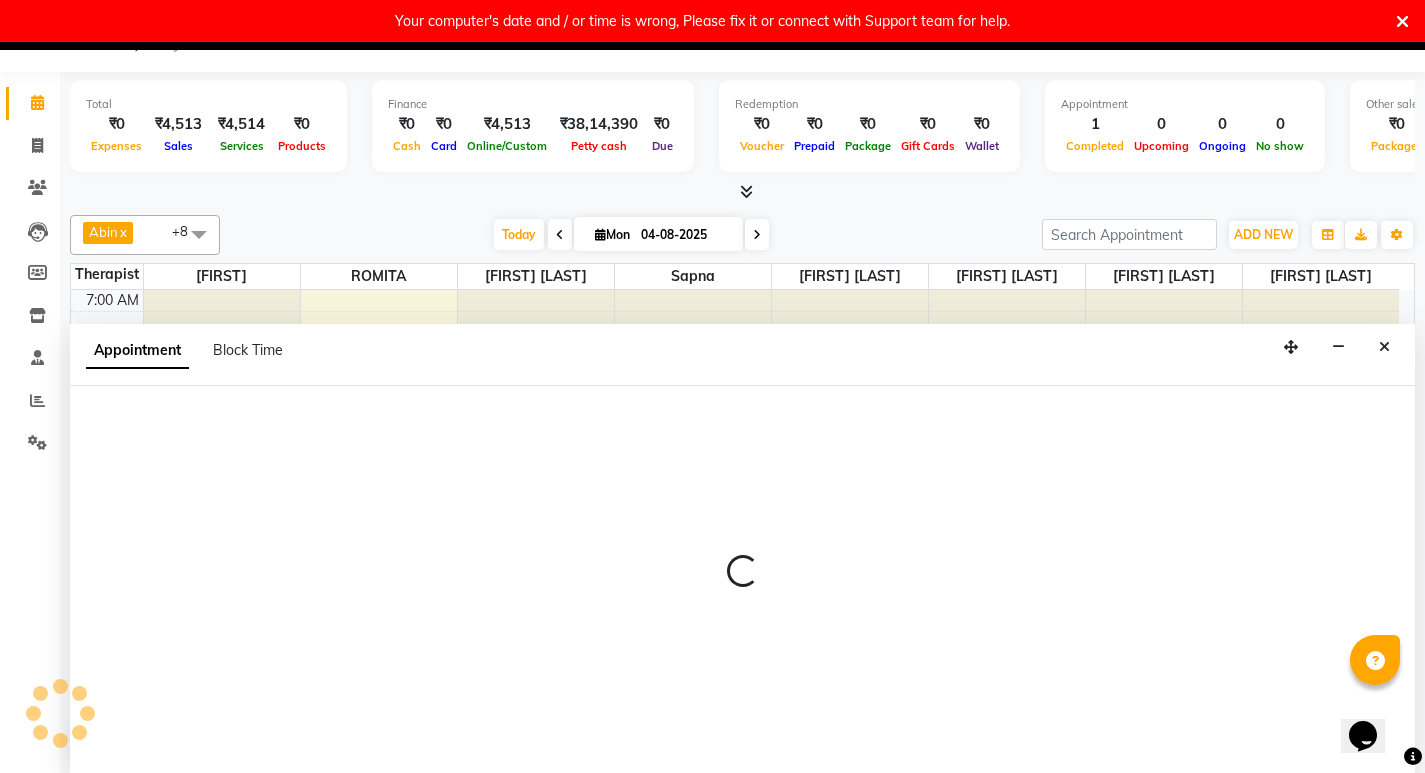 select on "48456" 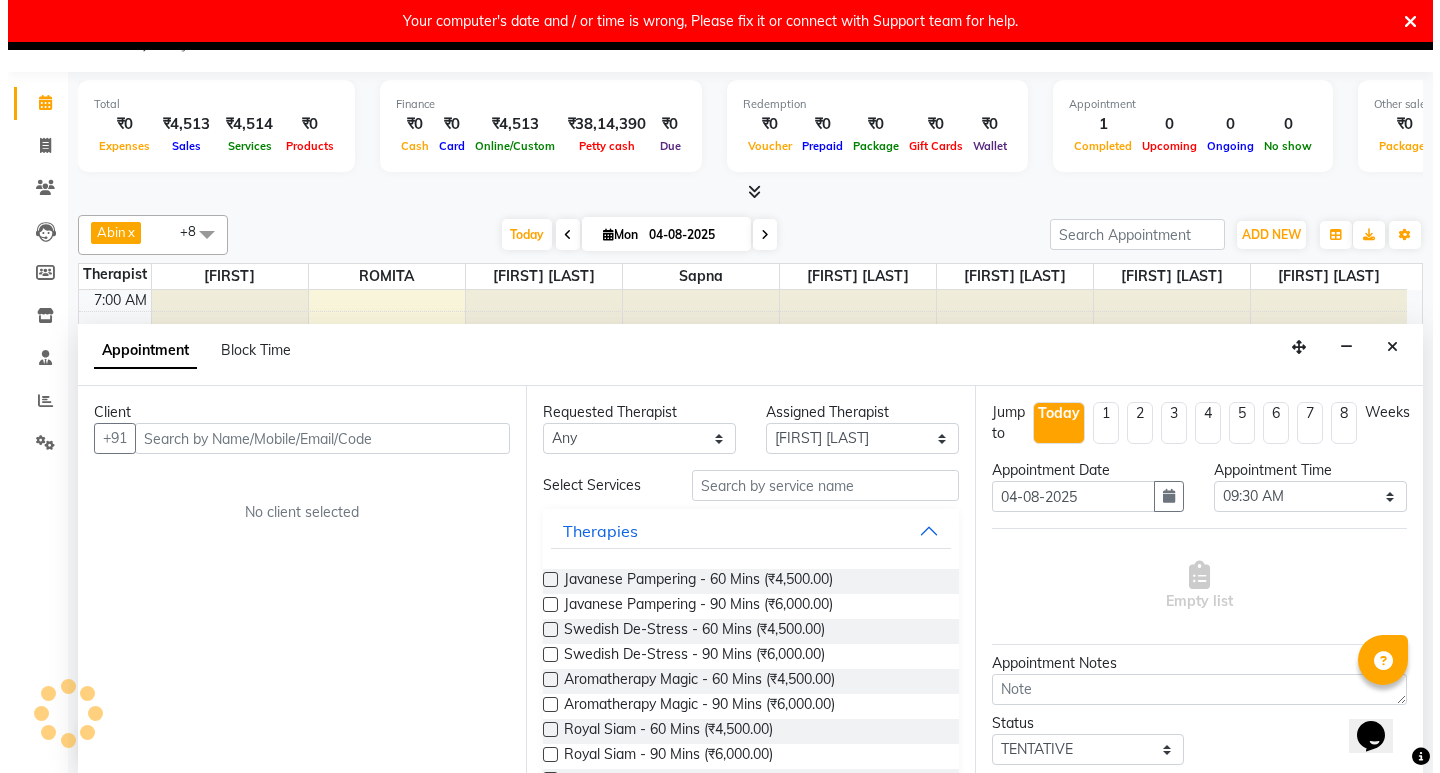 scroll, scrollTop: 43, scrollLeft: 0, axis: vertical 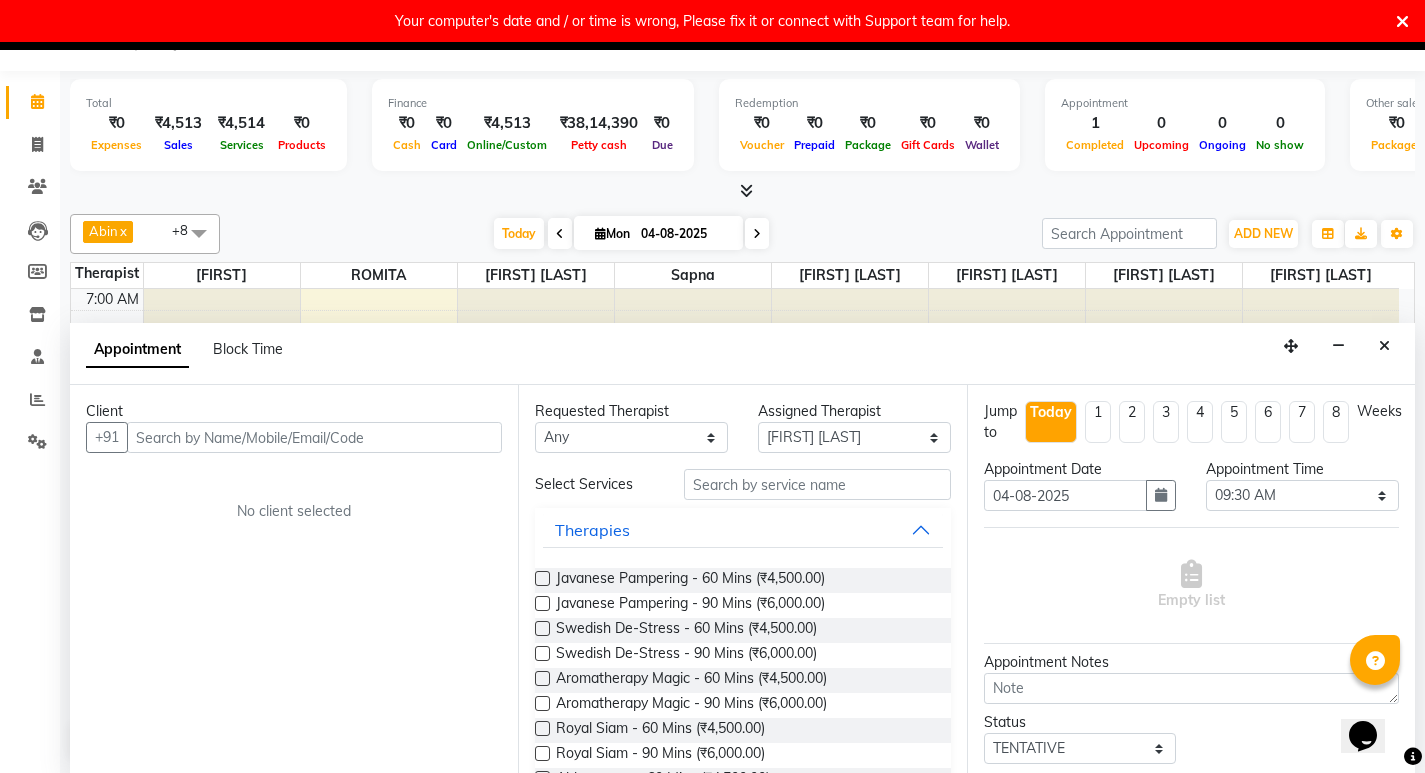 click at bounding box center [314, 437] 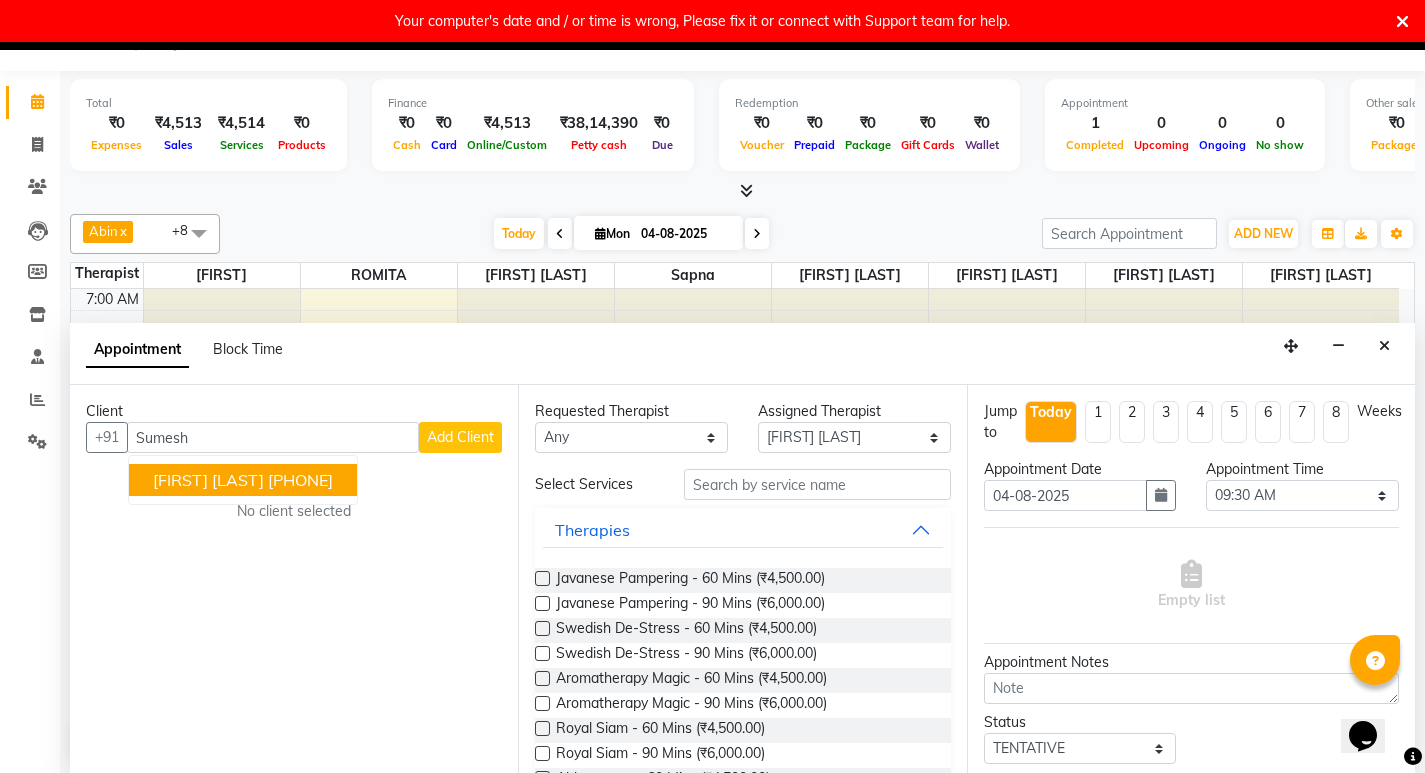 type on "Sumesh" 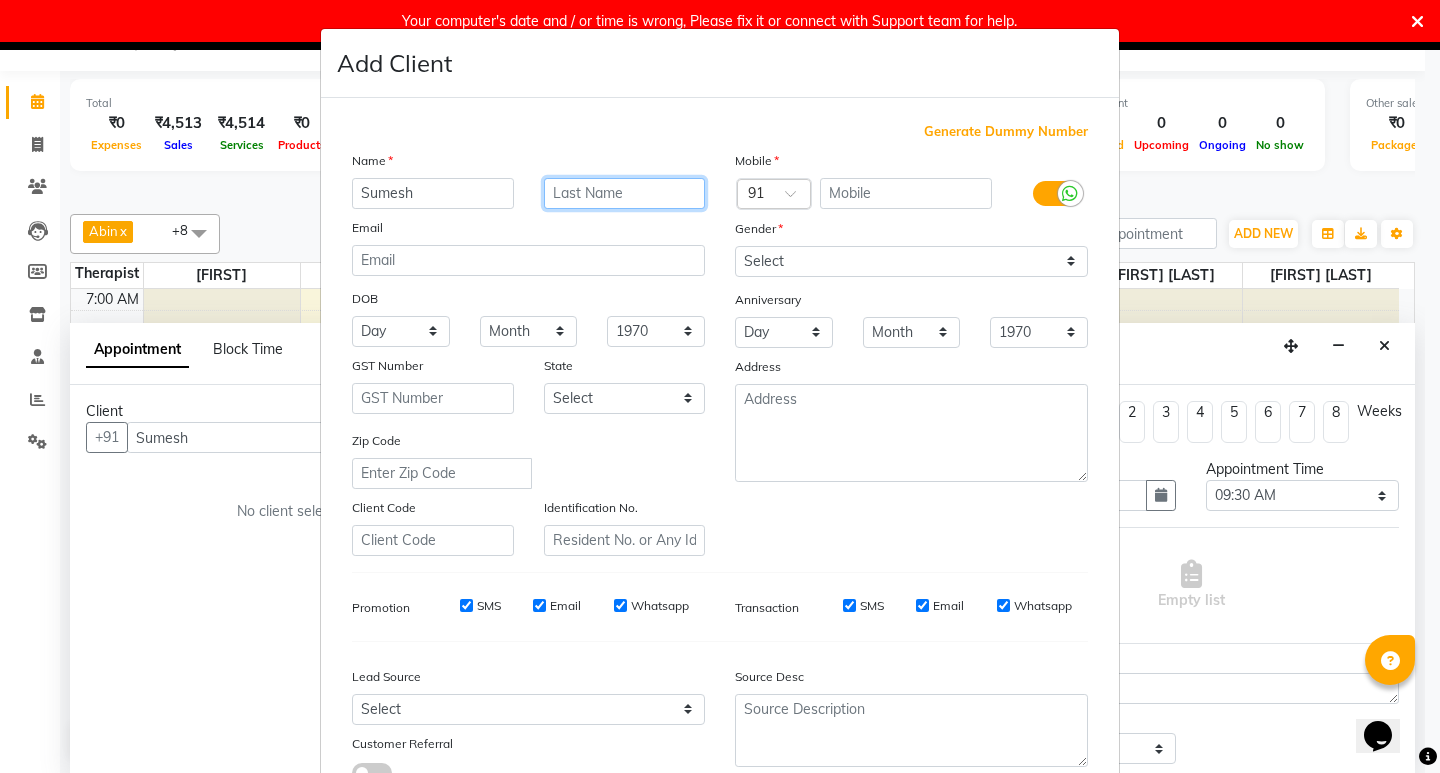 click at bounding box center [625, 193] 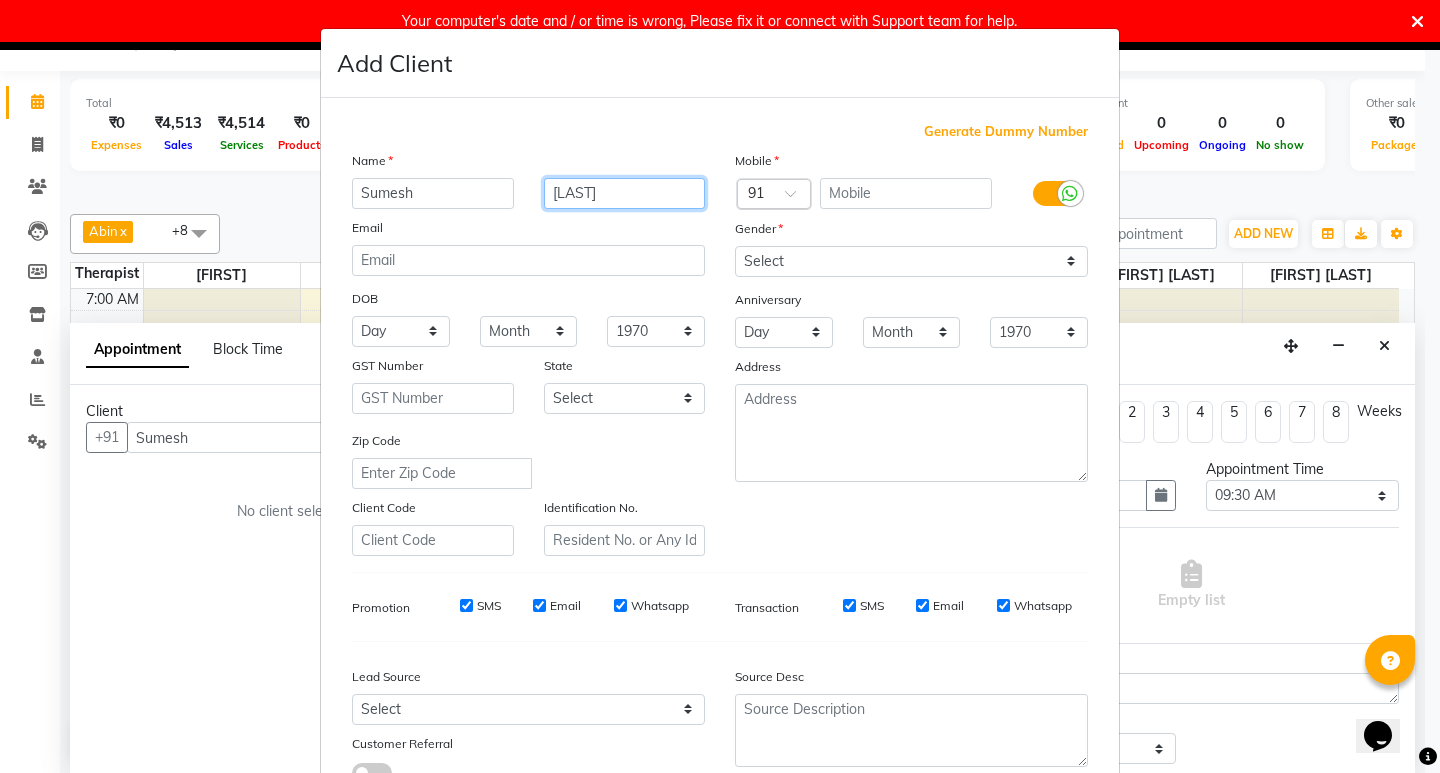 type on "[LAST]" 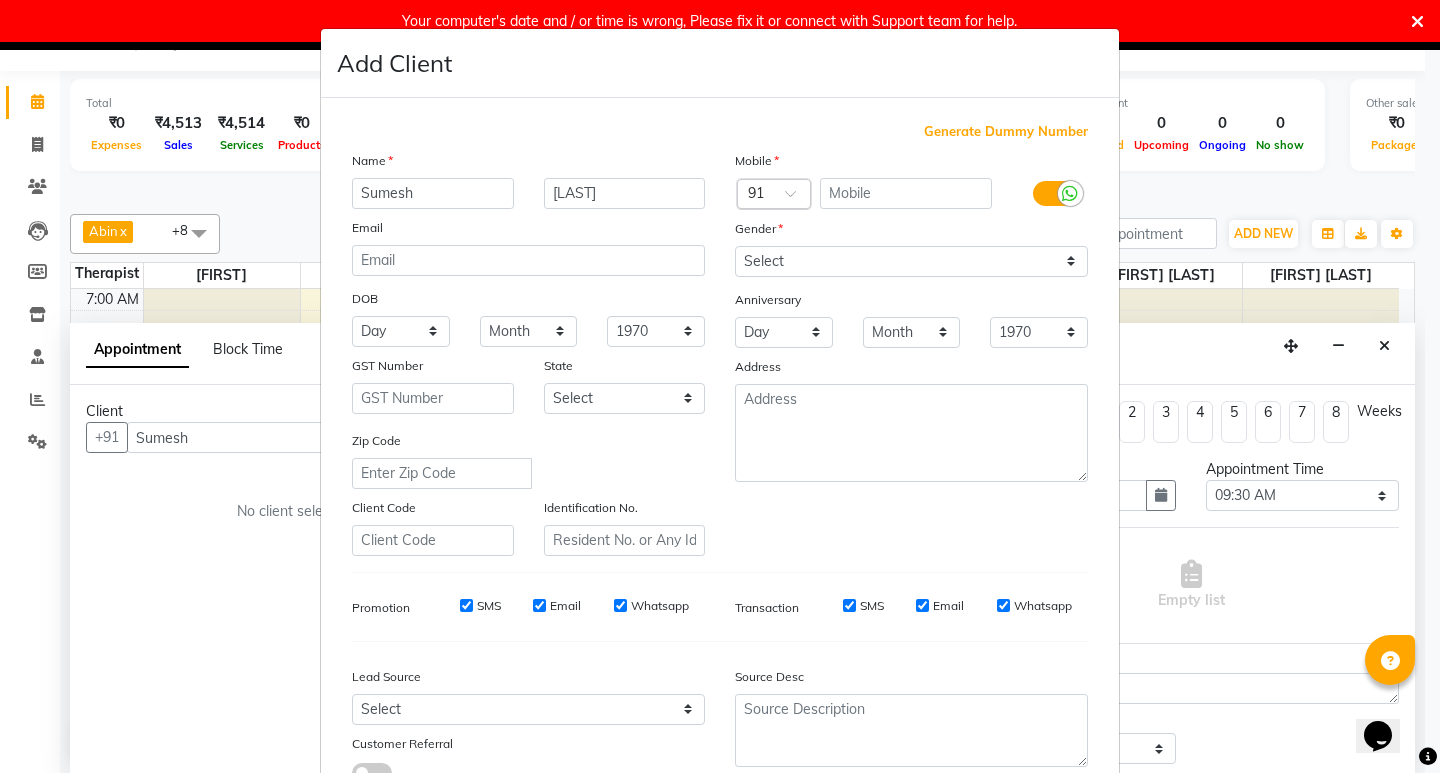 click at bounding box center (797, 199) 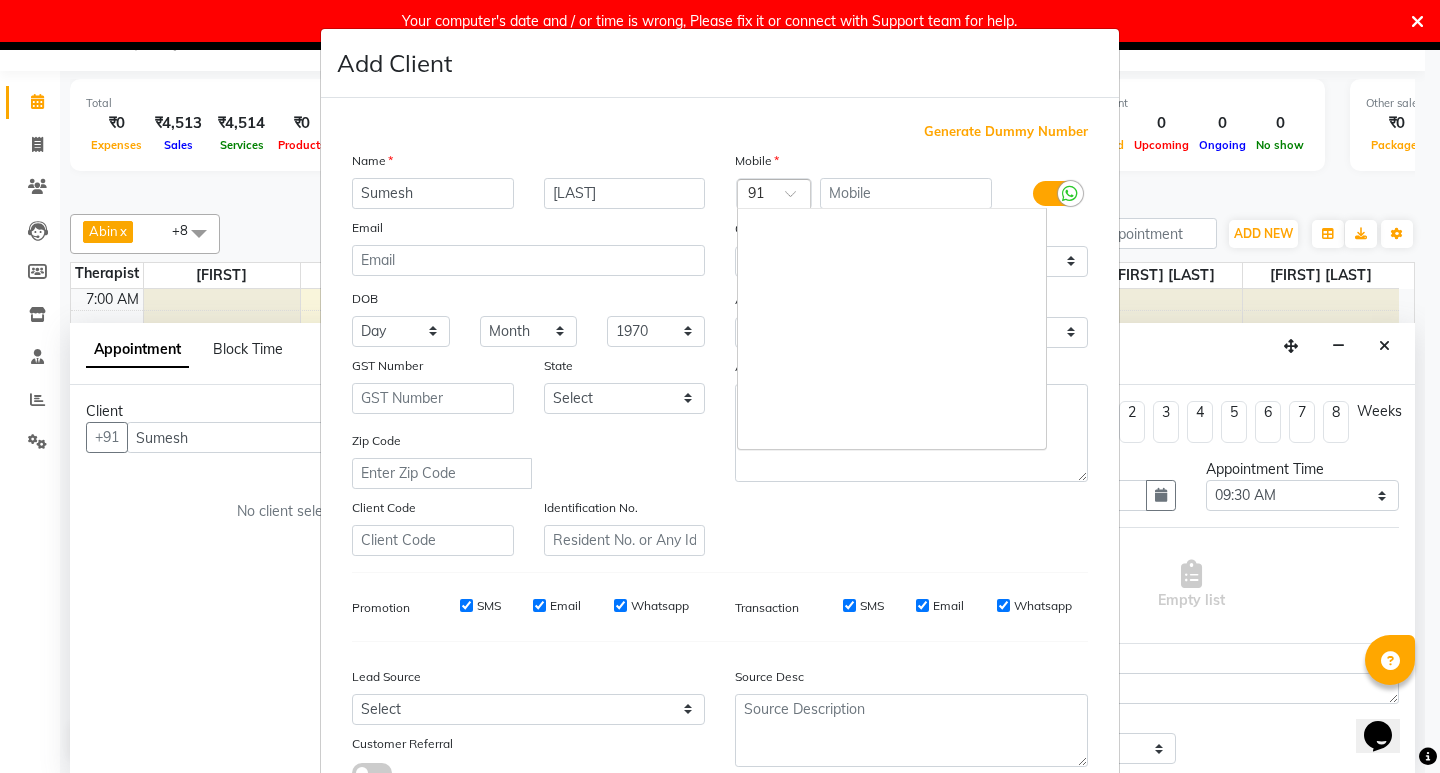 scroll, scrollTop: 3626, scrollLeft: 0, axis: vertical 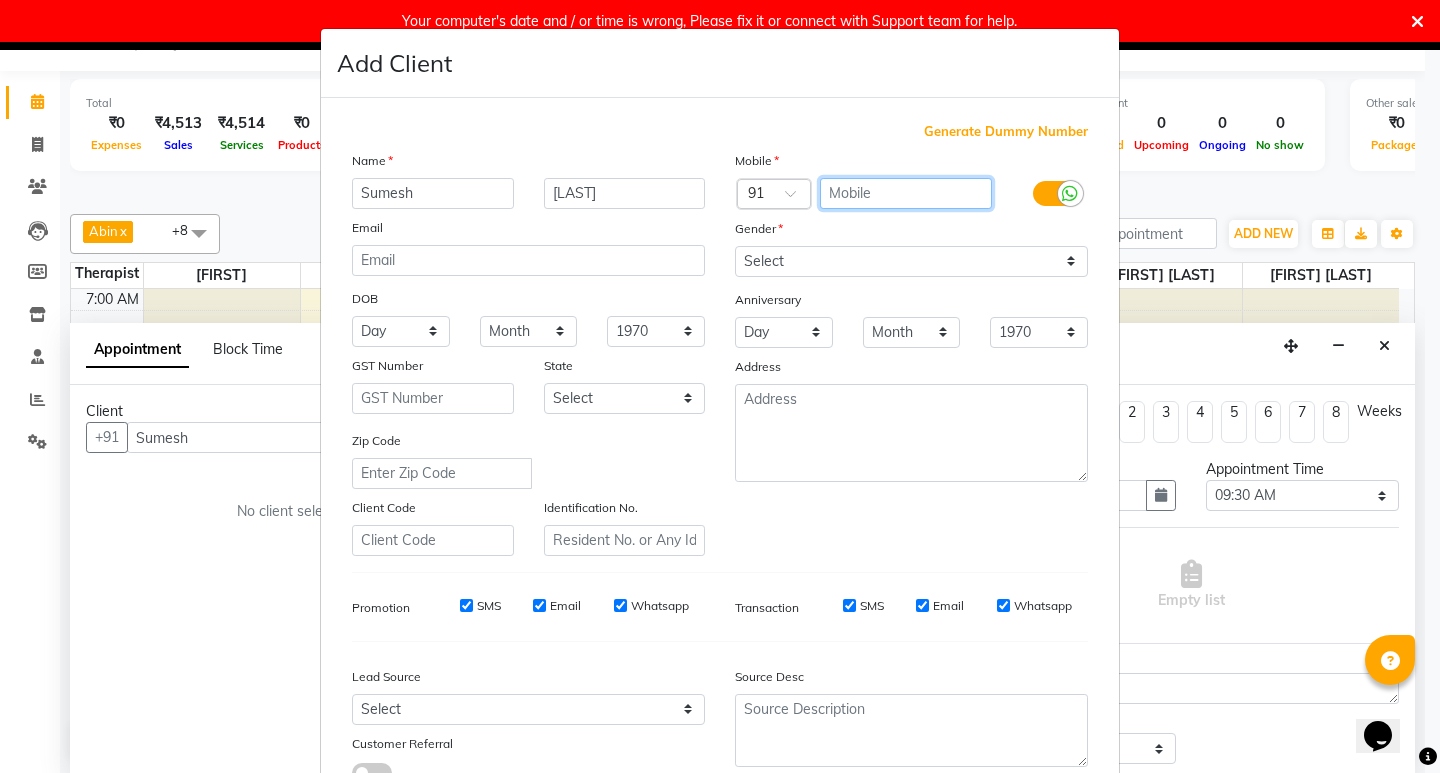 click at bounding box center (906, 193) 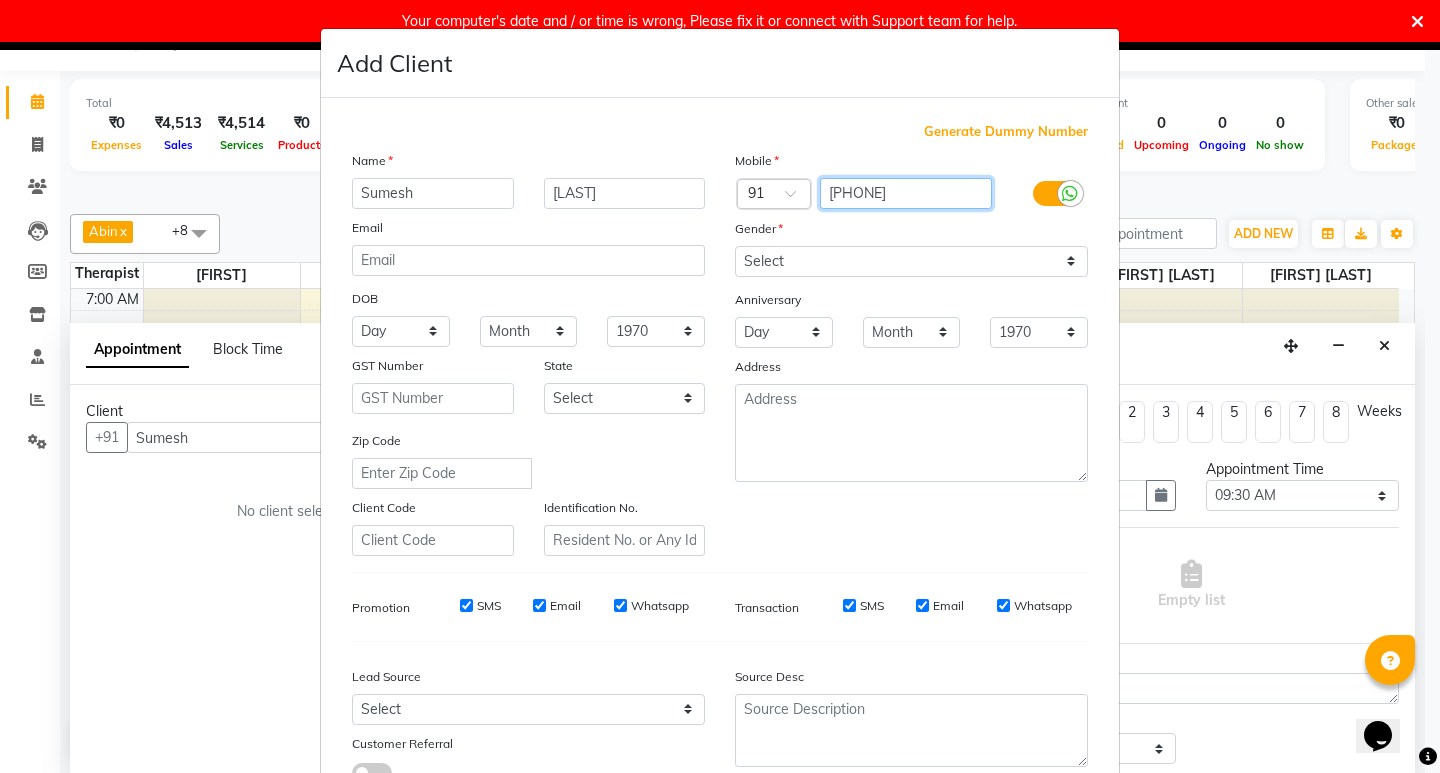 type on "[PHONE]" 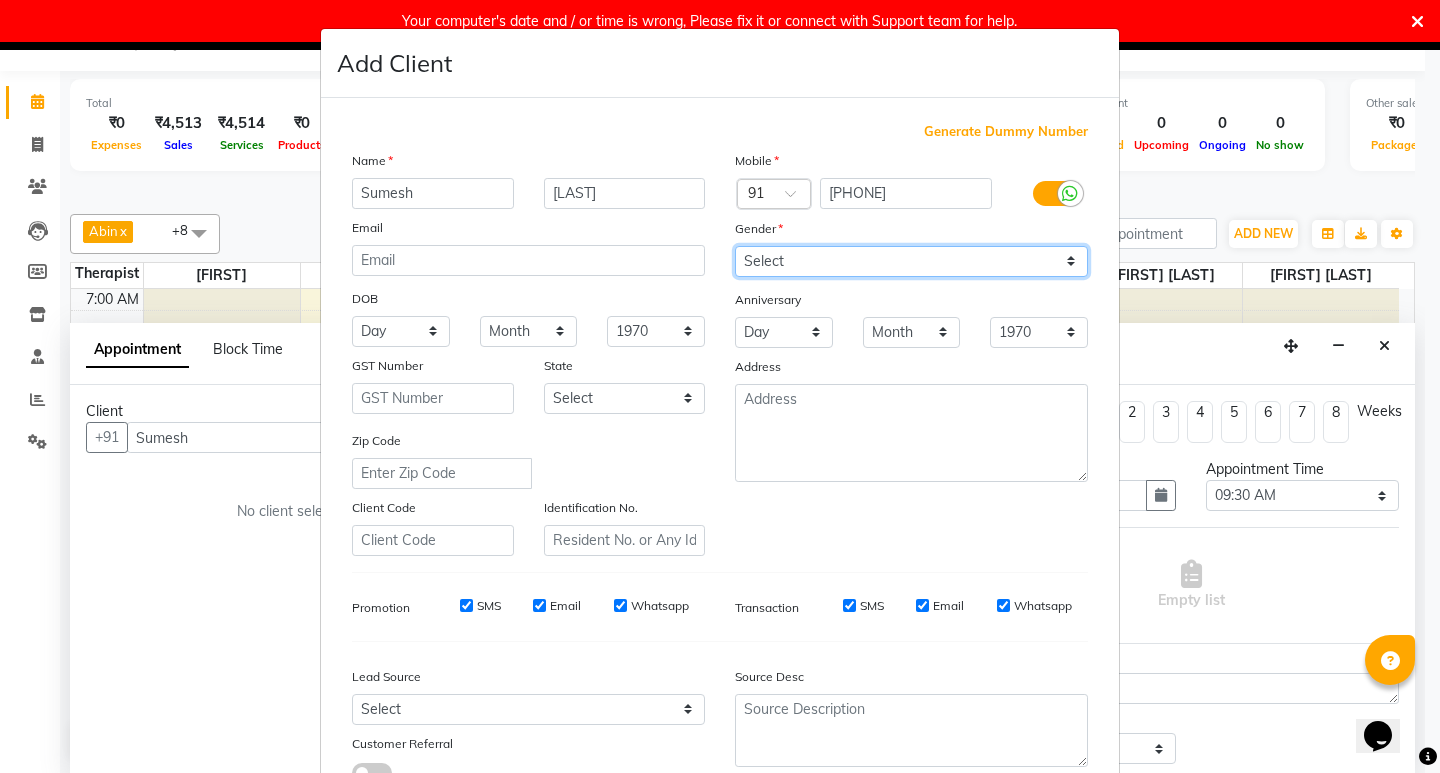 click on "Select Male Female Other Prefer Not To Say" at bounding box center (911, 261) 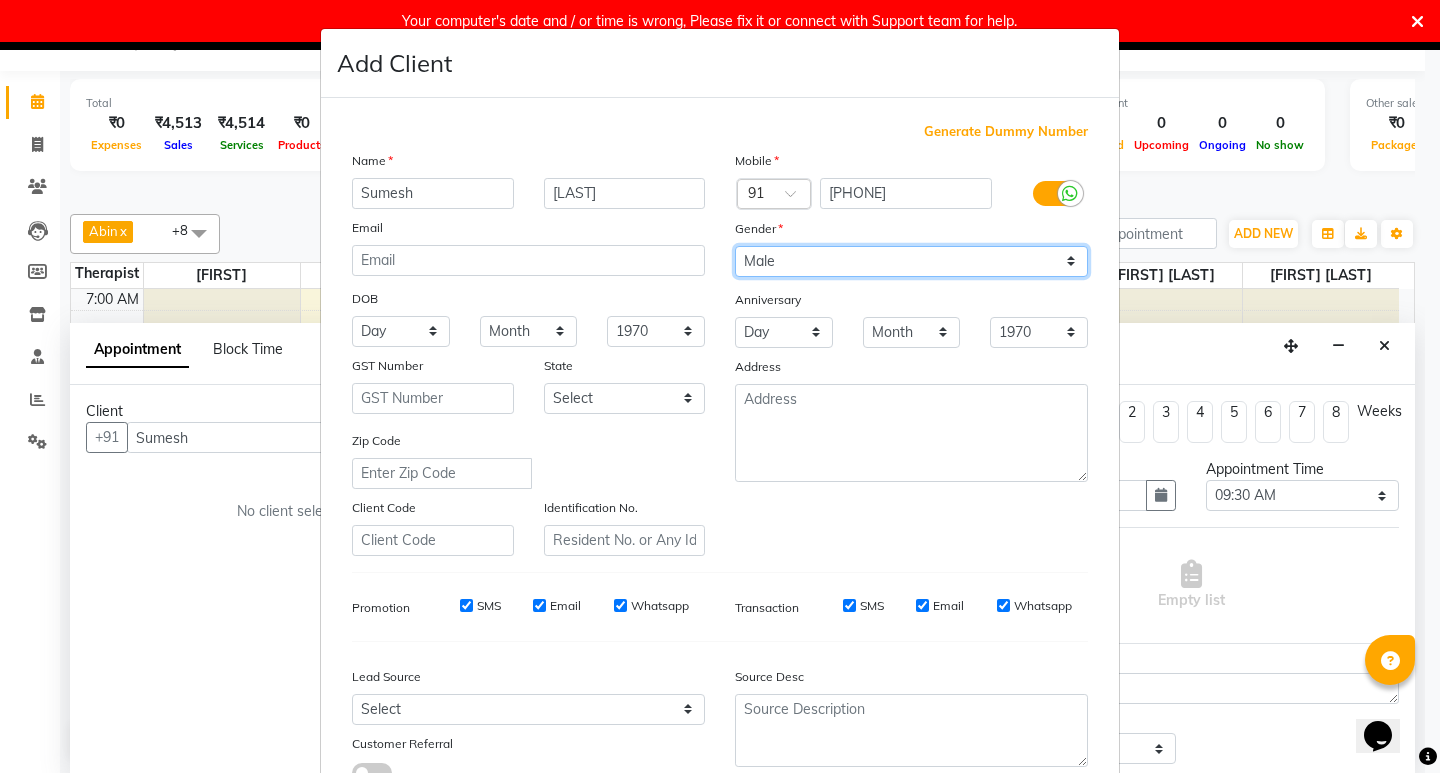 click on "Select Male Female Other Prefer Not To Say" at bounding box center [911, 261] 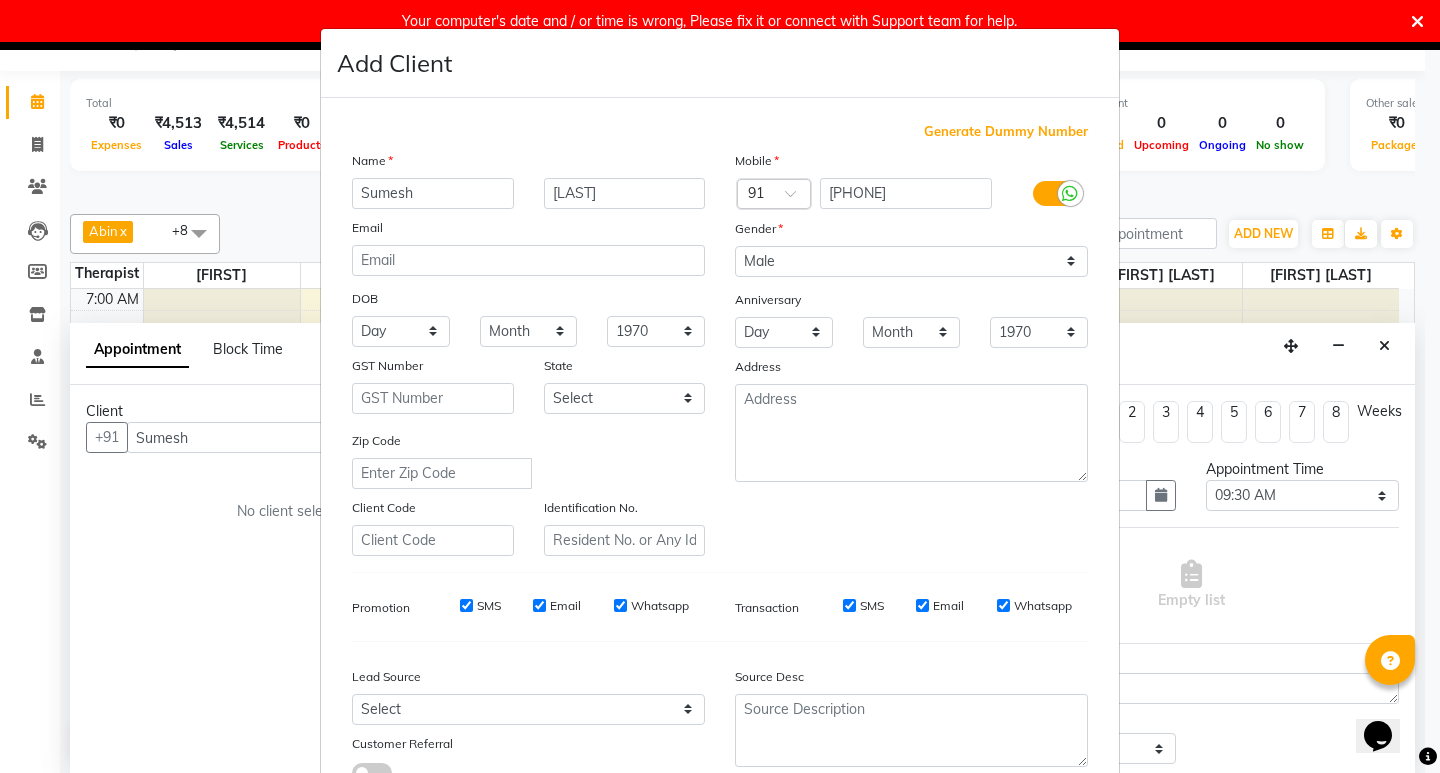 click on "Email" at bounding box center (539, 605) 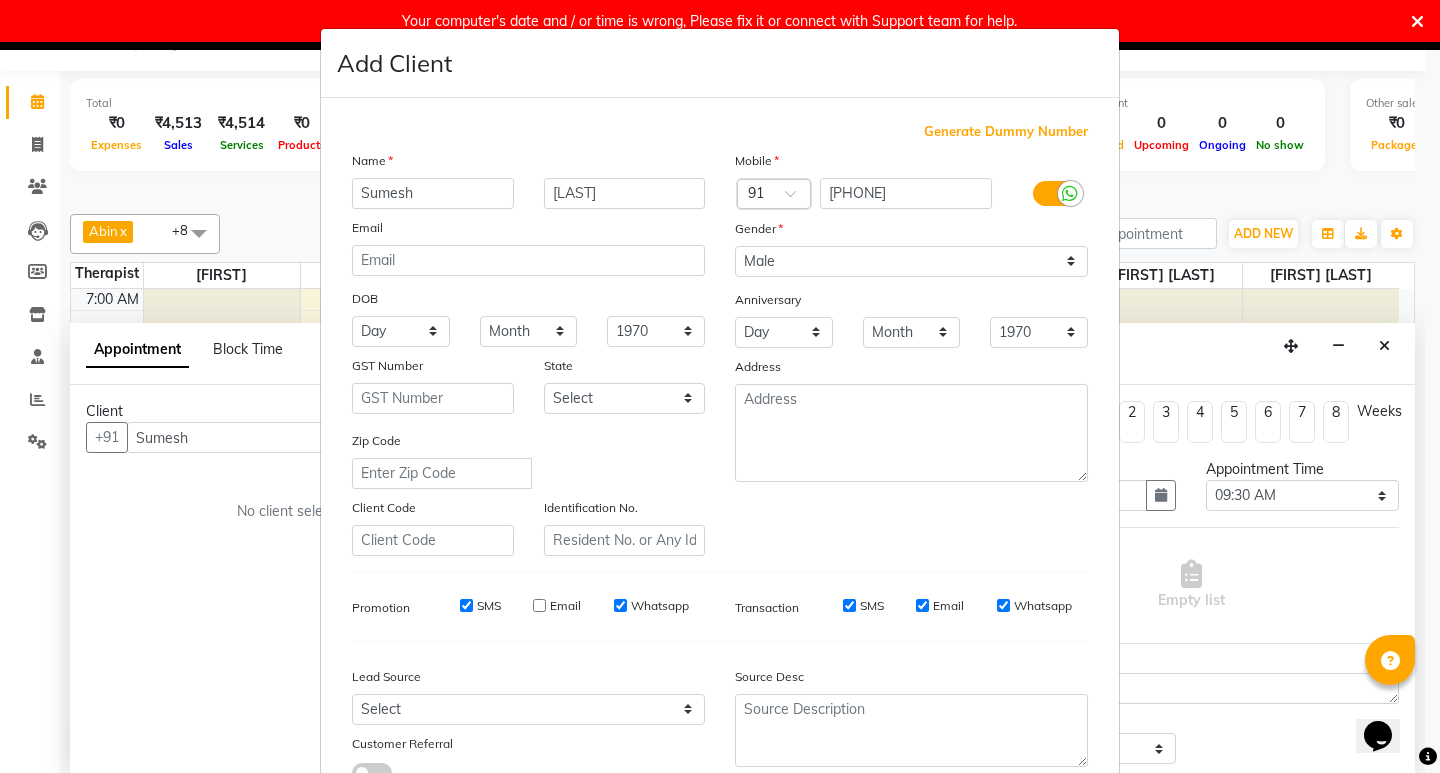 click on "Whatsapp" at bounding box center [620, 605] 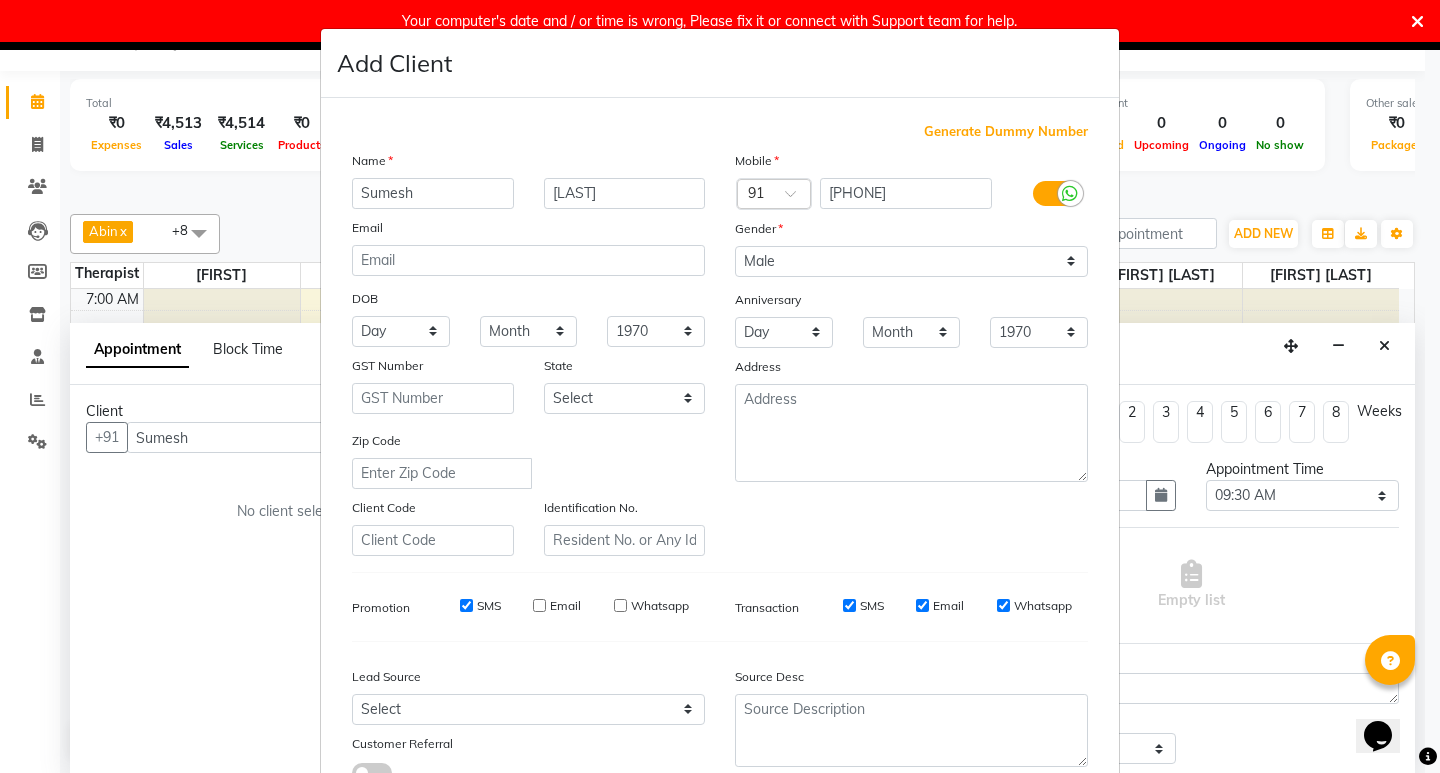 click on "Email" at bounding box center (922, 605) 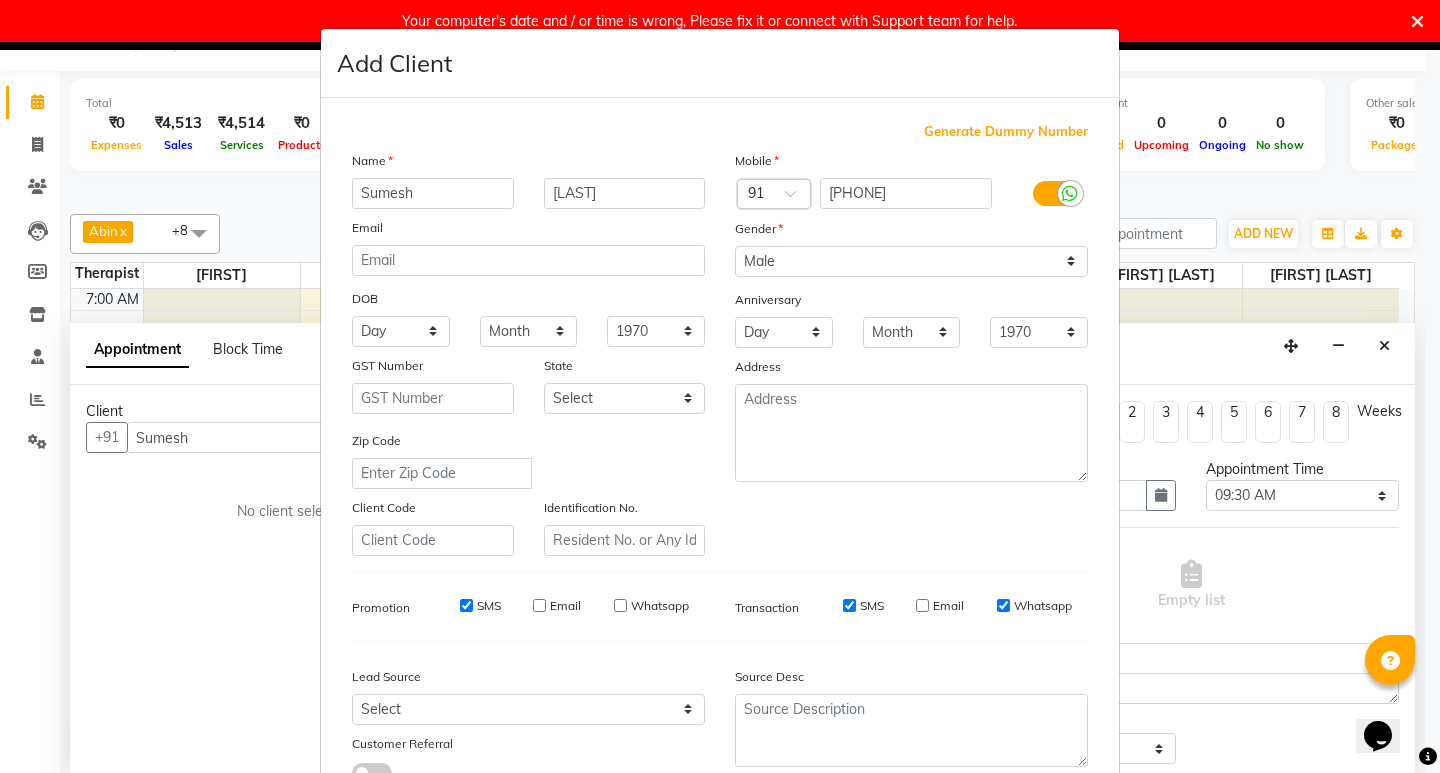 click on "Whatsapp" at bounding box center (1003, 605) 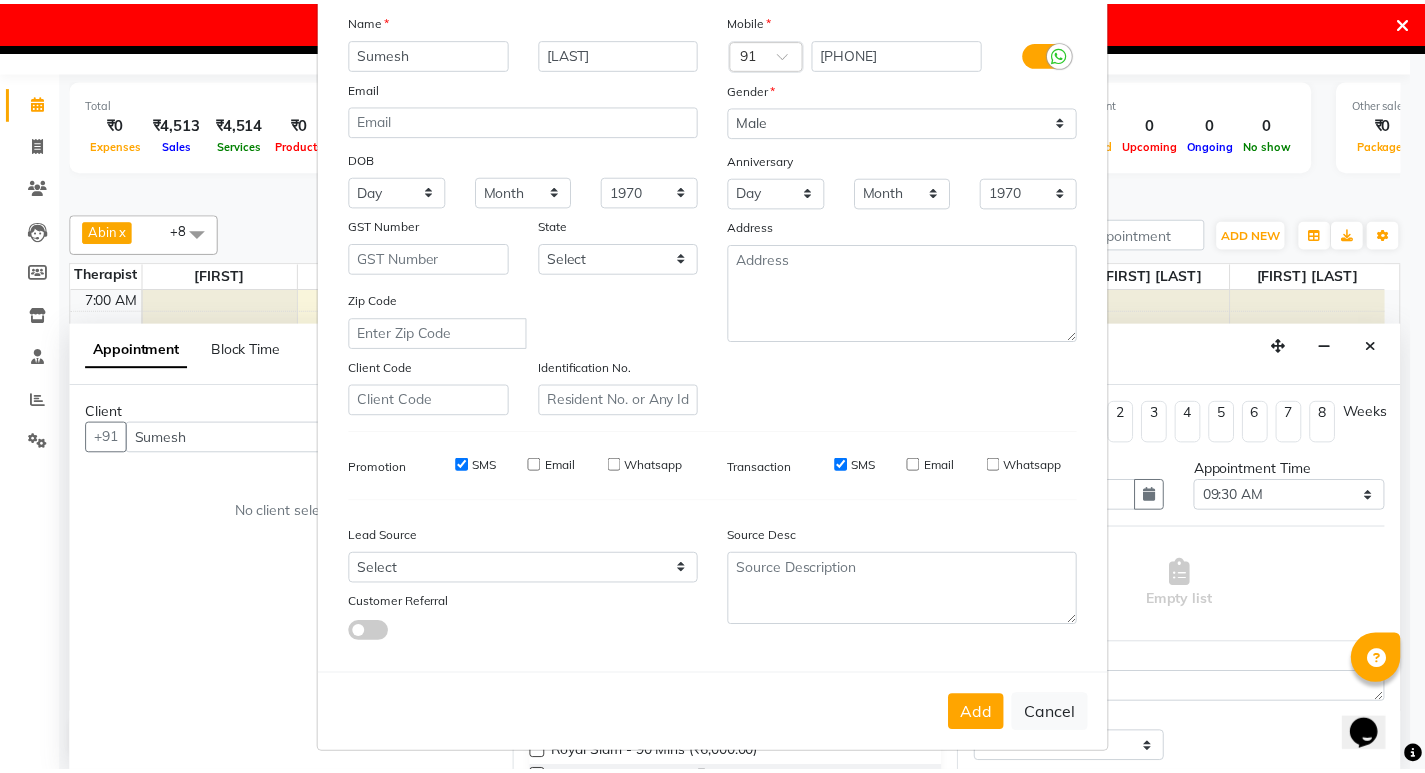 scroll, scrollTop: 150, scrollLeft: 0, axis: vertical 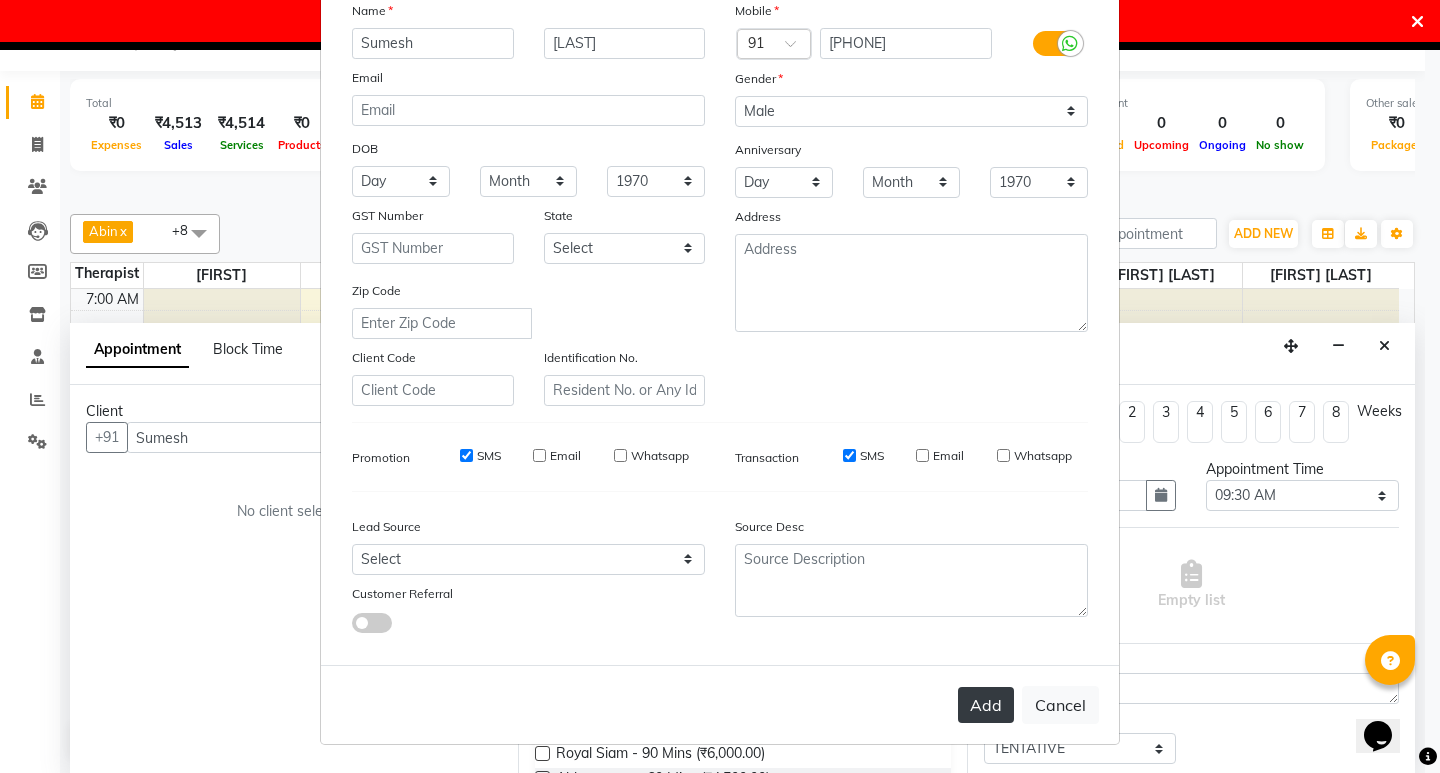 click on "Add" at bounding box center (986, 705) 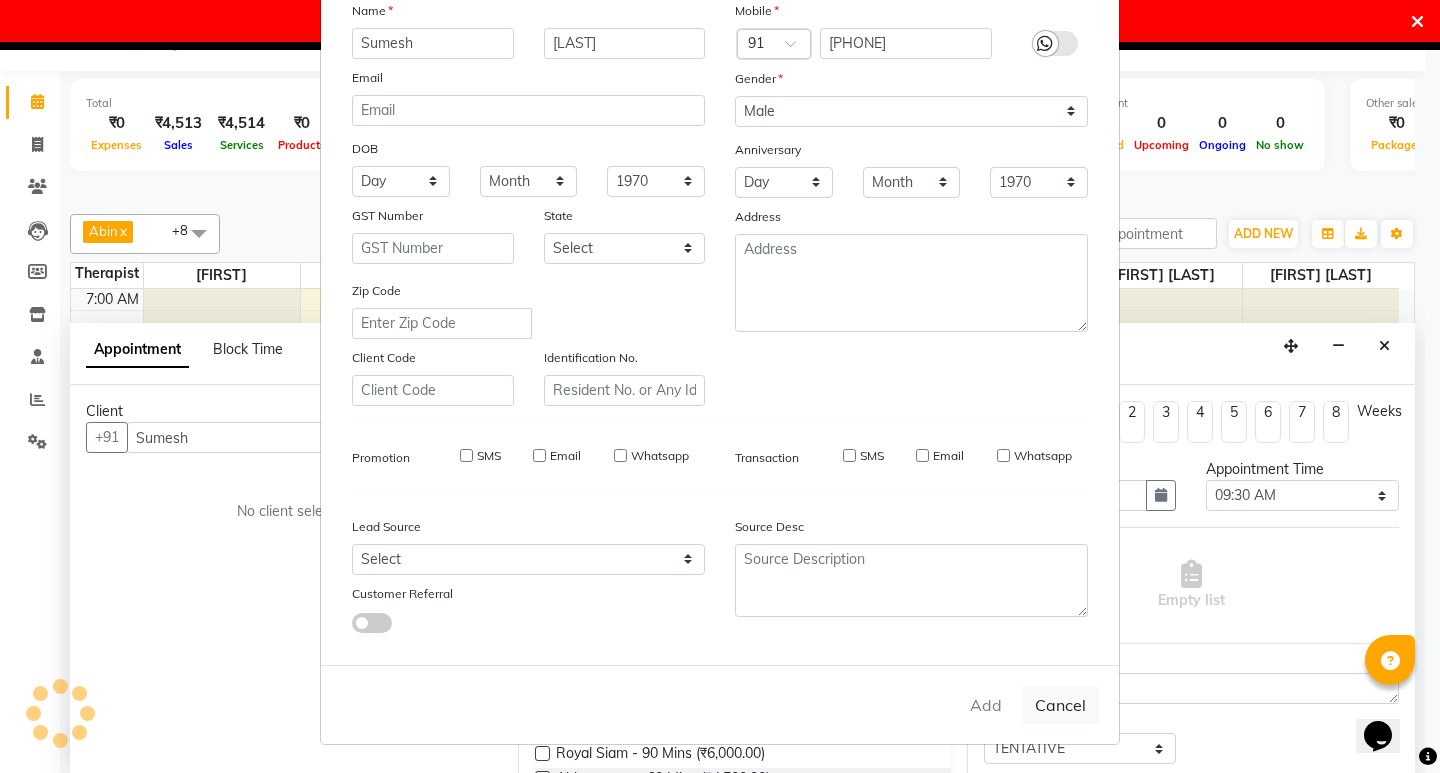 type on "[PHONE]" 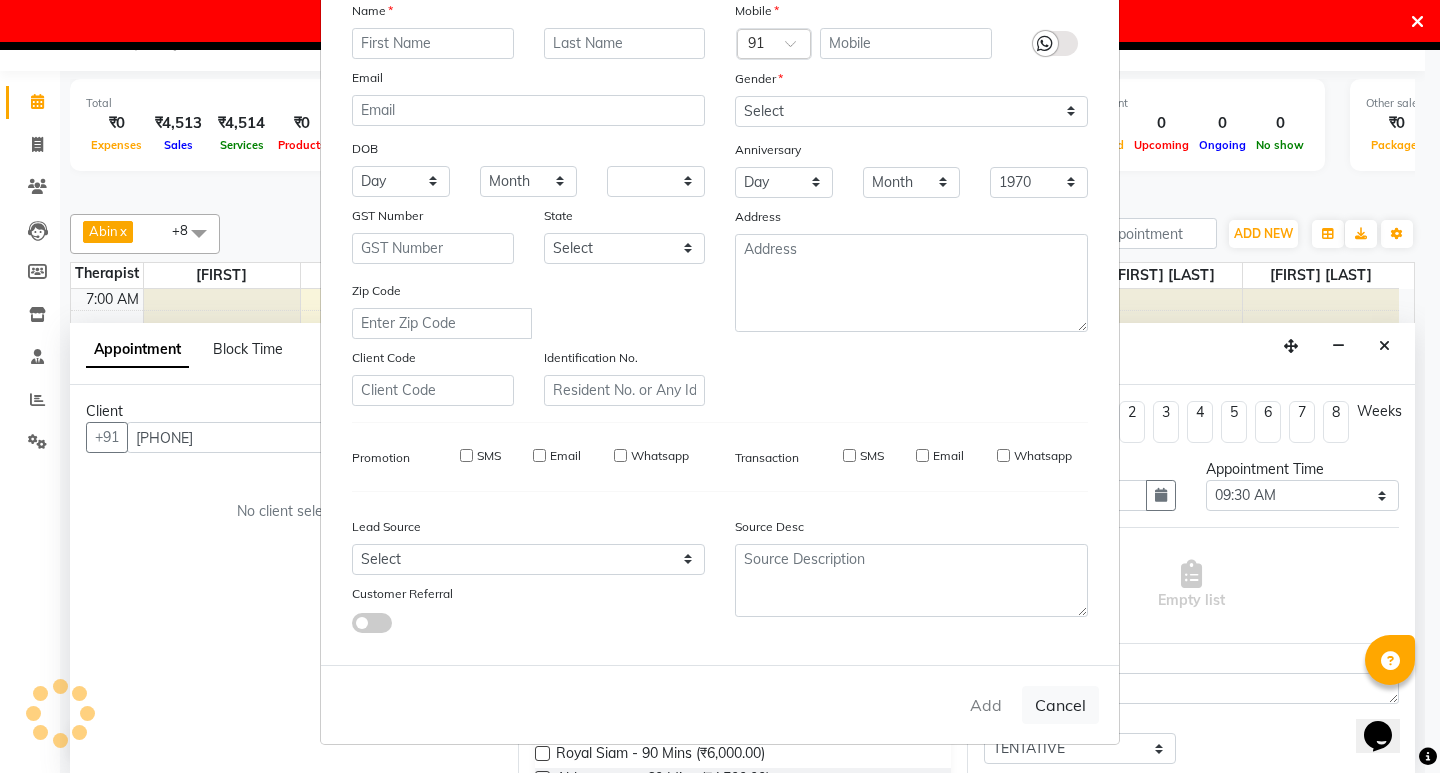 select 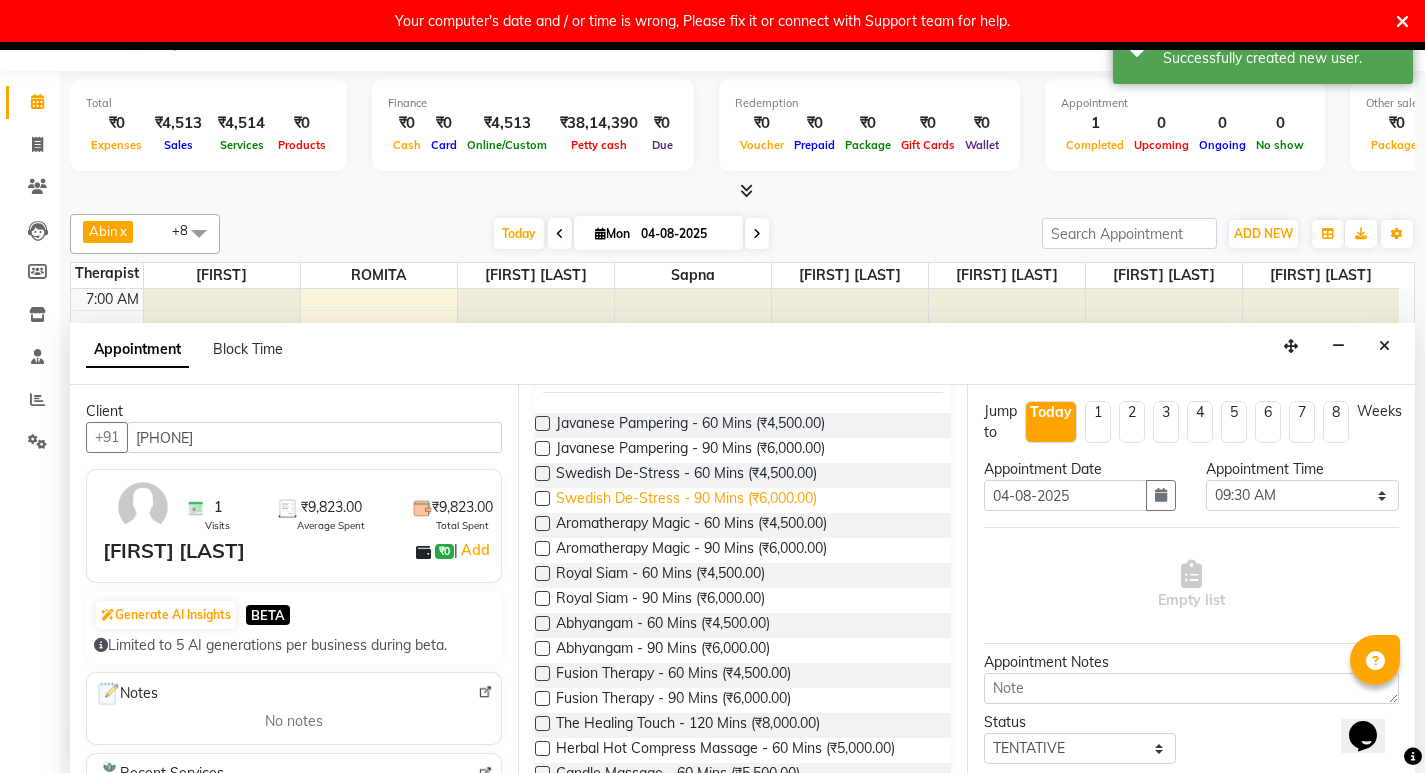 scroll, scrollTop: 200, scrollLeft: 0, axis: vertical 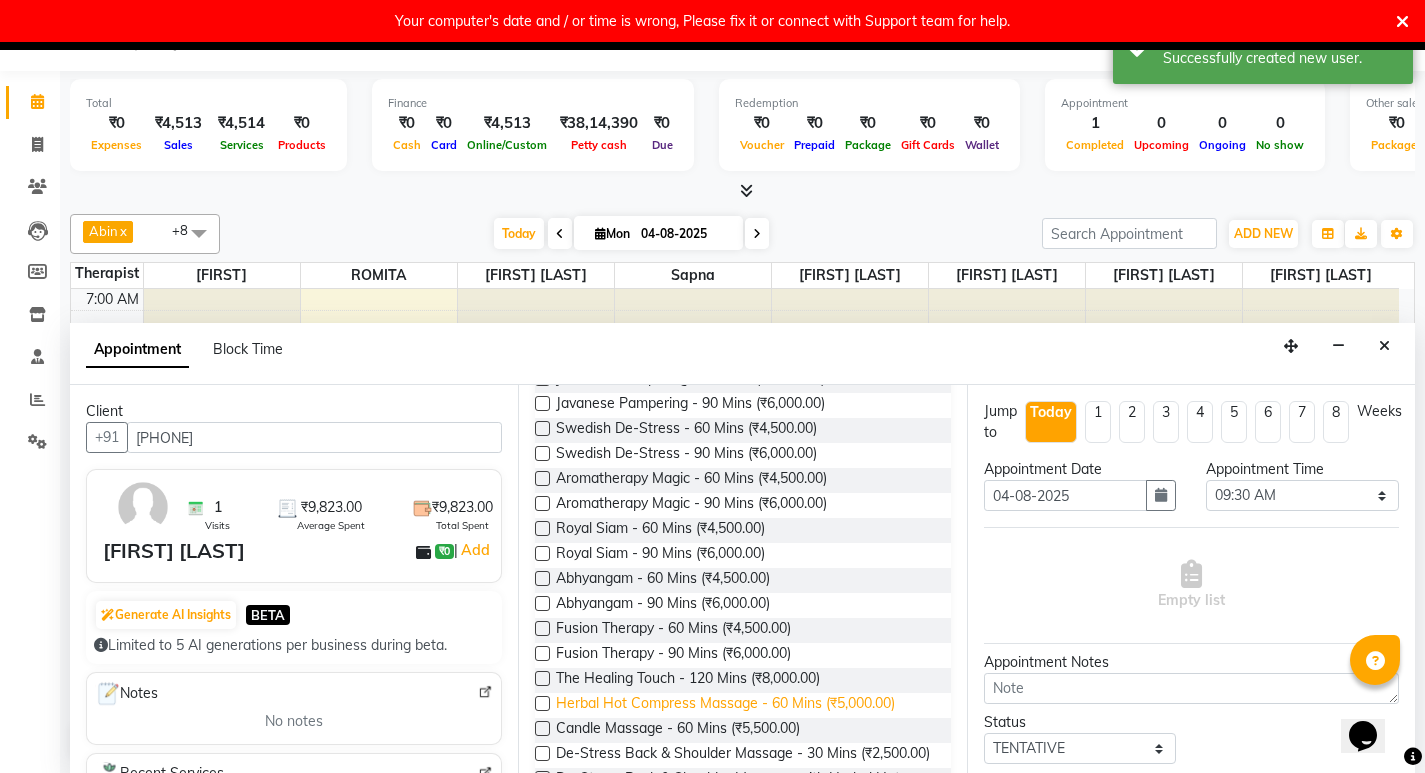 click on "Herbal Hot Compress Massage - 60 Mins (₹5,000.00)" at bounding box center [725, 705] 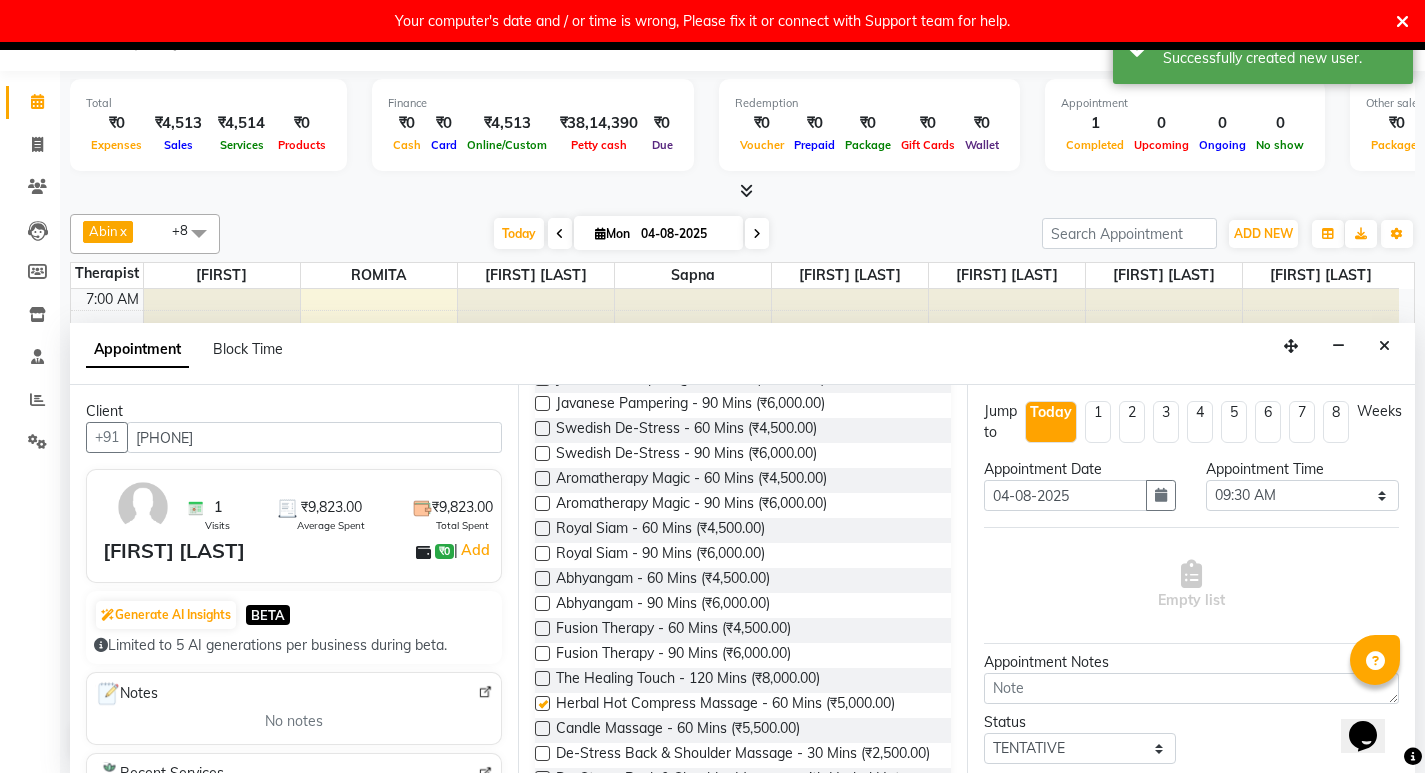 checkbox on "false" 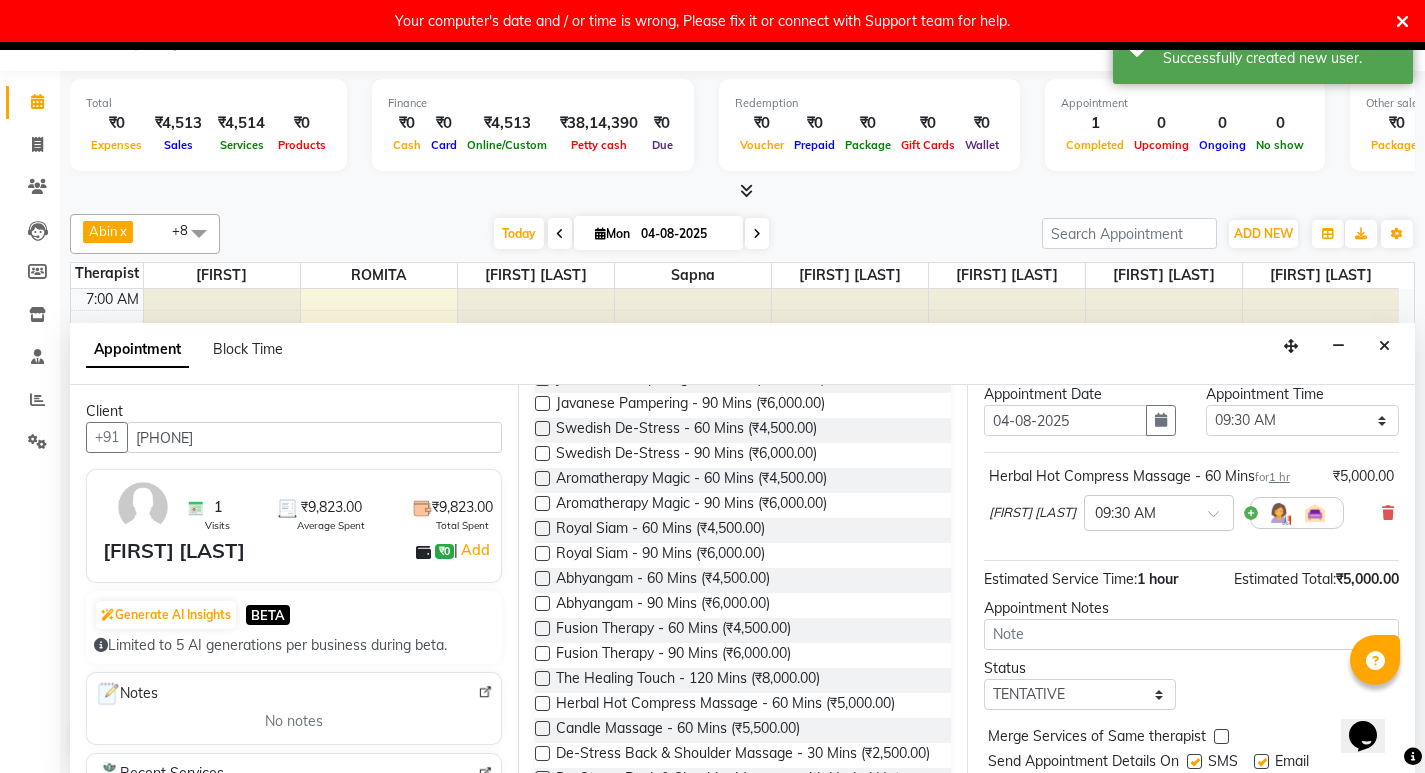scroll, scrollTop: 141, scrollLeft: 0, axis: vertical 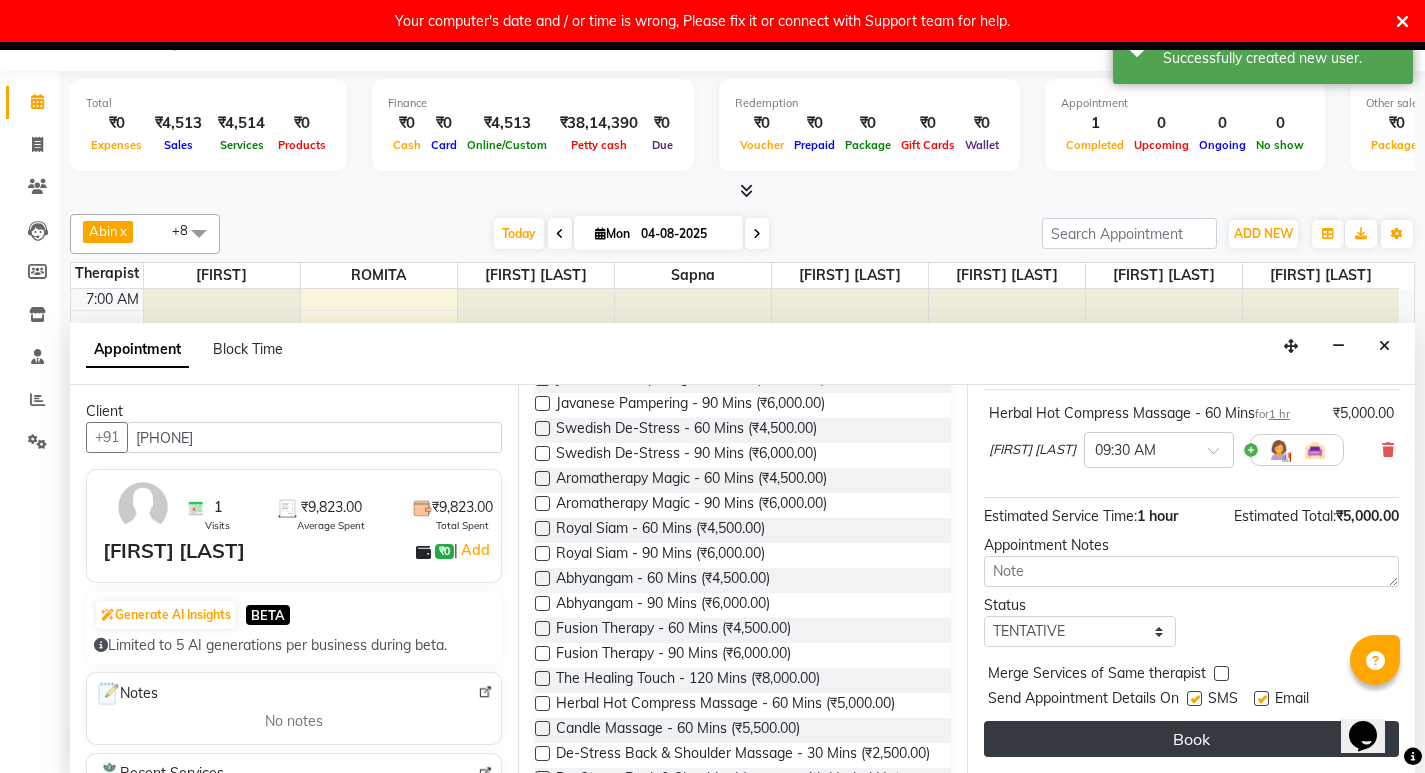click on "Book" at bounding box center [1191, 739] 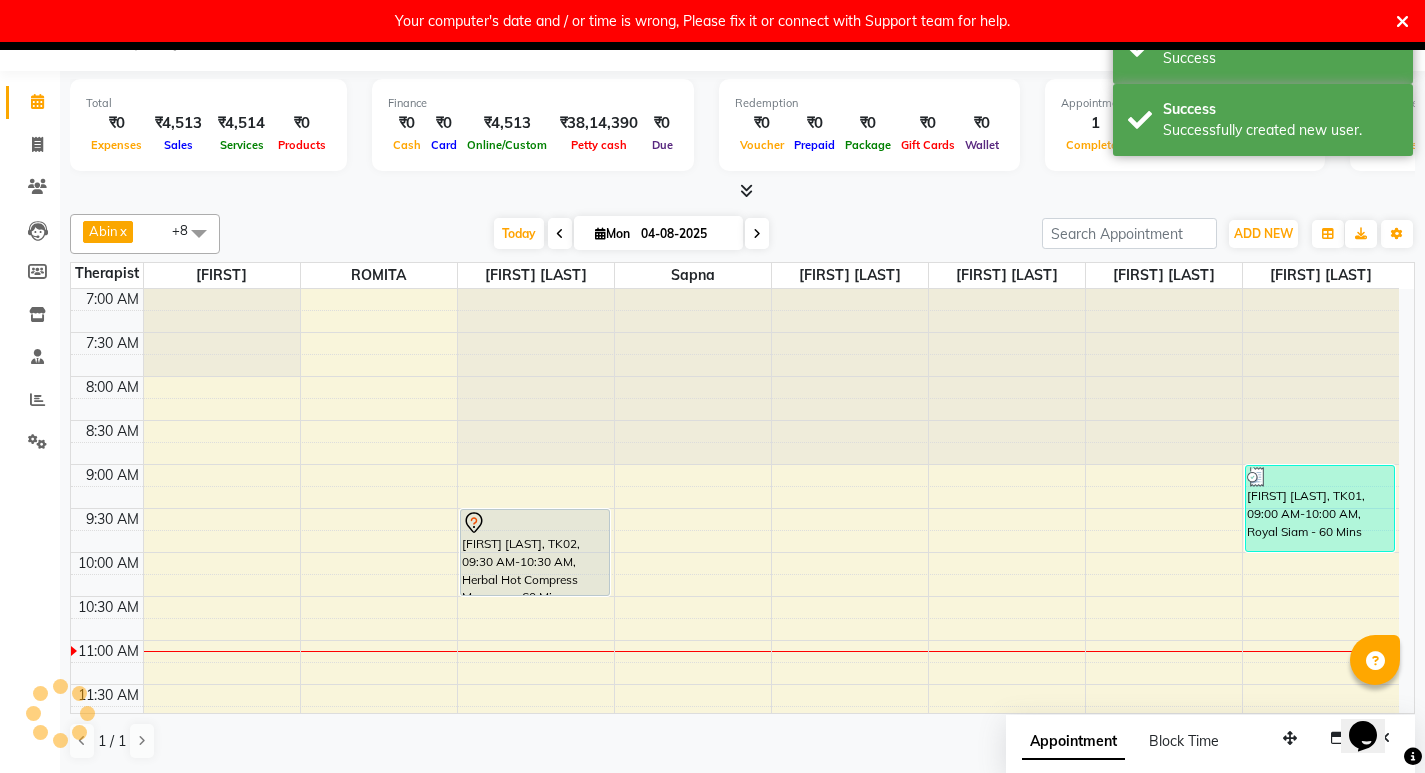 scroll, scrollTop: 0, scrollLeft: 0, axis: both 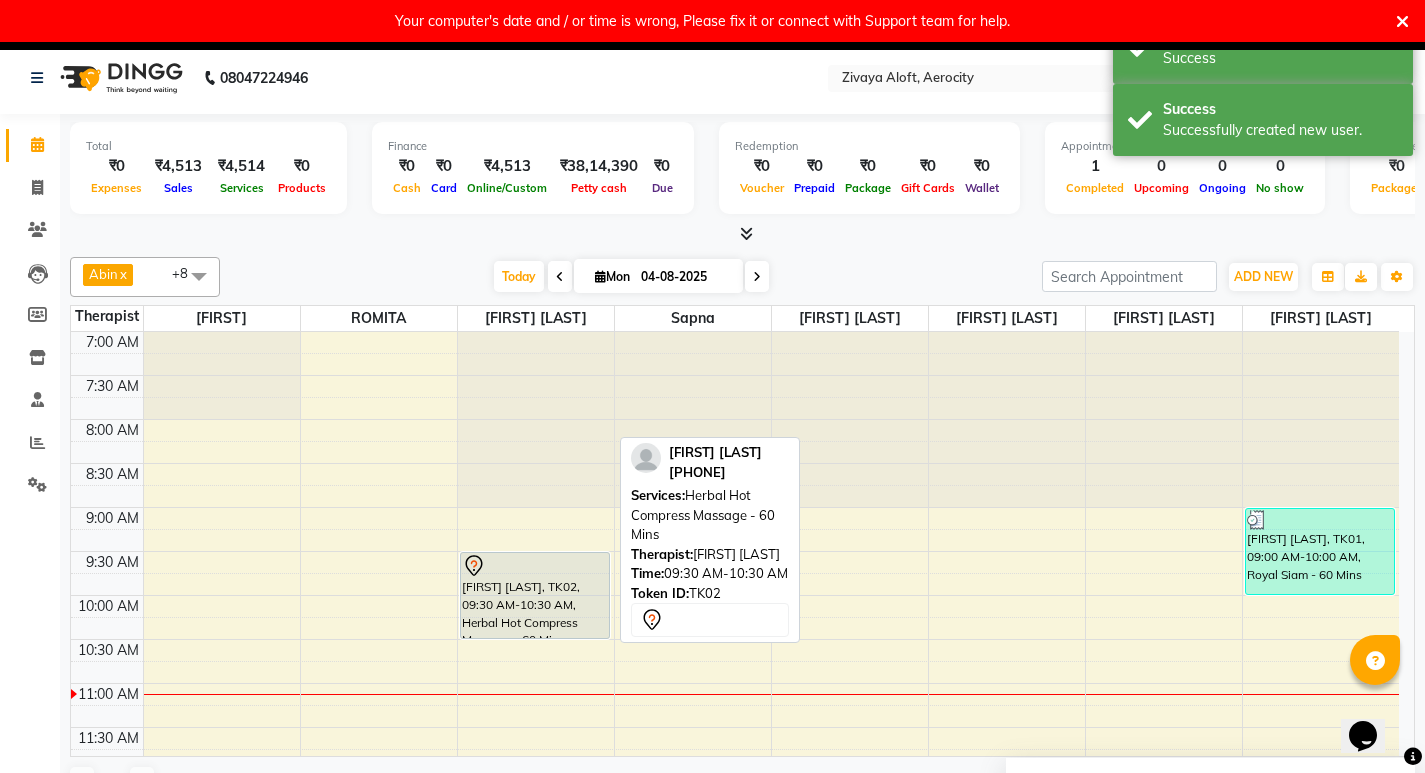 click on "[FIRST] [LAST], TK02, 09:30 AM-10:30 AM, Herbal Hot Compress Massage - 60 Mins" at bounding box center [535, 595] 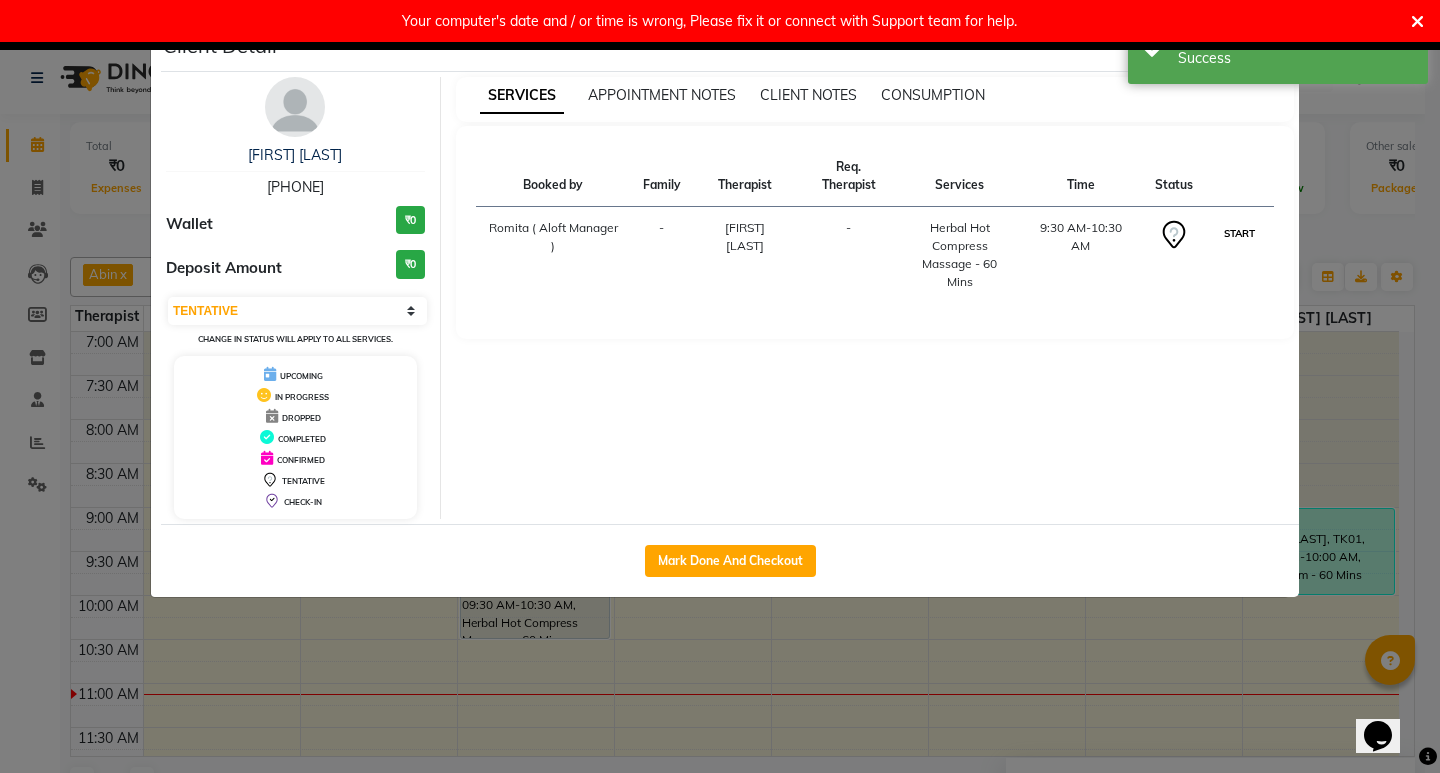 click on "START" at bounding box center [1239, 233] 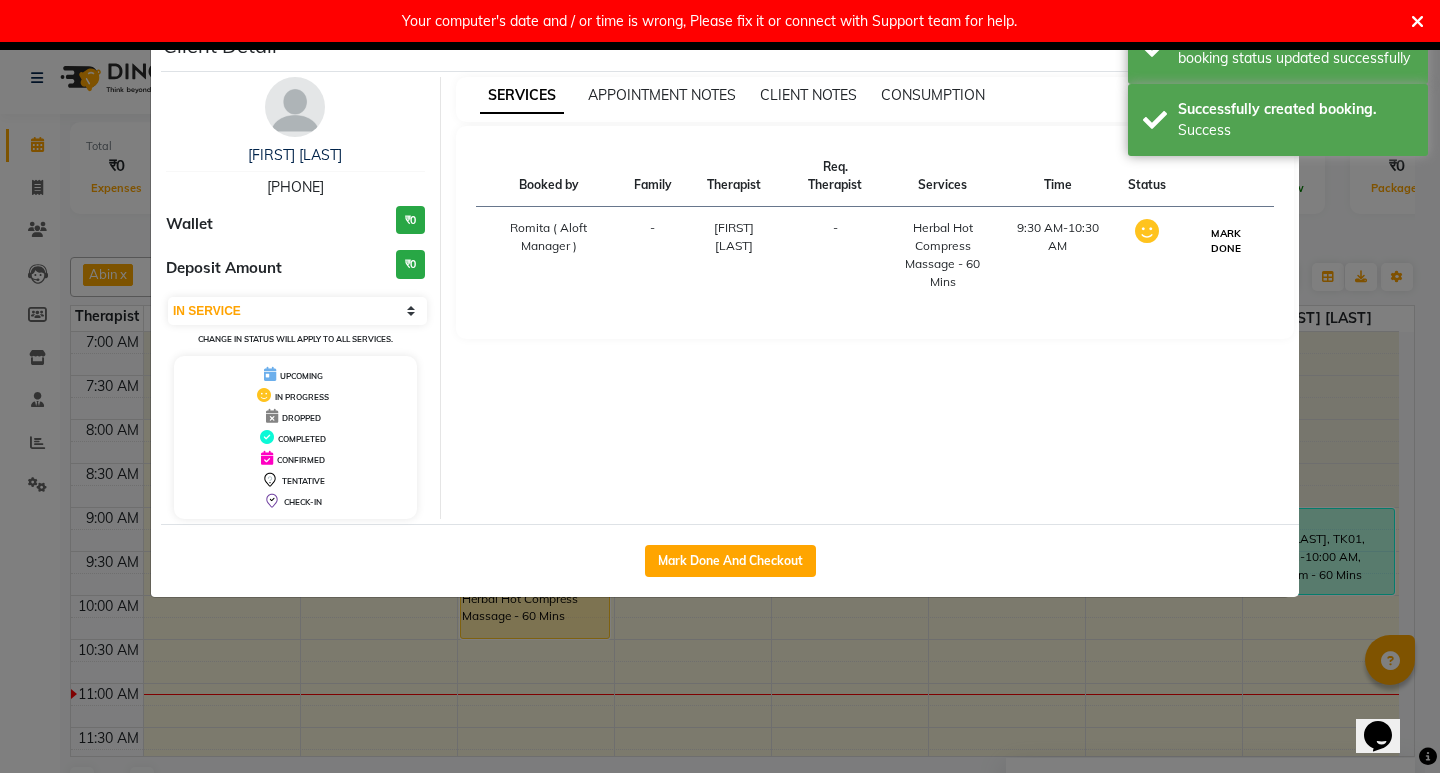 click on "MARK DONE" at bounding box center [1226, 241] 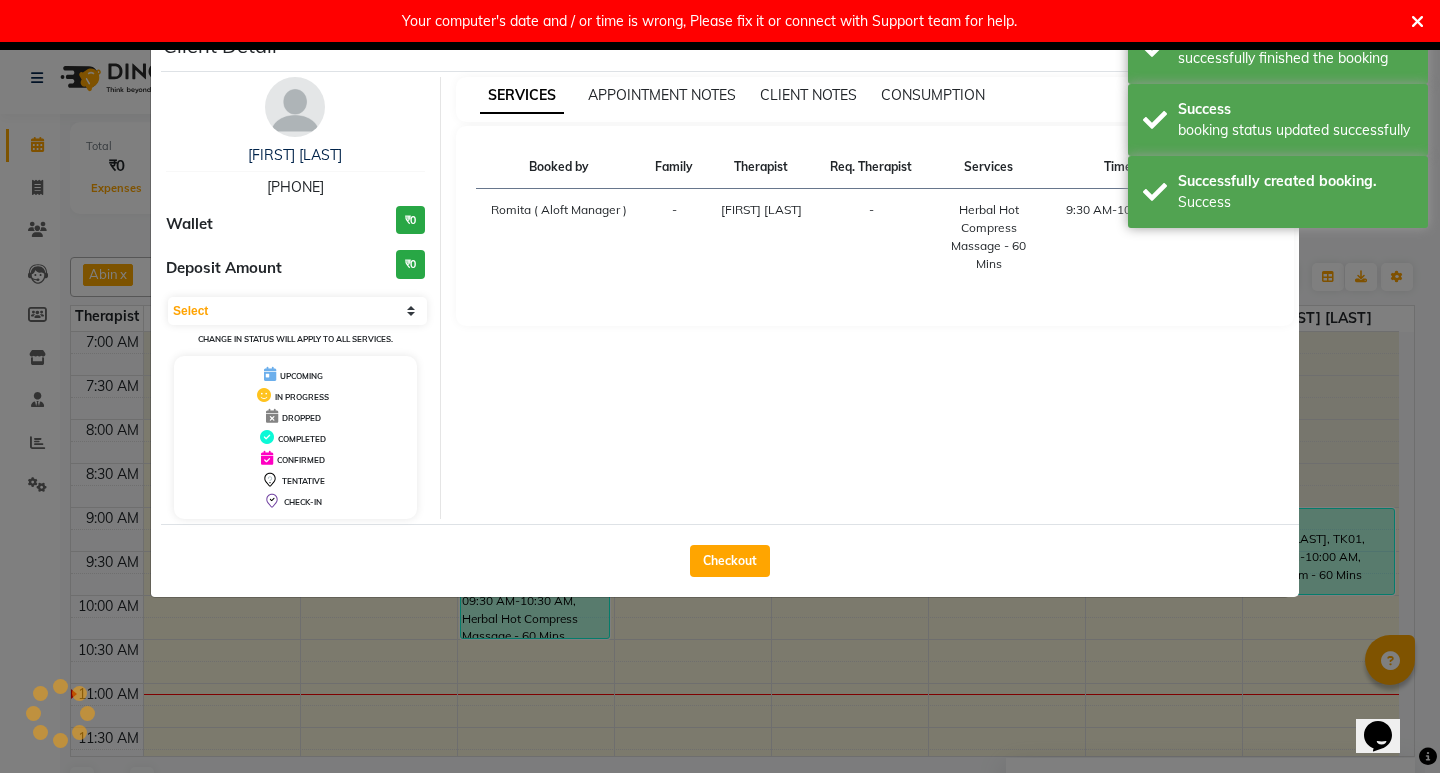 select on "3" 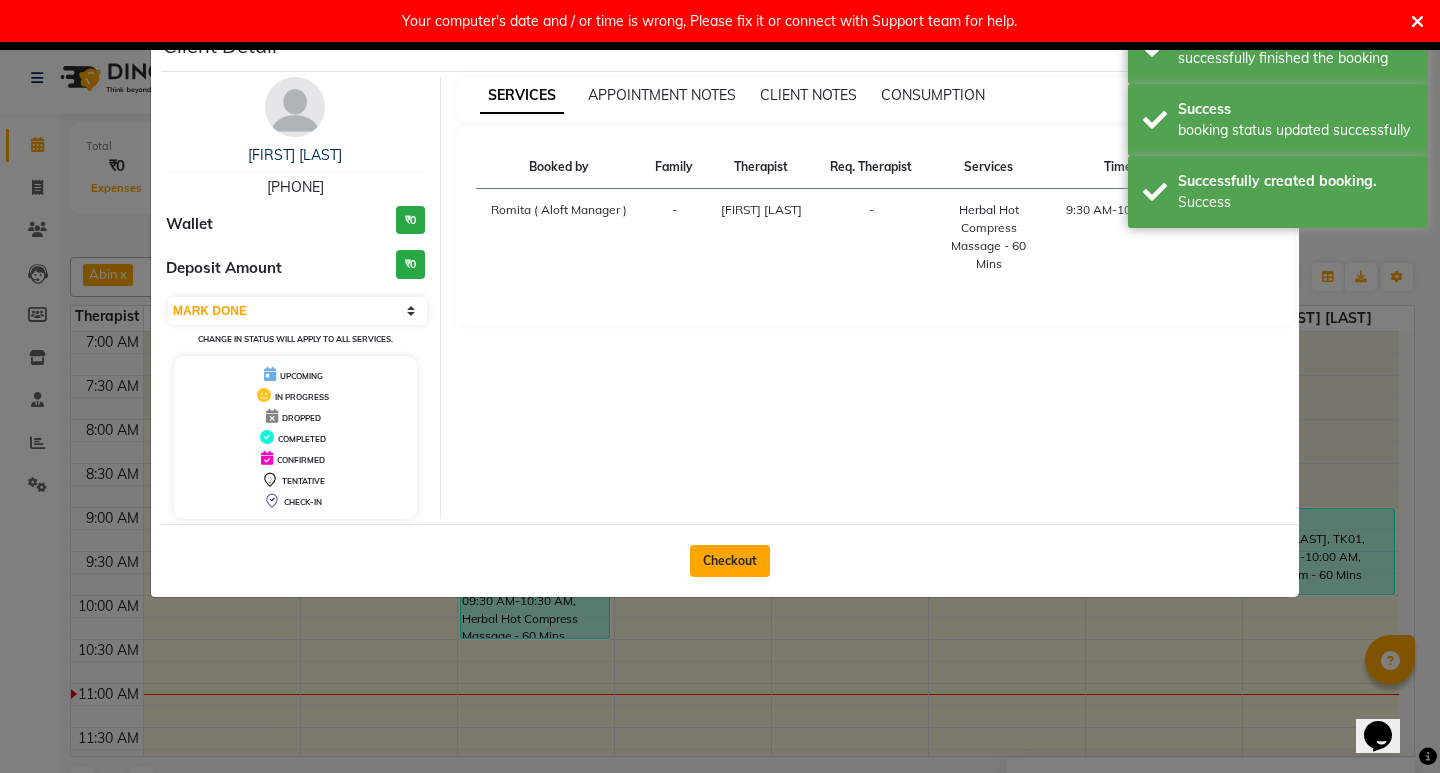 click on "Checkout" 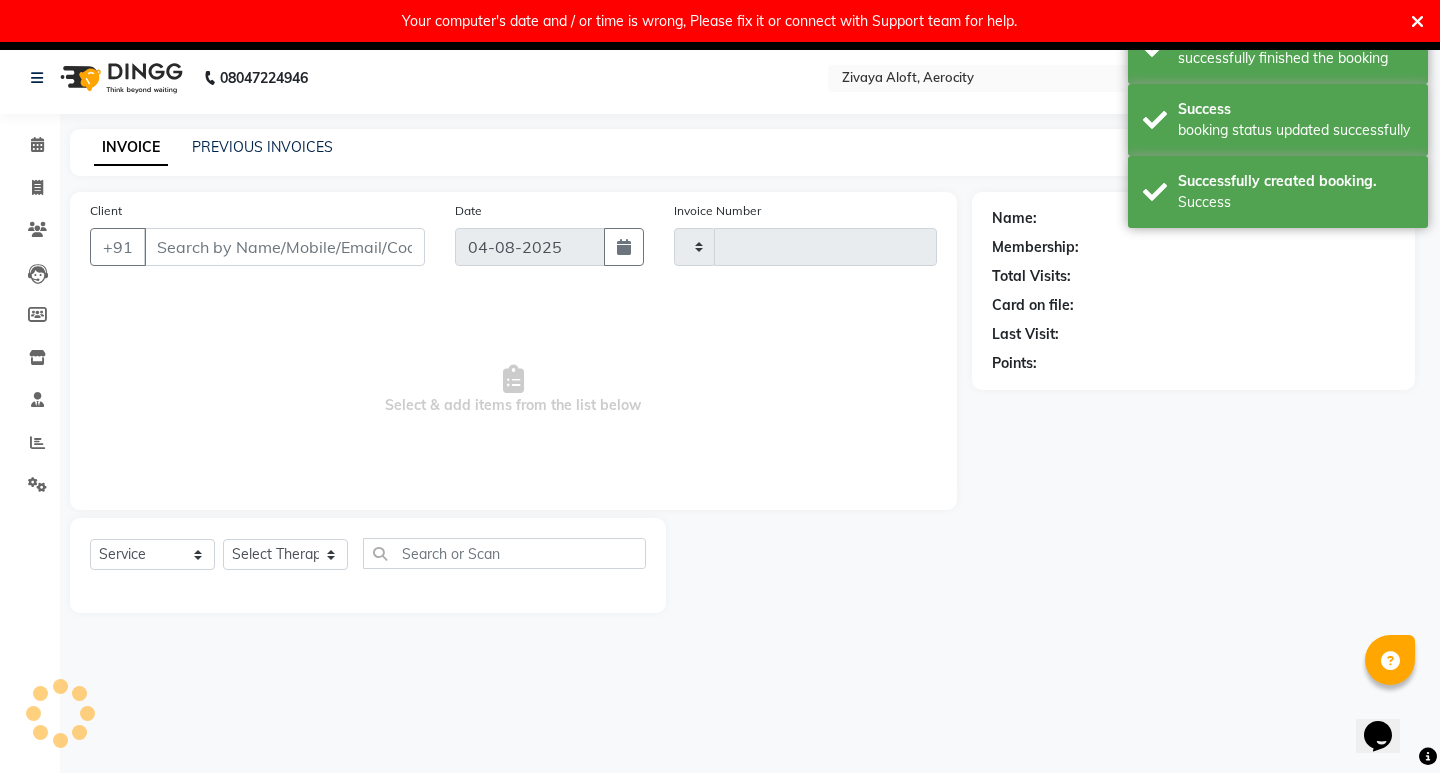 type on "1300" 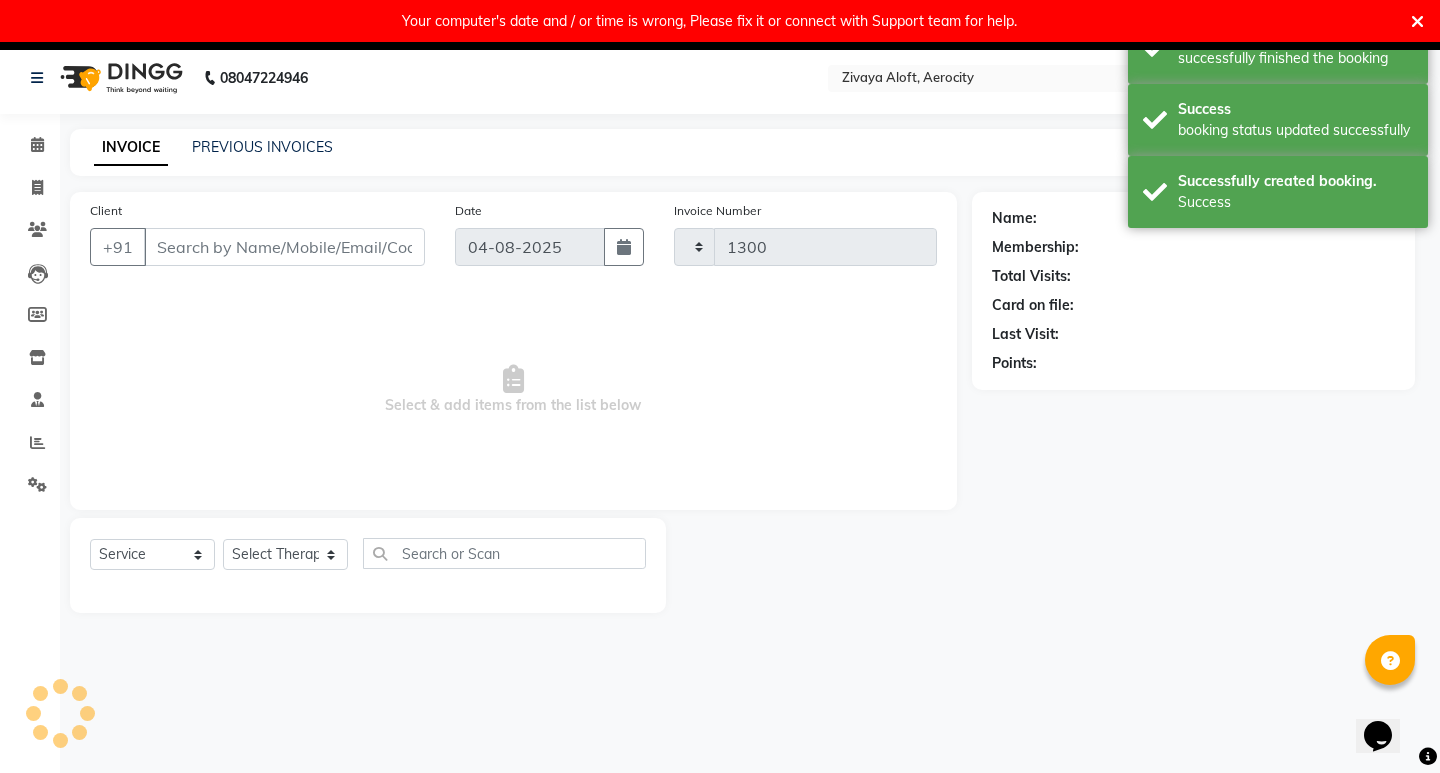 select on "6403" 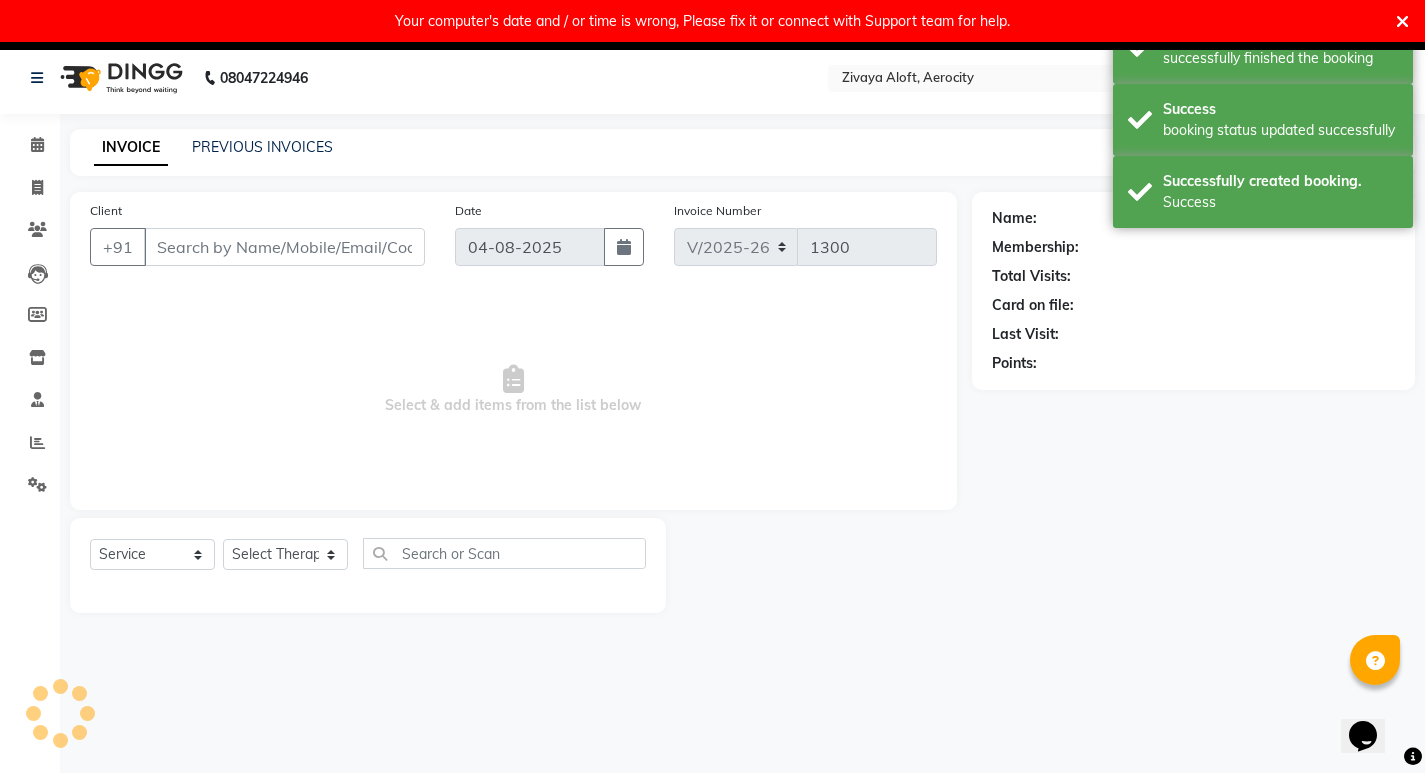 type on "[PHONE]" 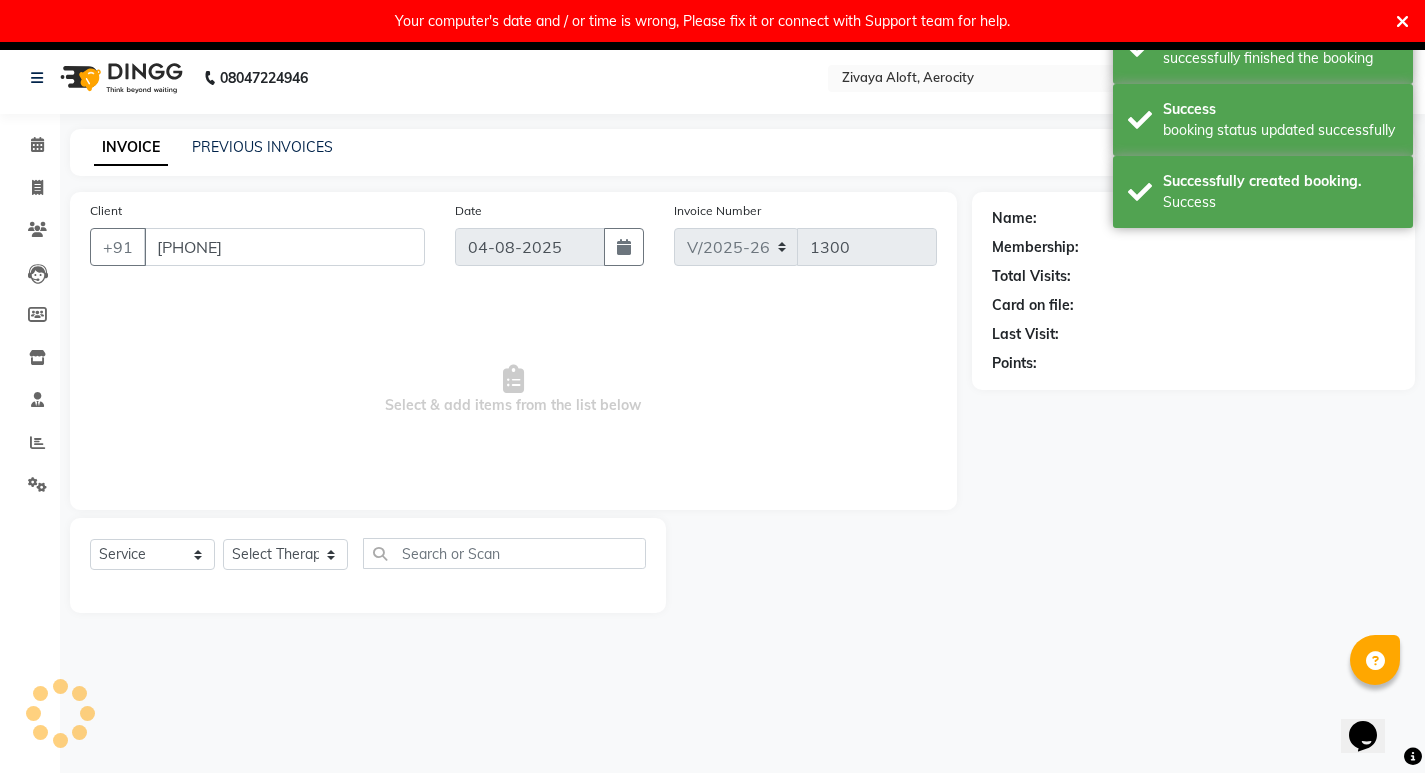 select on "48456" 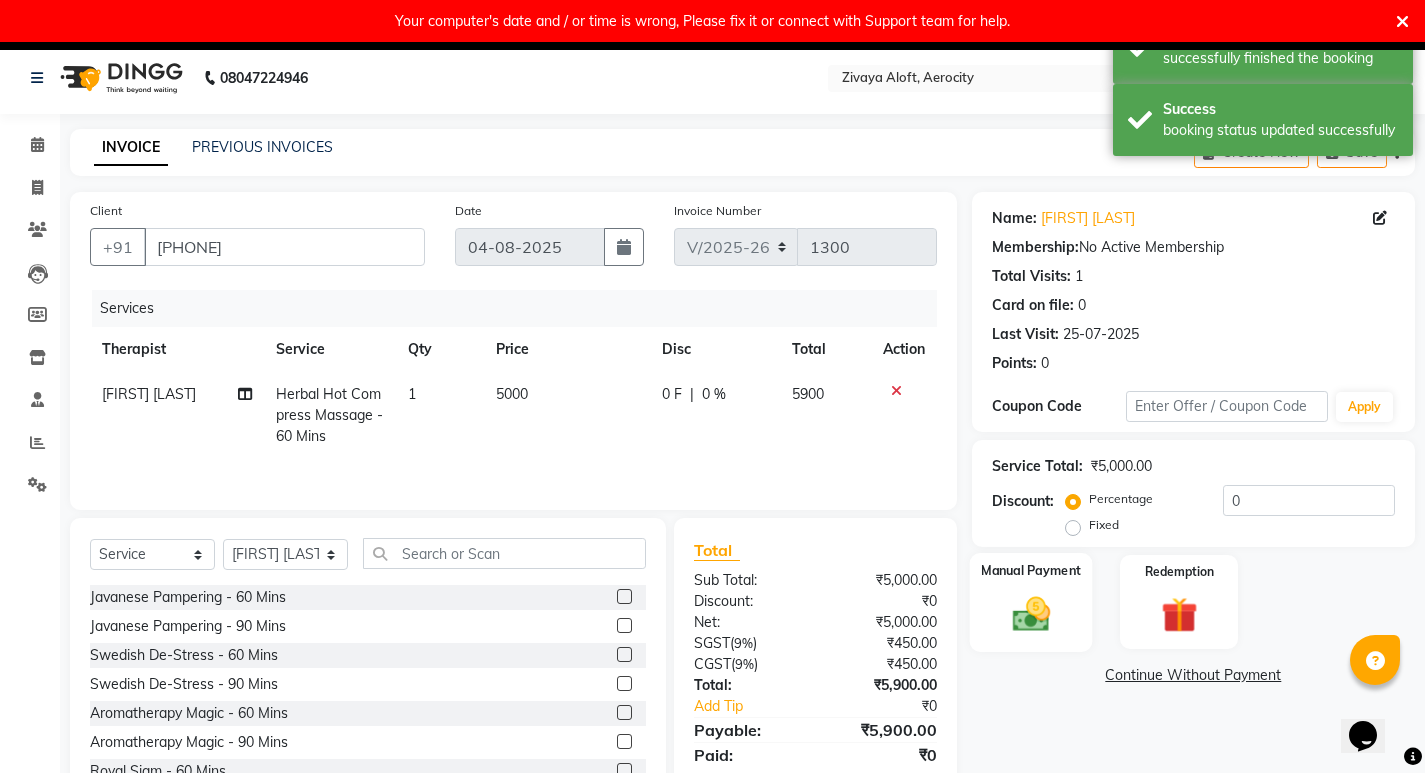 click 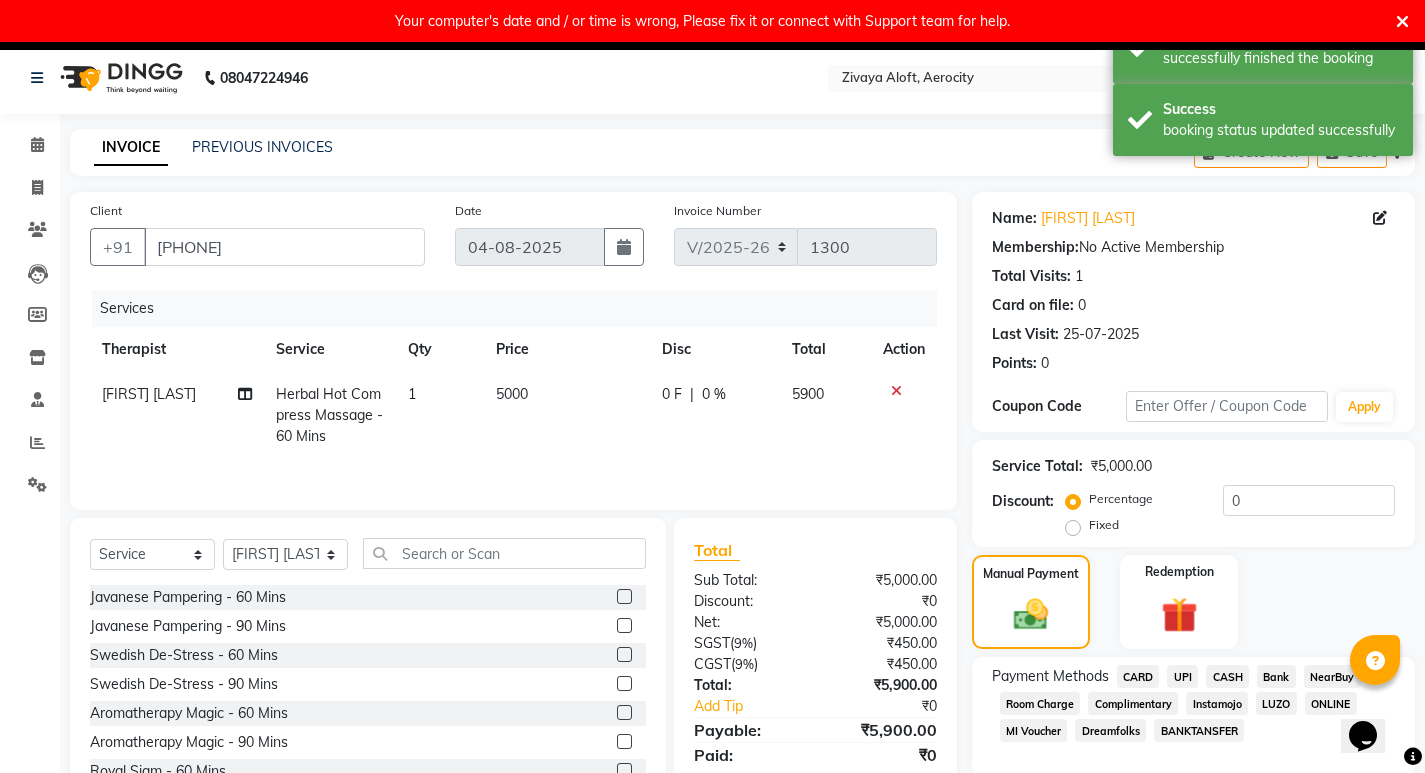 scroll, scrollTop: 75, scrollLeft: 0, axis: vertical 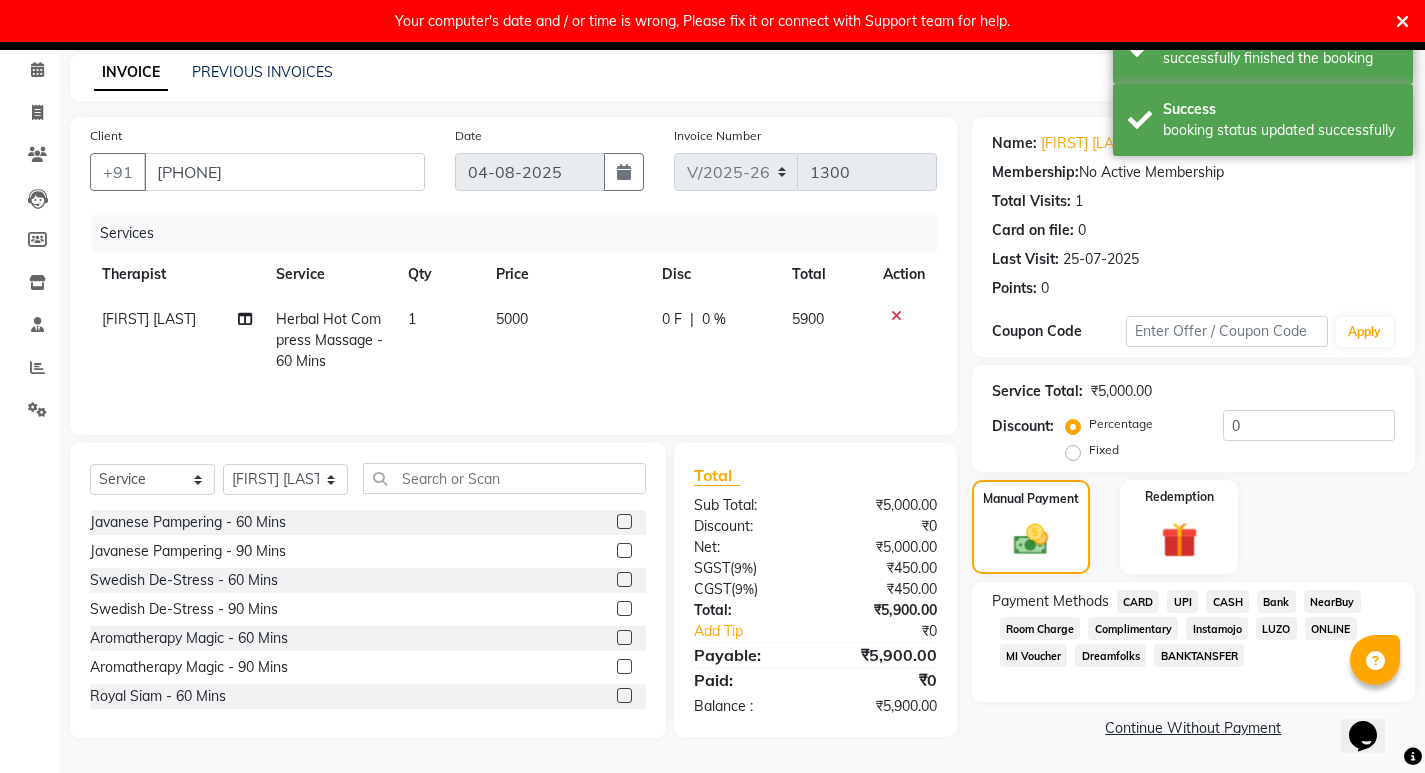 click on "CARD" 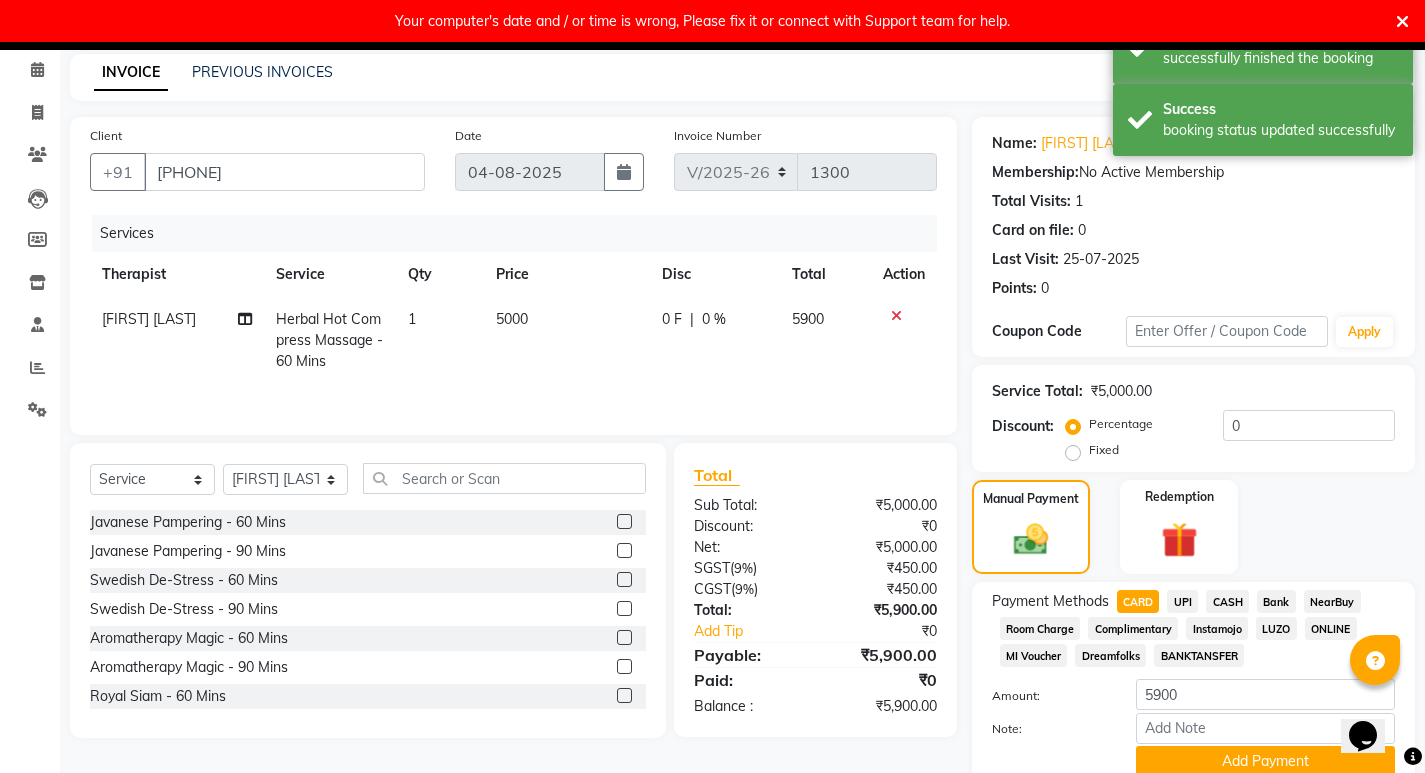 scroll, scrollTop: 158, scrollLeft: 0, axis: vertical 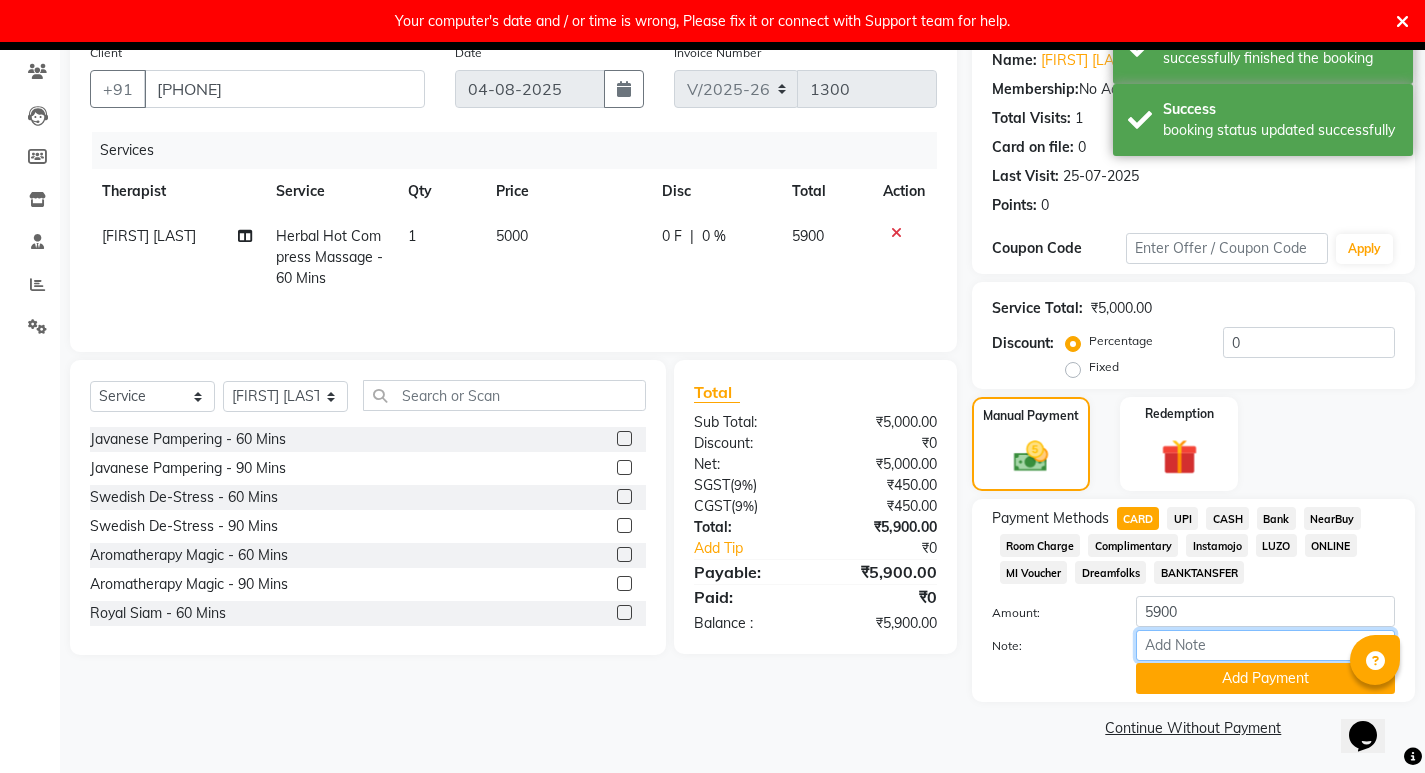 click on "Note:" at bounding box center (1265, 645) 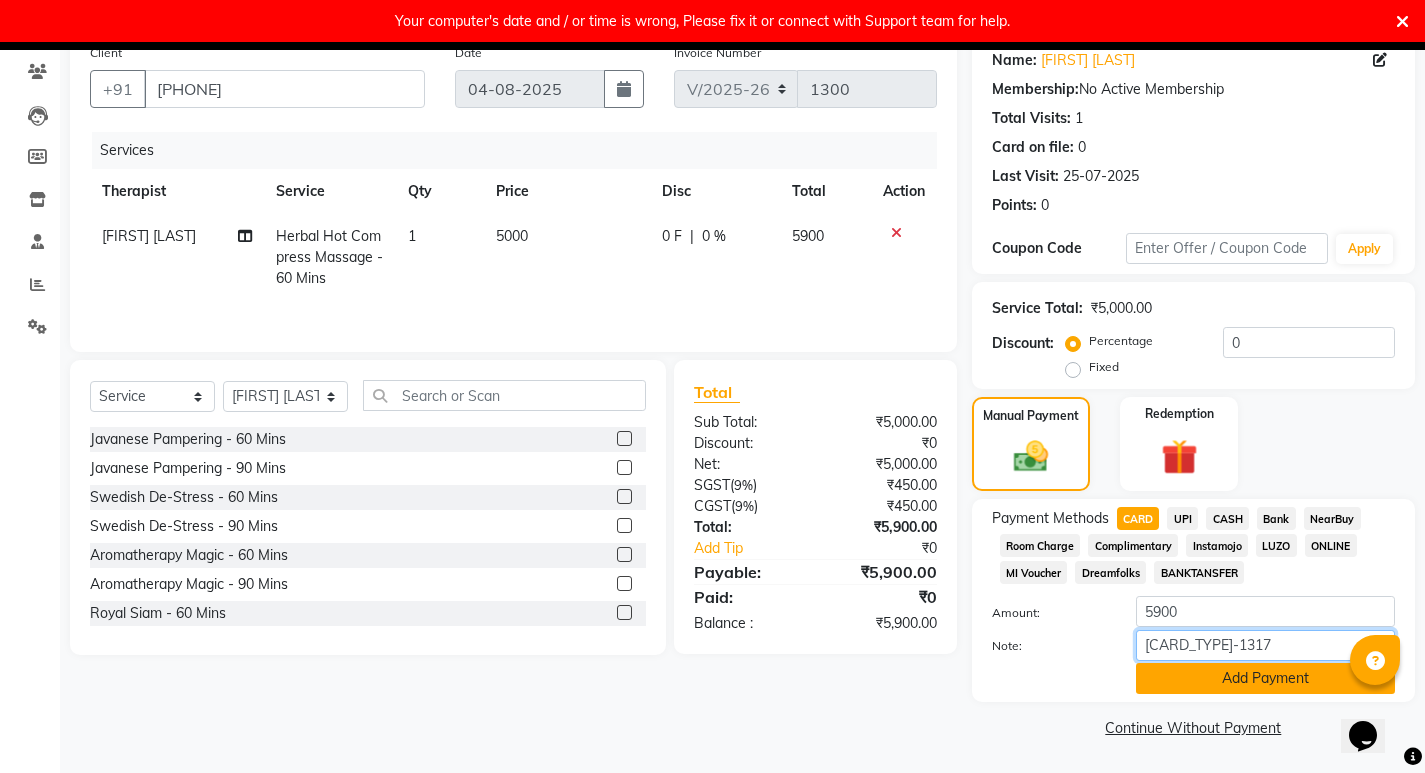 type on "[CARD_TYPE]-1317" 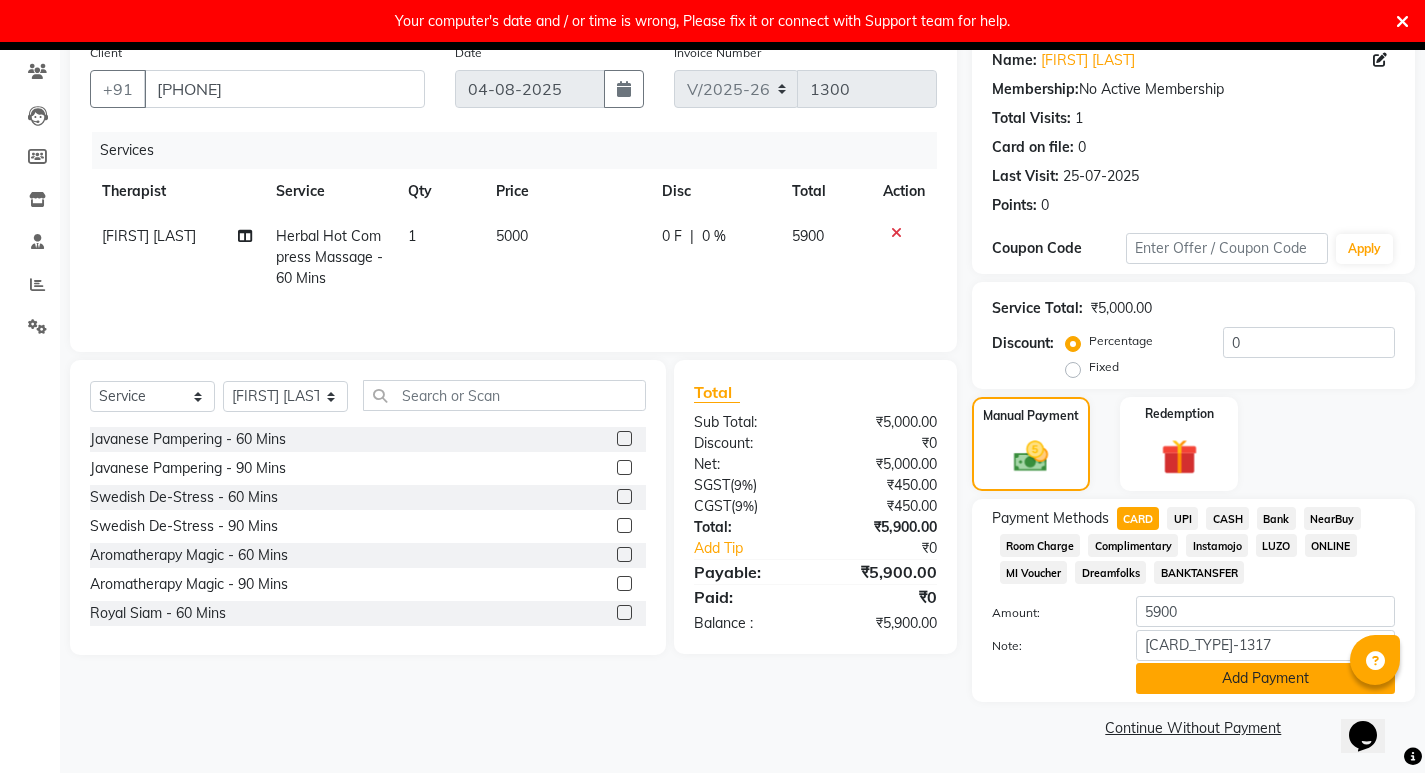click on "Add Payment" 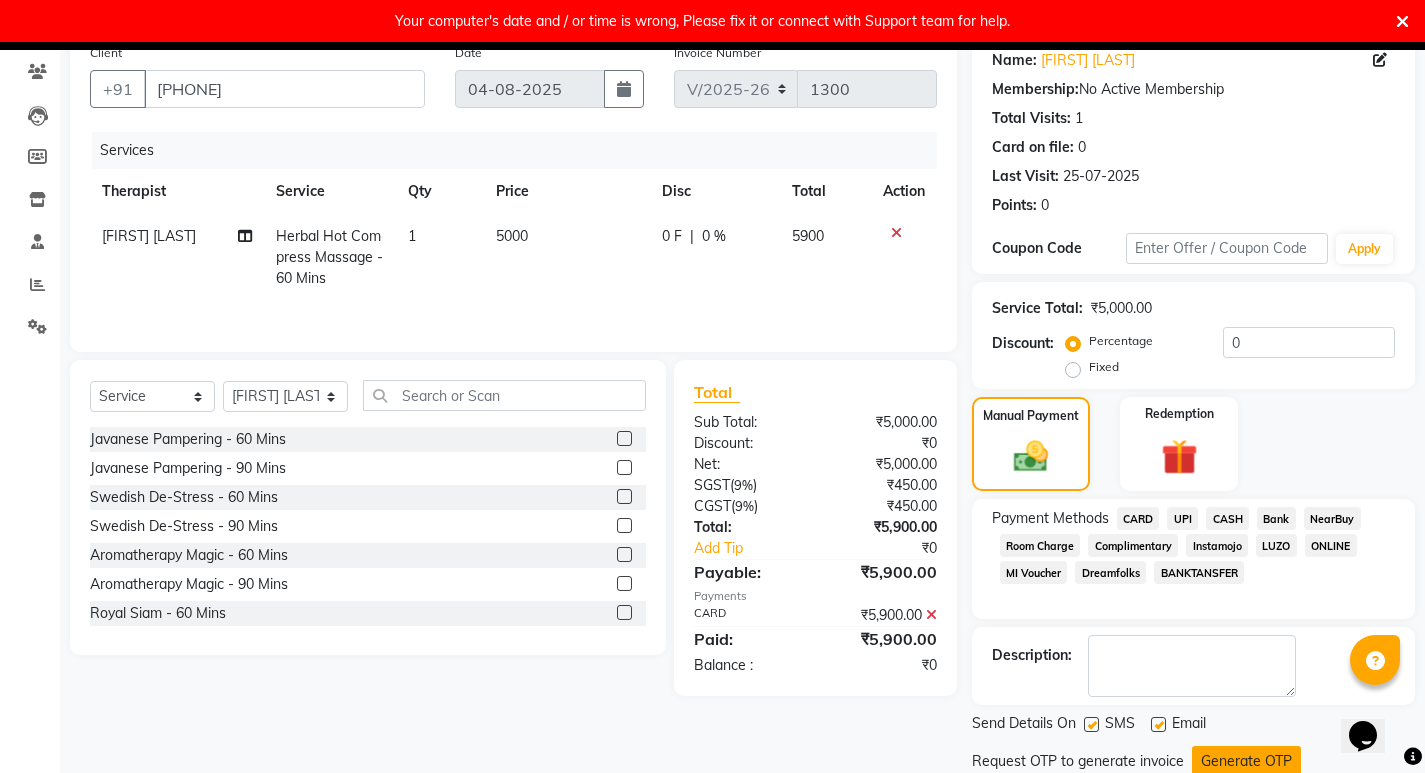 scroll, scrollTop: 227, scrollLeft: 0, axis: vertical 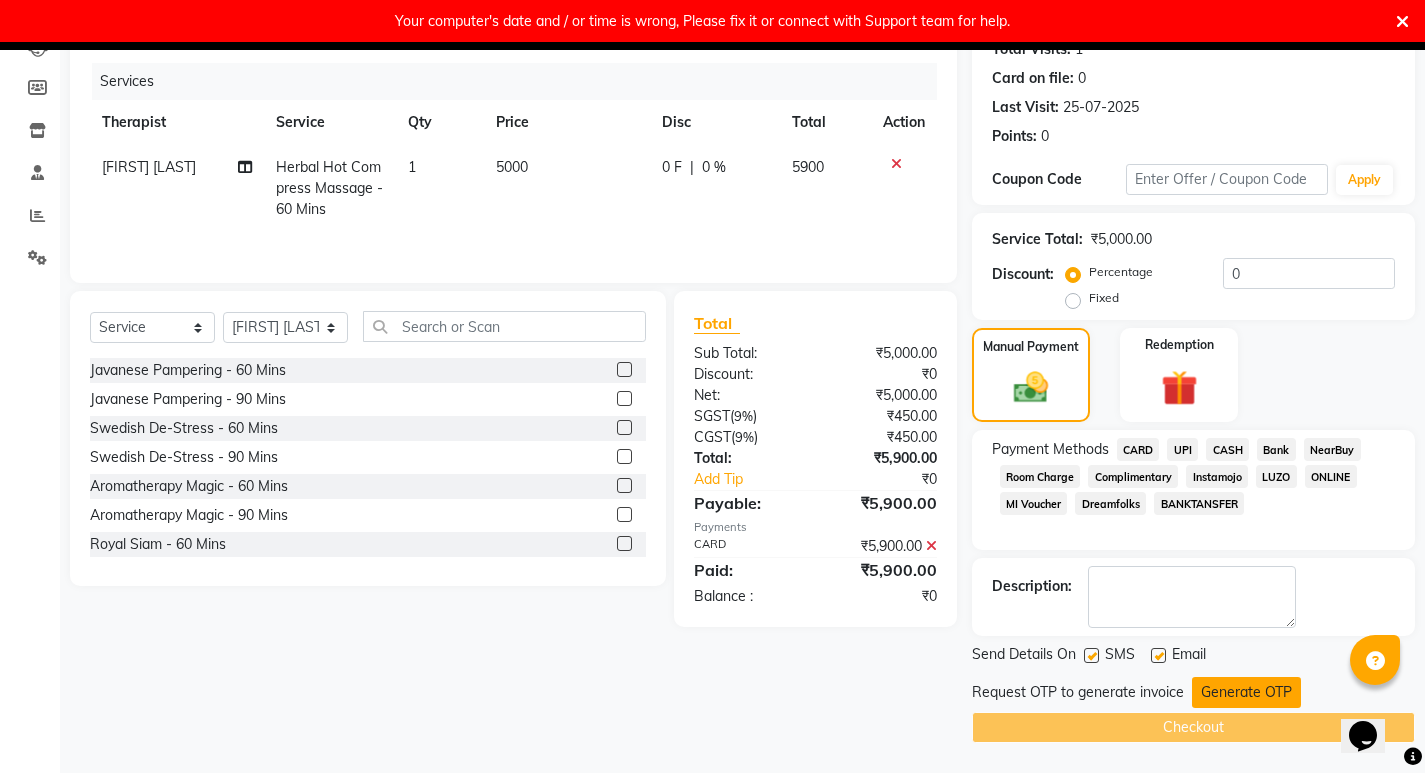 click on "Generate OTP" 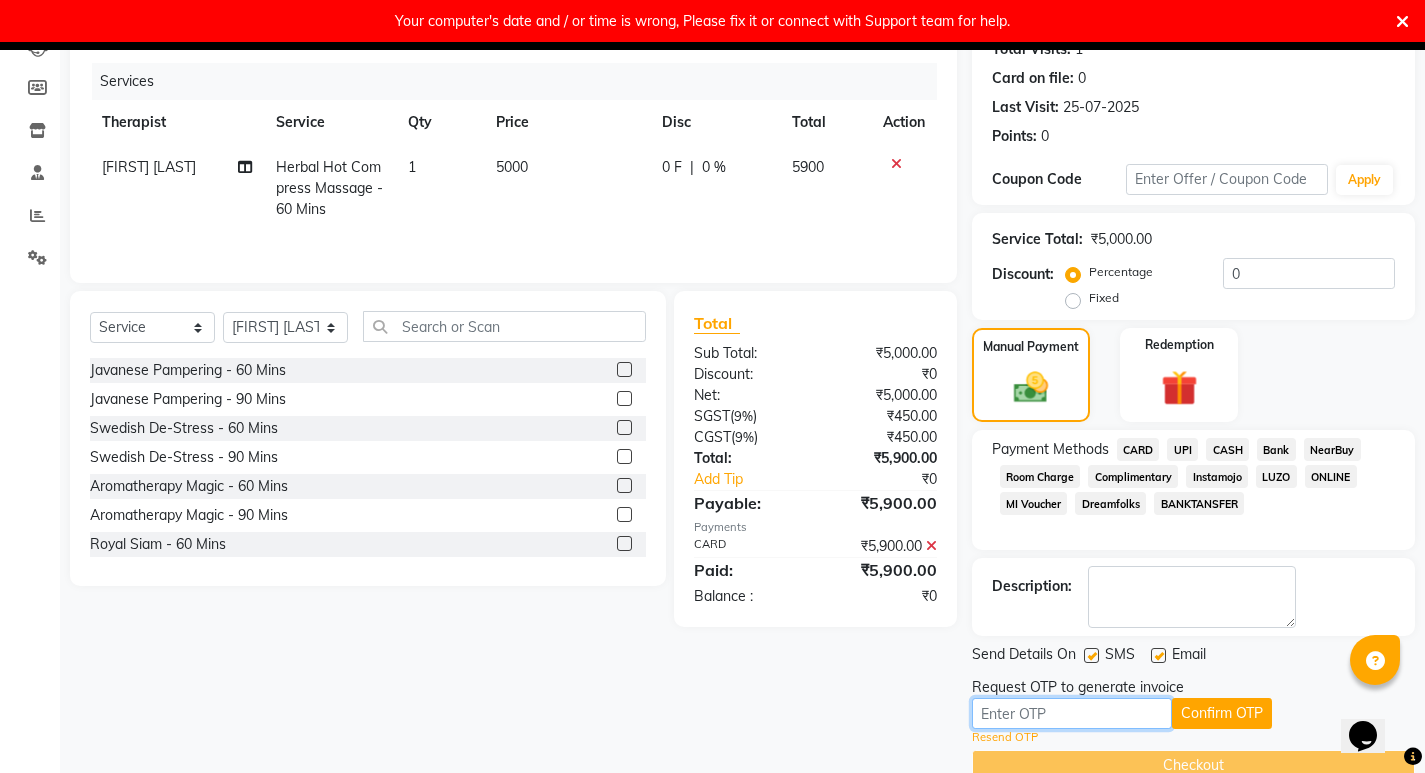 click at bounding box center [1072, 713] 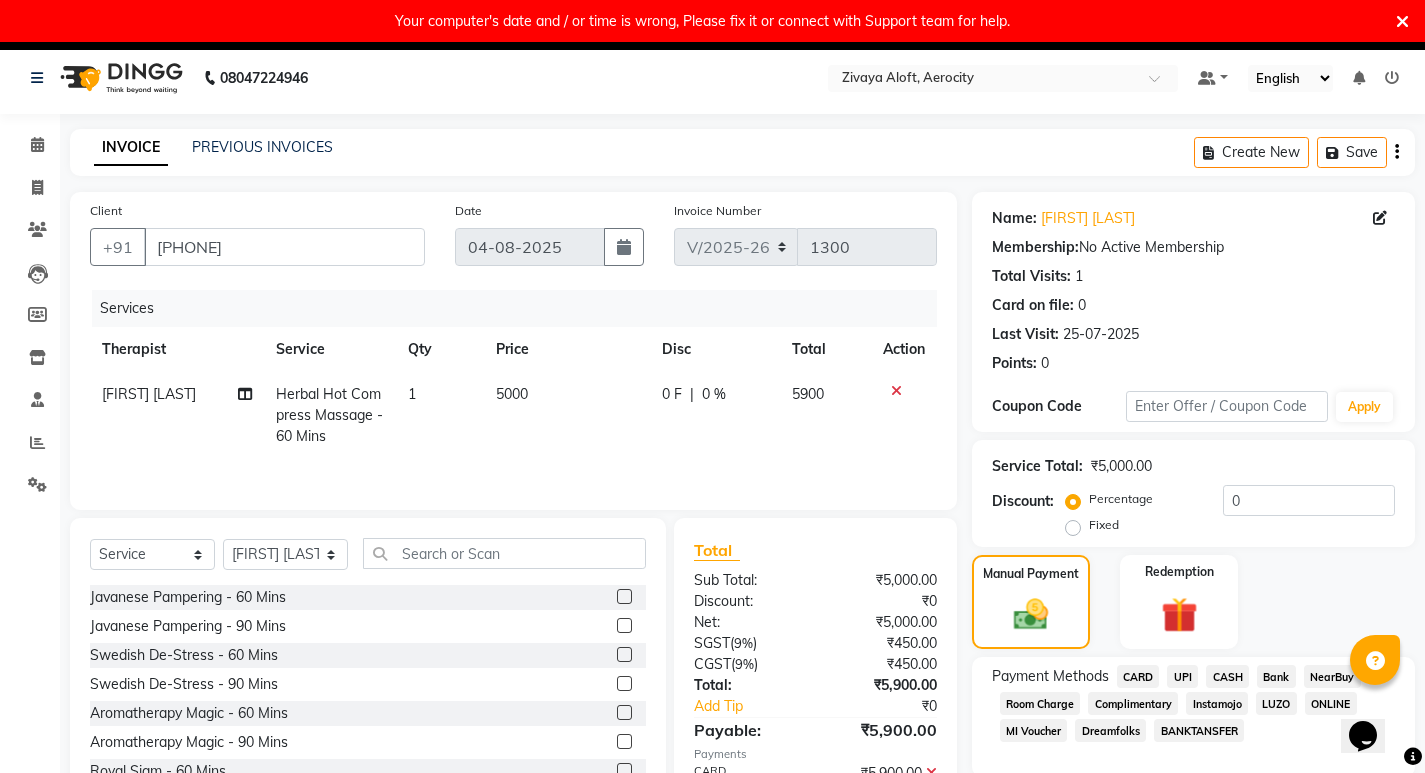 scroll, scrollTop: 265, scrollLeft: 0, axis: vertical 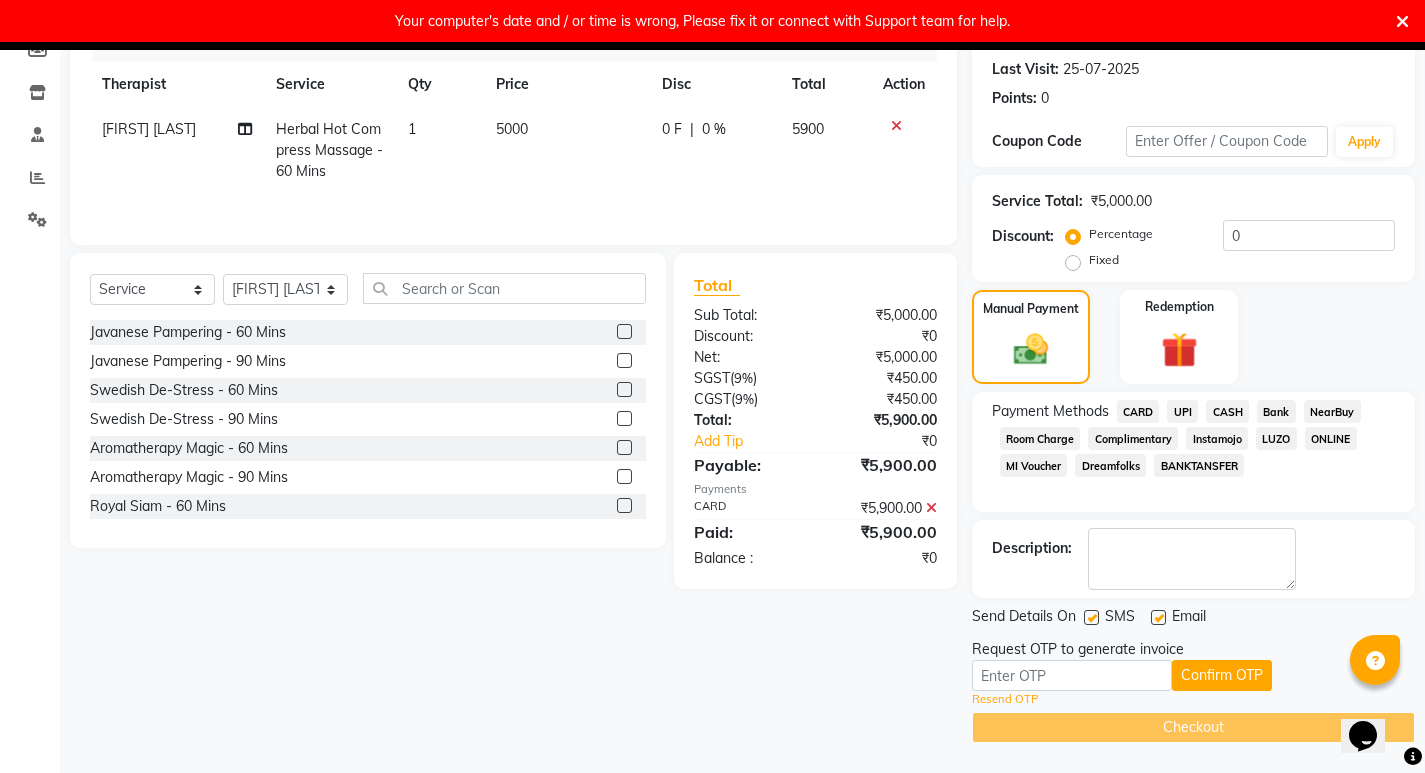 click on "Resend OTP" 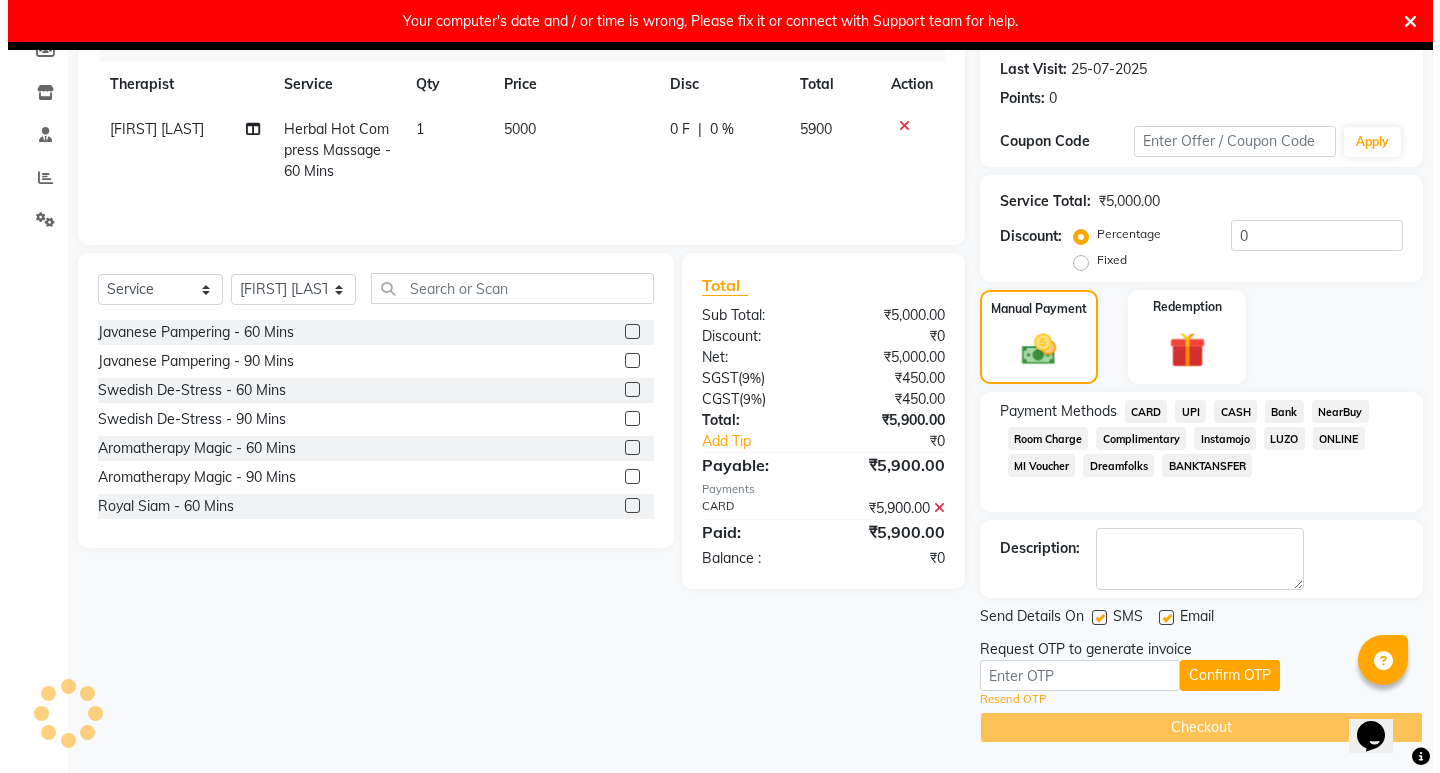 scroll, scrollTop: 0, scrollLeft: 0, axis: both 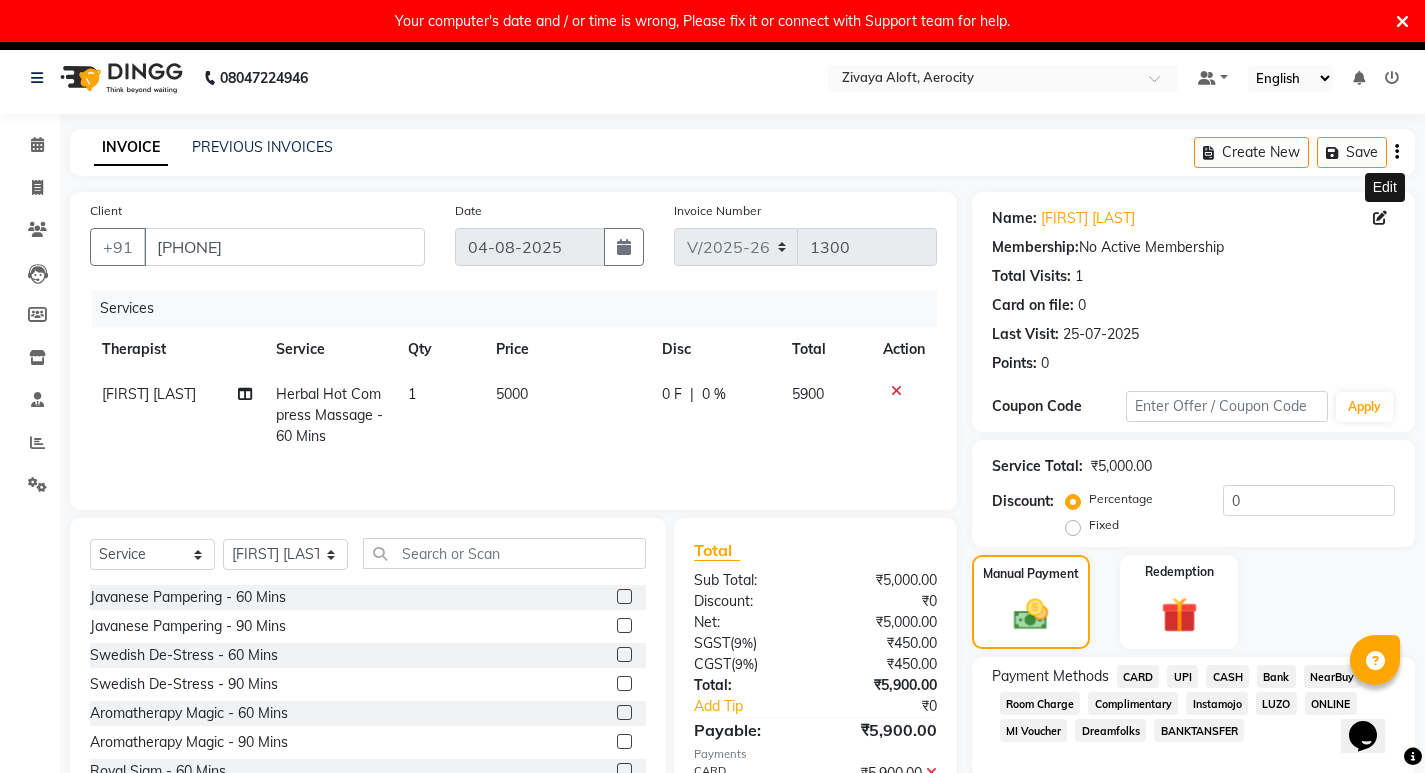 click 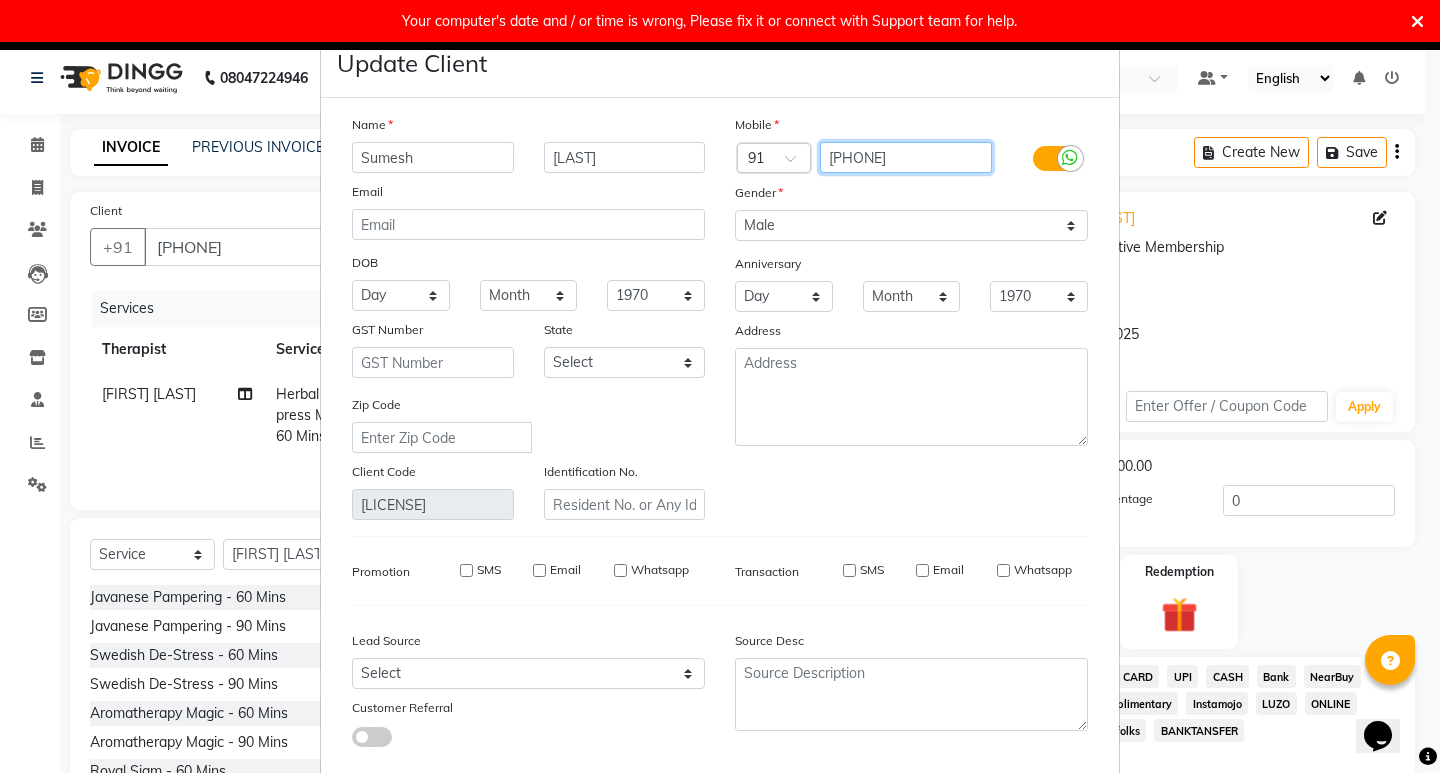 click on "[PHONE]" at bounding box center [906, 157] 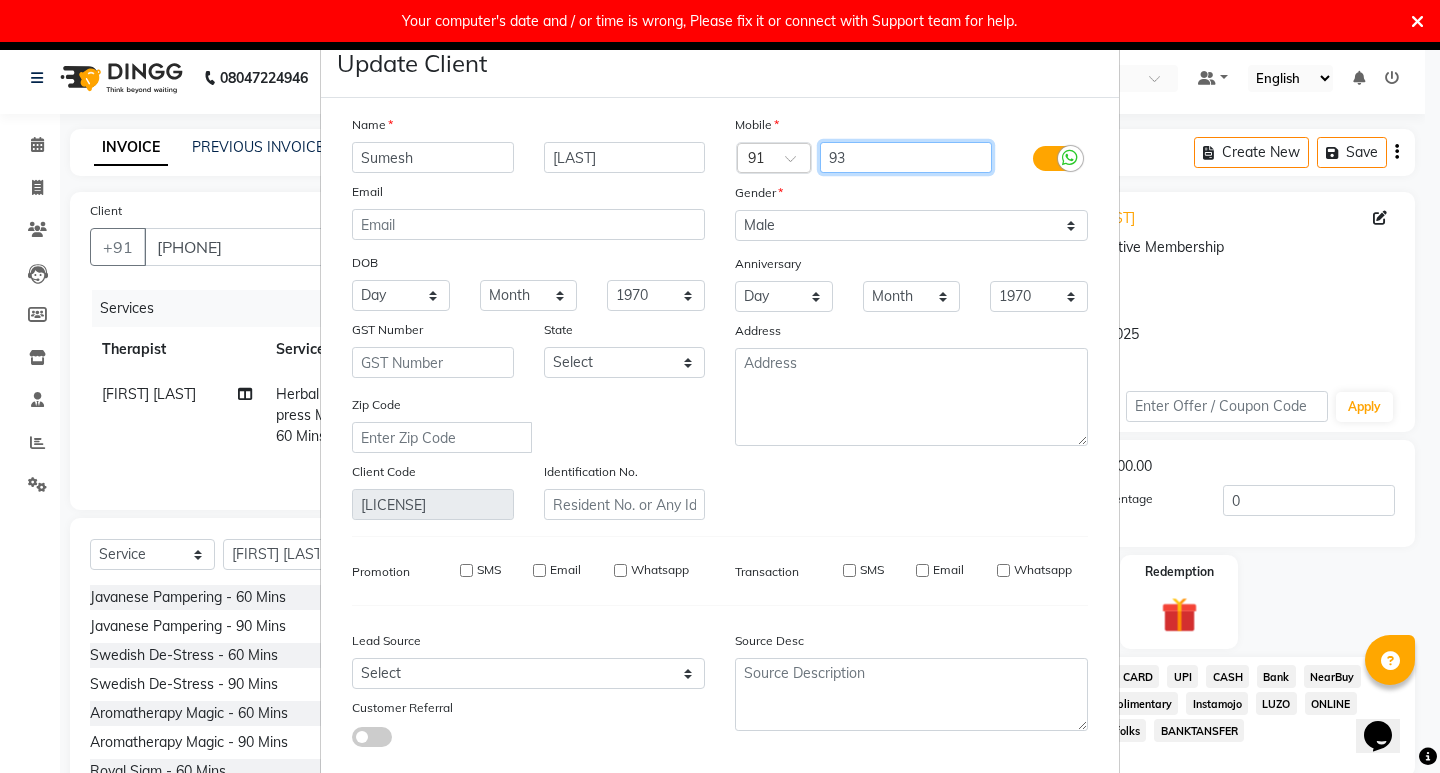 type on "9" 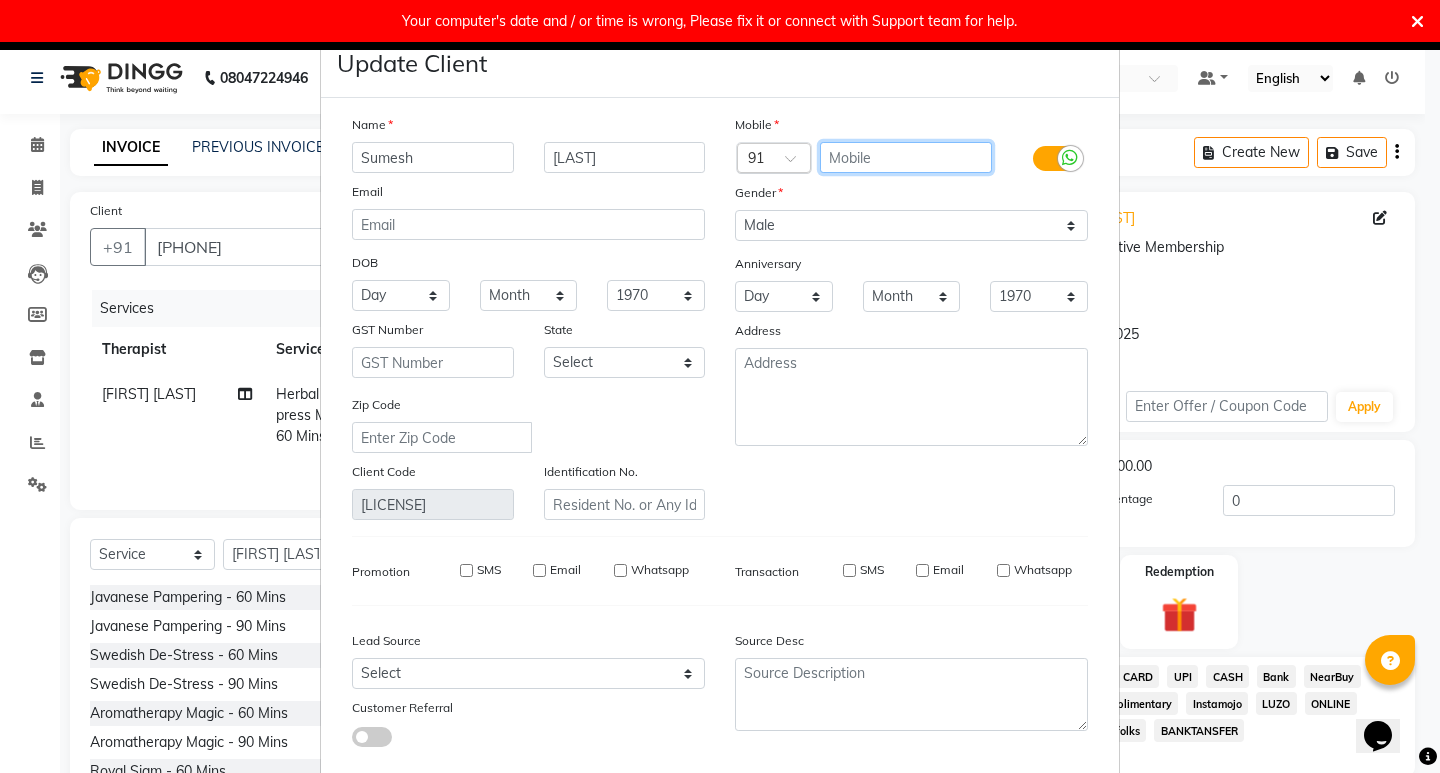 type 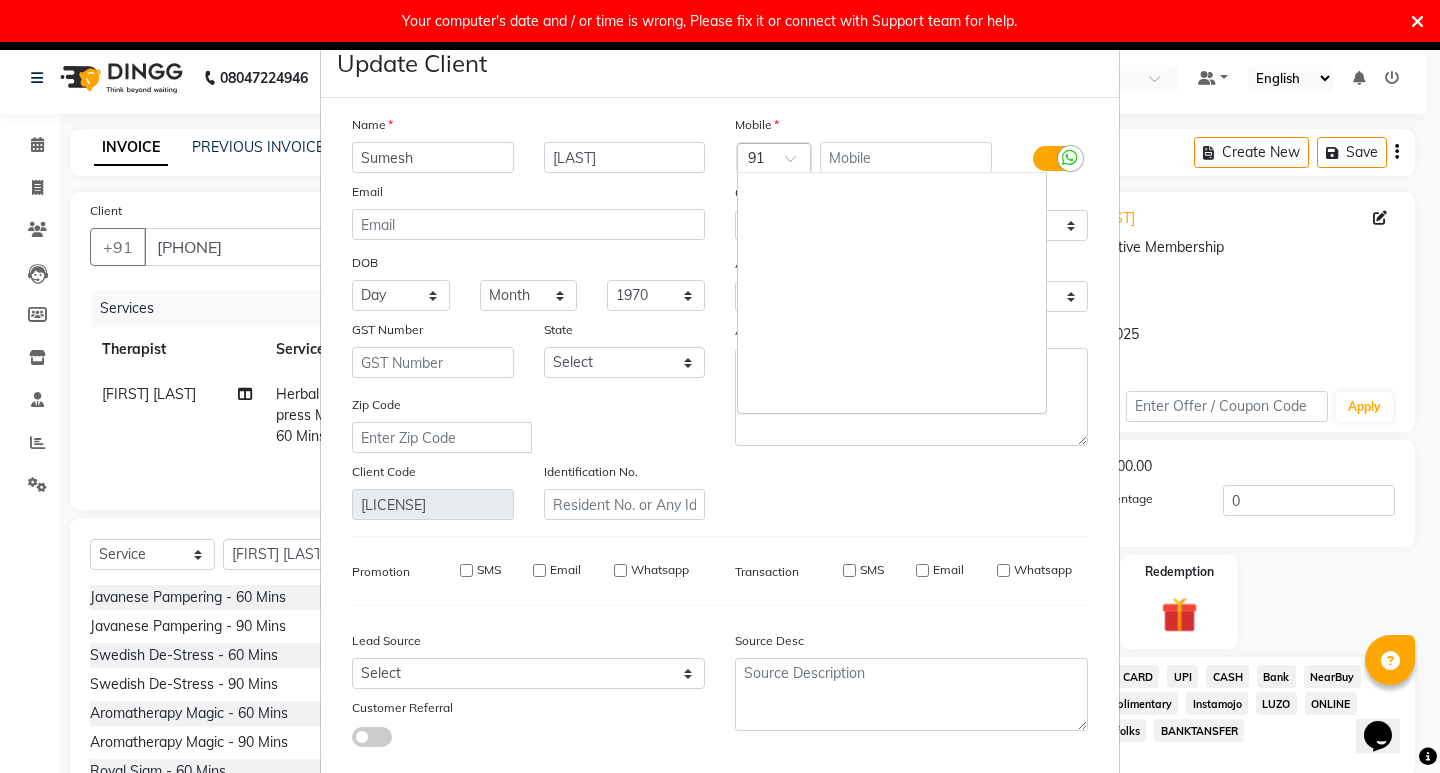 click at bounding box center [774, 159] 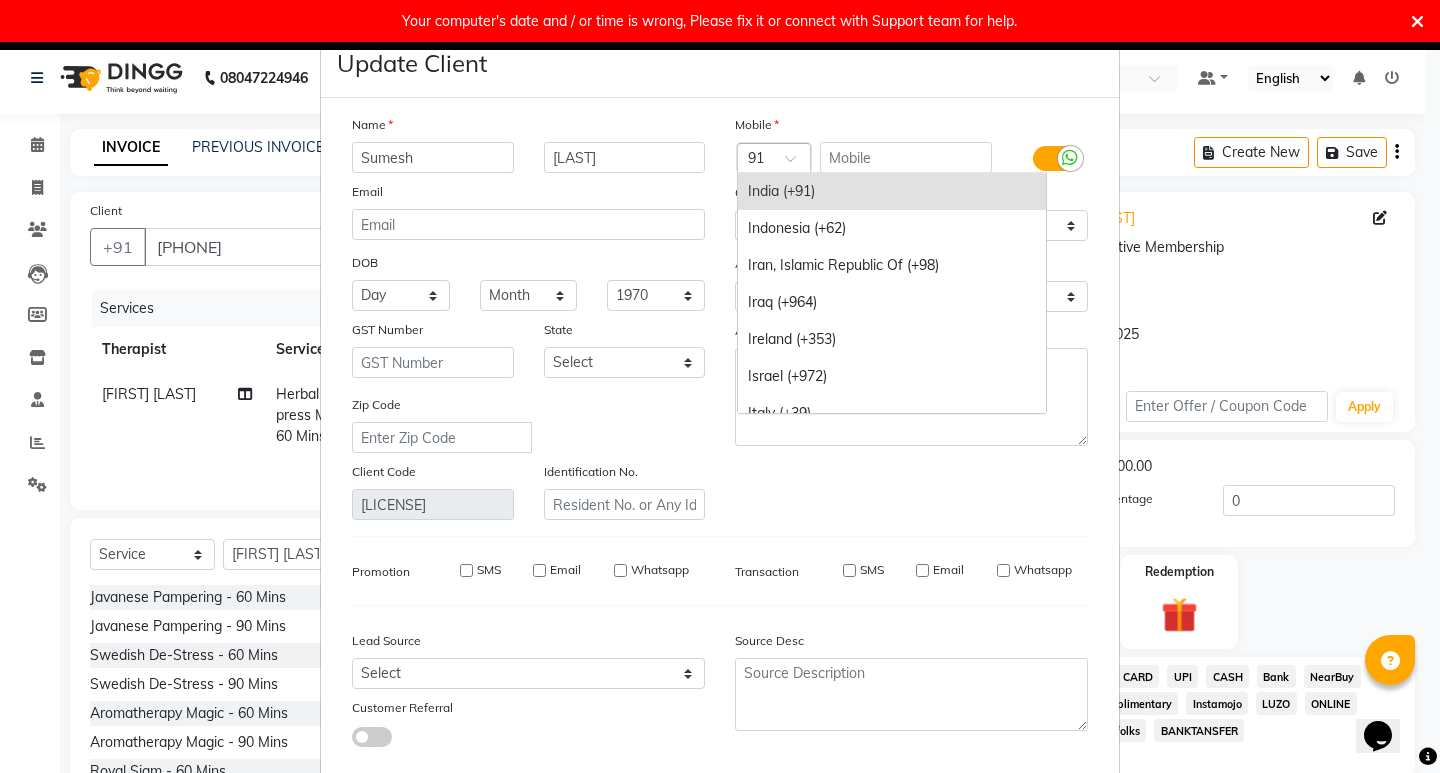 type on "1" 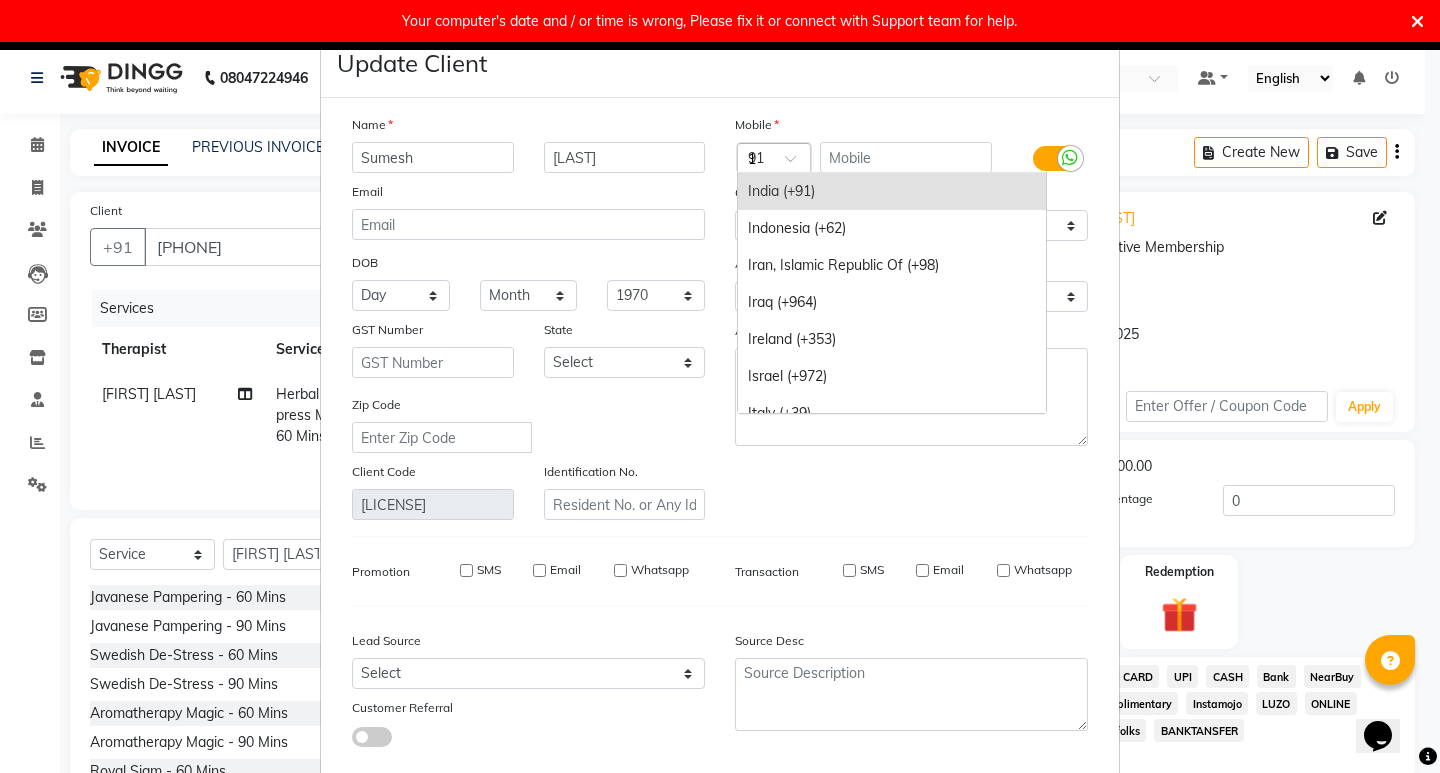 scroll, scrollTop: 1721, scrollLeft: 0, axis: vertical 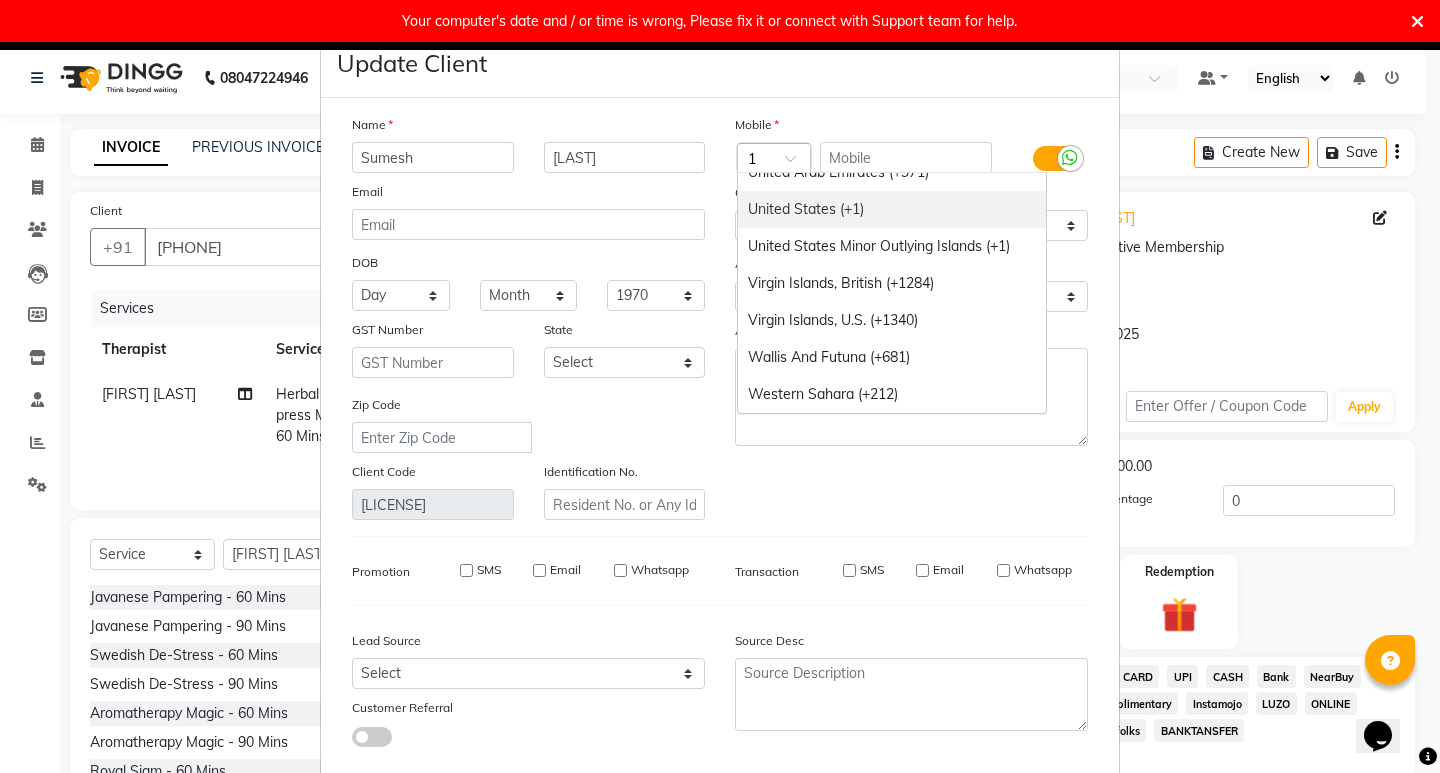 click on "United States (+1)" at bounding box center (892, 209) 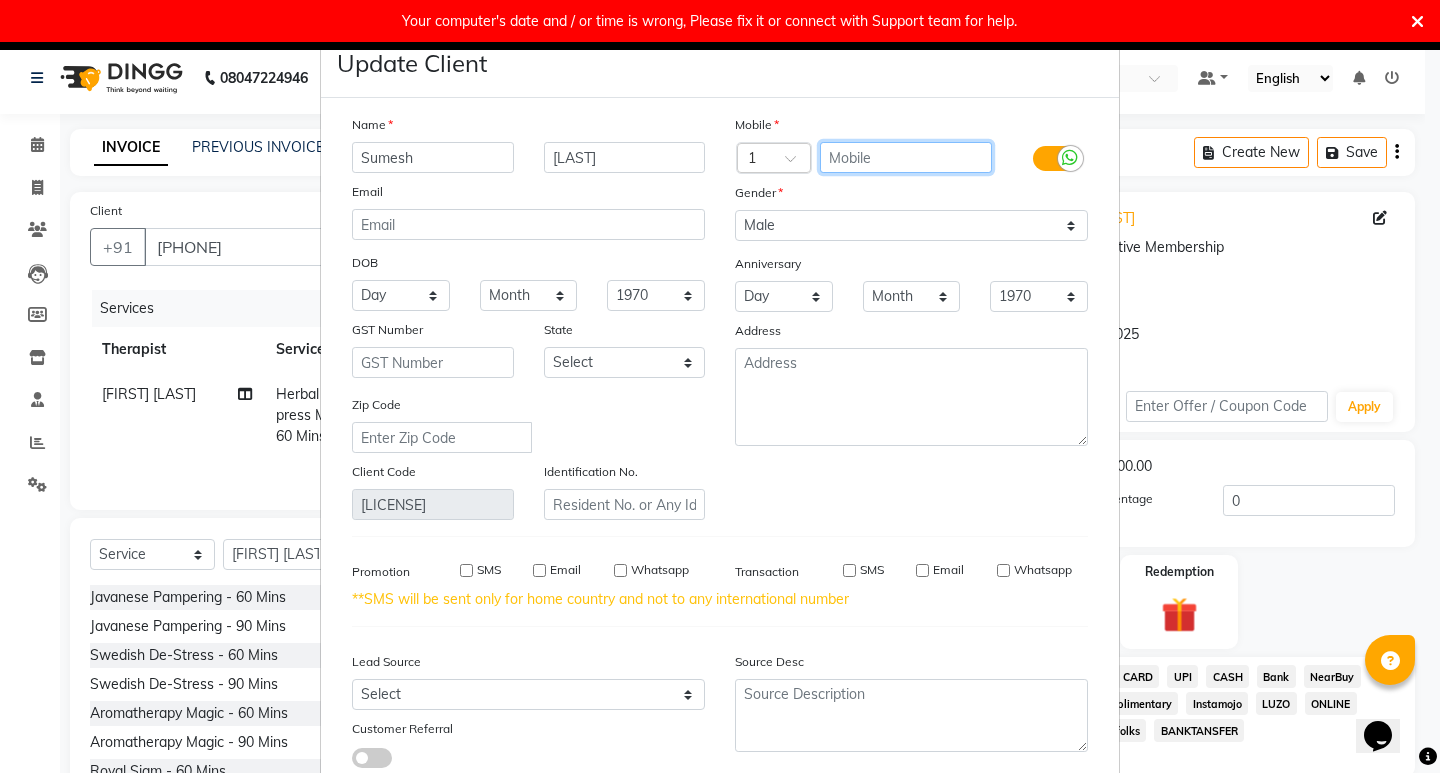 click at bounding box center (906, 157) 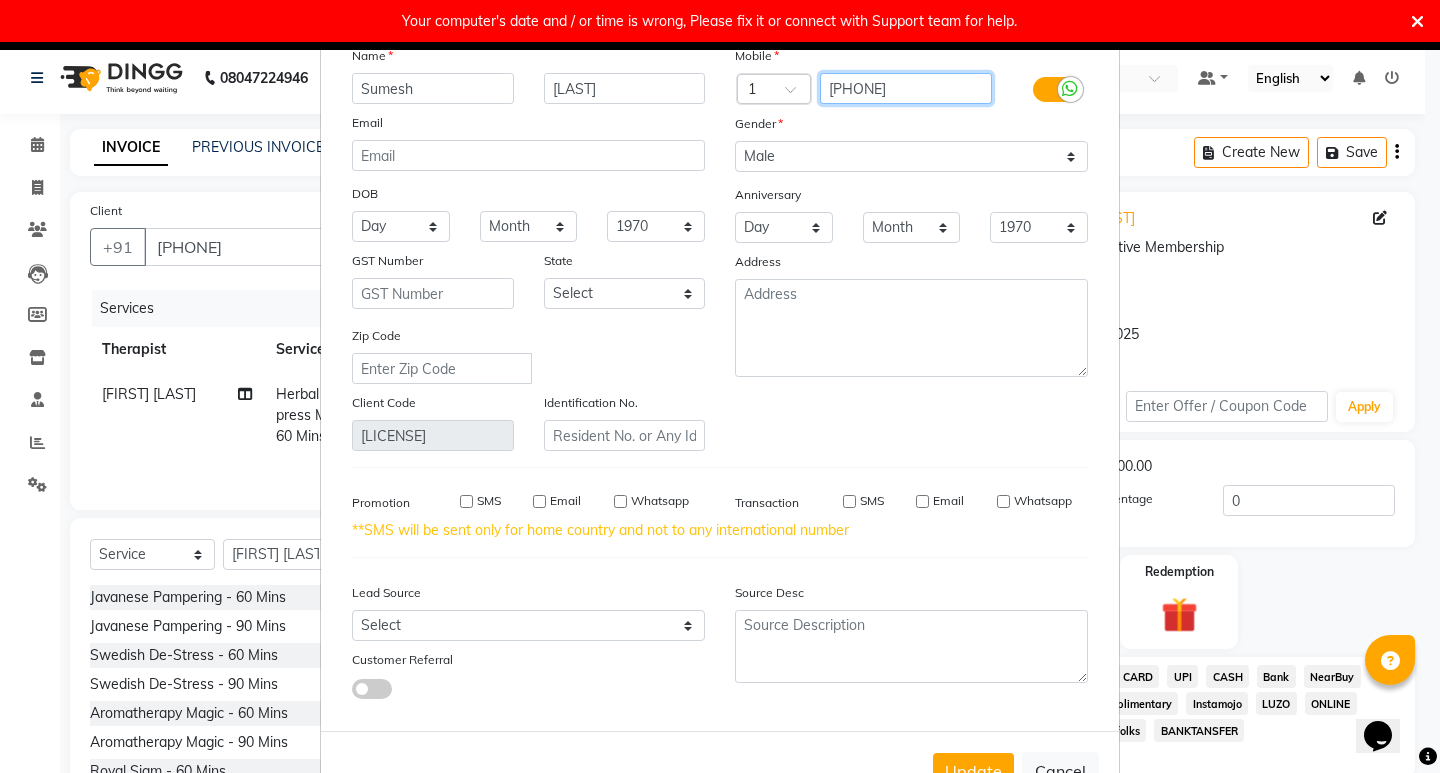 scroll, scrollTop: 135, scrollLeft: 0, axis: vertical 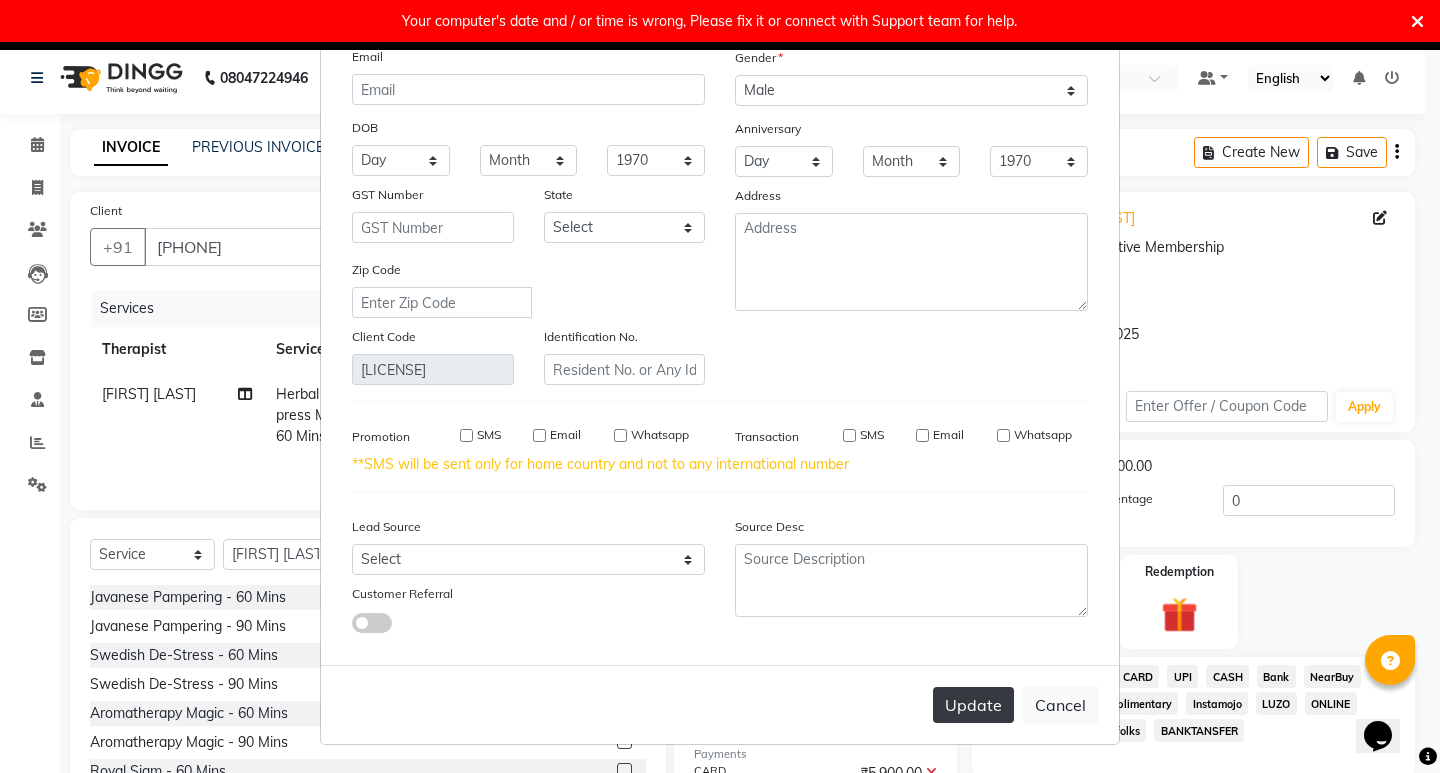 type on "[PHONE]" 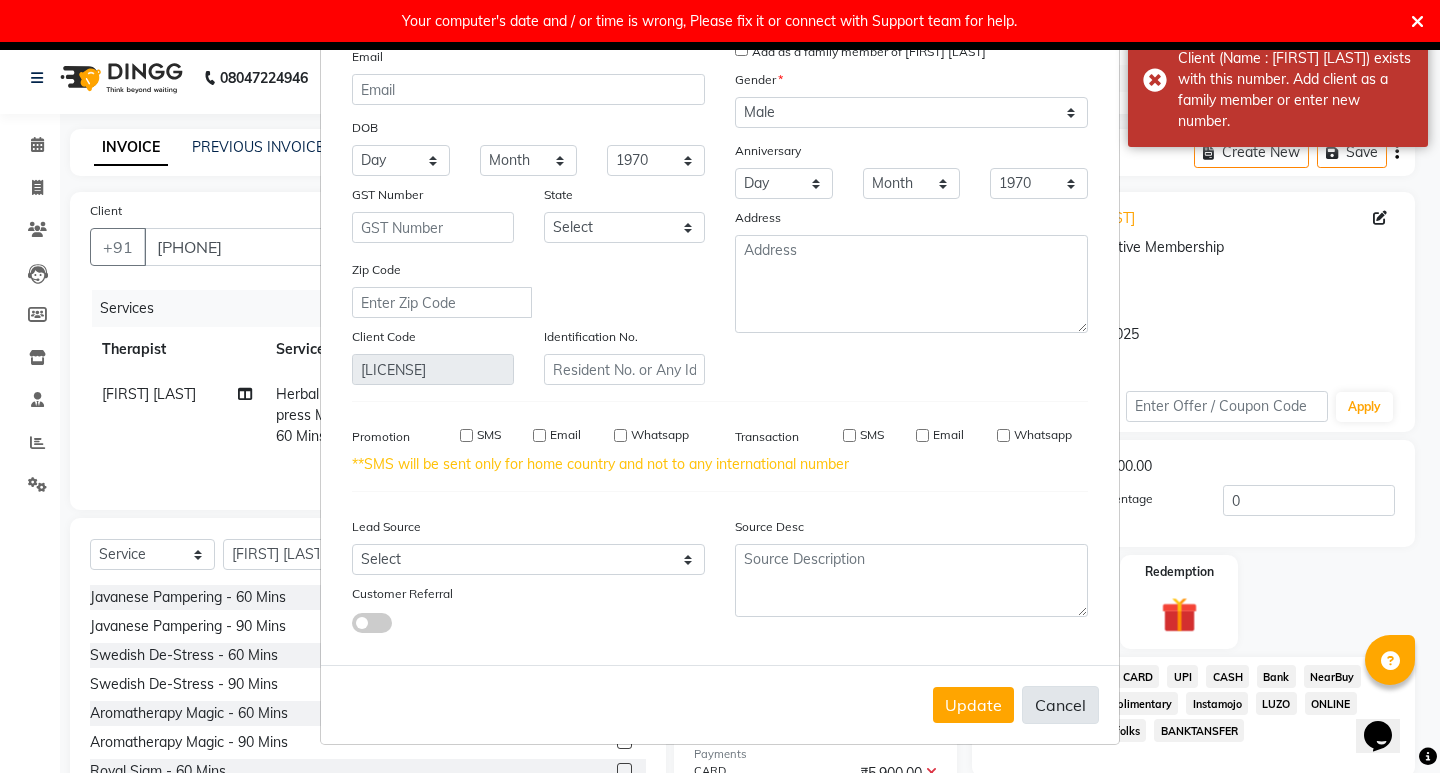 click on "Cancel" at bounding box center [1060, 705] 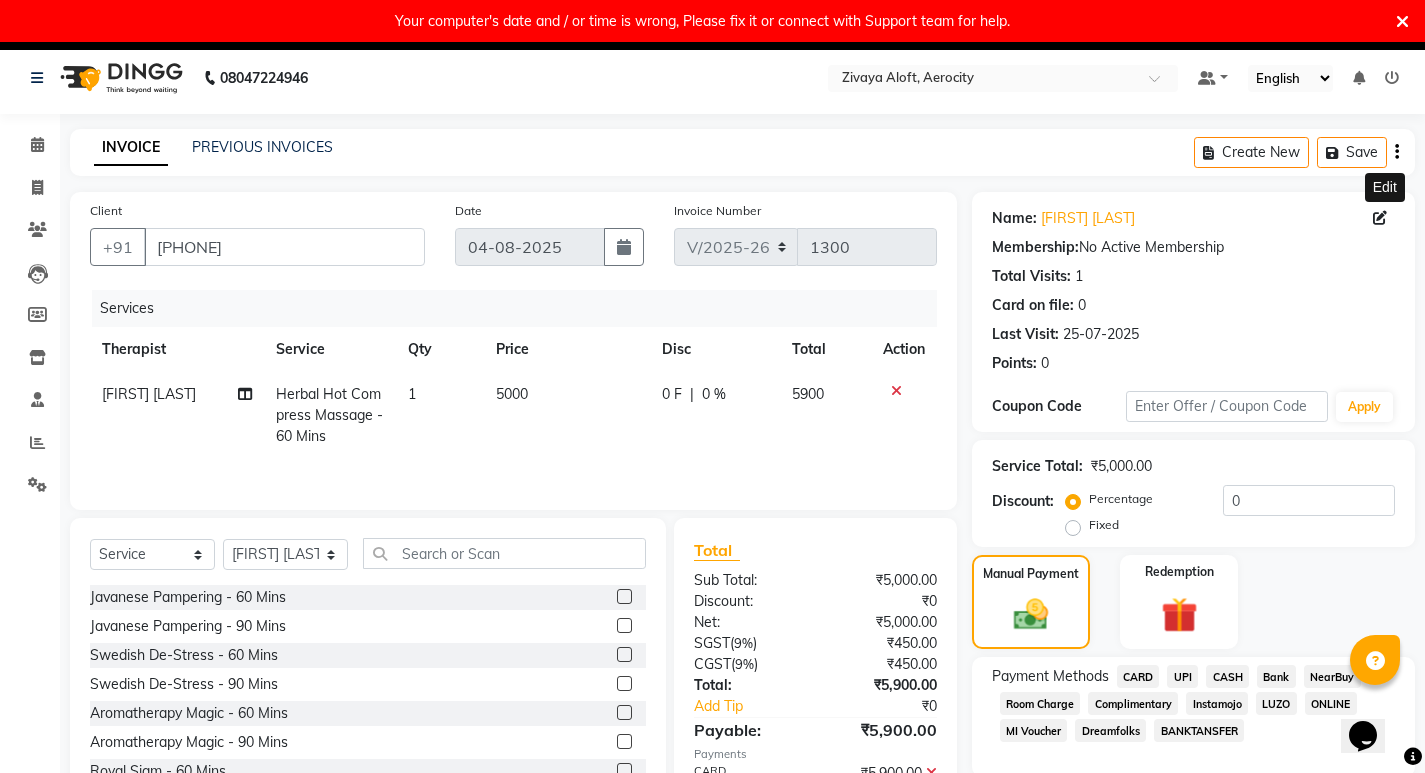 click 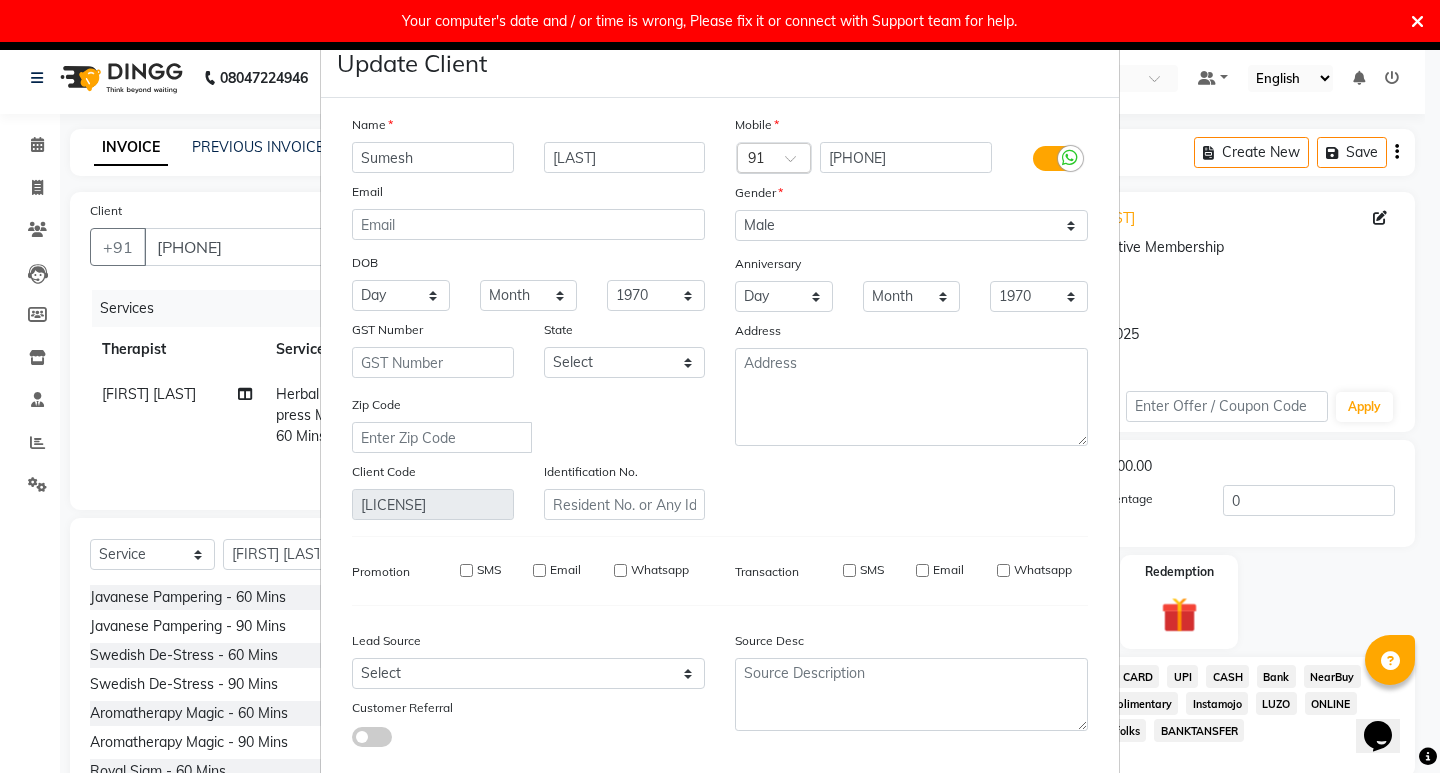 click at bounding box center (797, 164) 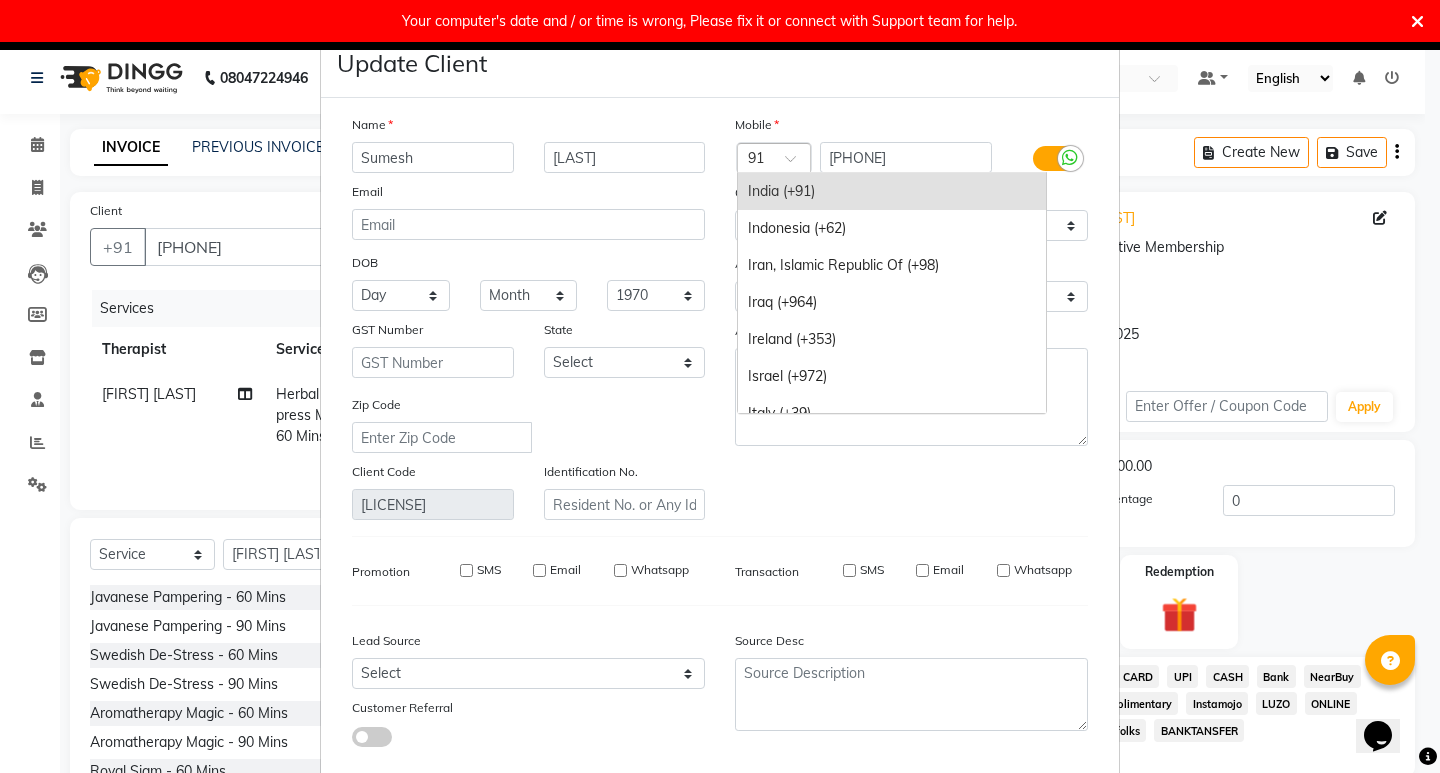 type on "1" 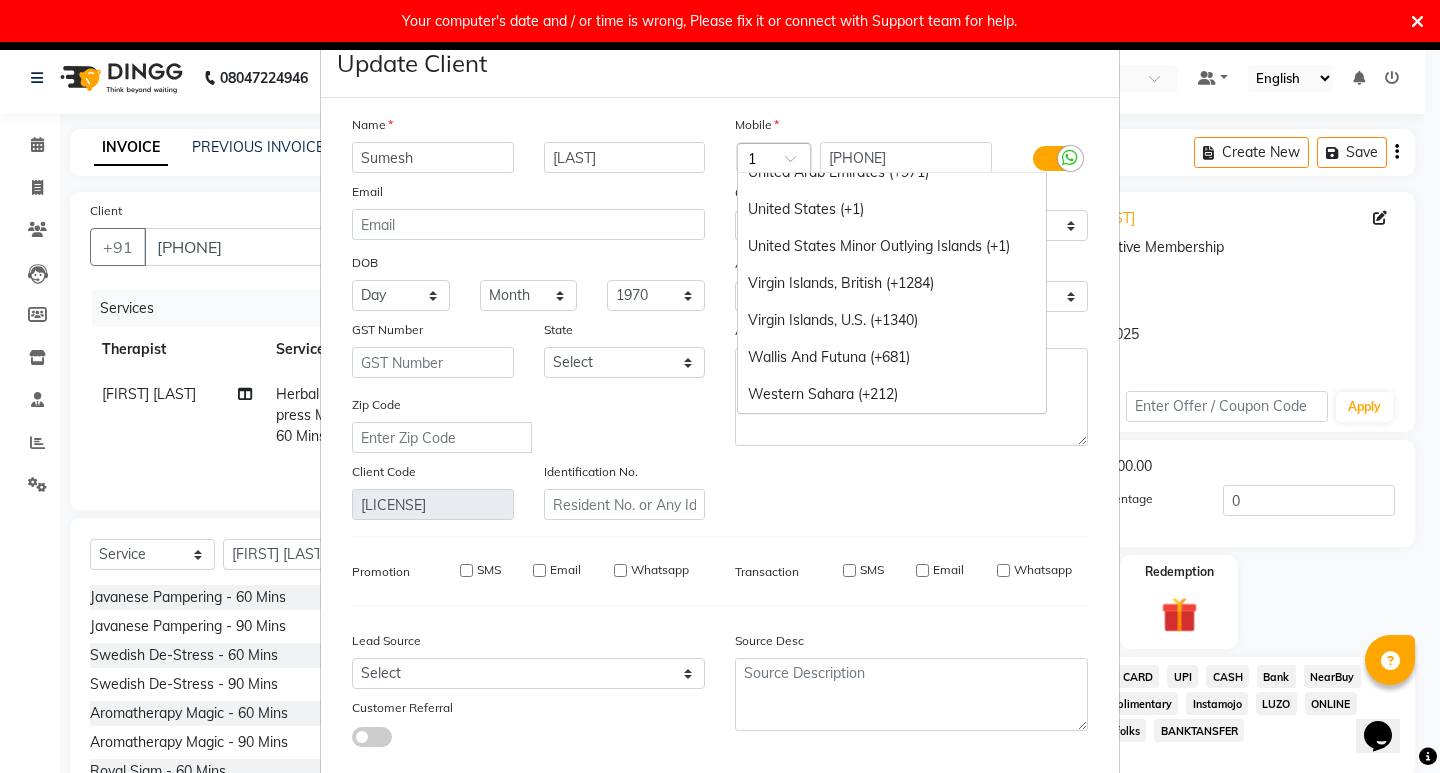 scroll, scrollTop: 1721, scrollLeft: 0, axis: vertical 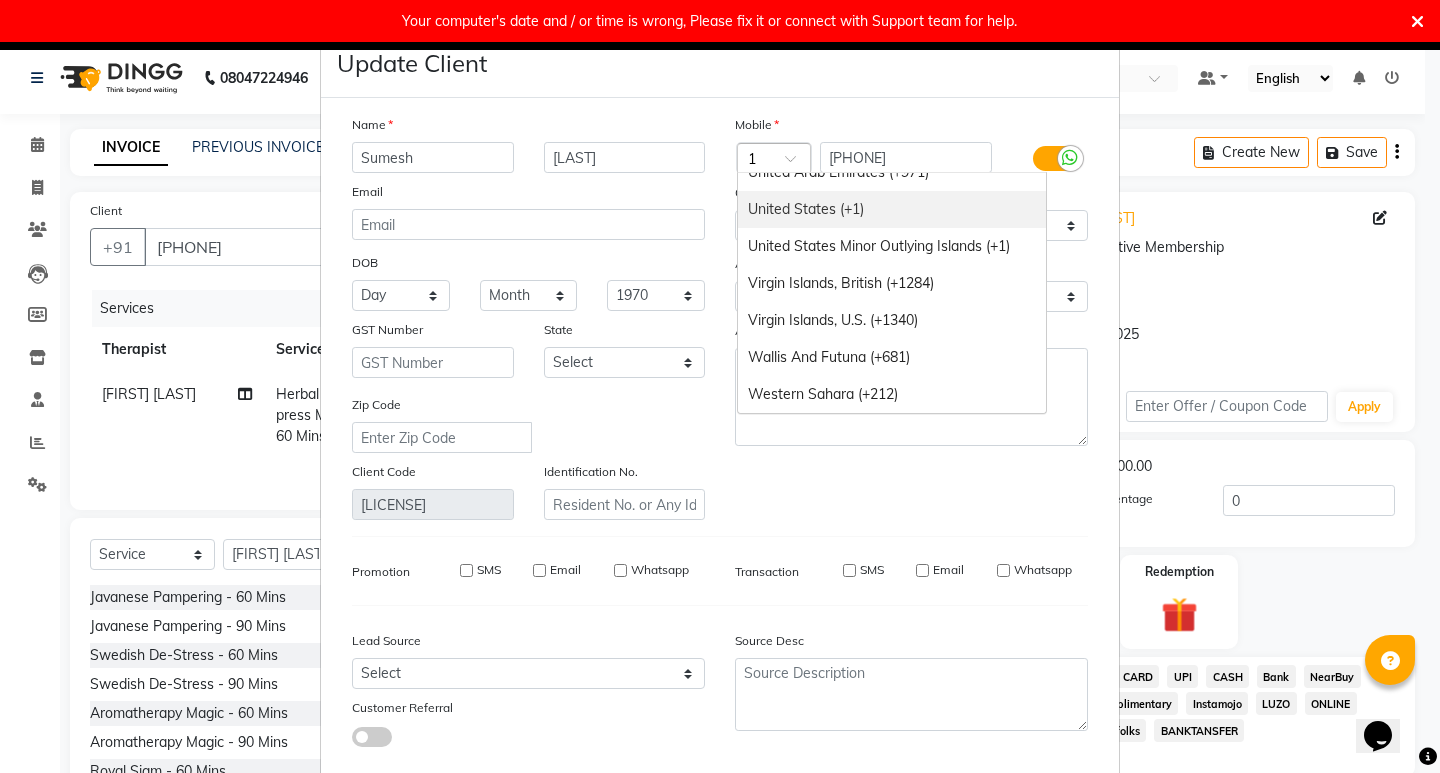 click on "United States (+1)" at bounding box center [892, 209] 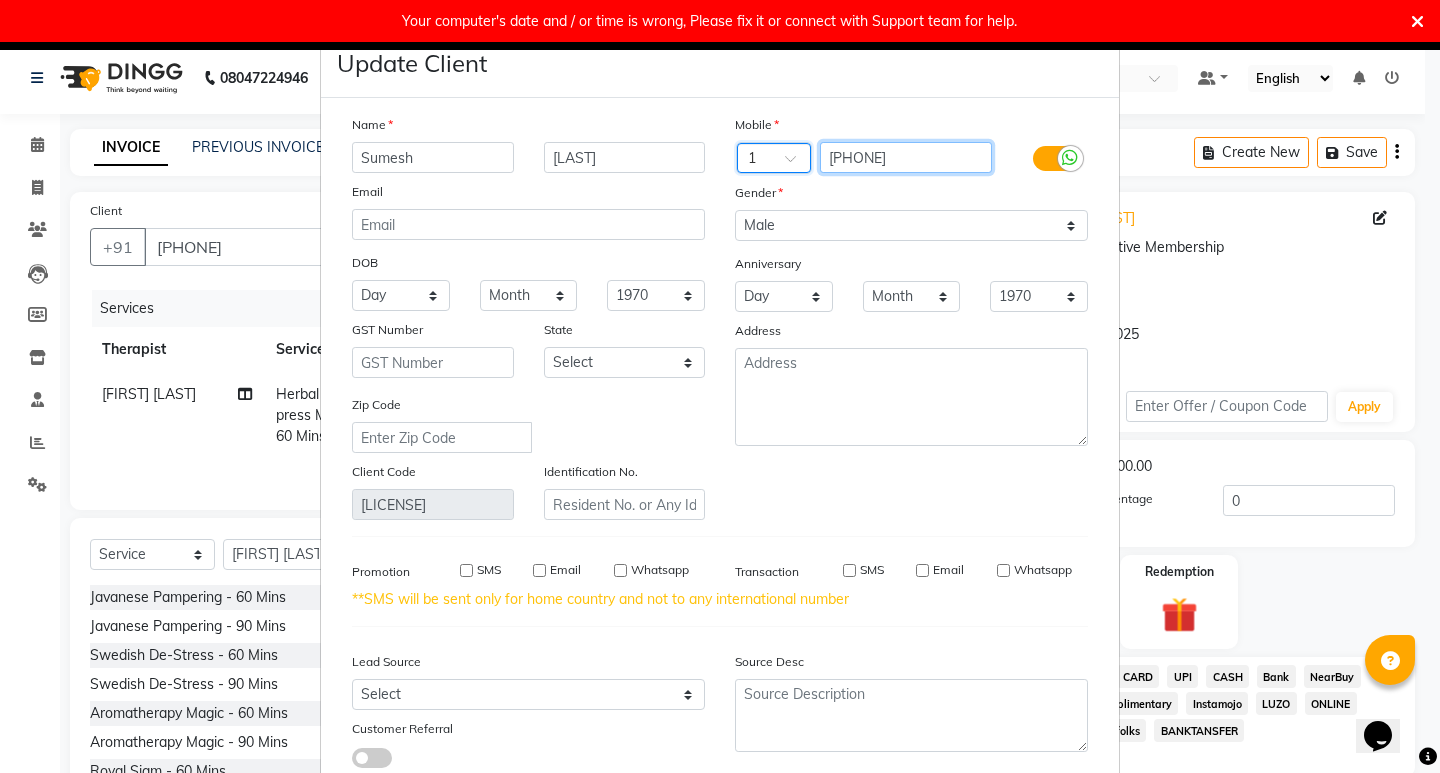 click on "[PHONE]" at bounding box center (906, 157) 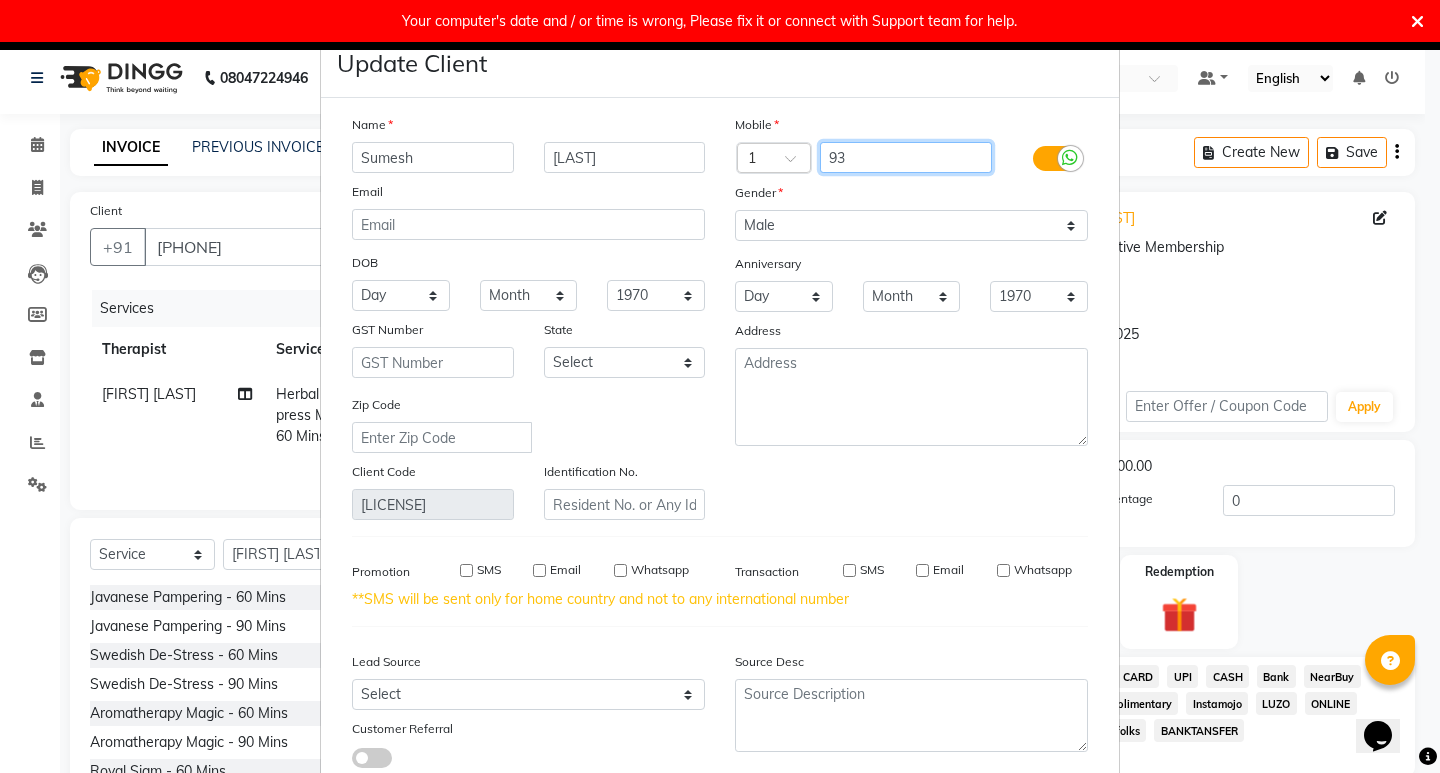 type on "9" 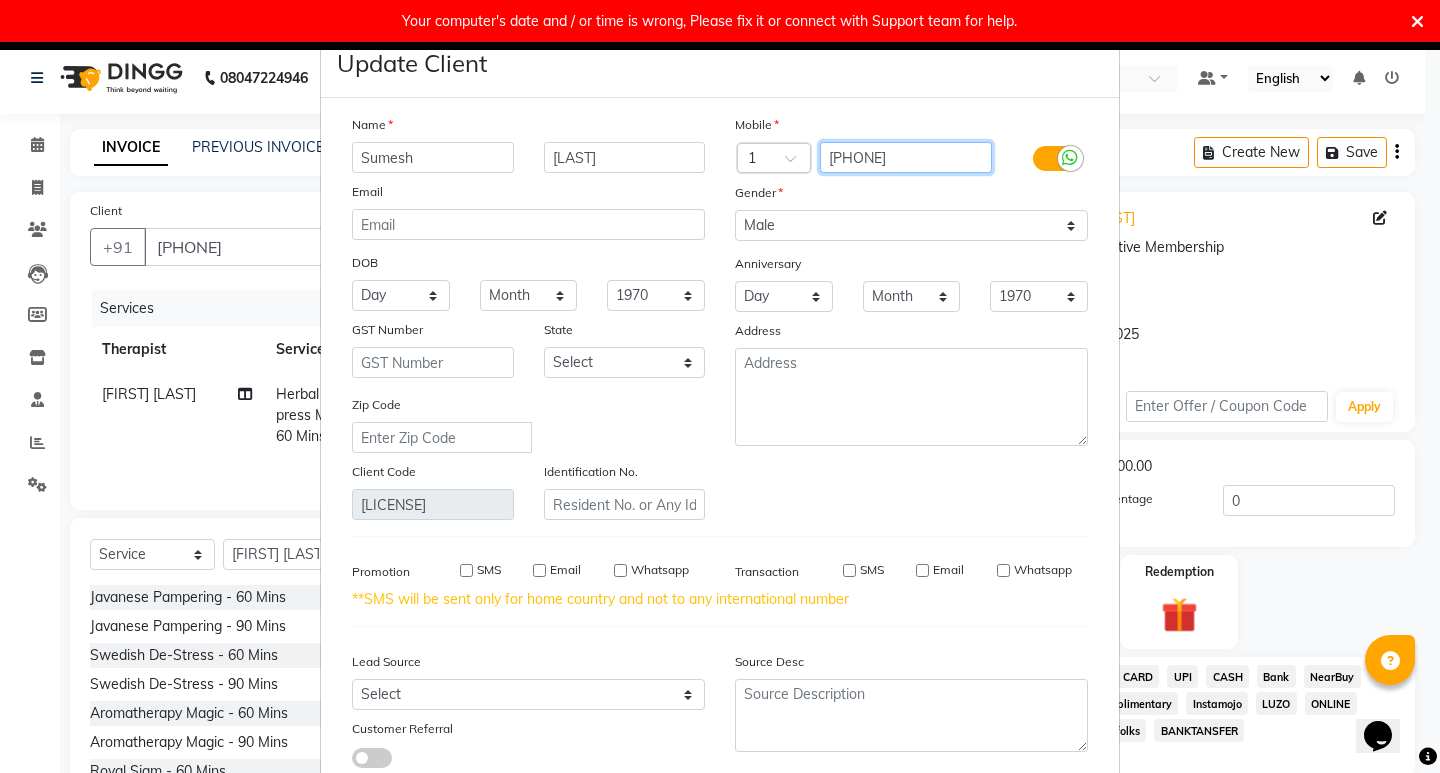 type on "[PHONE]" 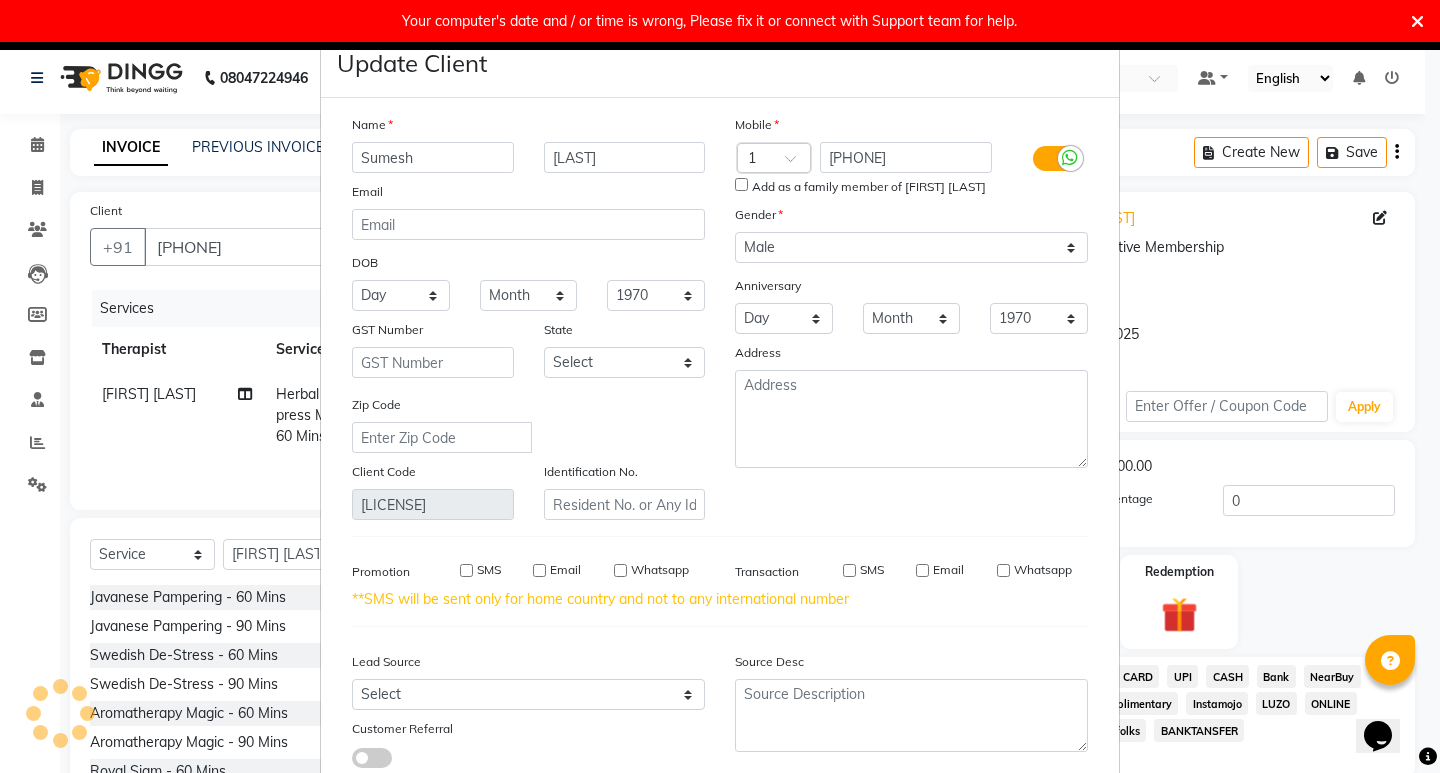 click on "SMS" at bounding box center [466, 570] 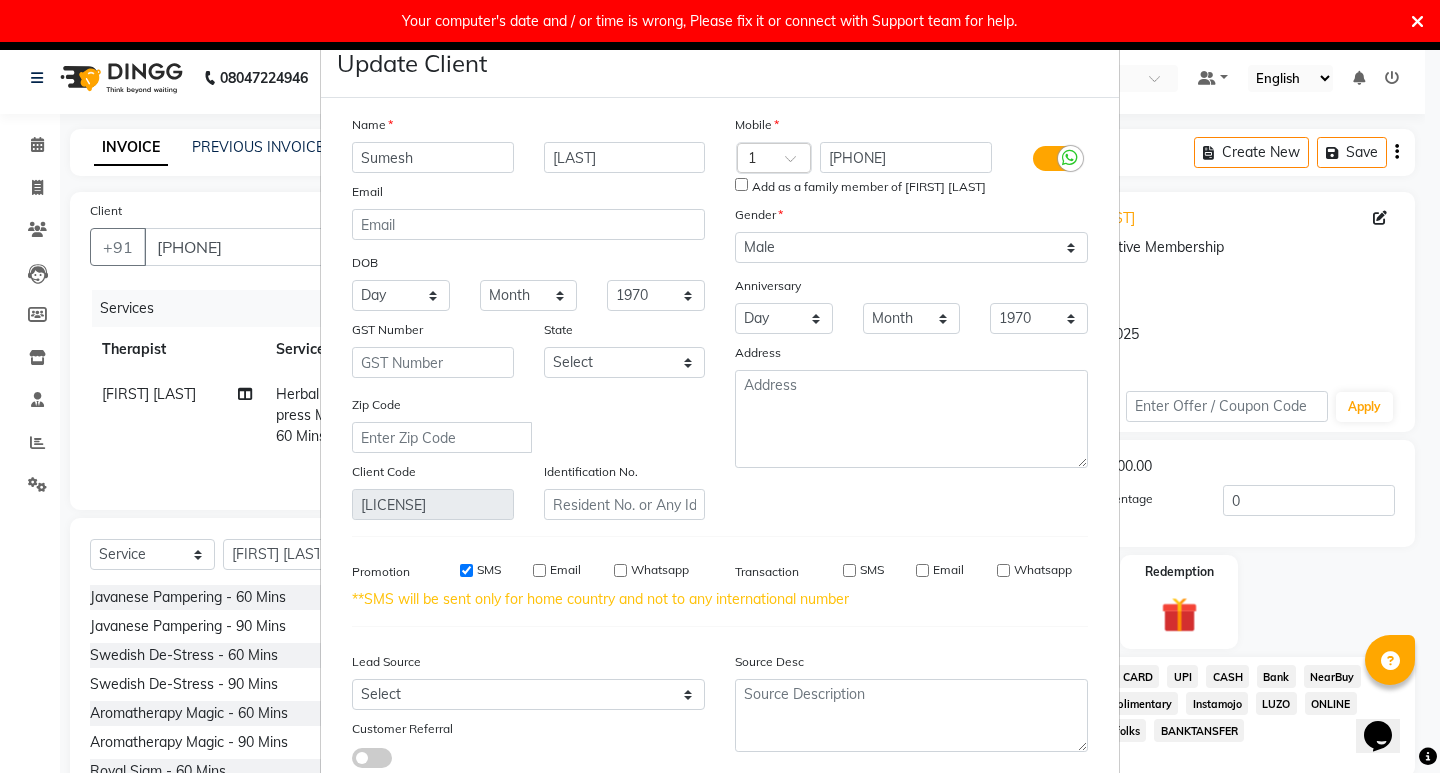 click on "SMS" at bounding box center (849, 570) 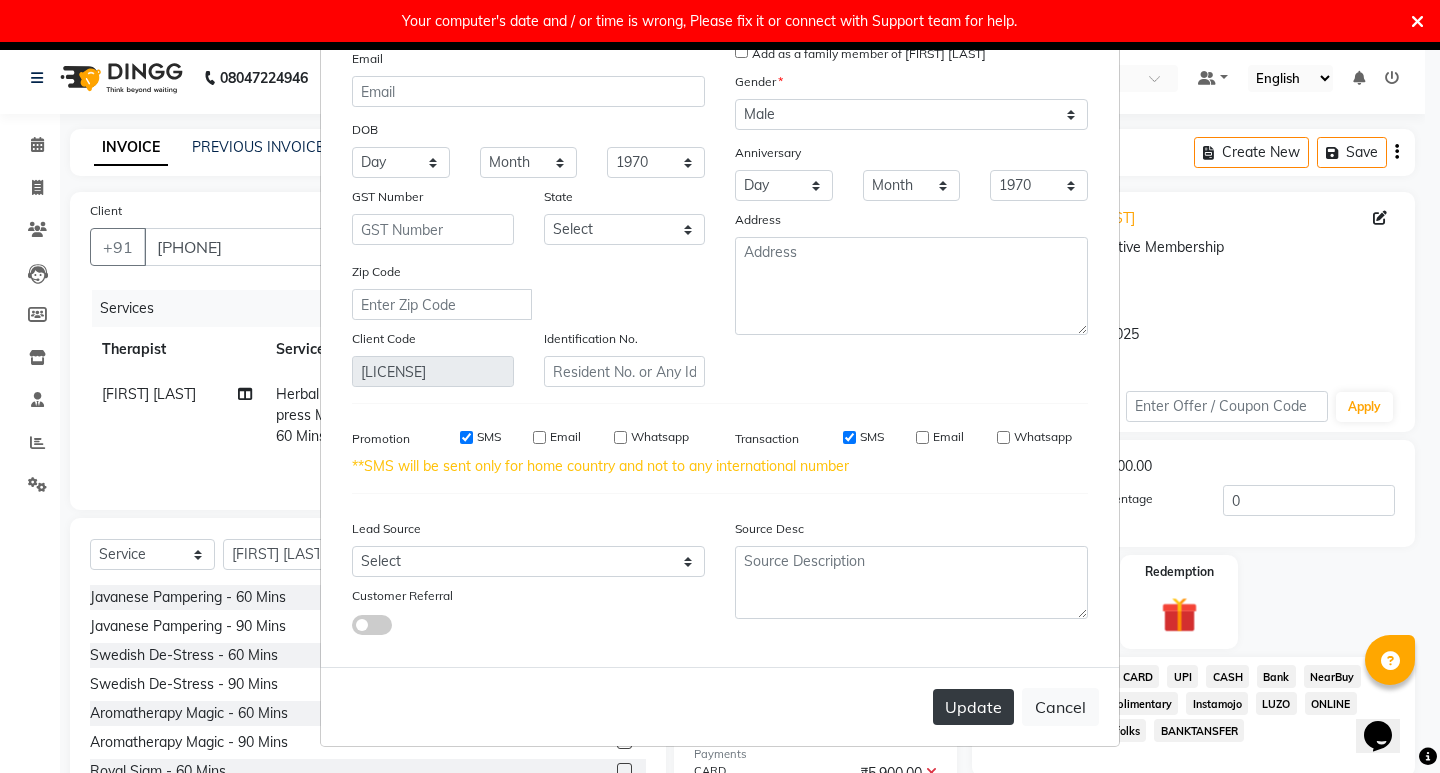 scroll, scrollTop: 135, scrollLeft: 0, axis: vertical 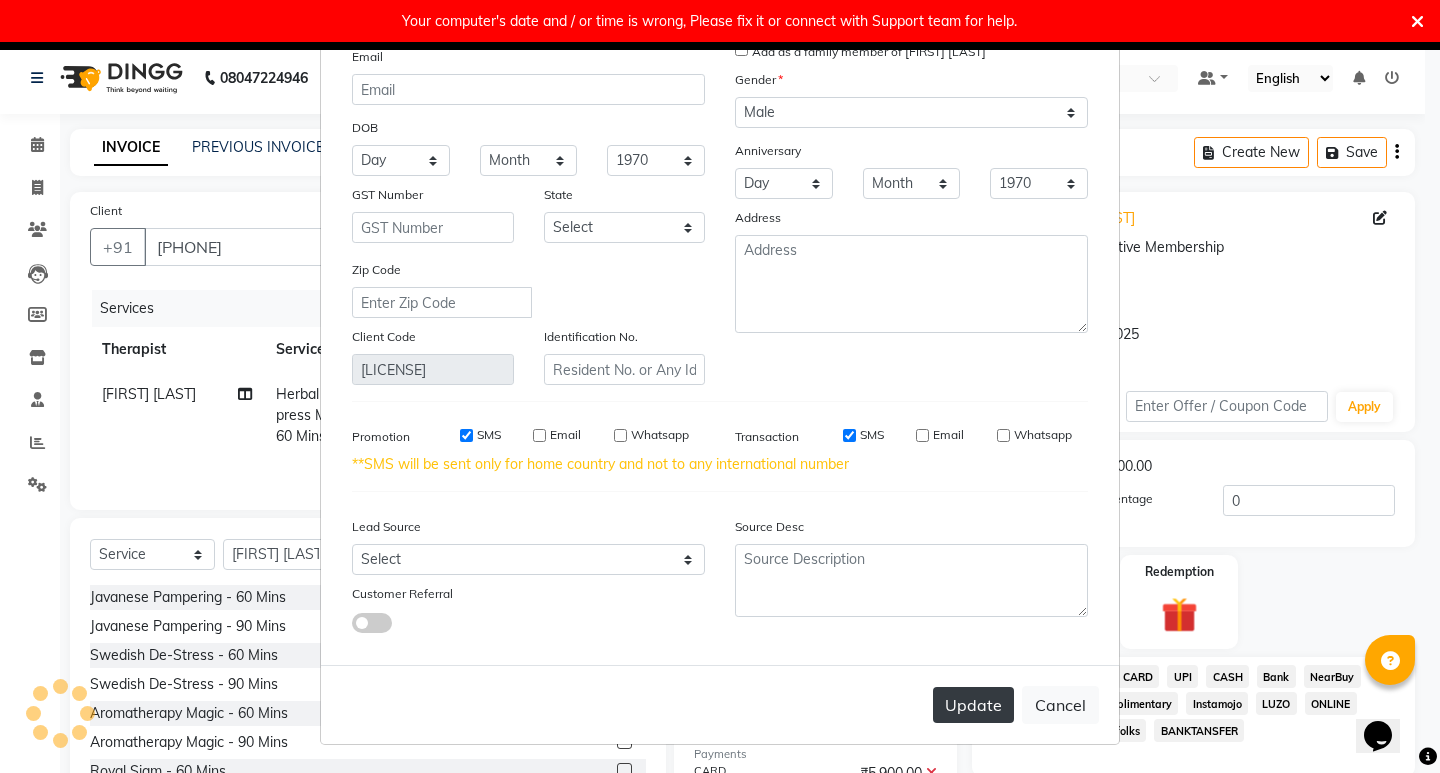 click on "Update" at bounding box center (973, 705) 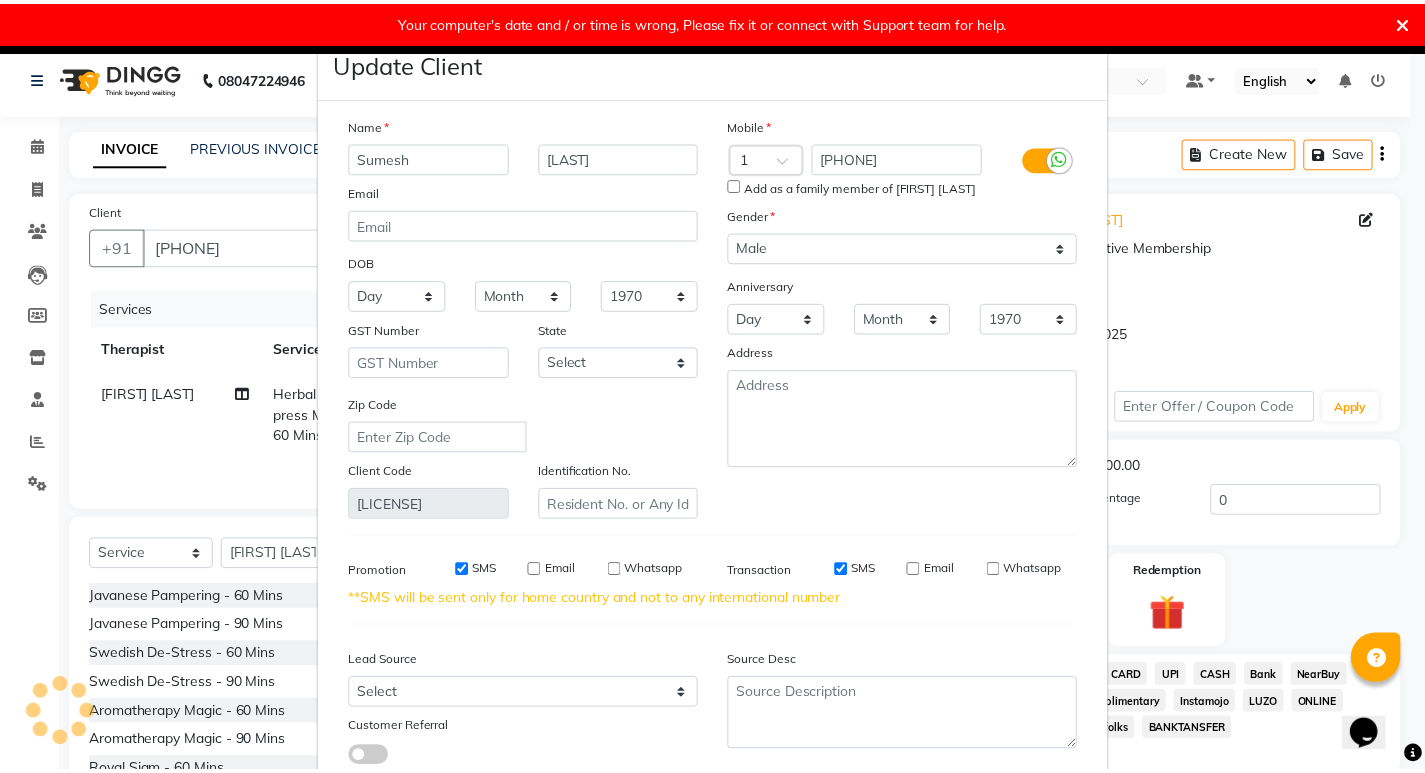 scroll, scrollTop: 135, scrollLeft: 0, axis: vertical 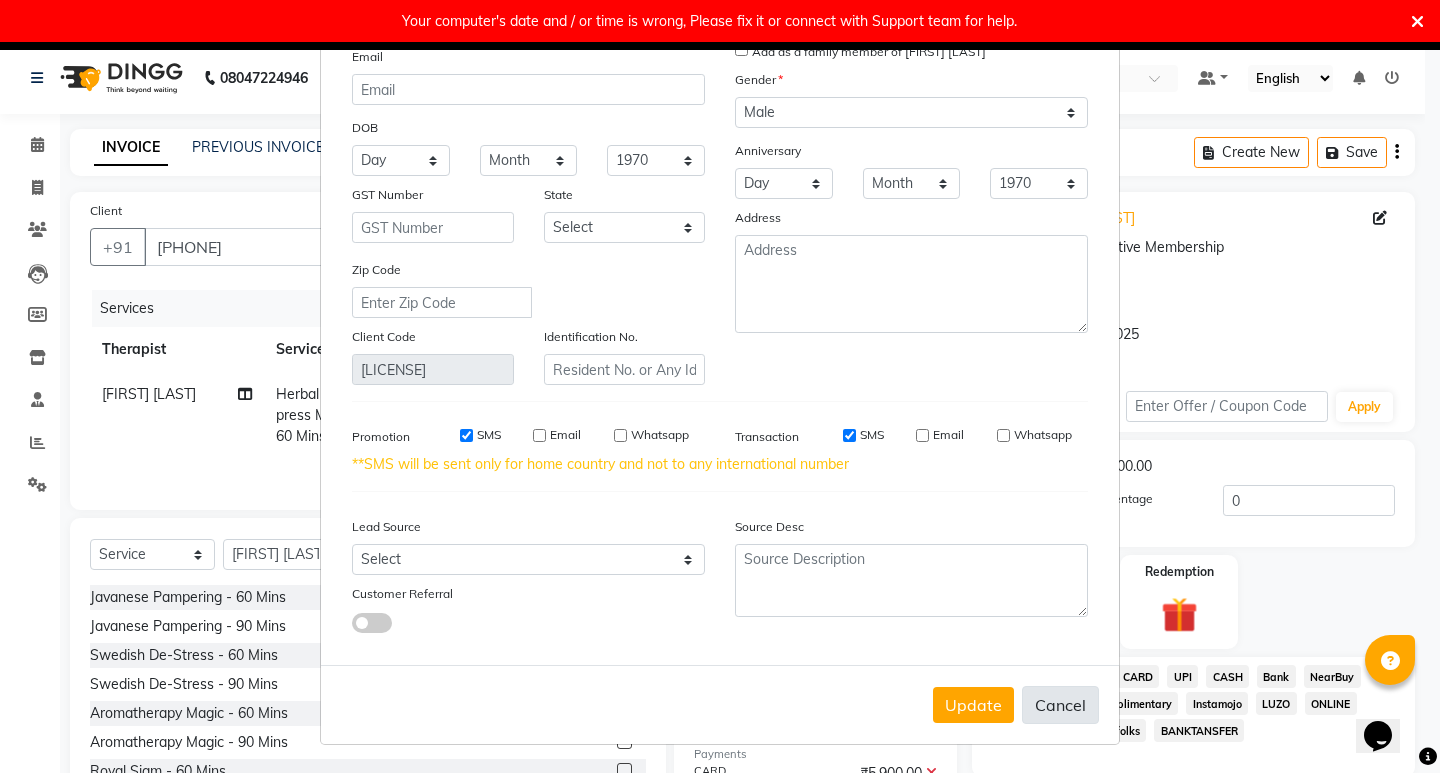 click on "Cancel" at bounding box center (1060, 705) 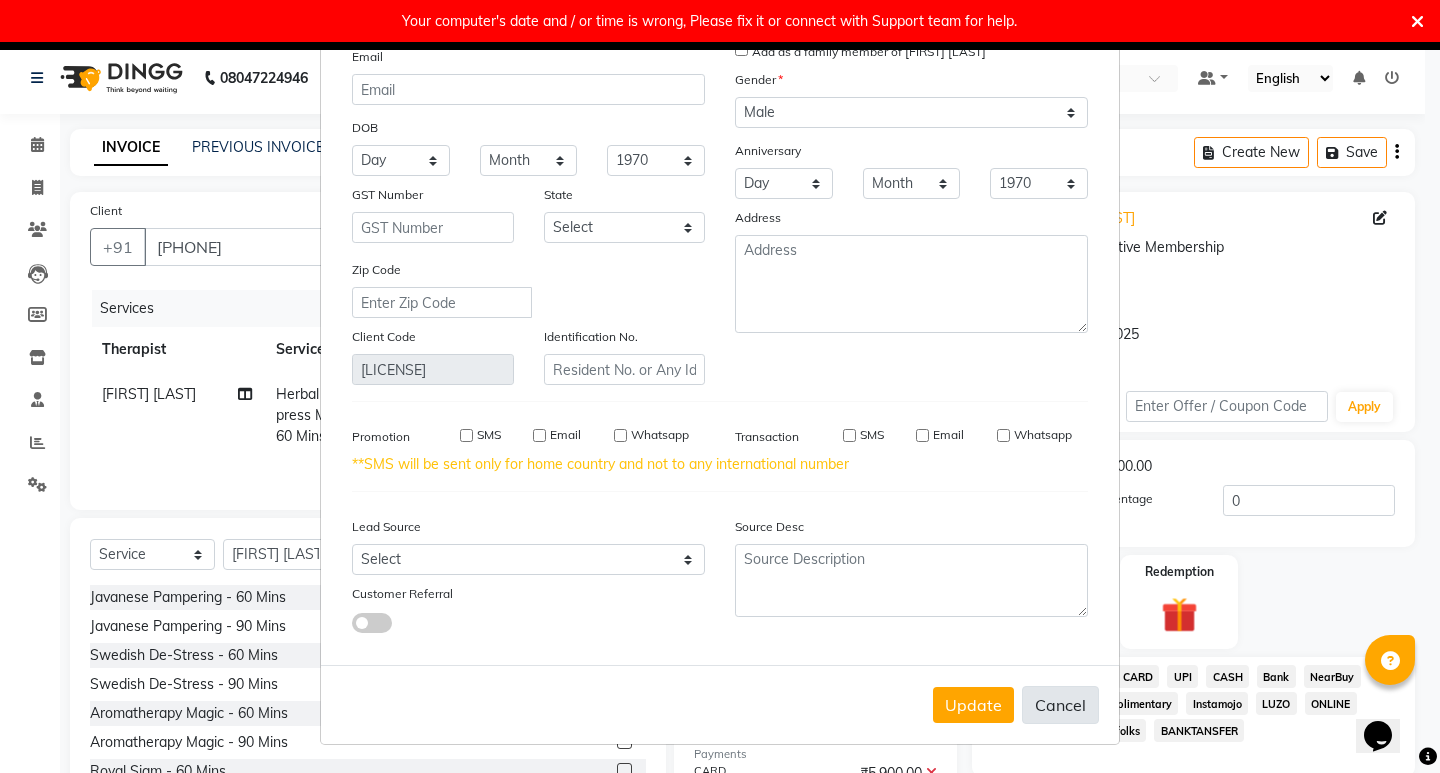 type 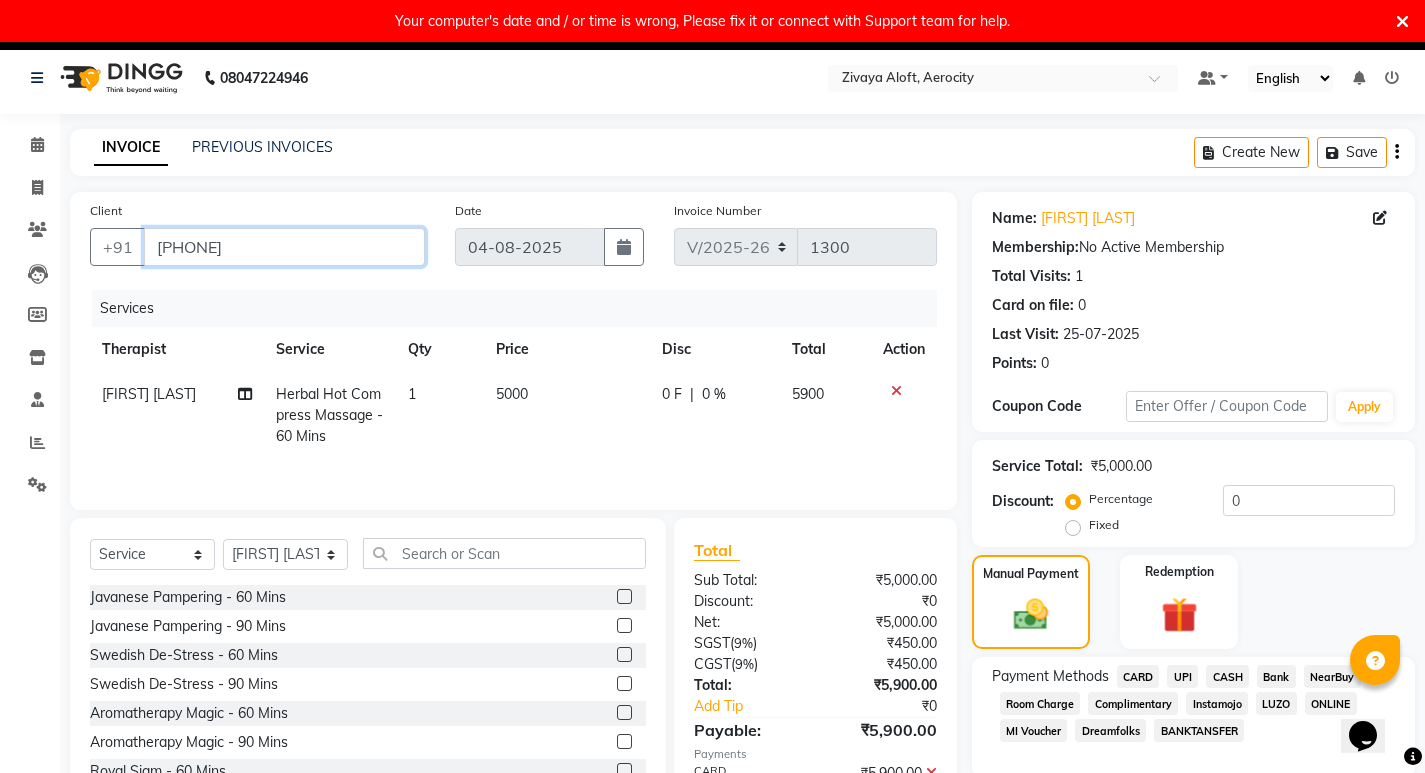 click on "[PHONE]" at bounding box center (284, 247) 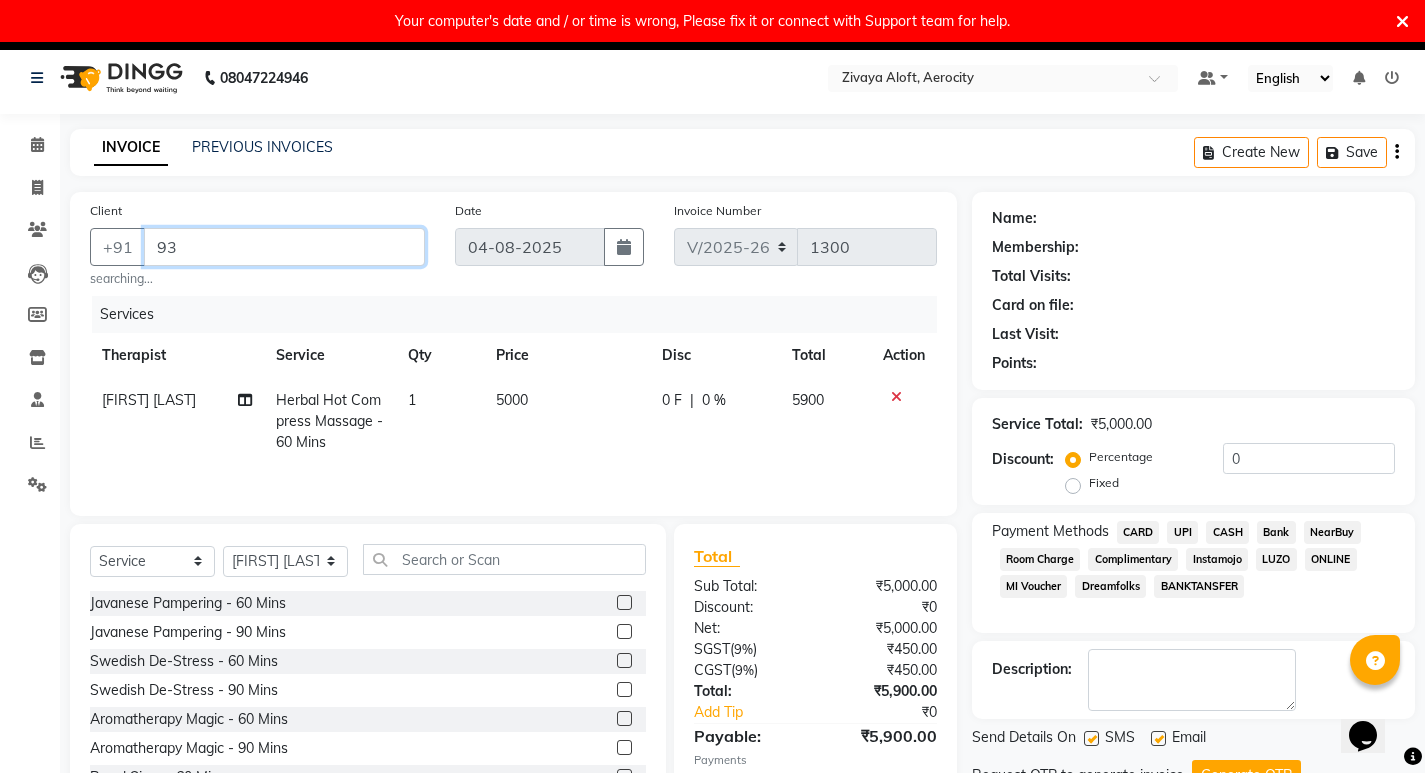 type on "9" 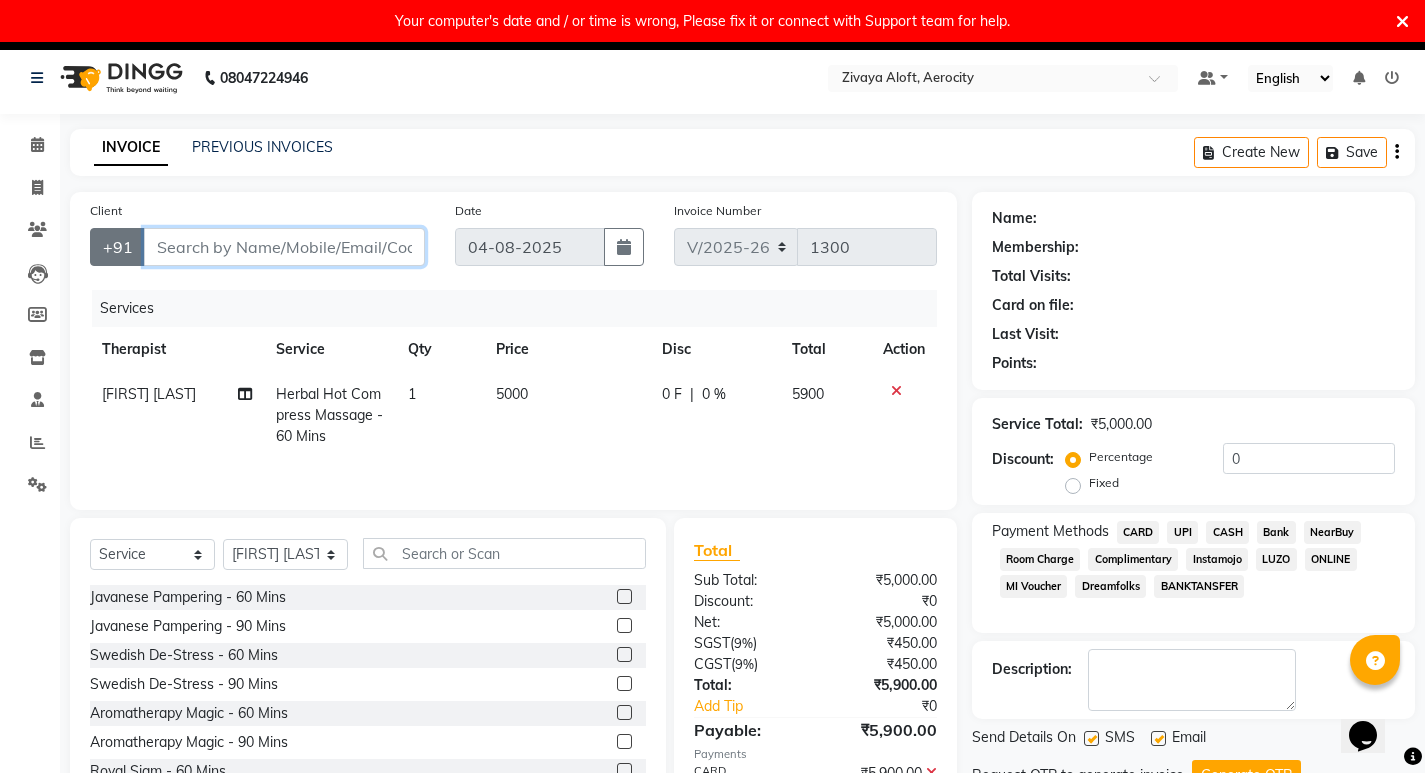 type 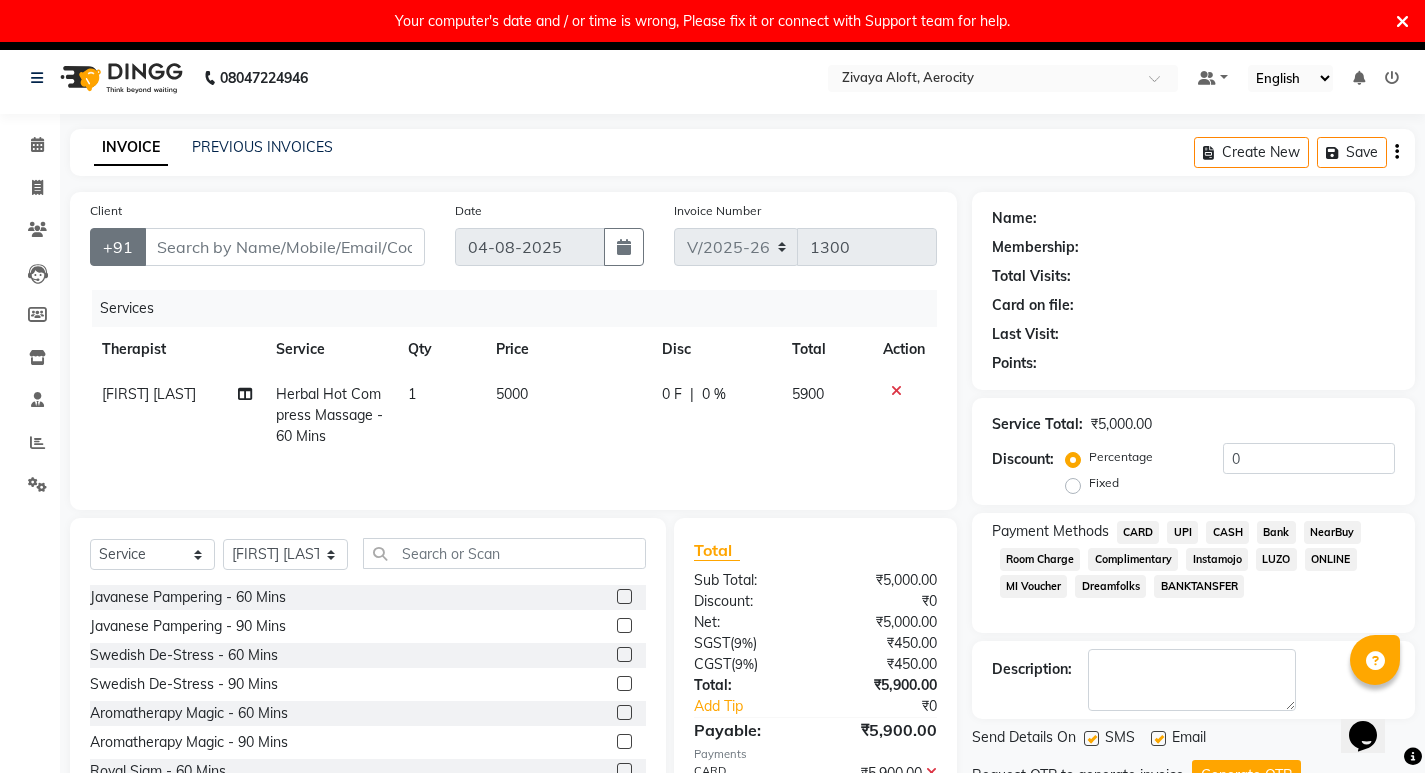 click on "+91" 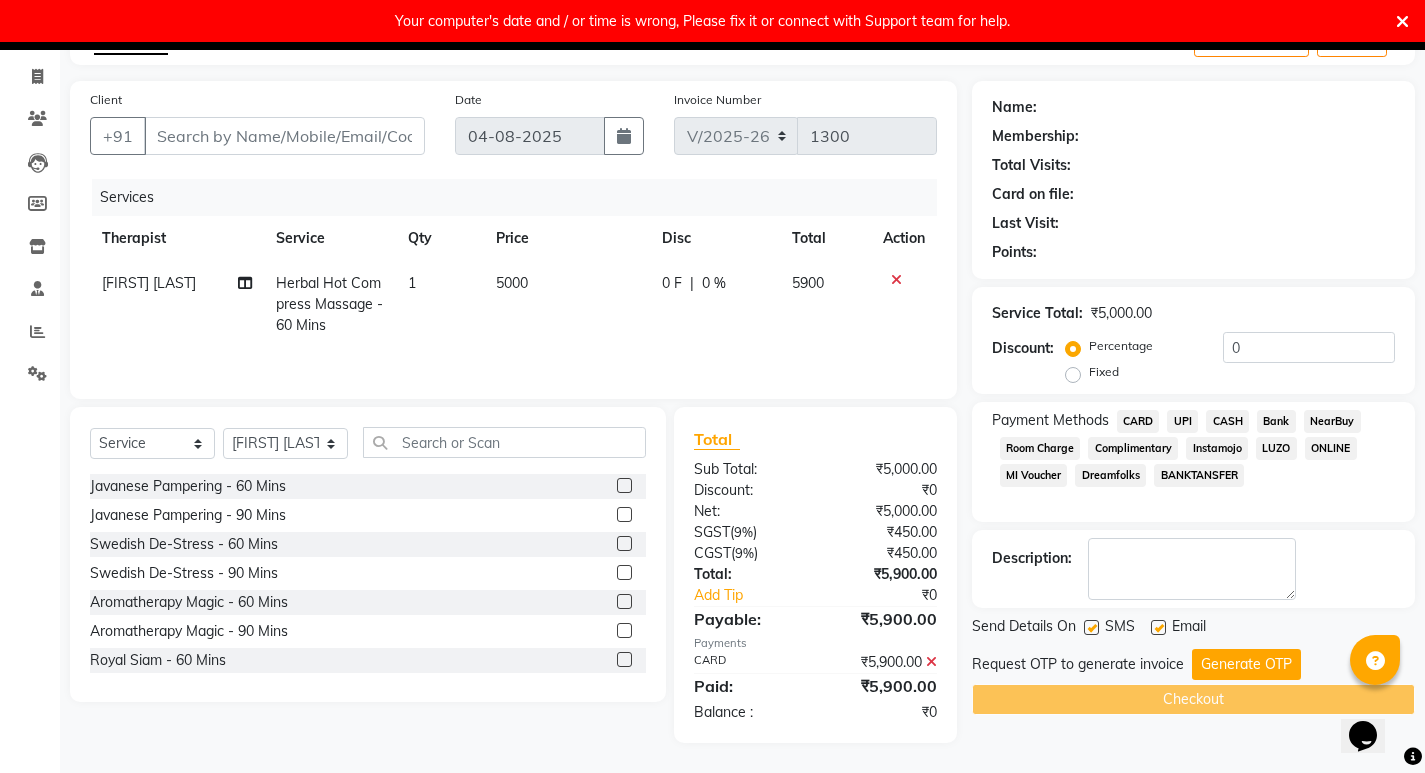 scroll, scrollTop: 0, scrollLeft: 0, axis: both 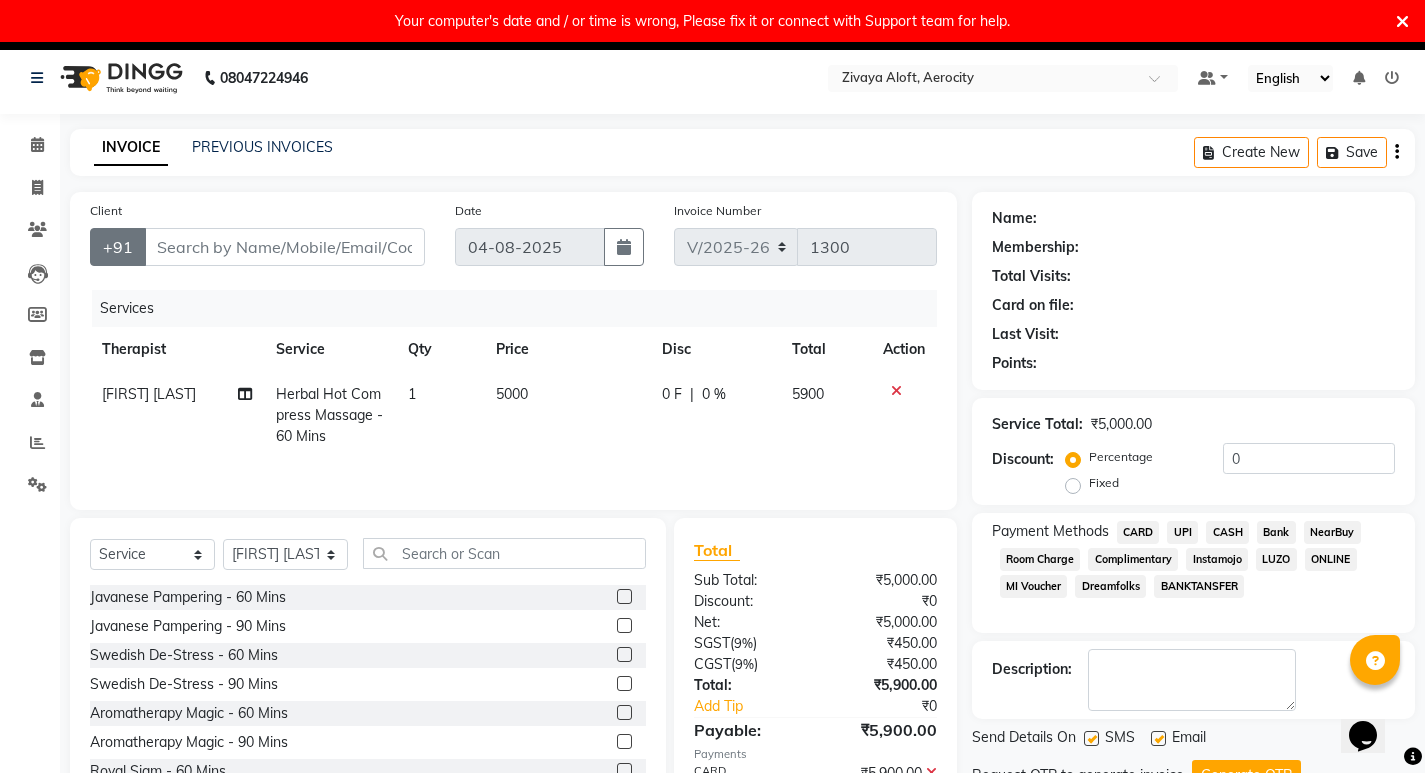 click on "+91" 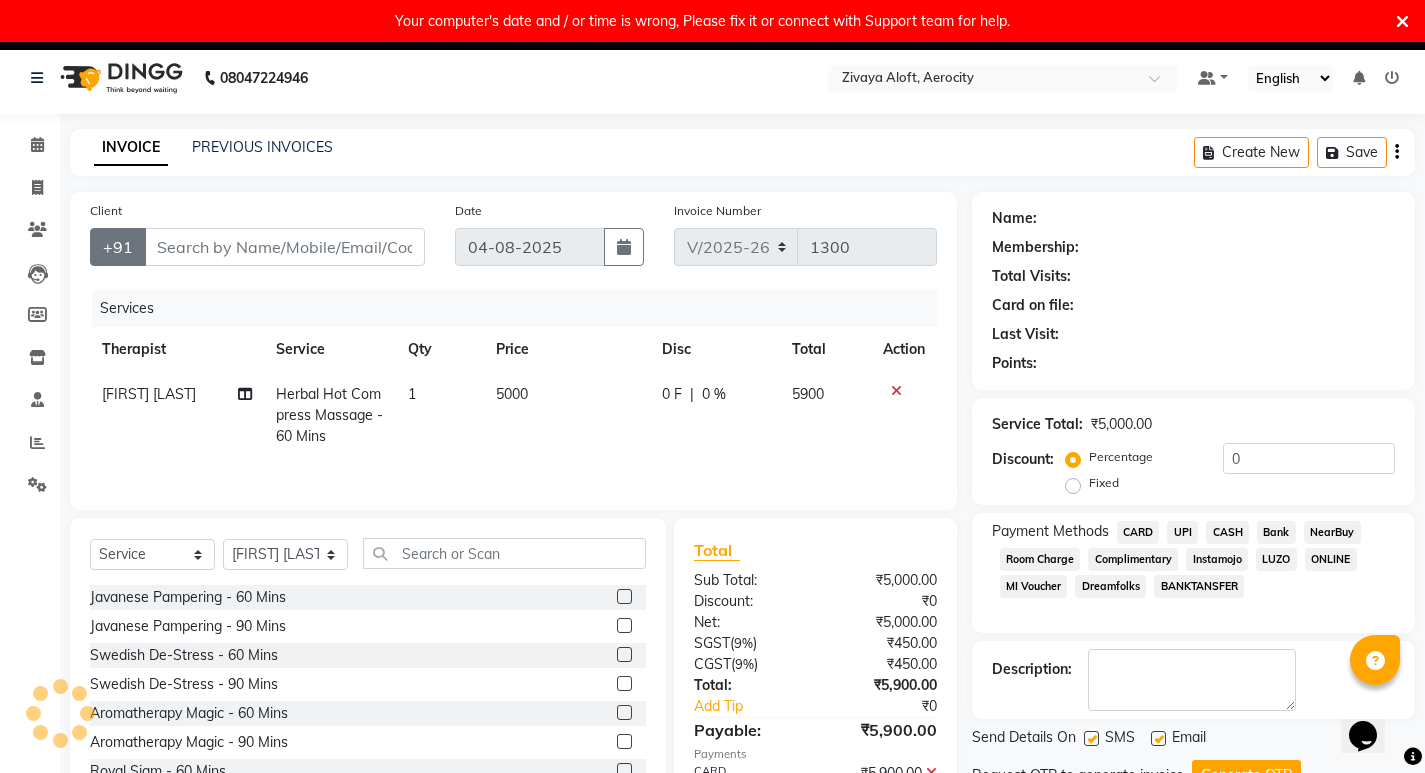 type 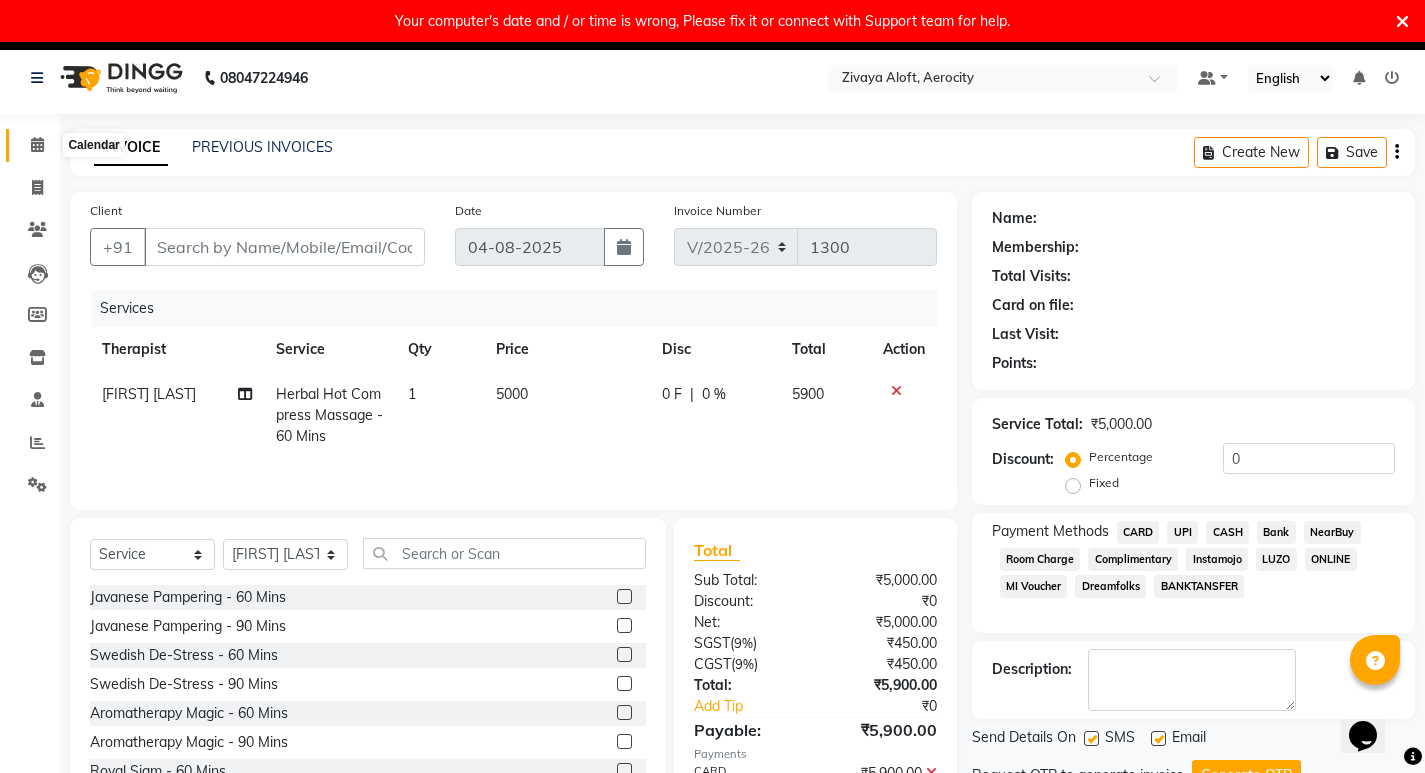 click 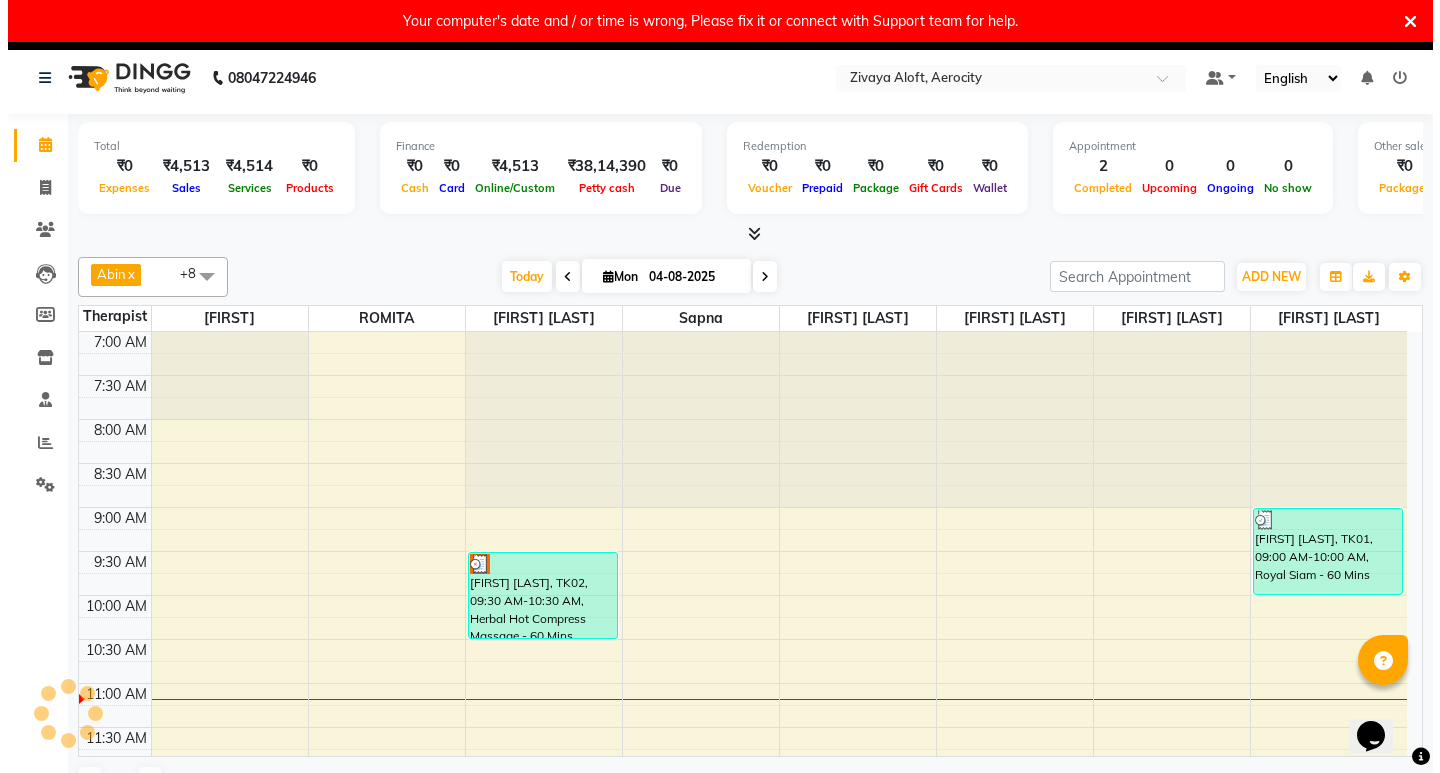 scroll, scrollTop: 0, scrollLeft: 0, axis: both 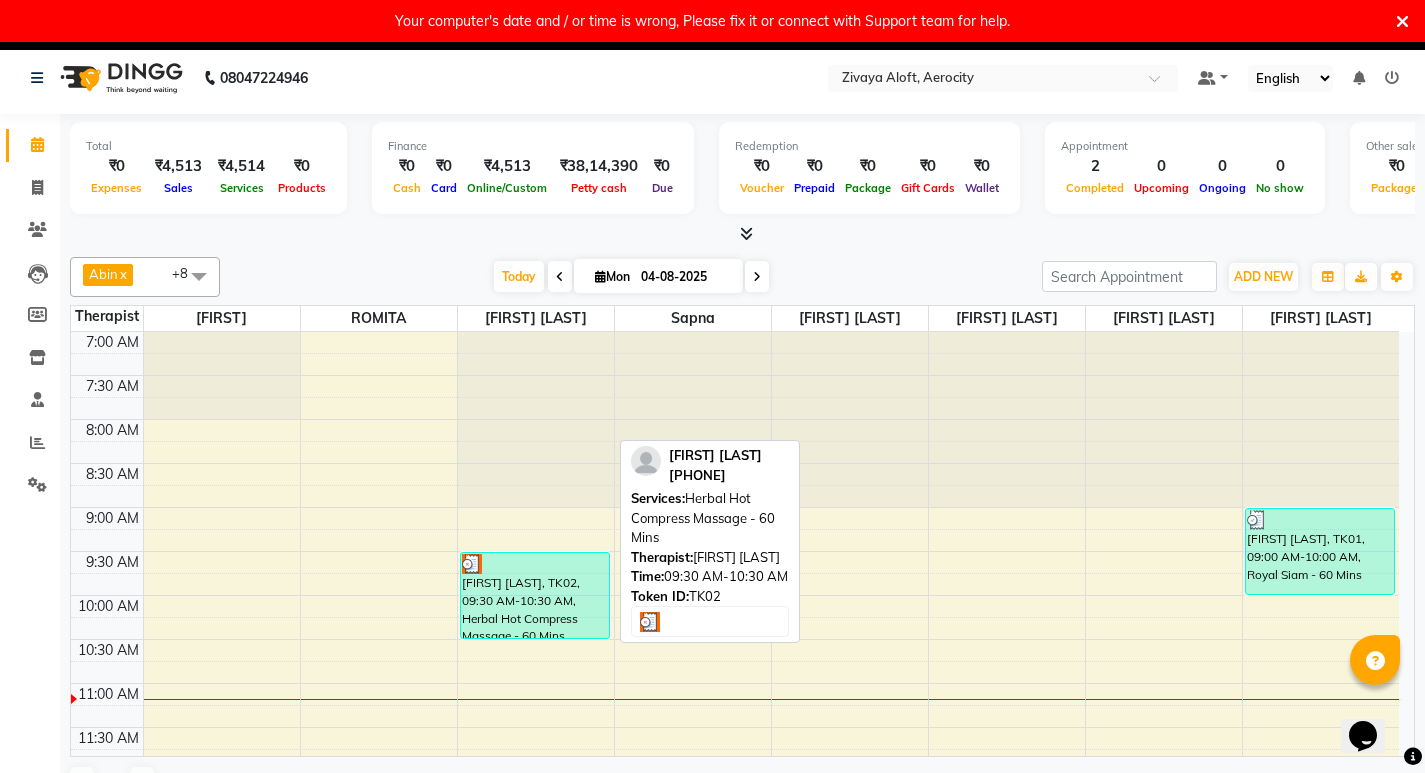 click on "[FIRST] [LAST], TK02, 09:30 AM-10:30 AM, Herbal Hot Compress Massage - 60 Mins" at bounding box center (535, 595) 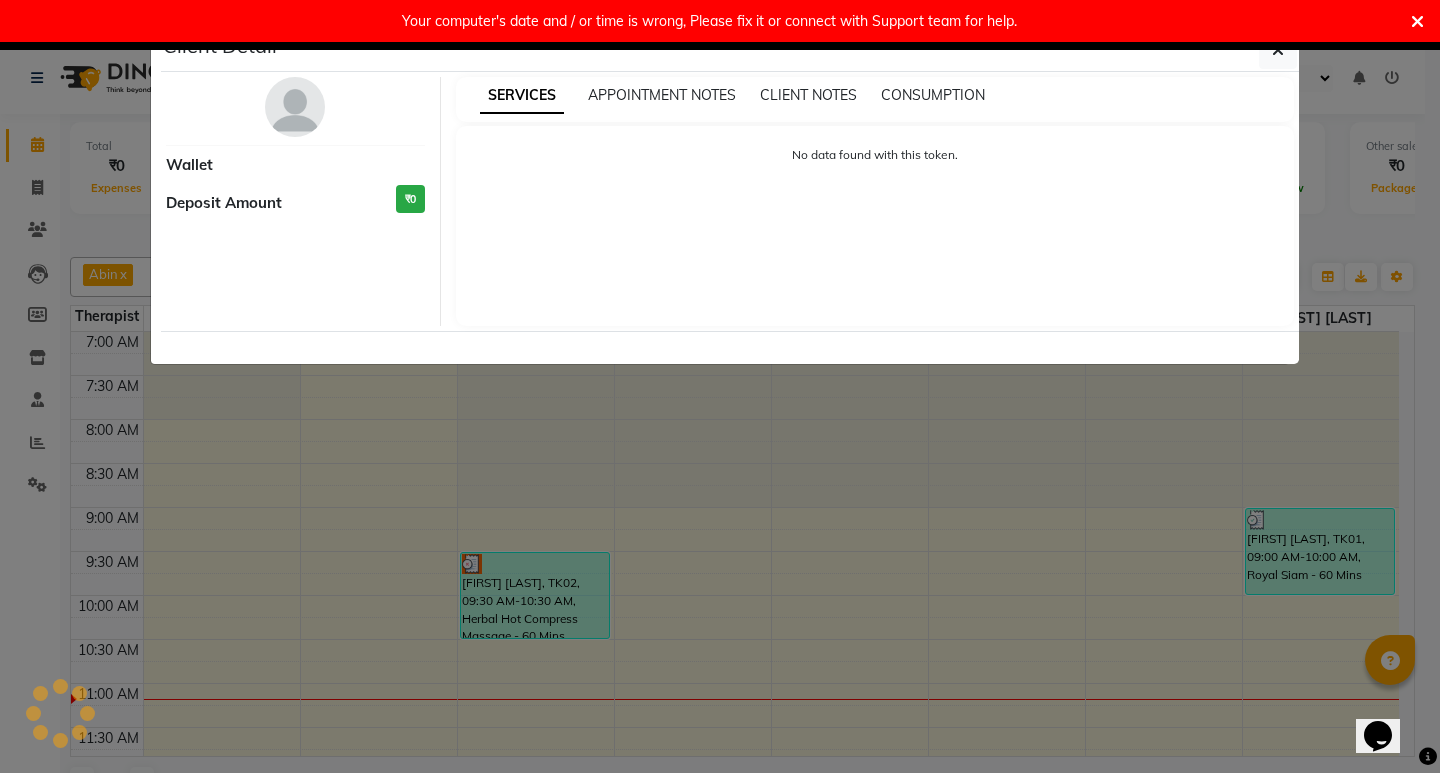 select on "3" 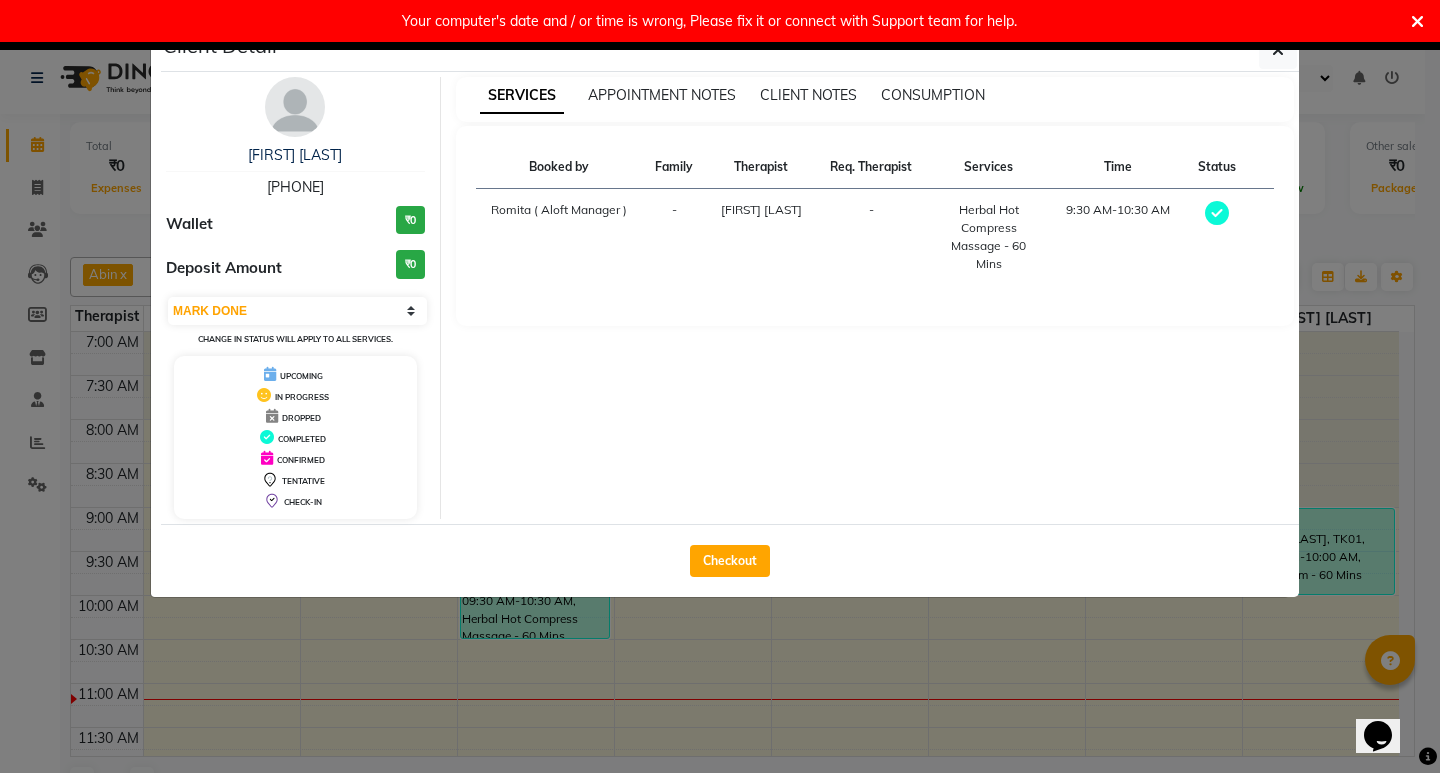 click on "Checkout" 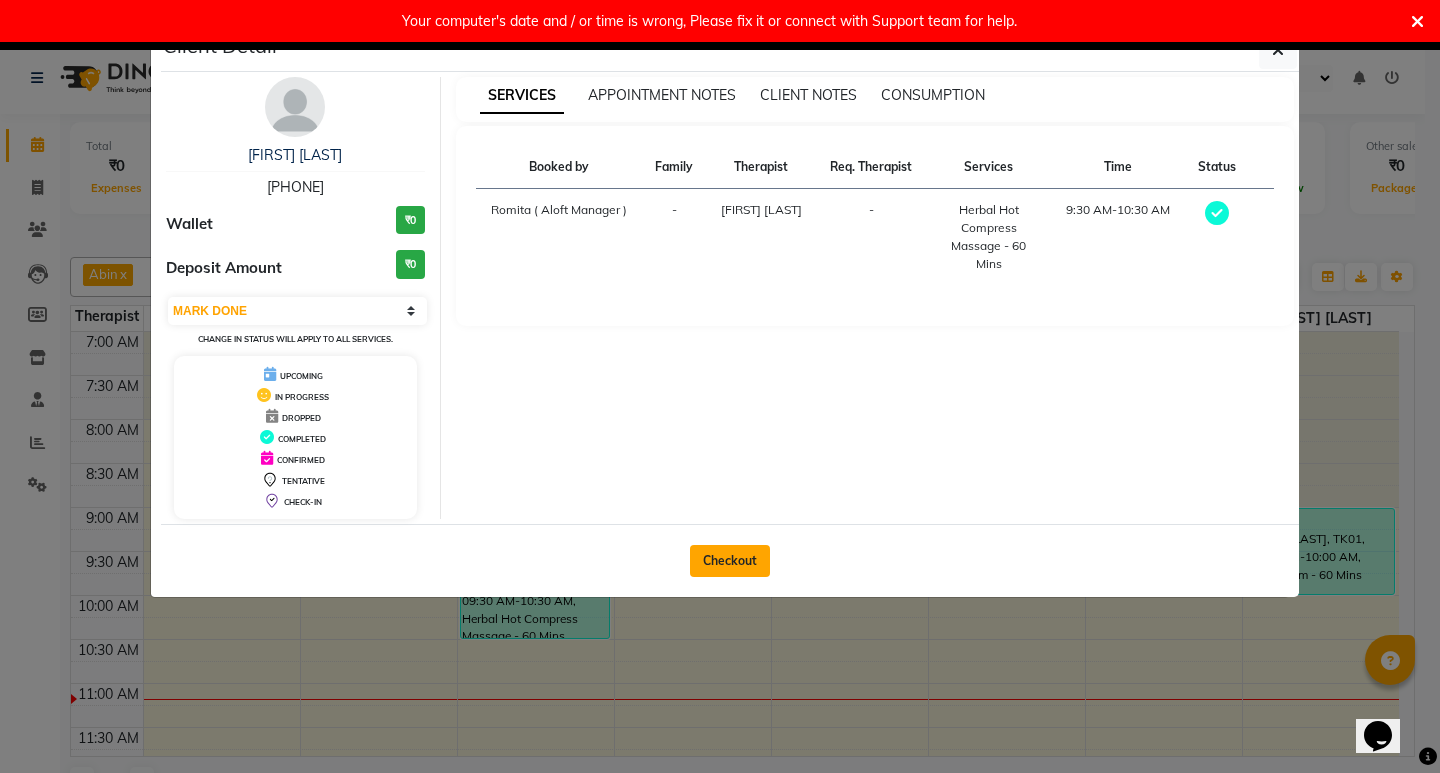click on "Checkout" 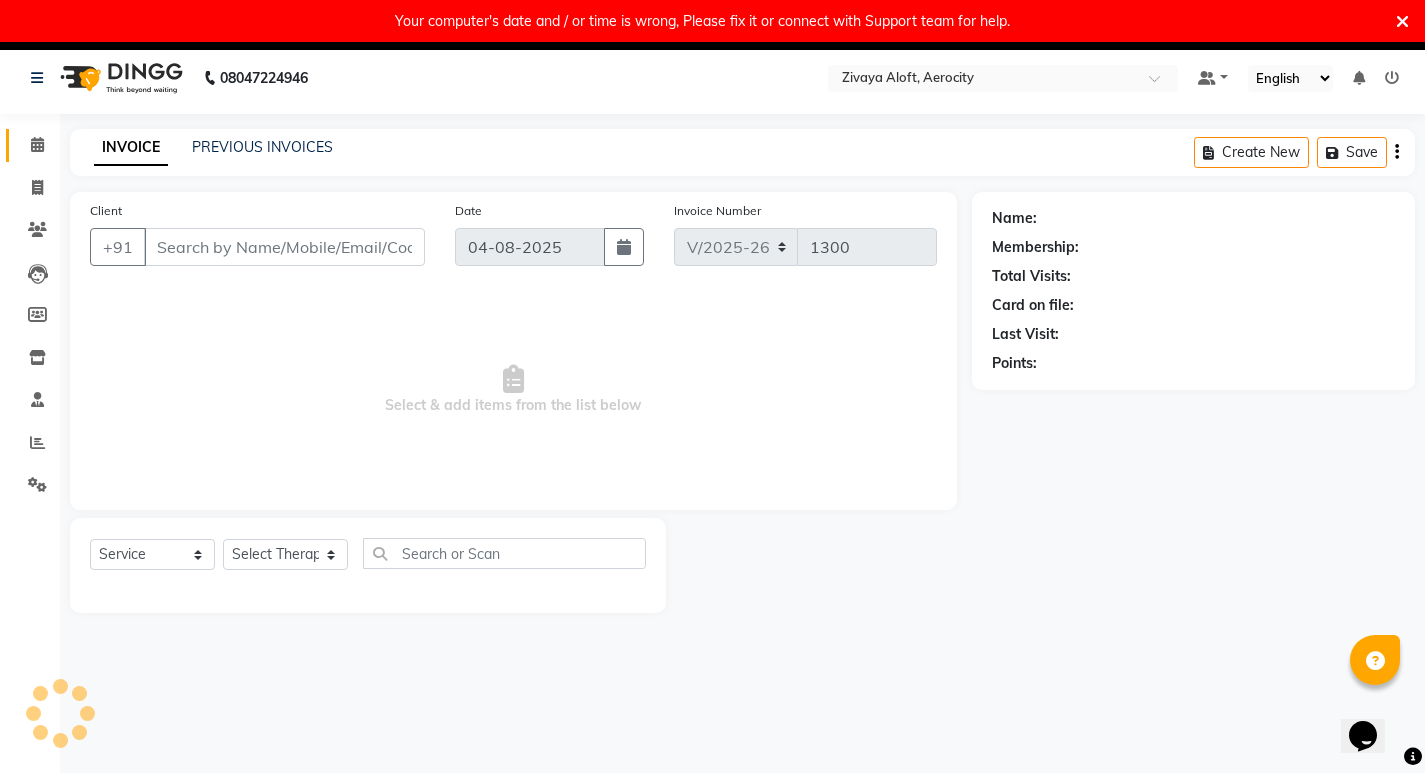 type on "[PHONE]" 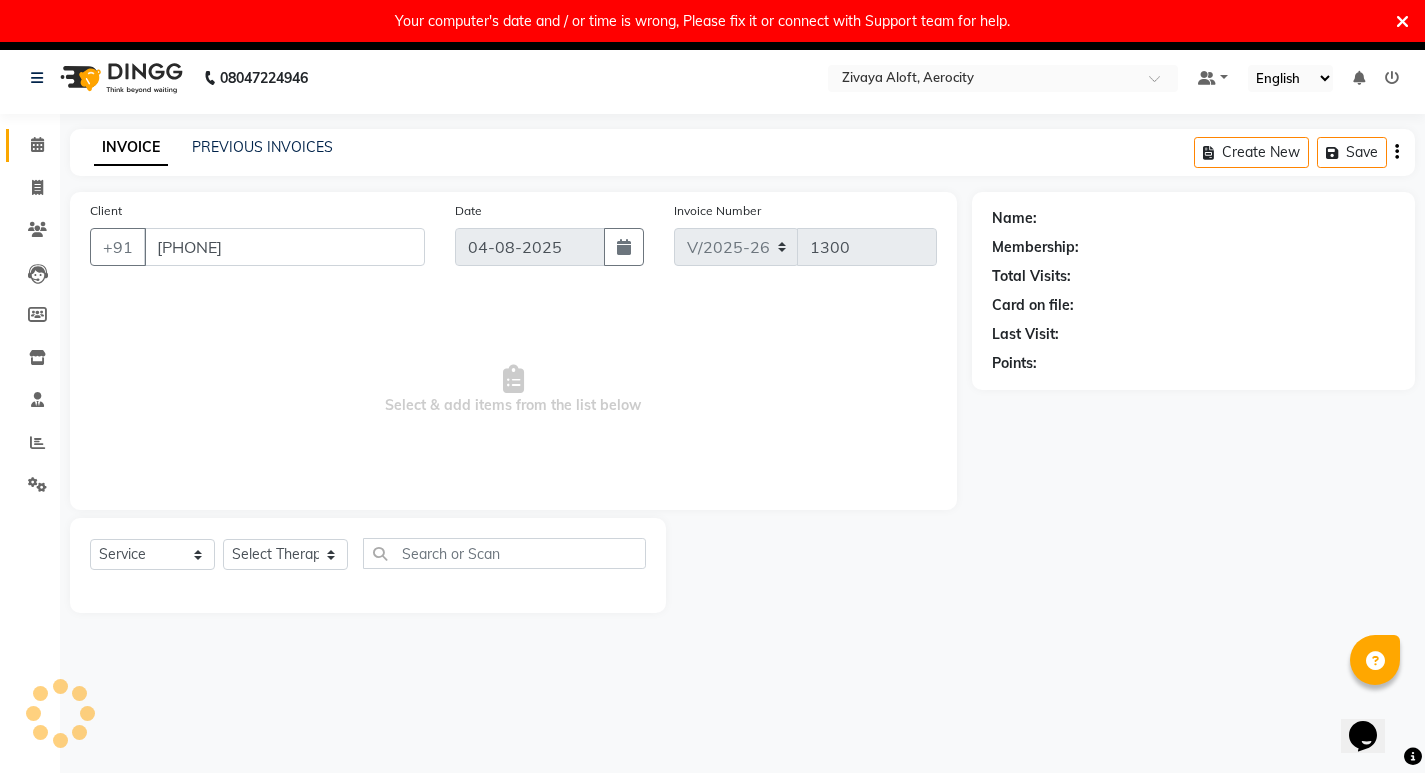 select on "48456" 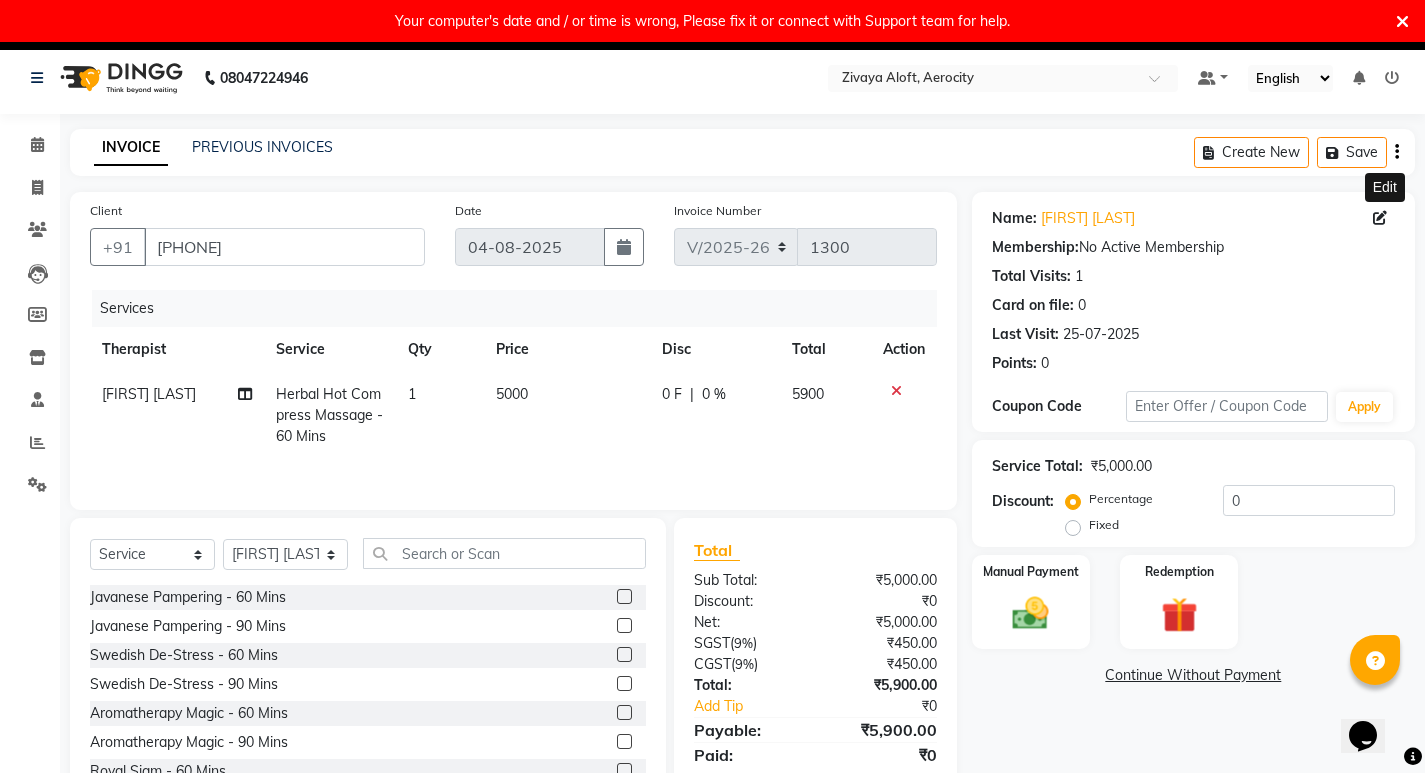 click 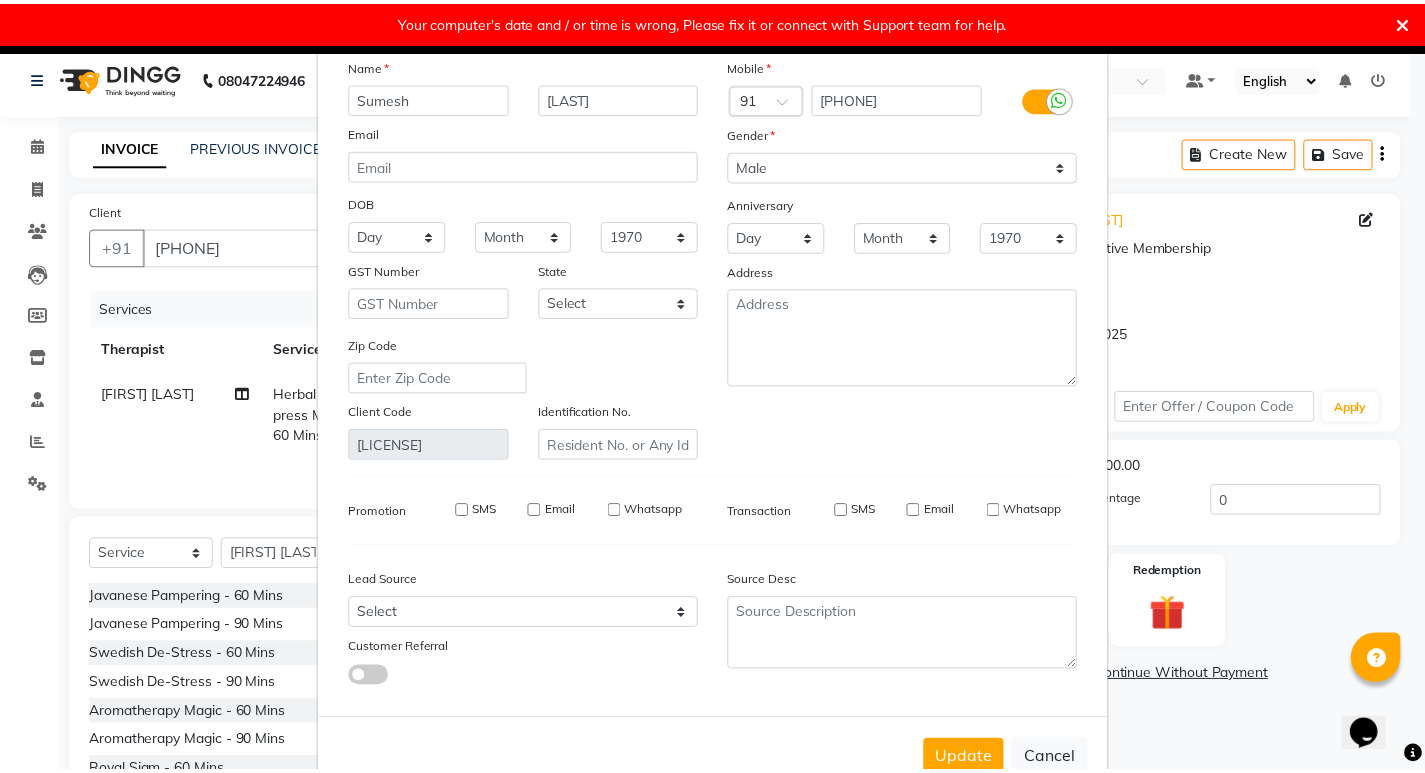 scroll, scrollTop: 114, scrollLeft: 0, axis: vertical 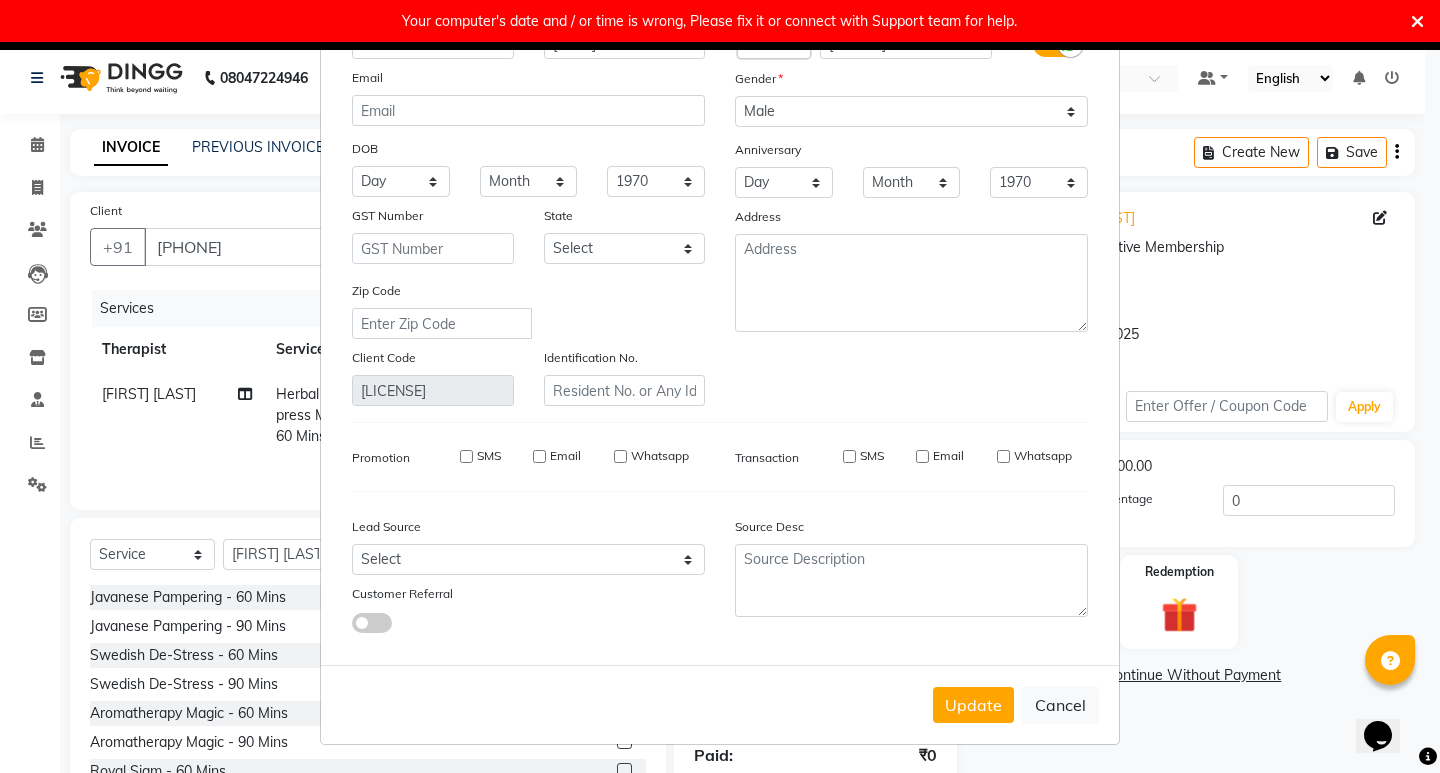click on "SMS" at bounding box center [849, 456] 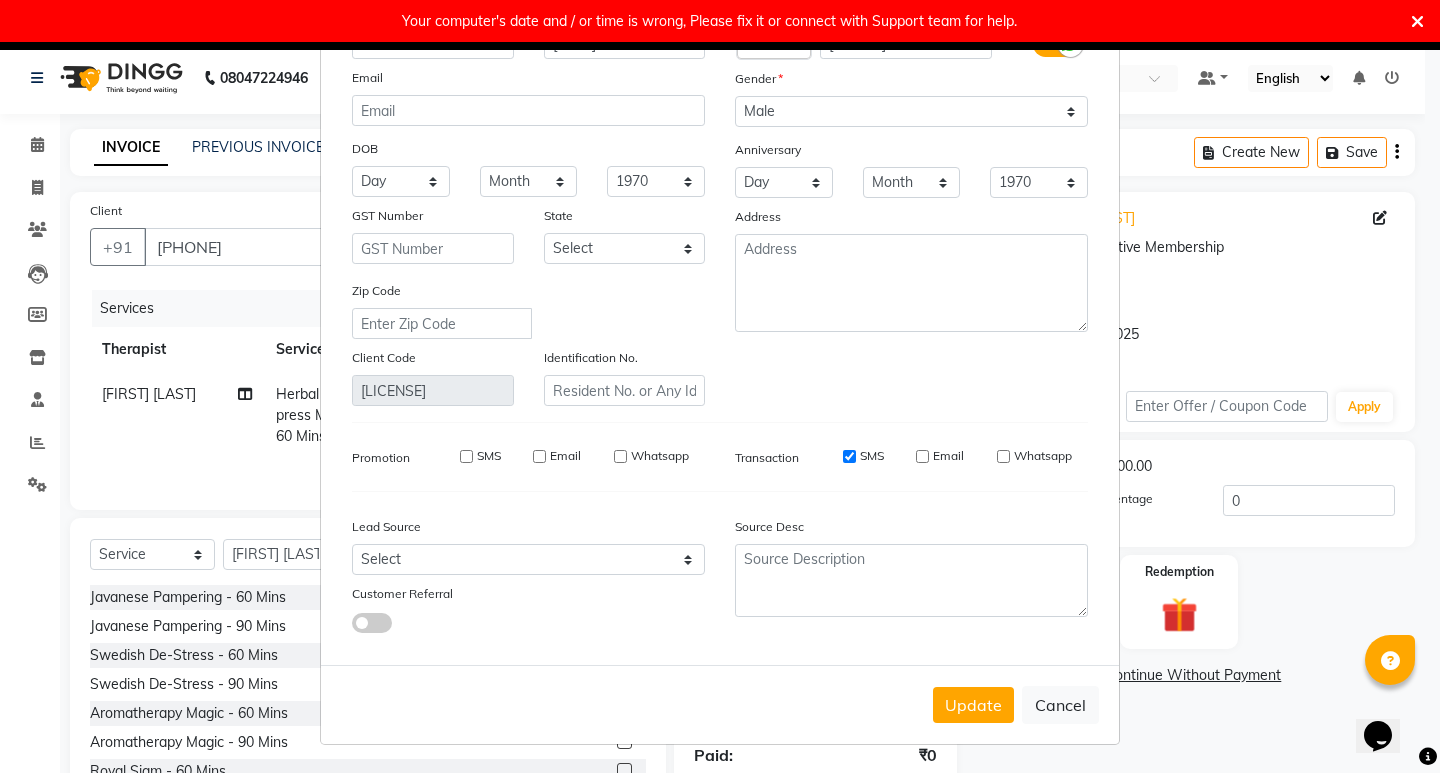 click on "SMS" at bounding box center [466, 456] 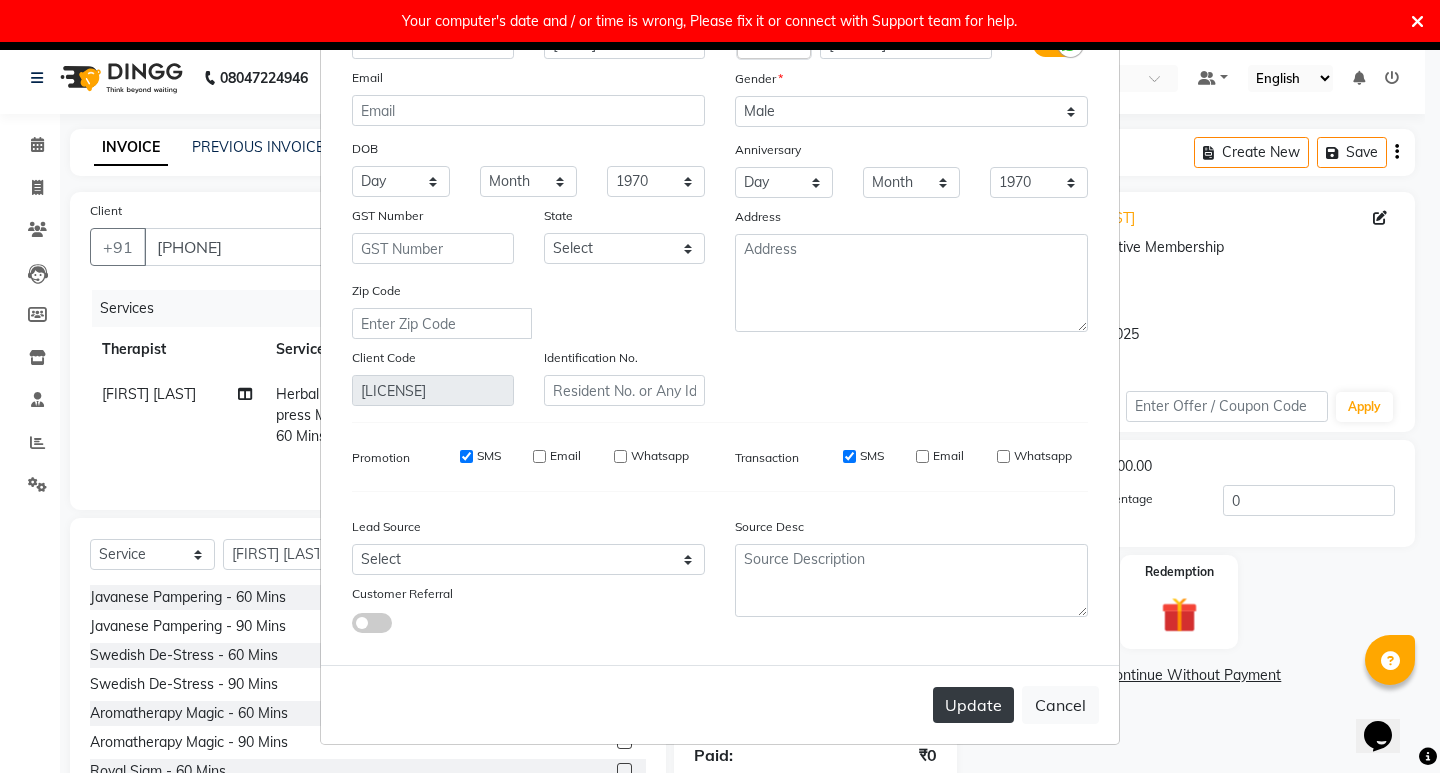 click on "Update" at bounding box center (973, 705) 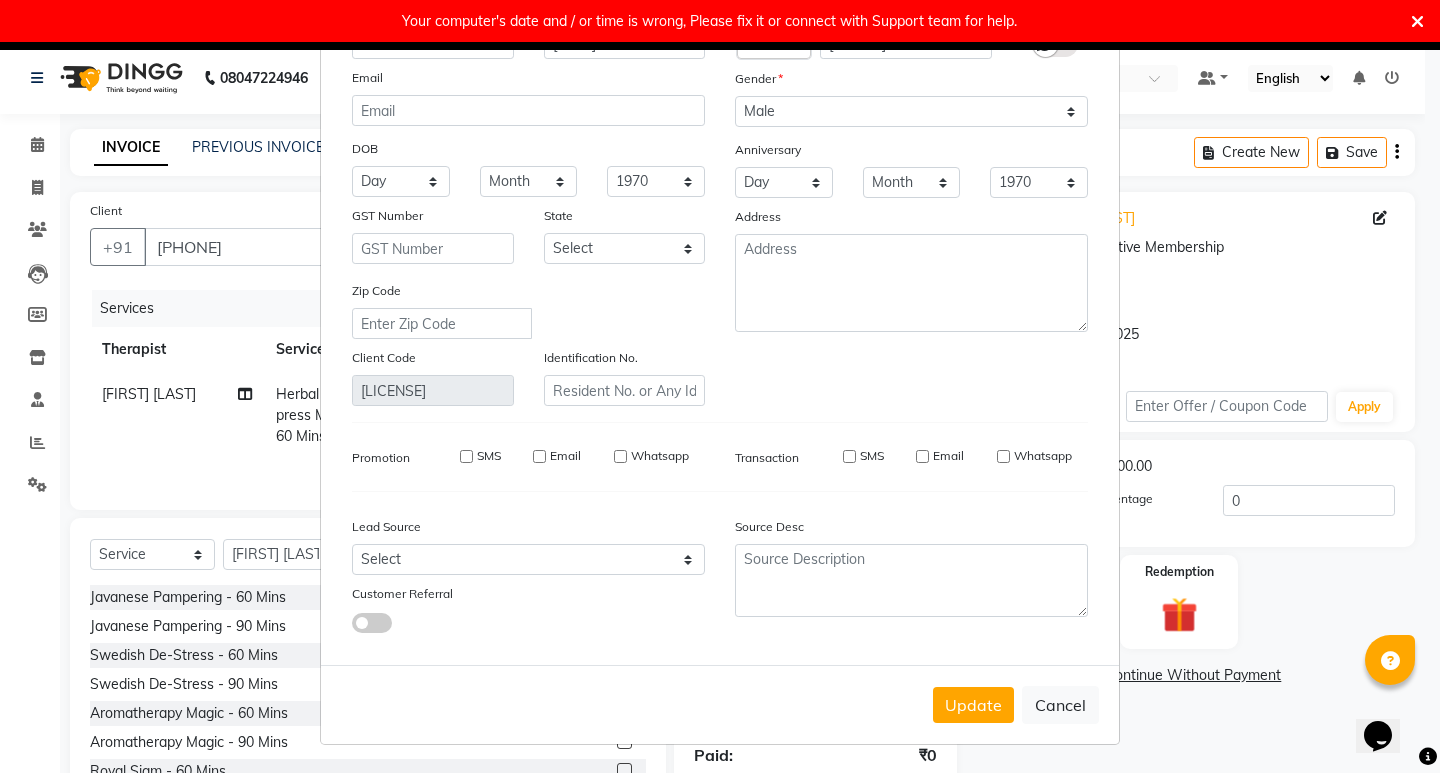 type 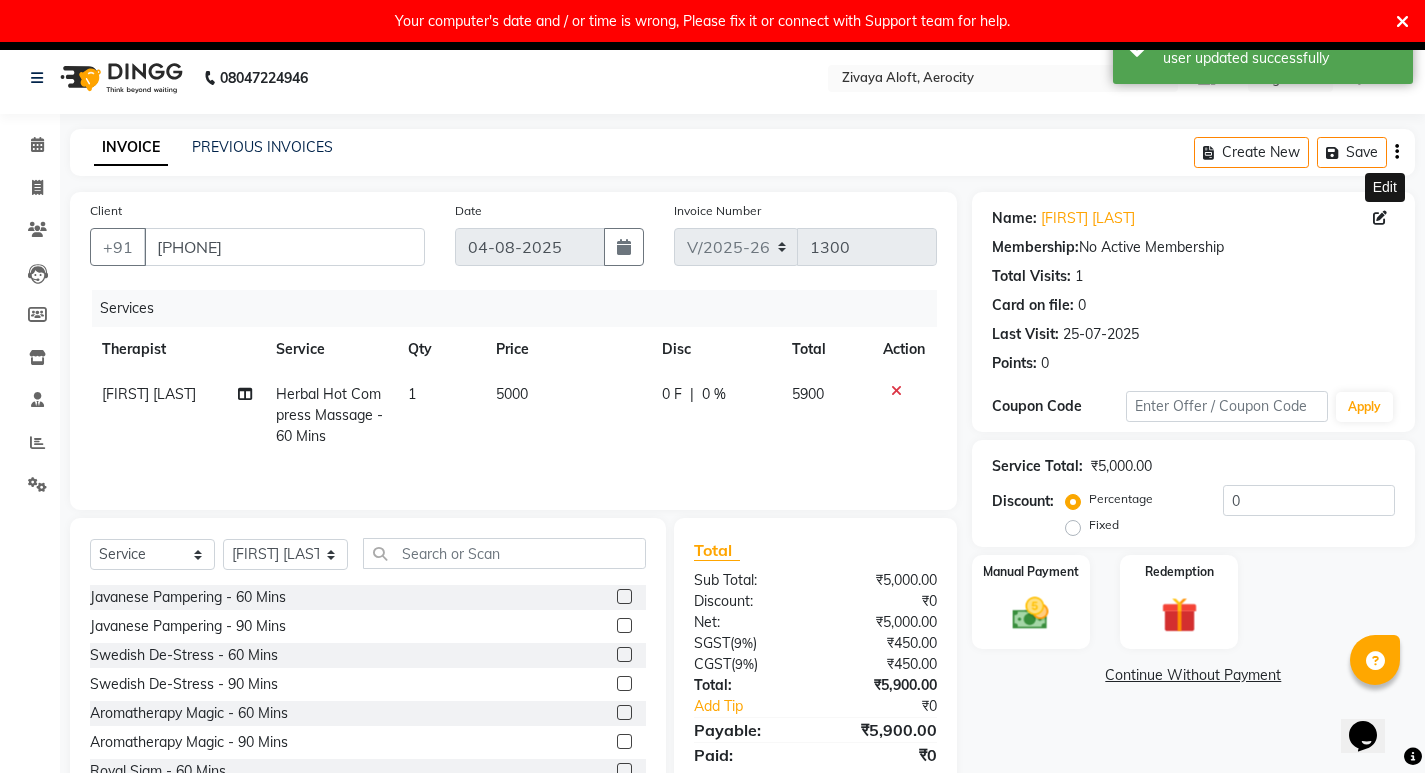 scroll, scrollTop: 70, scrollLeft: 0, axis: vertical 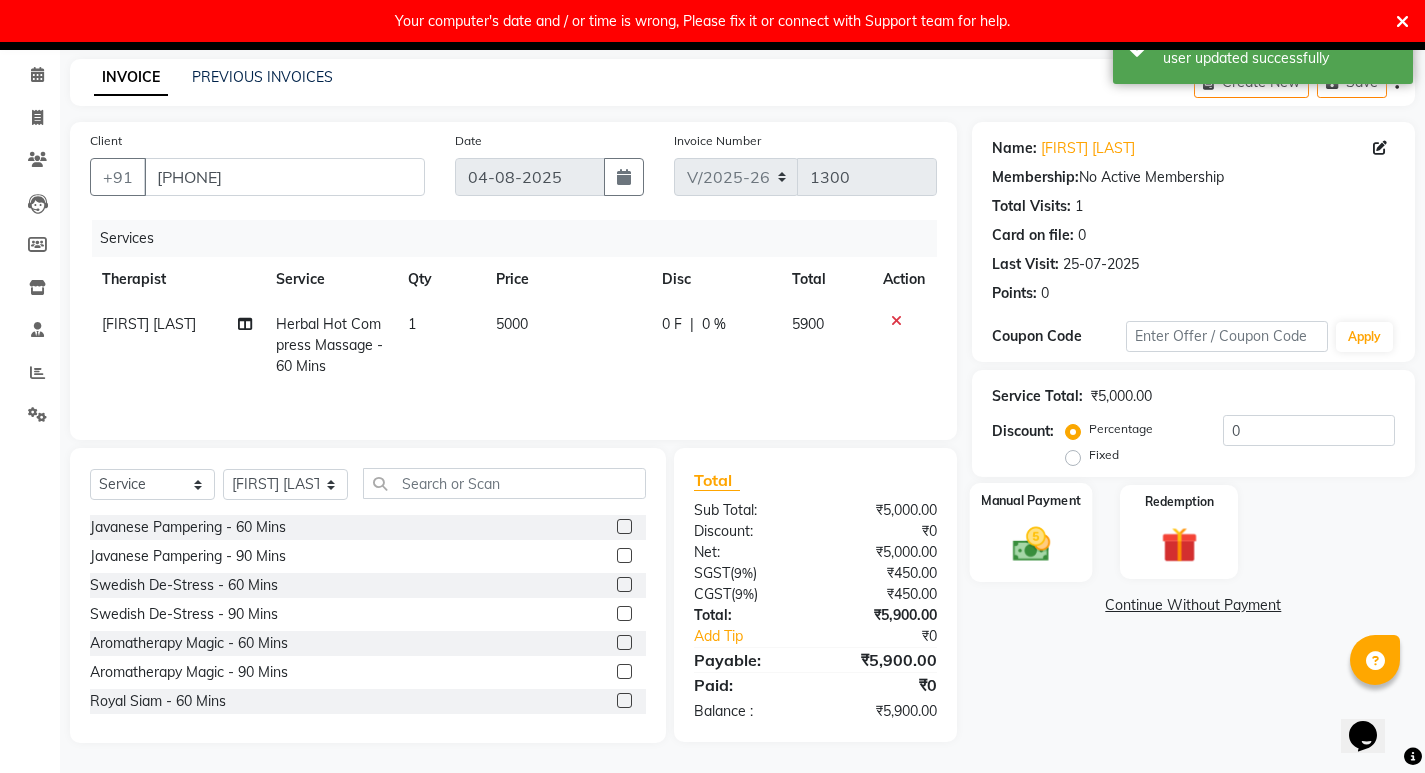 click 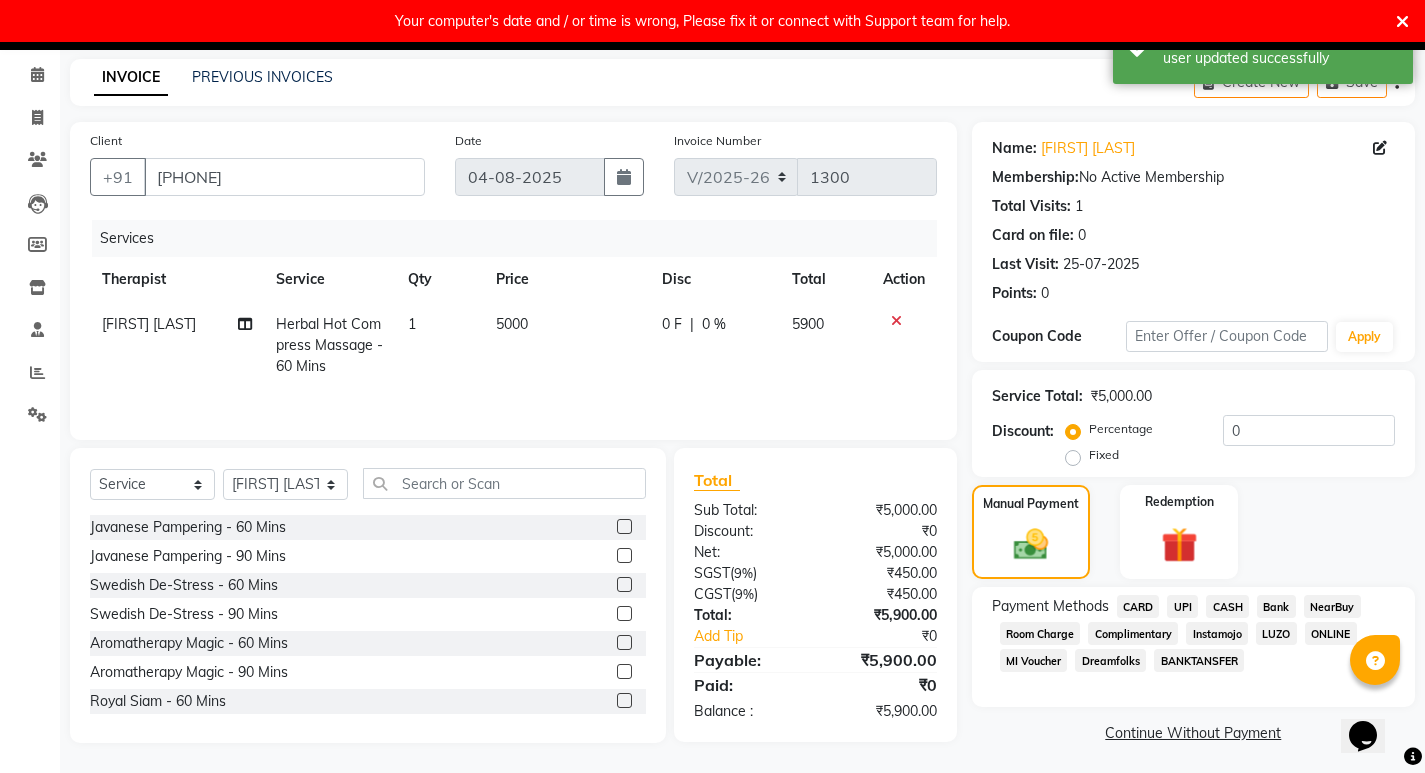 click on "CARD" 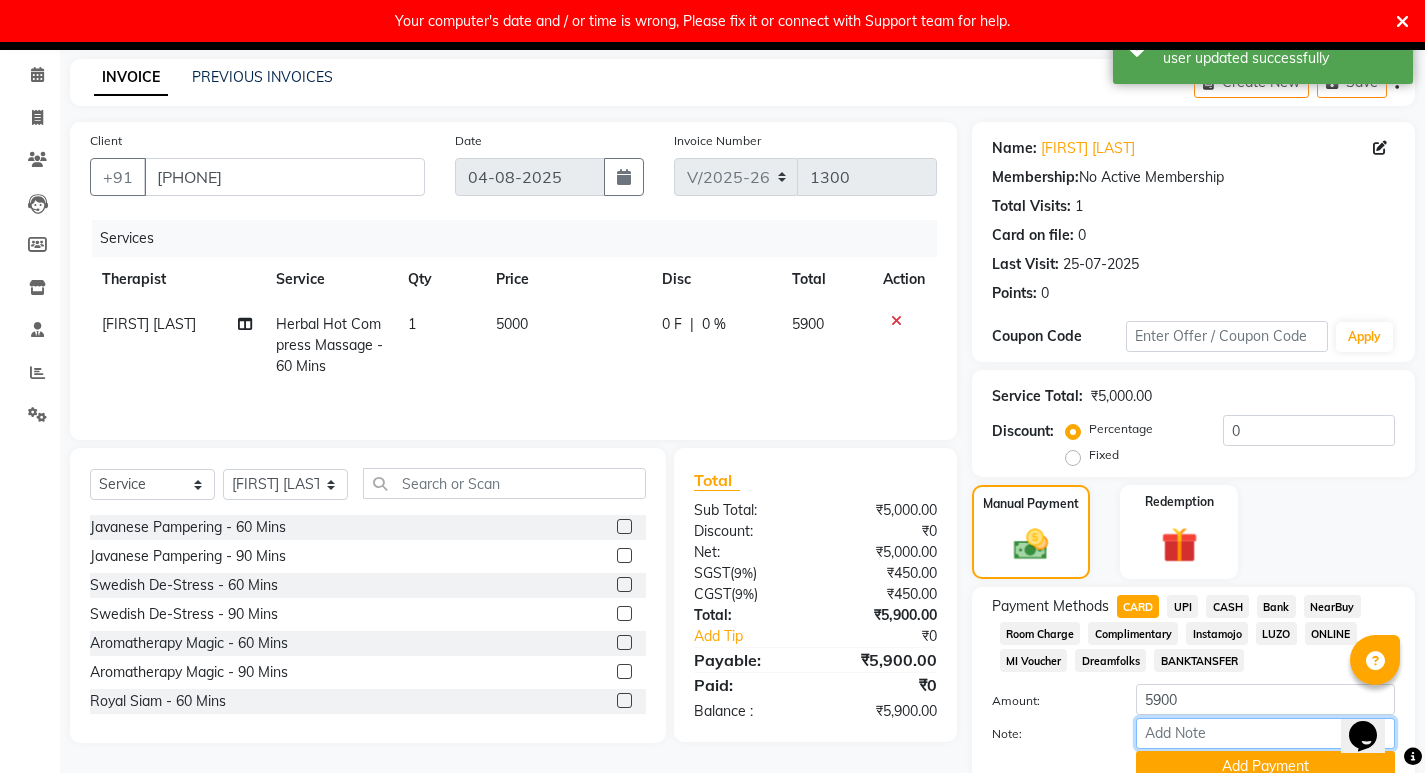 click on "Note:" at bounding box center [1265, 733] 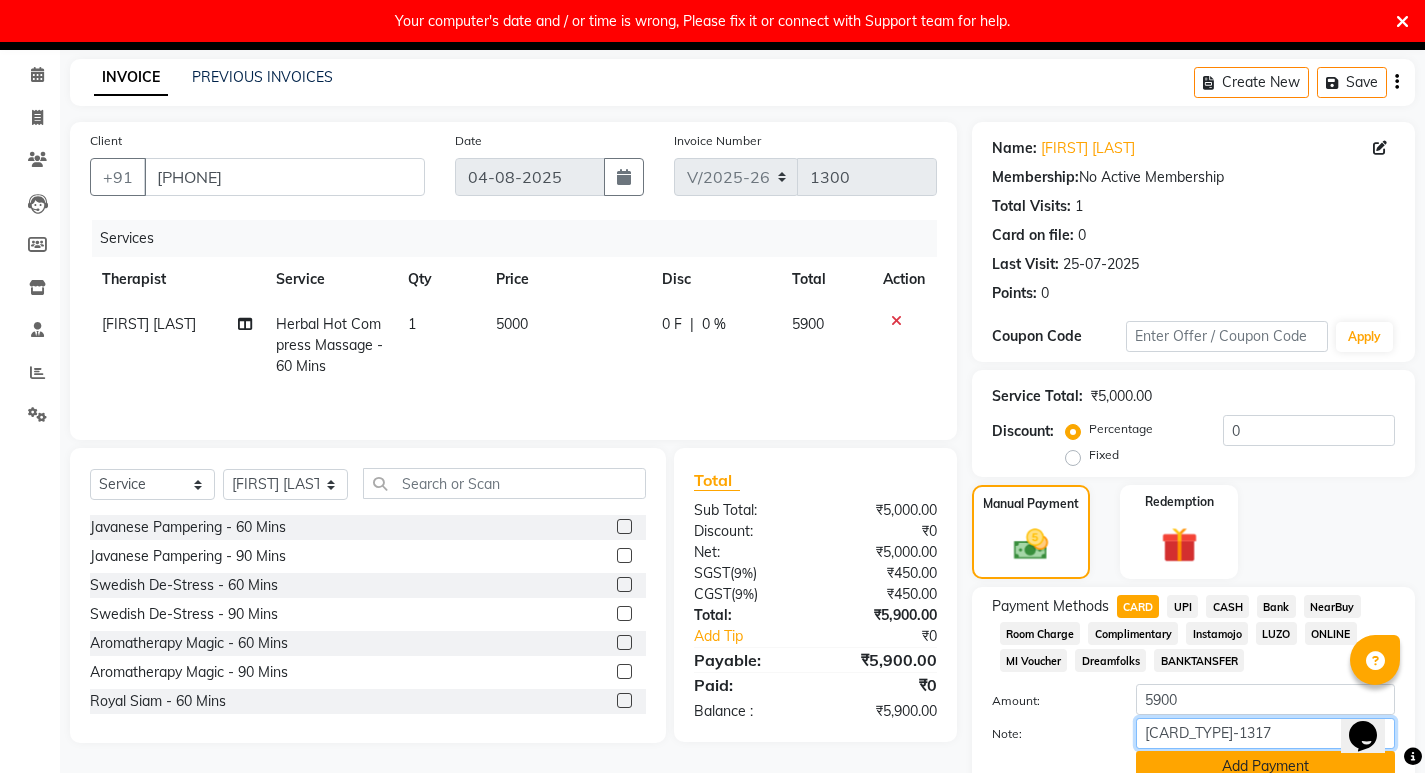 type on "[CARD_TYPE]-1317" 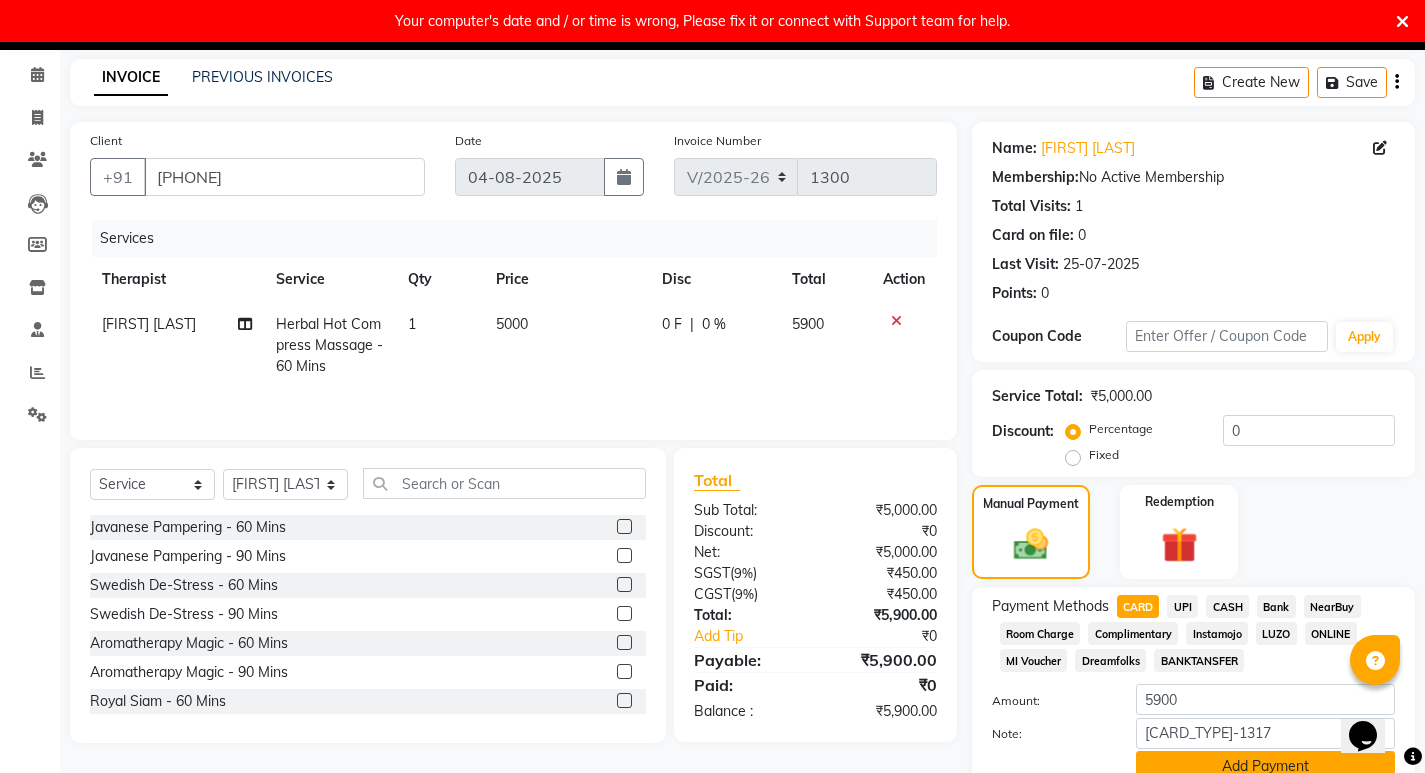click on "Add Payment" 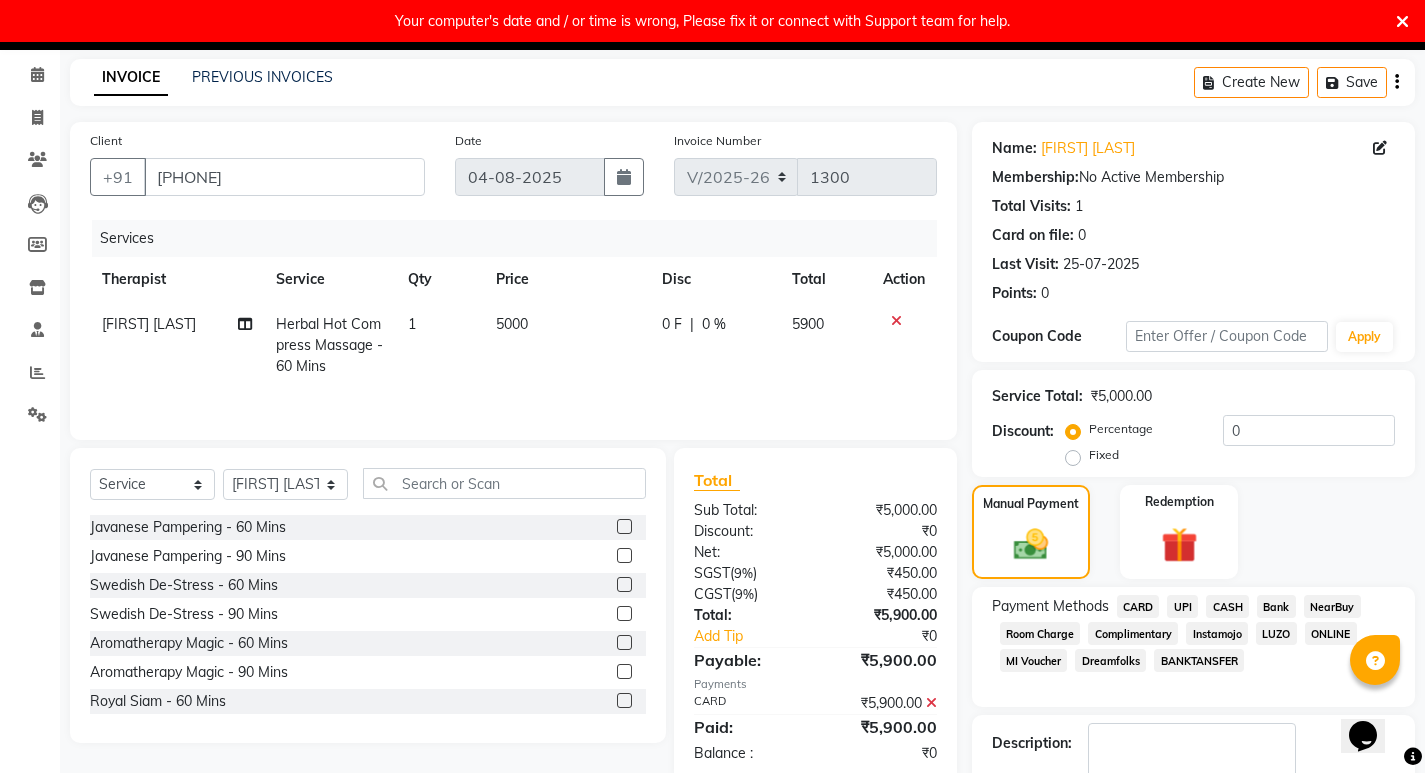 scroll, scrollTop: 227, scrollLeft: 0, axis: vertical 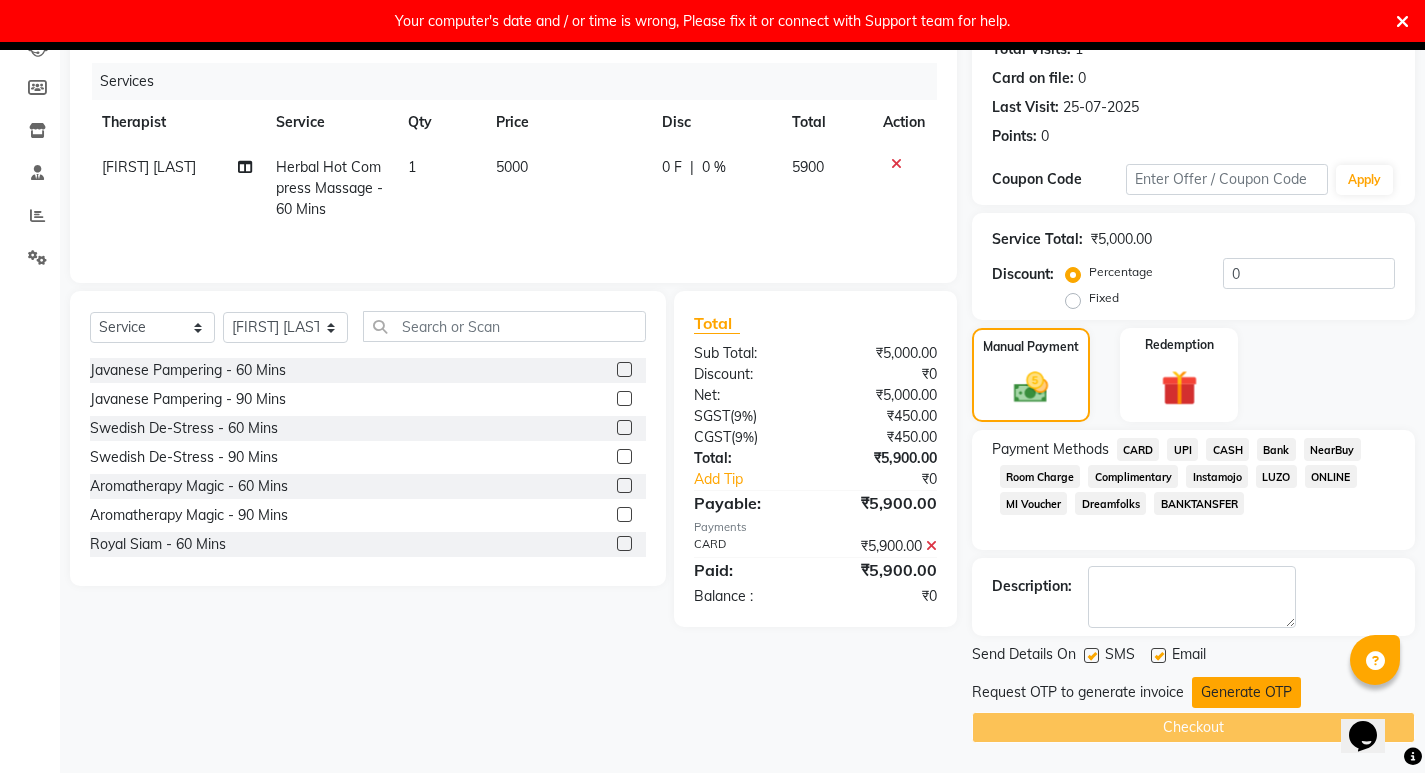click on "Generate OTP" 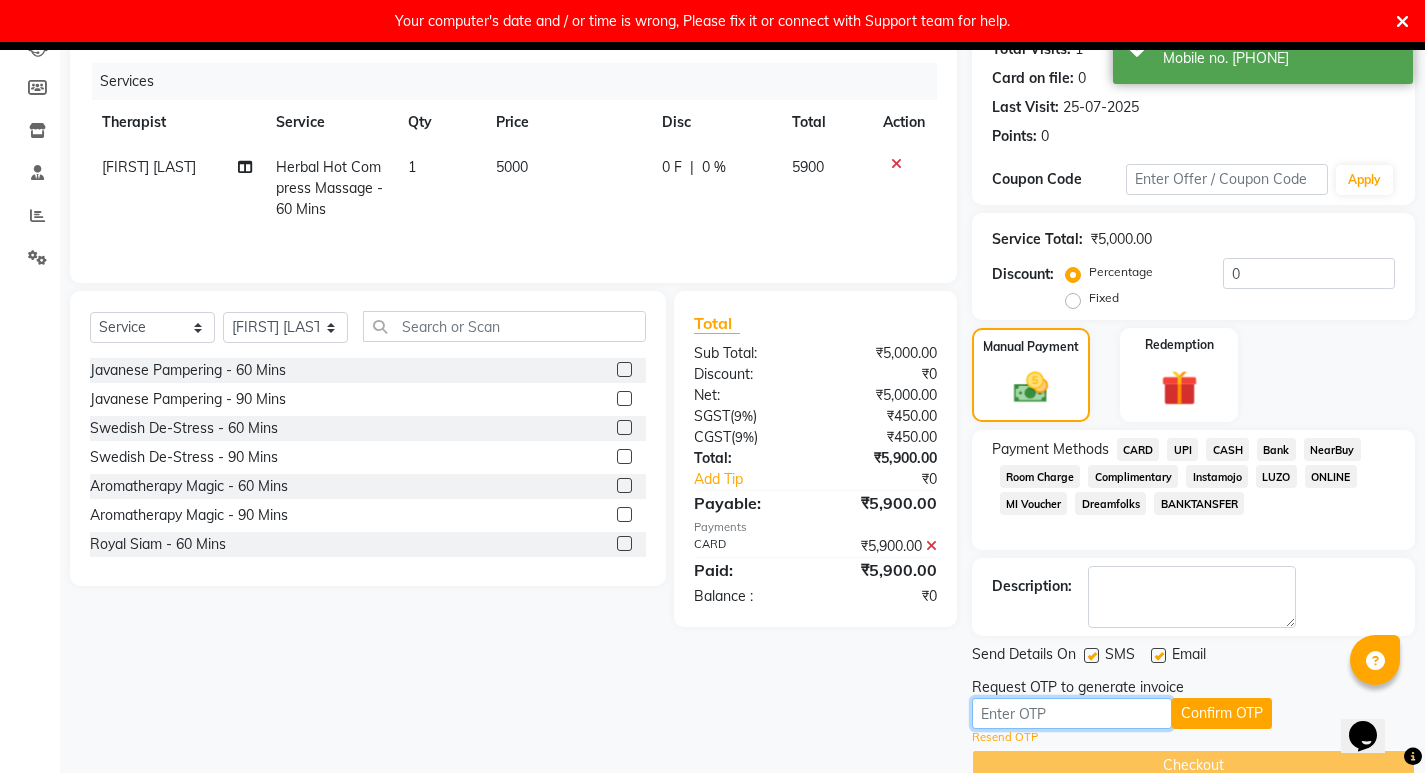 click at bounding box center [1072, 713] 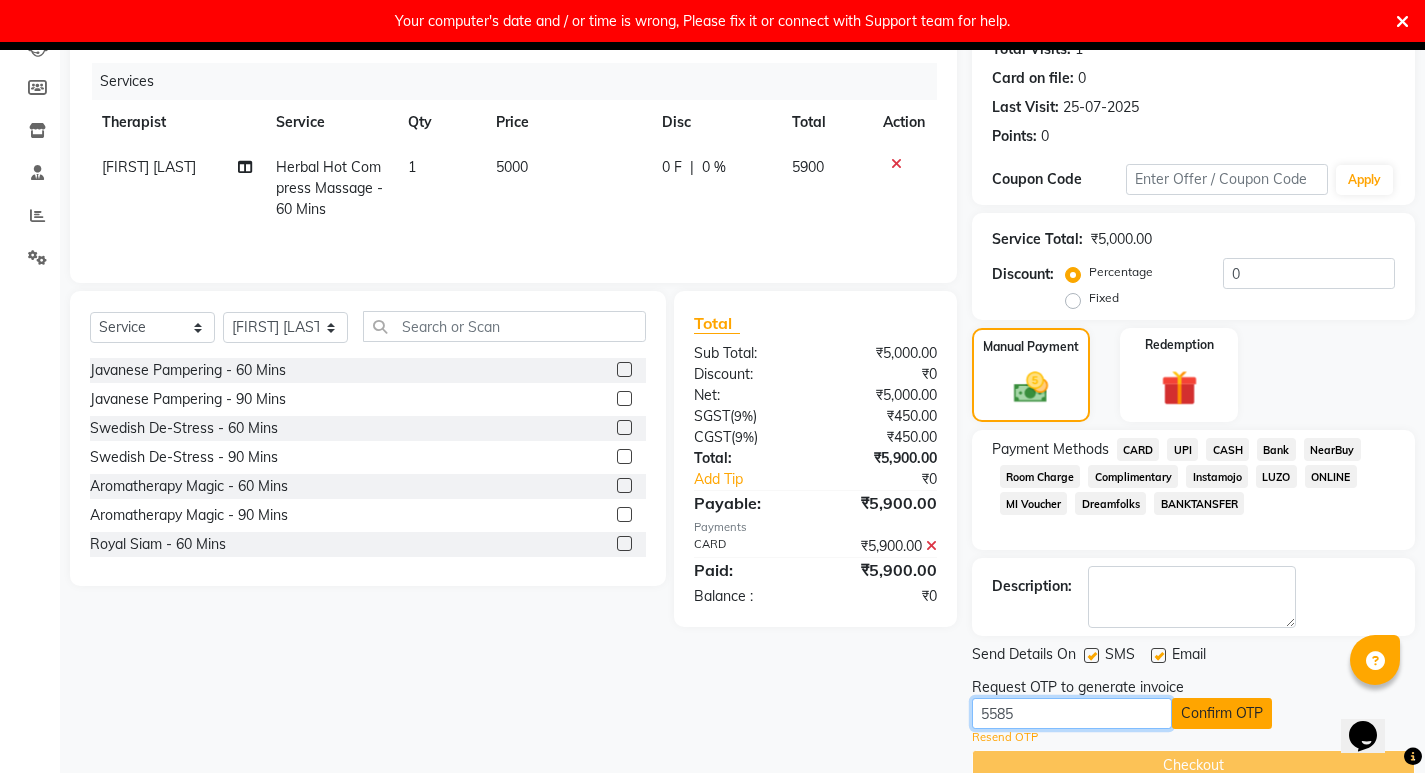 type on "5585" 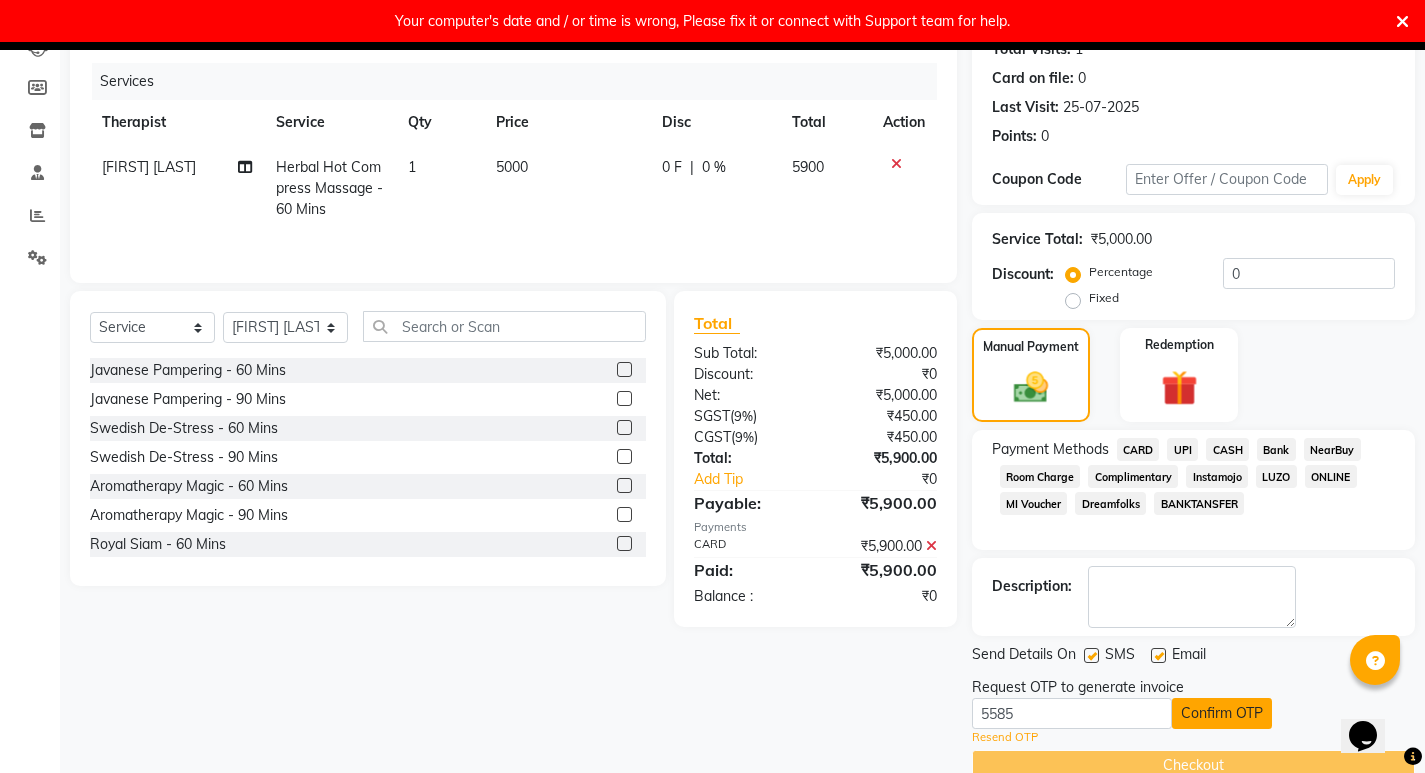 click on "Confirm OTP" 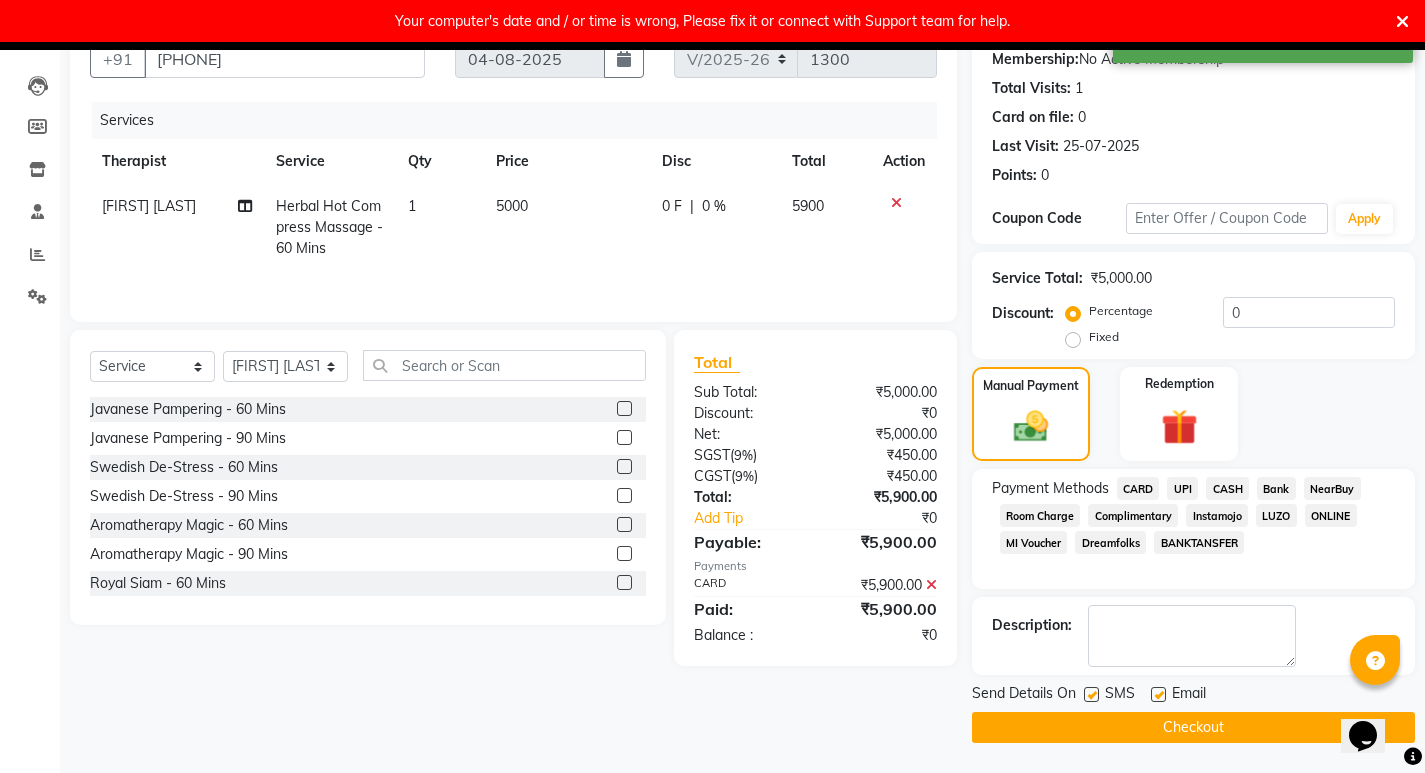 scroll, scrollTop: 188, scrollLeft: 0, axis: vertical 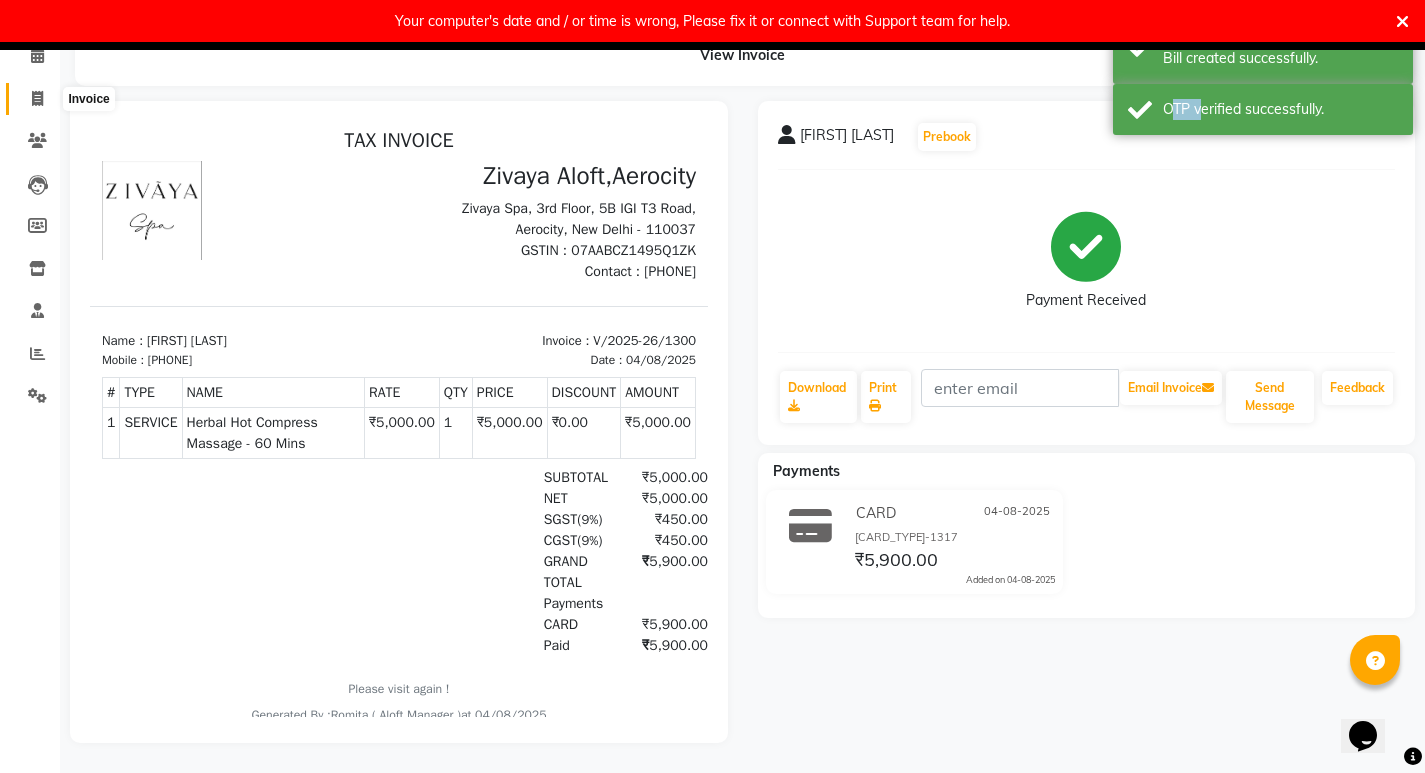 click 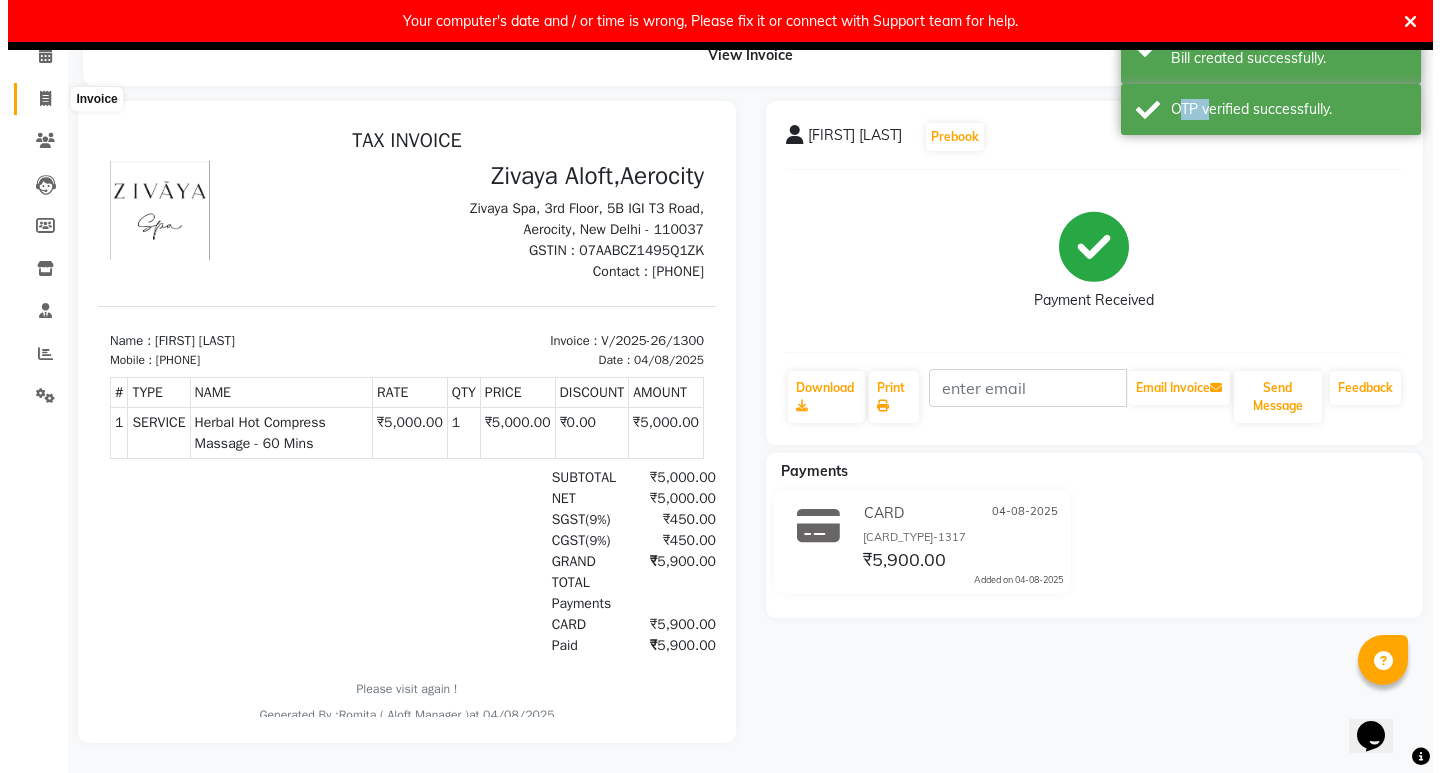 scroll, scrollTop: 42, scrollLeft: 0, axis: vertical 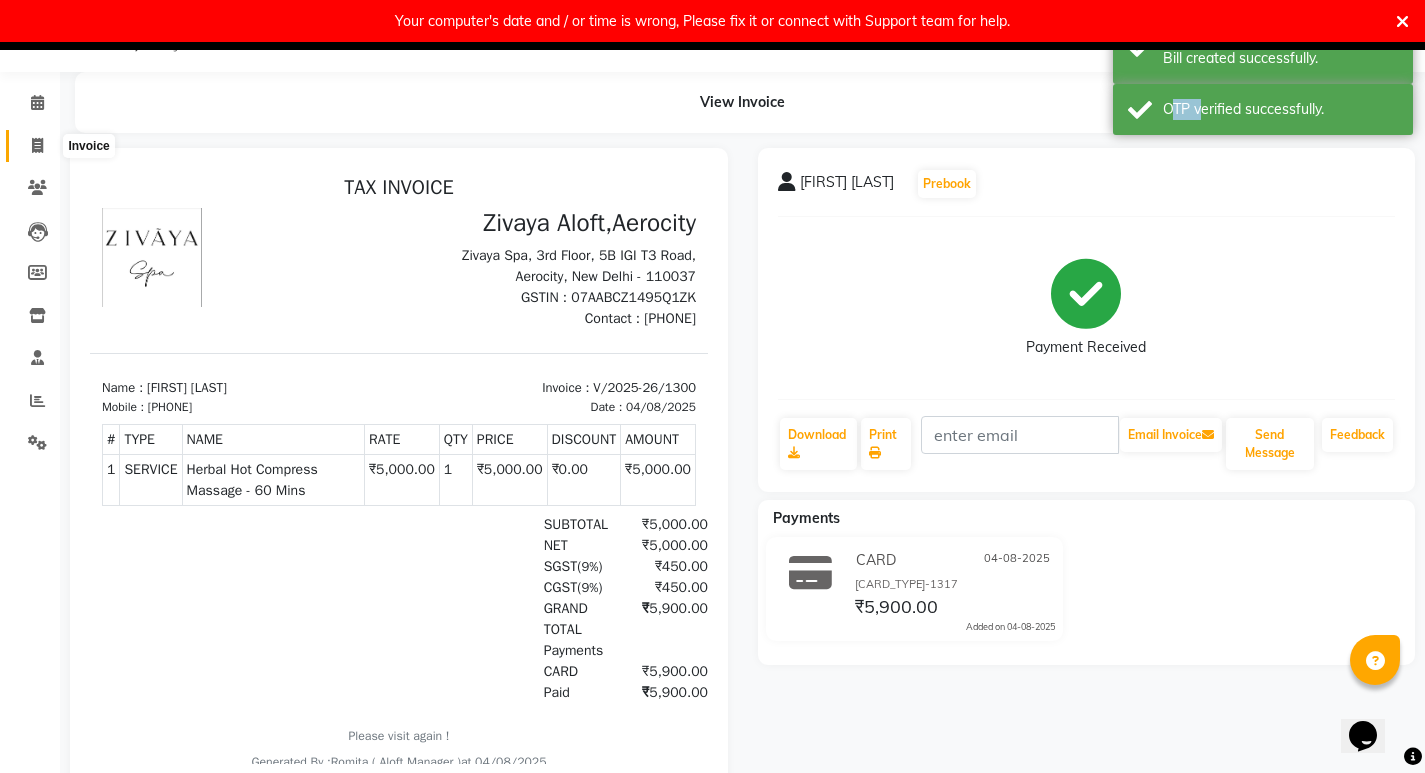select on "6403" 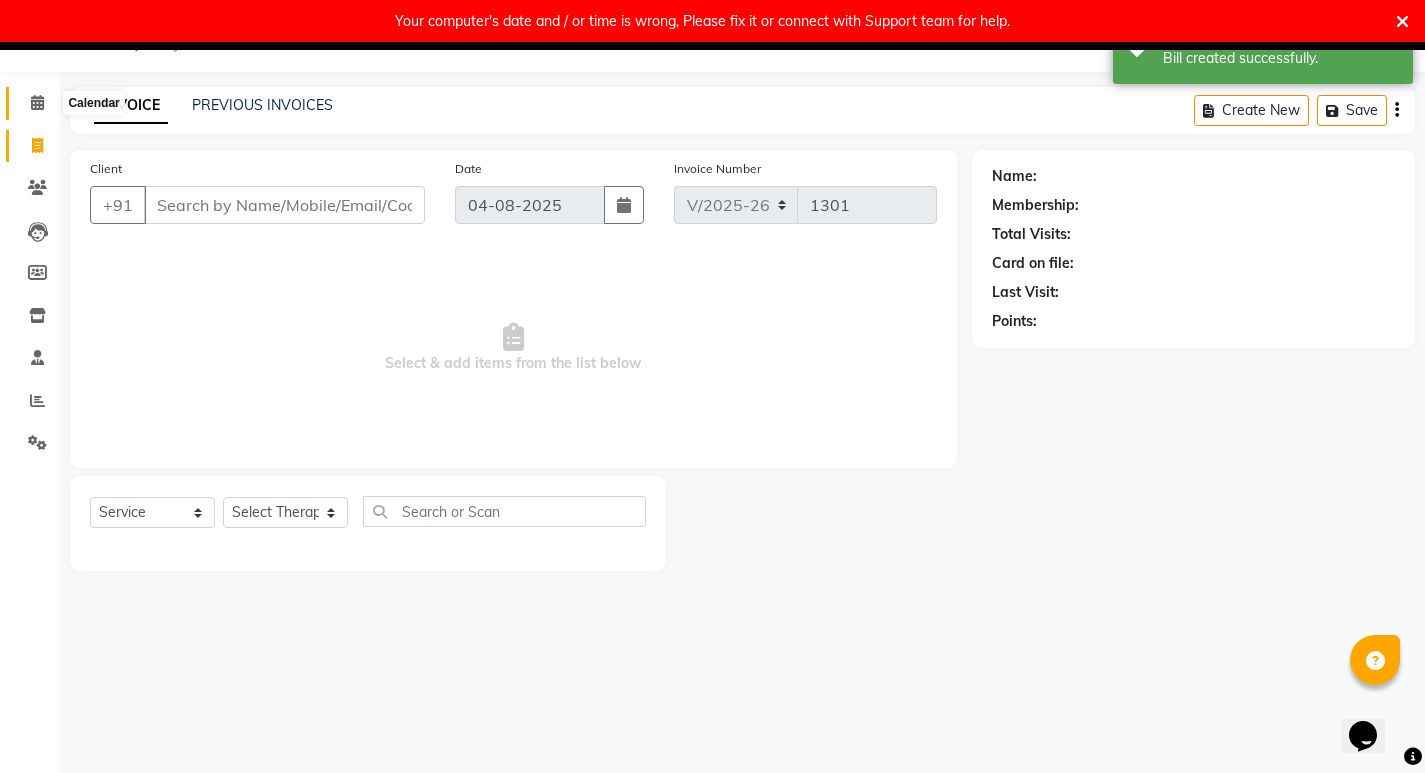 click 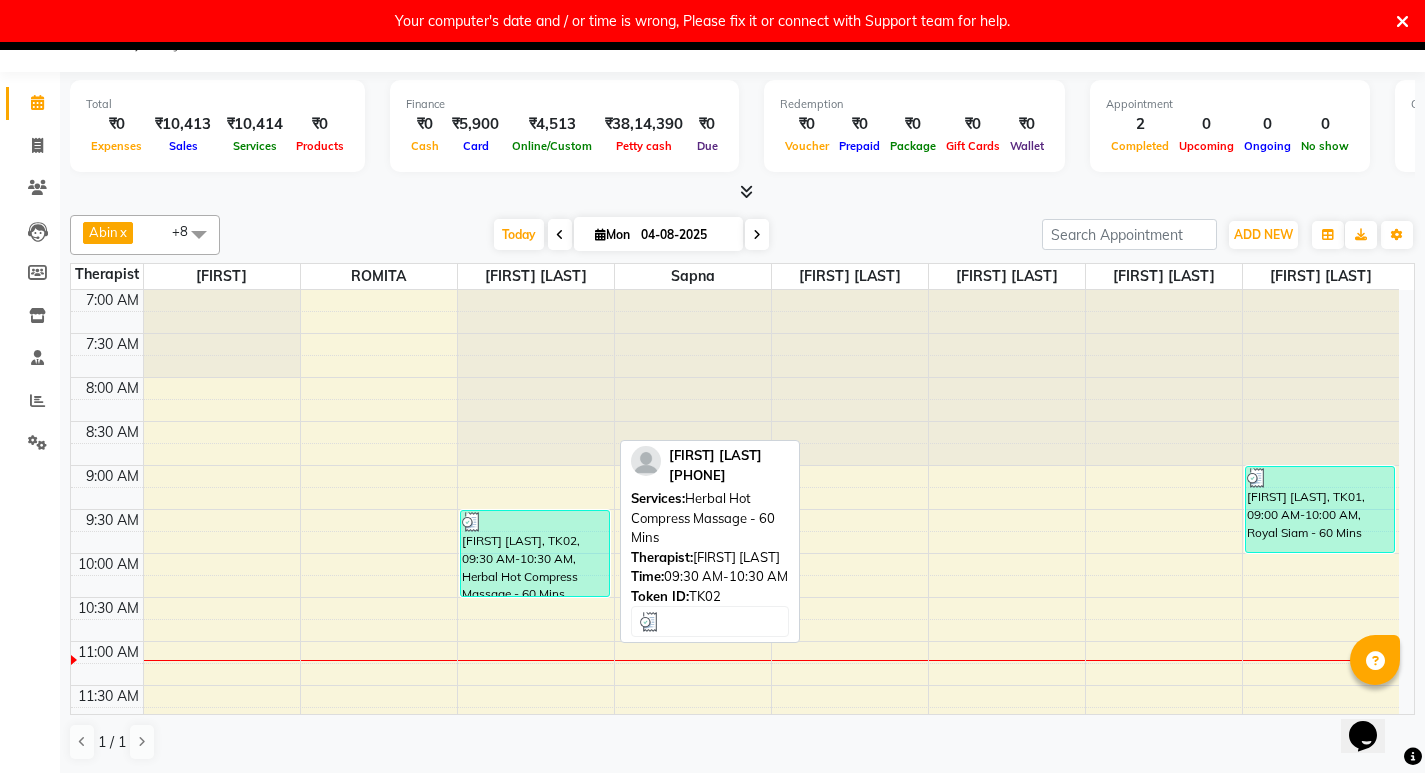 click on "[FIRST] [LAST], TK02, 09:30 AM-10:30 AM, Herbal Hot Compress Massage - 60 Mins" at bounding box center (535, 553) 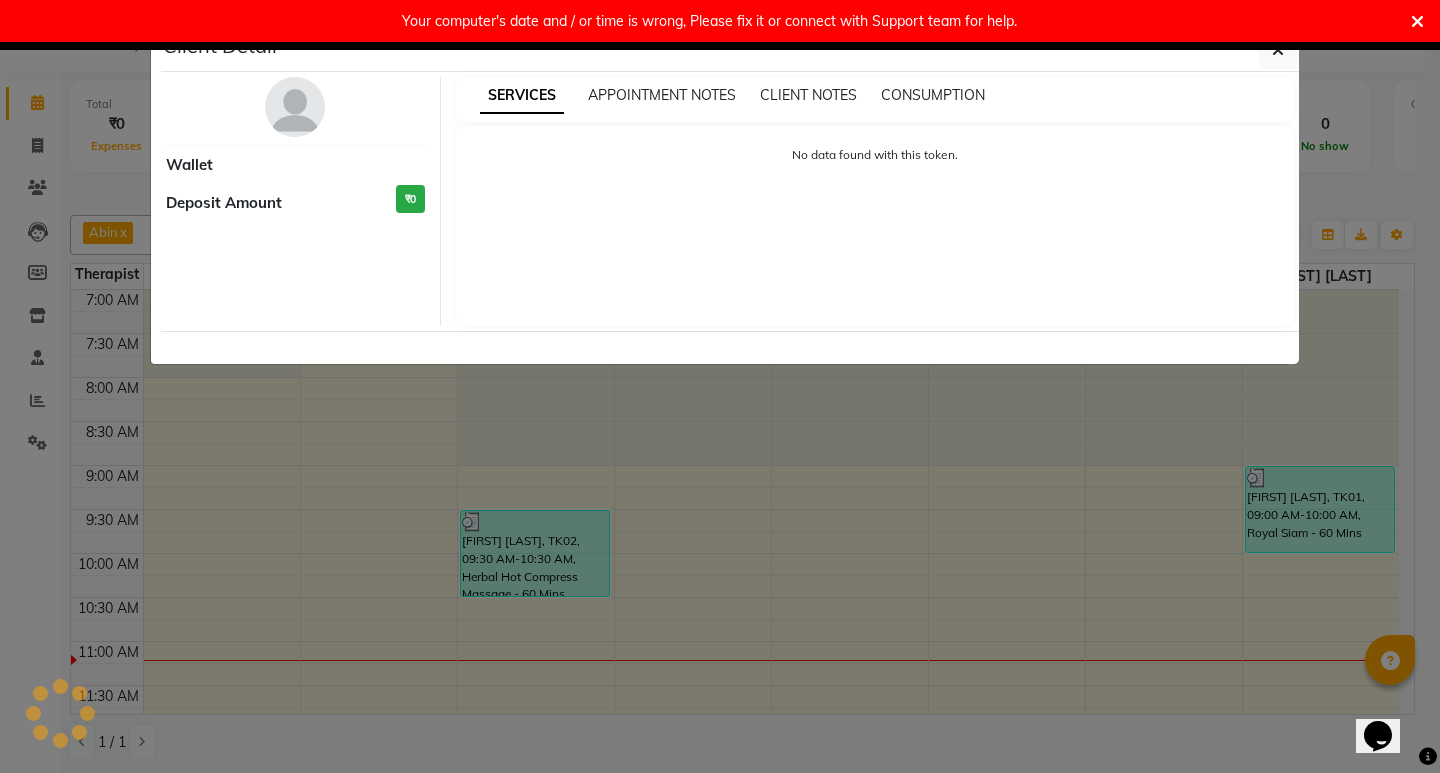 select on "3" 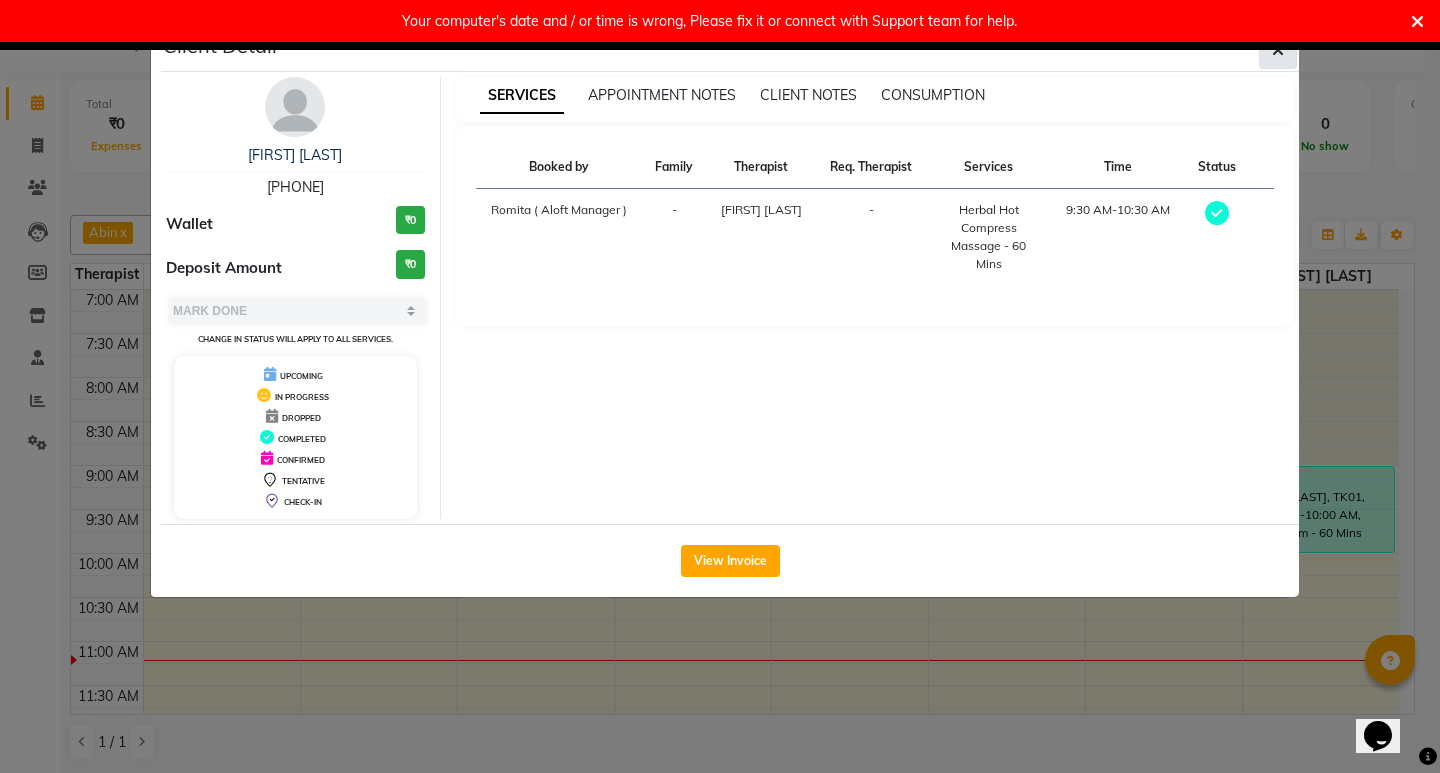 click 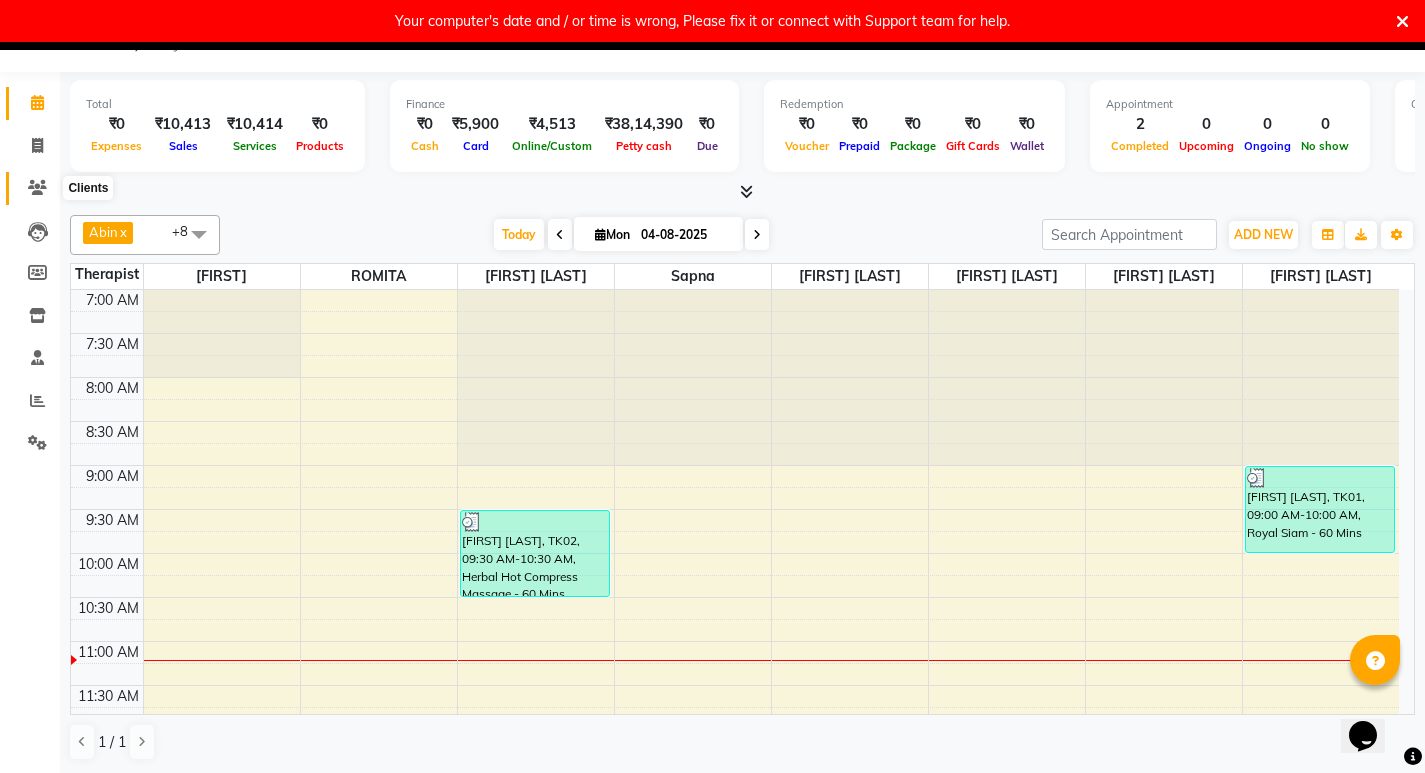 click 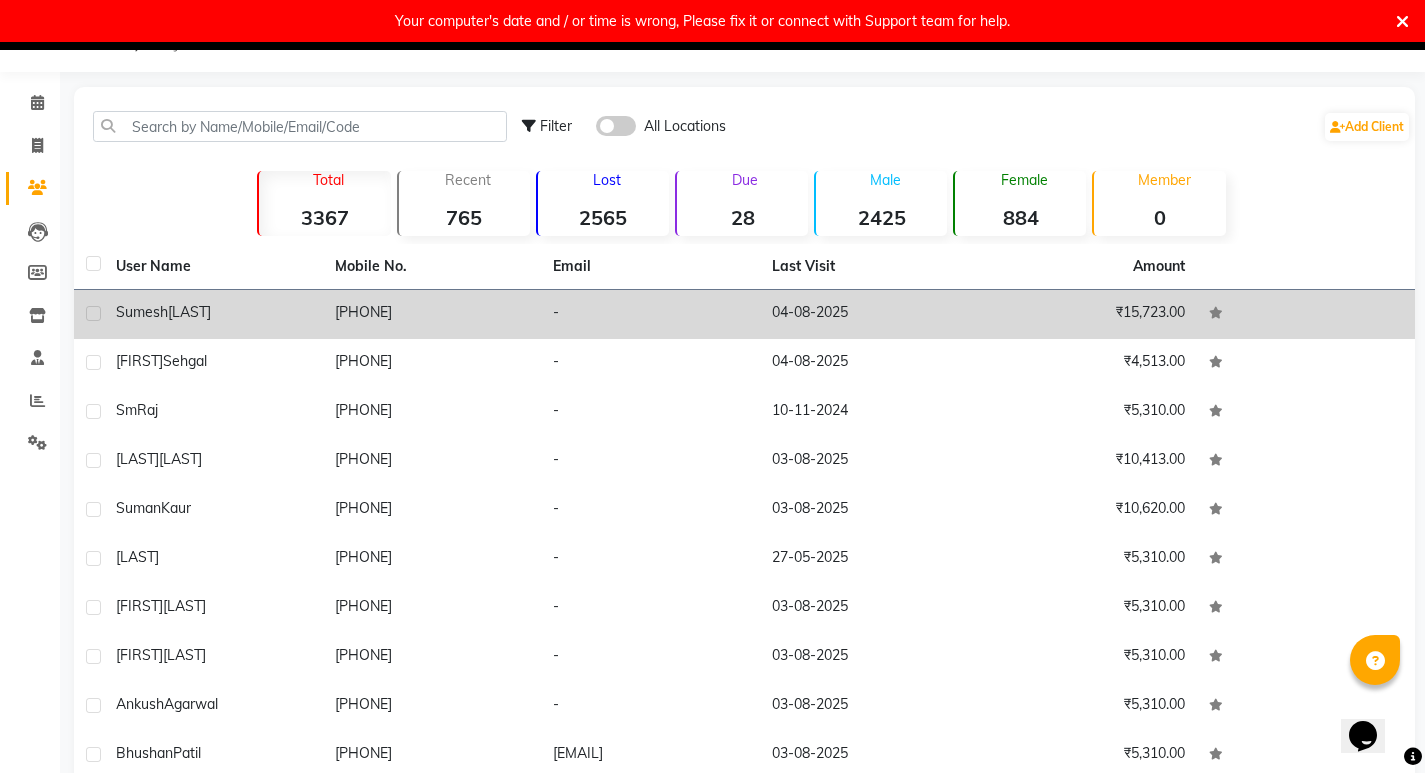 click on "[PHONE]" 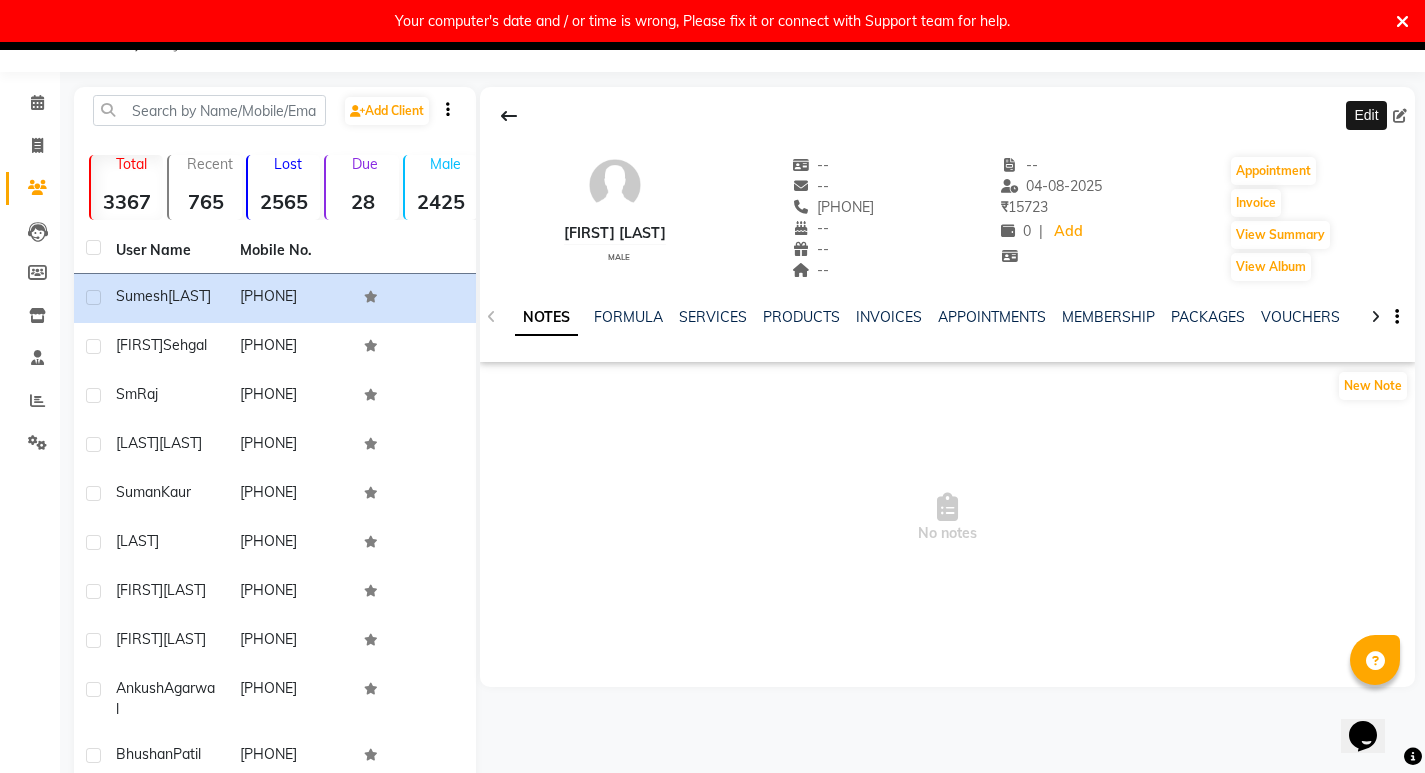 click 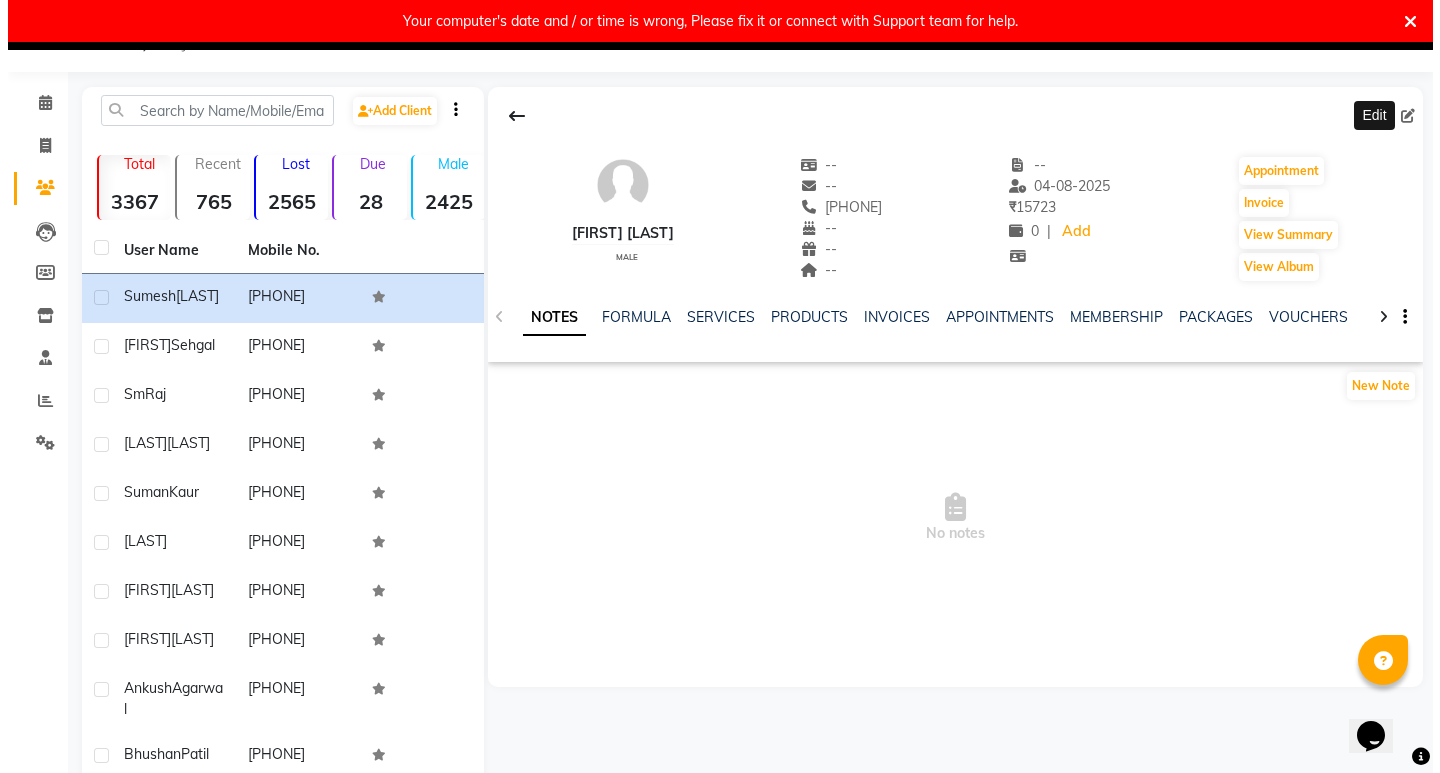 type 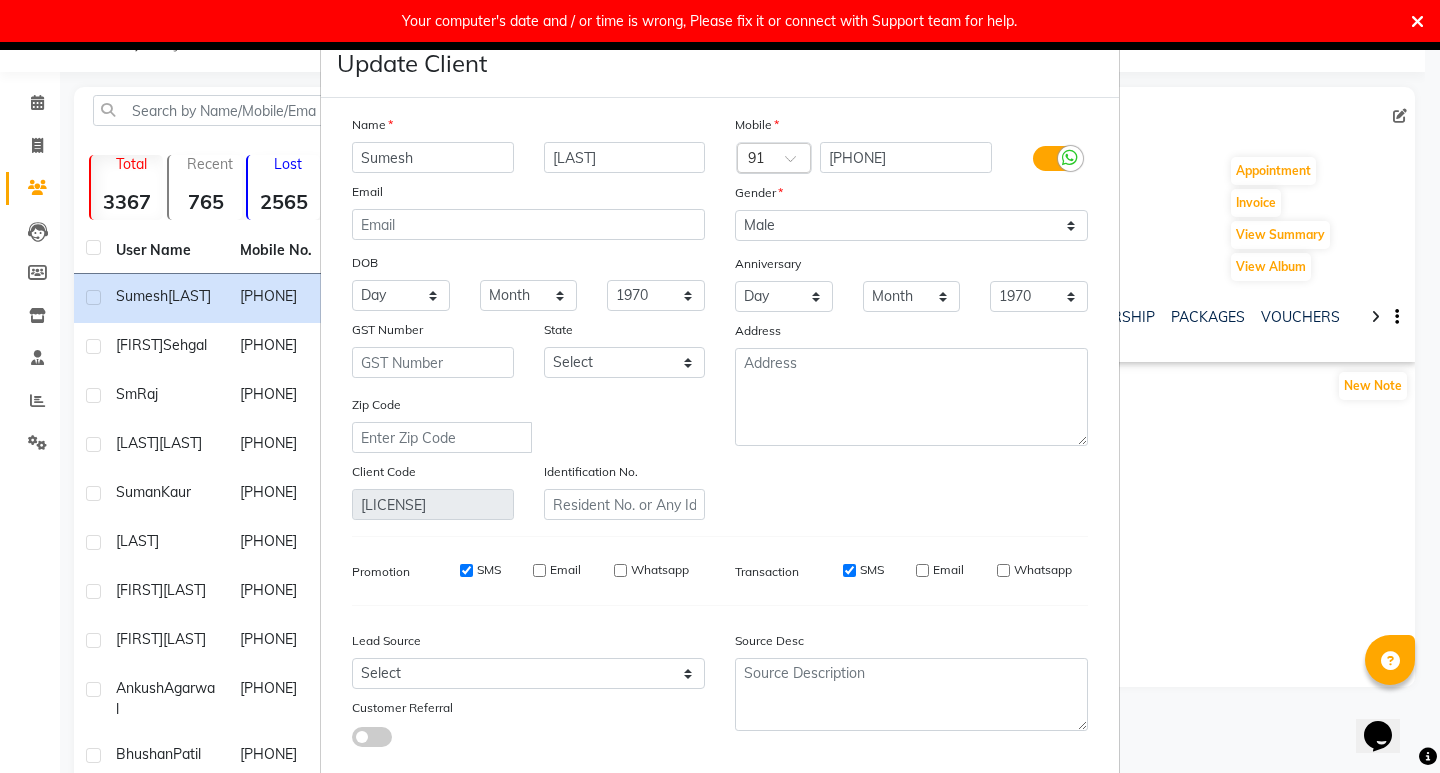 click at bounding box center (797, 164) 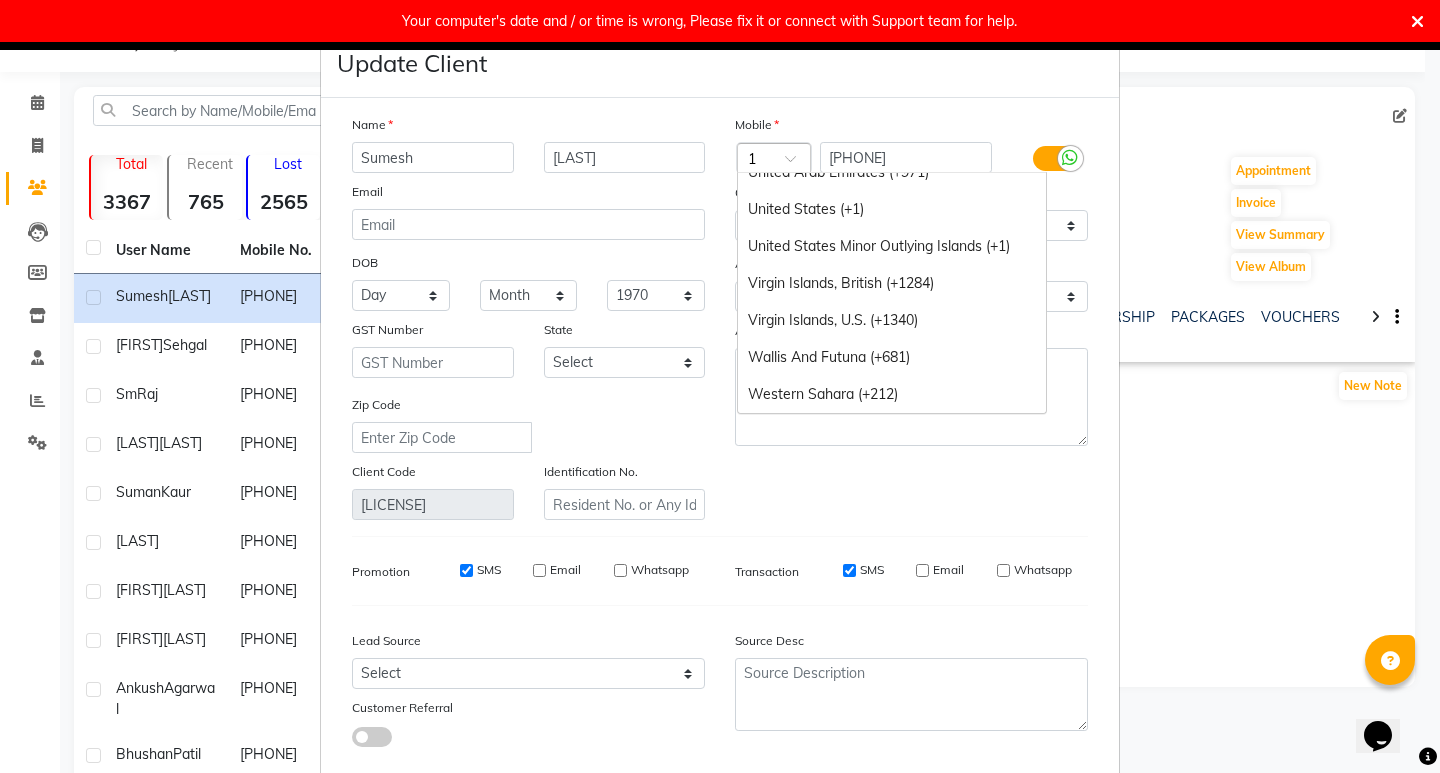 scroll, scrollTop: 1721, scrollLeft: 0, axis: vertical 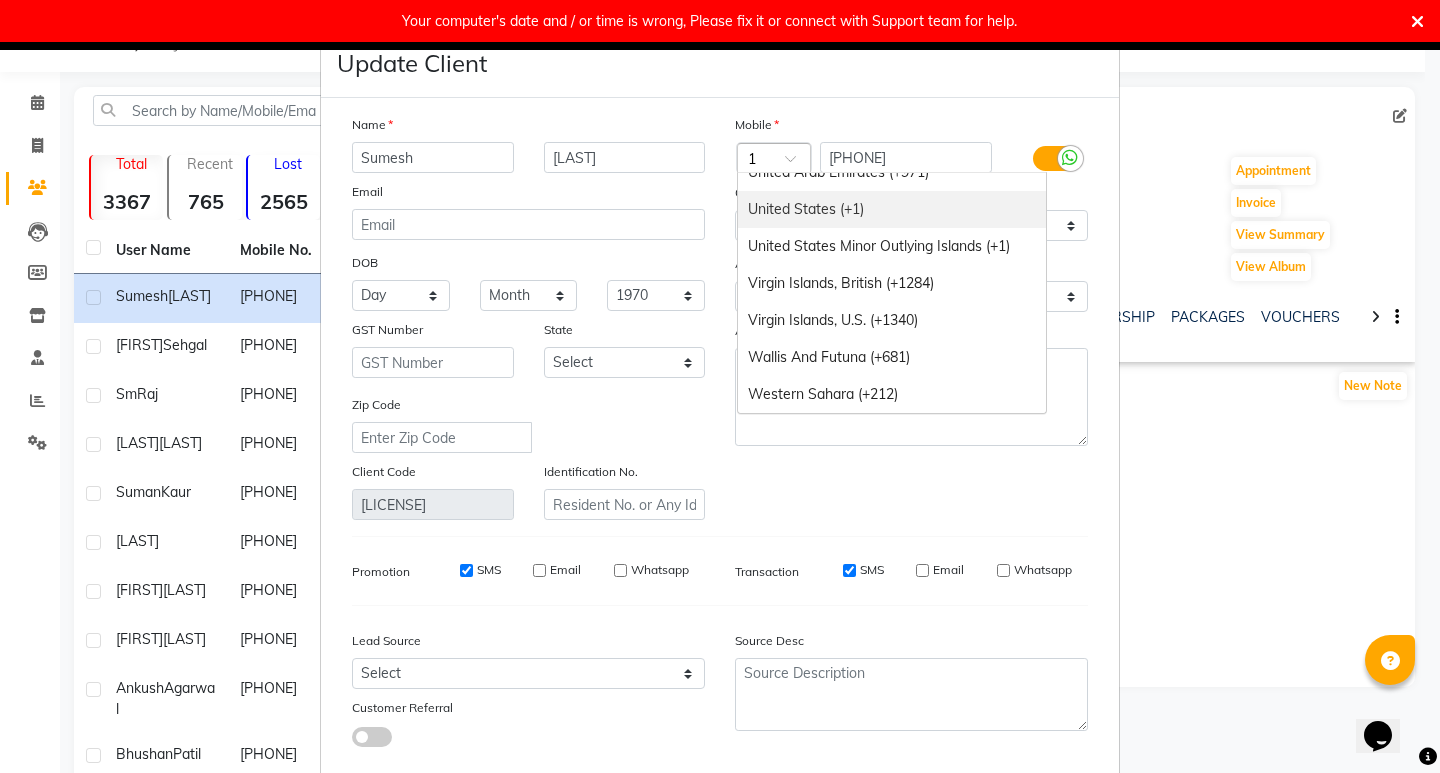click on "United States (+1)" at bounding box center (892, 209) 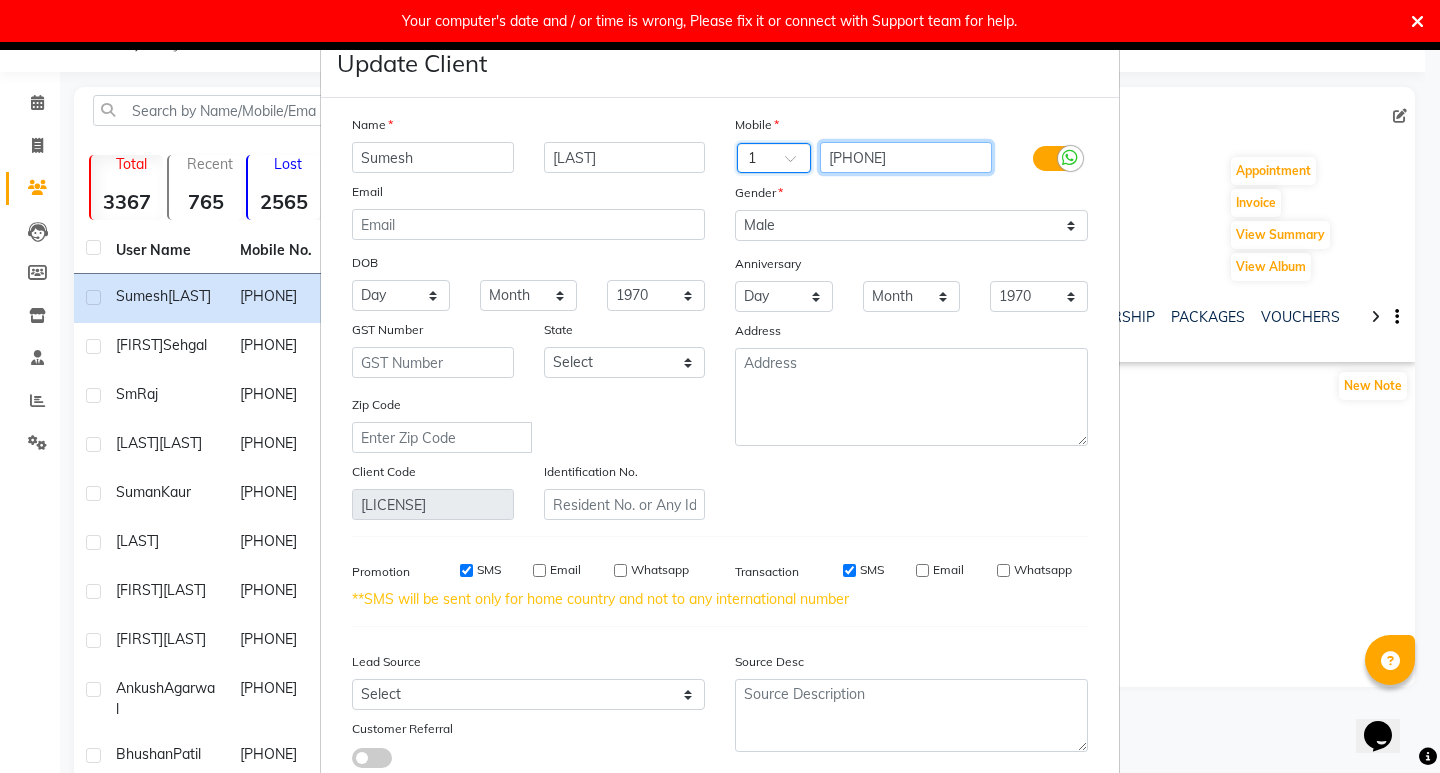 click on "[PHONE]" at bounding box center (906, 157) 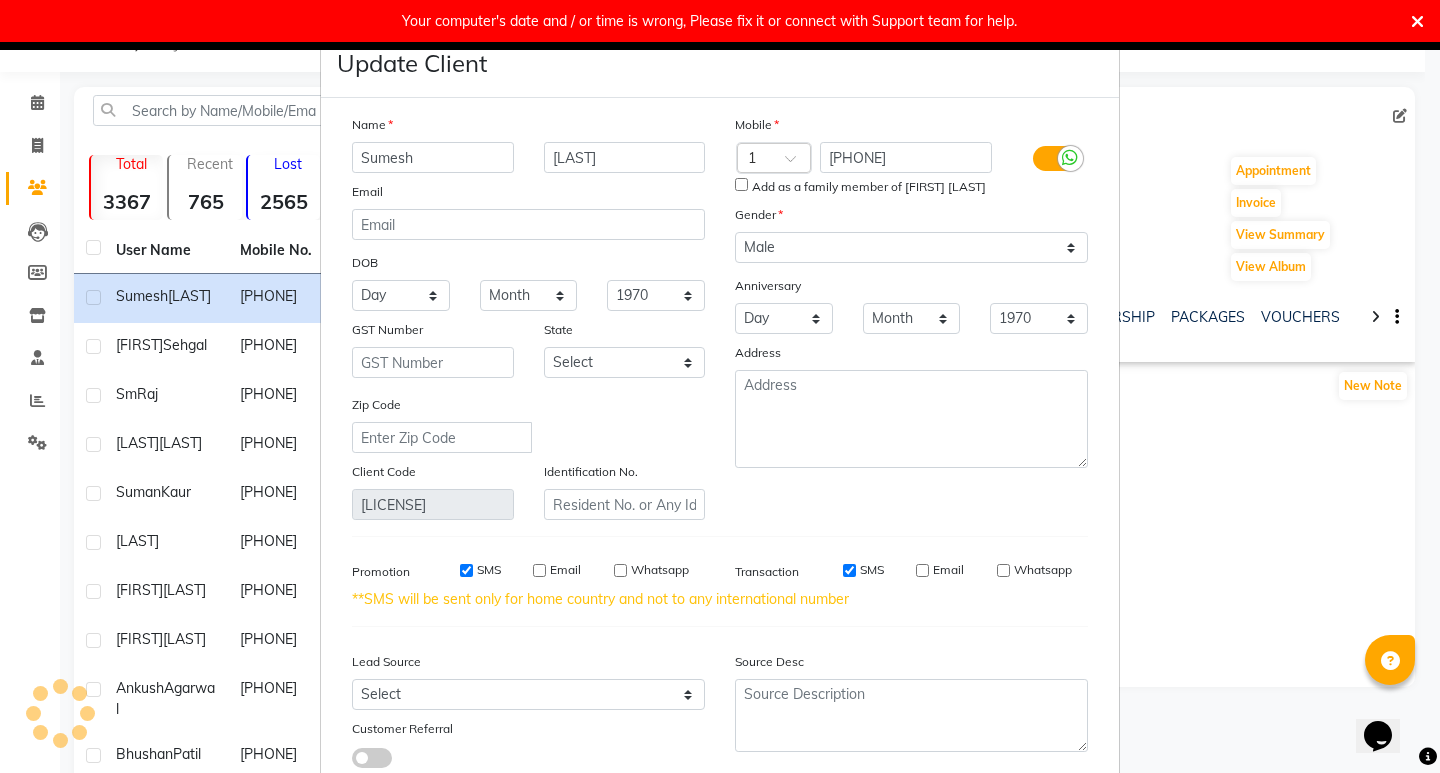 click on "SMS" at bounding box center (466, 570) 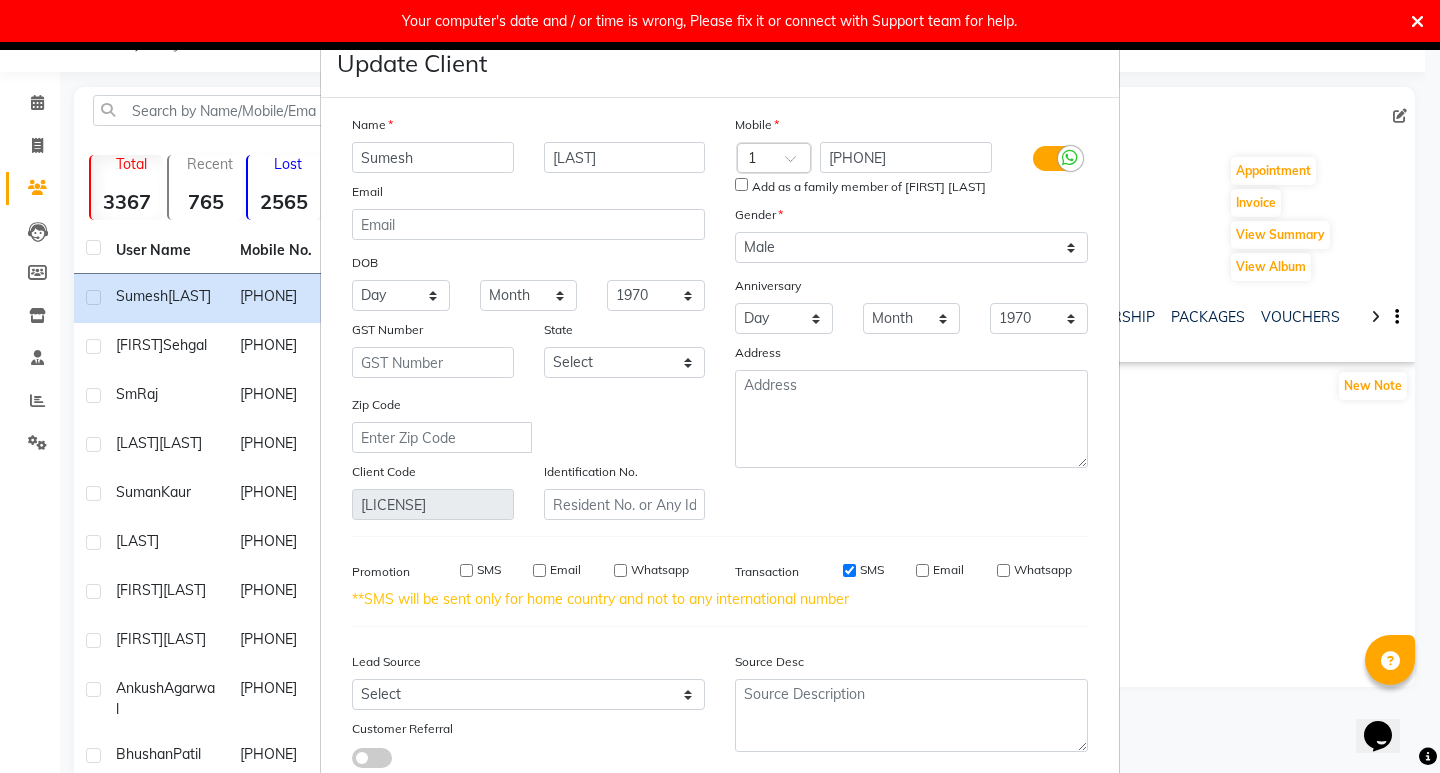click on "SMS" at bounding box center [849, 570] 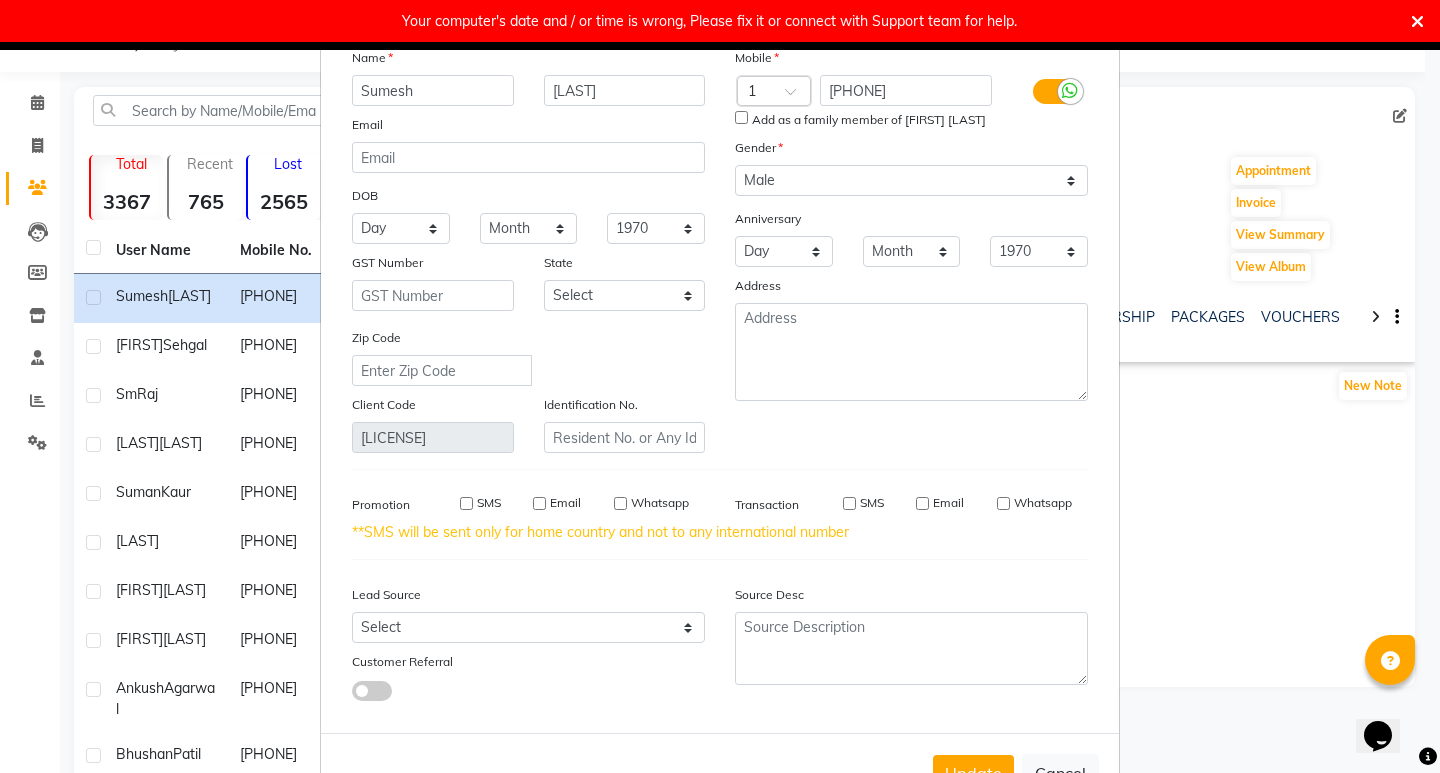 scroll, scrollTop: 135, scrollLeft: 0, axis: vertical 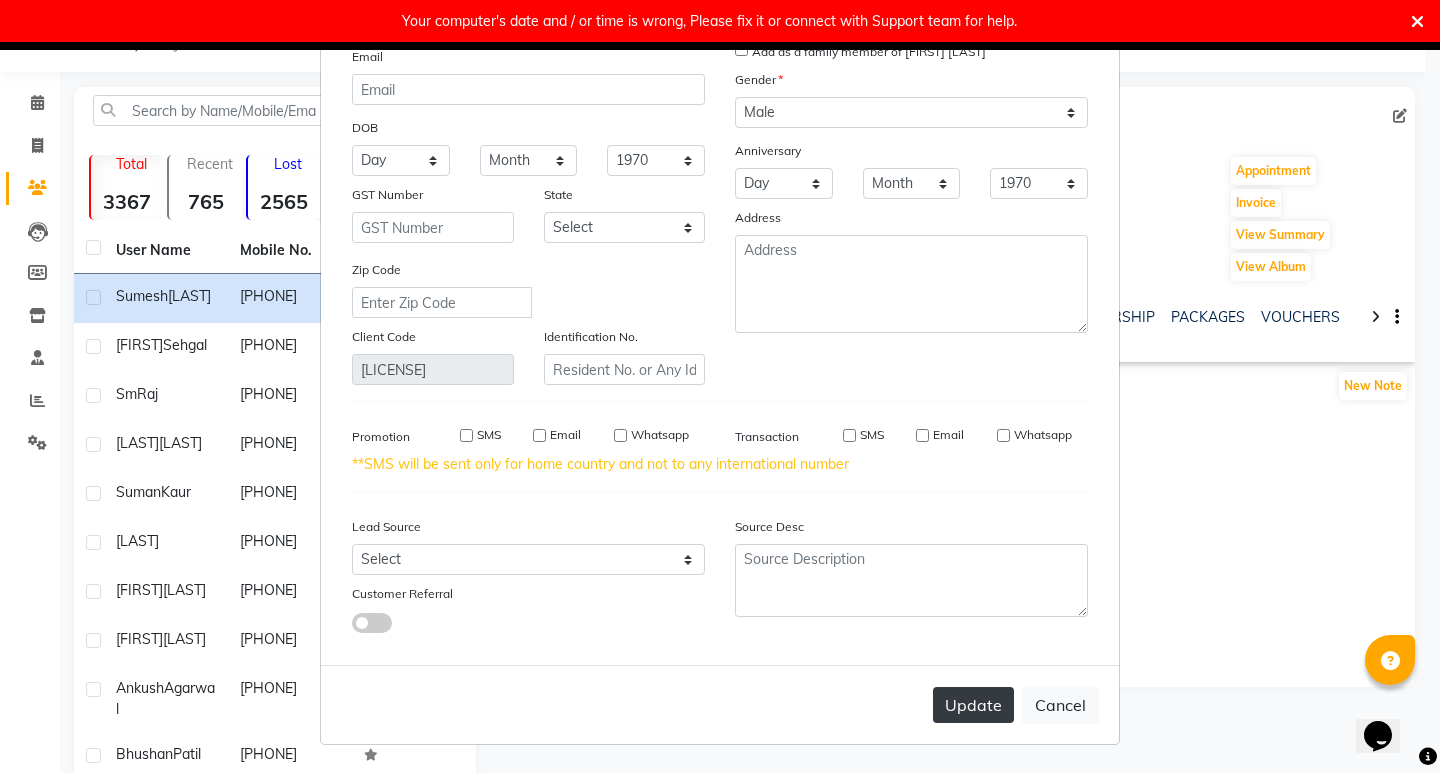 click on "Update" at bounding box center (973, 705) 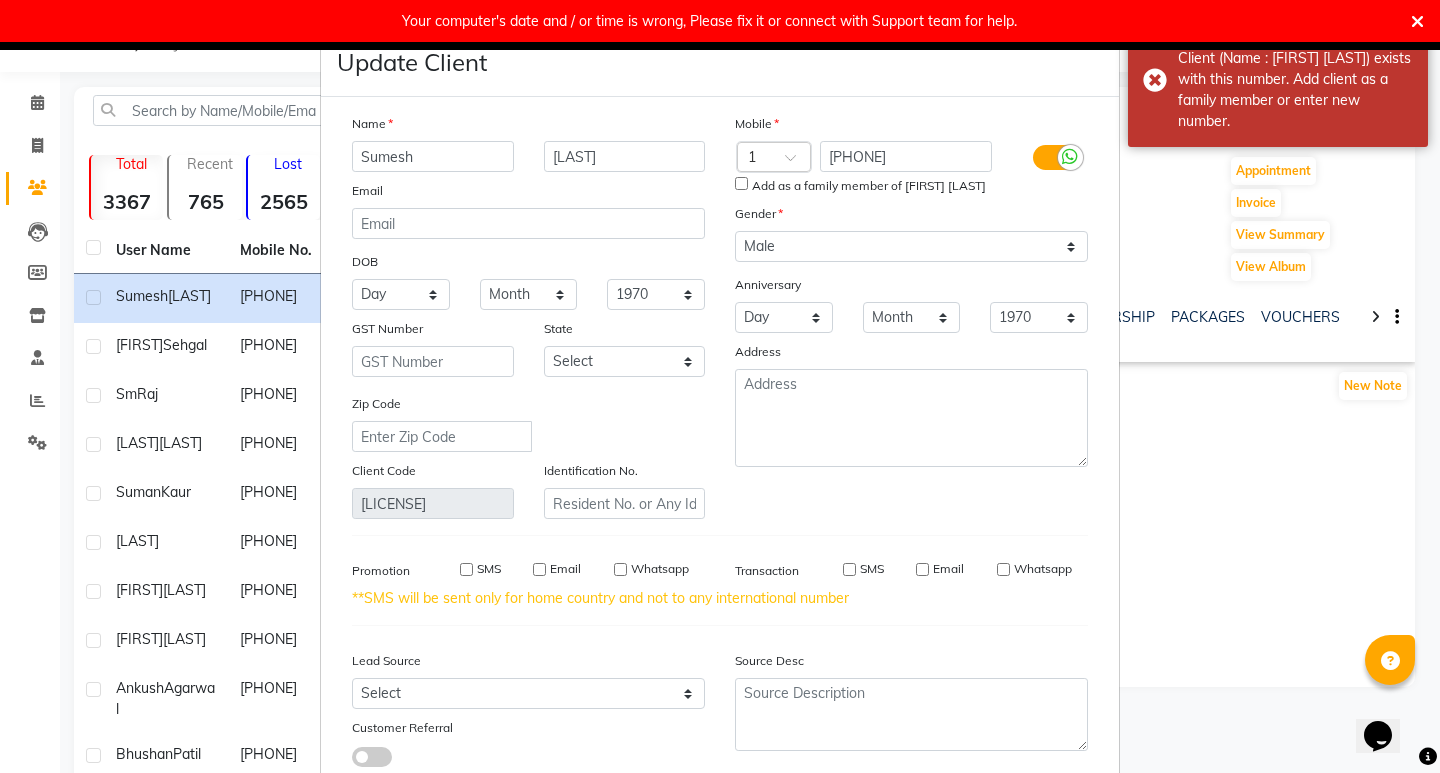 scroll, scrollTop: 0, scrollLeft: 0, axis: both 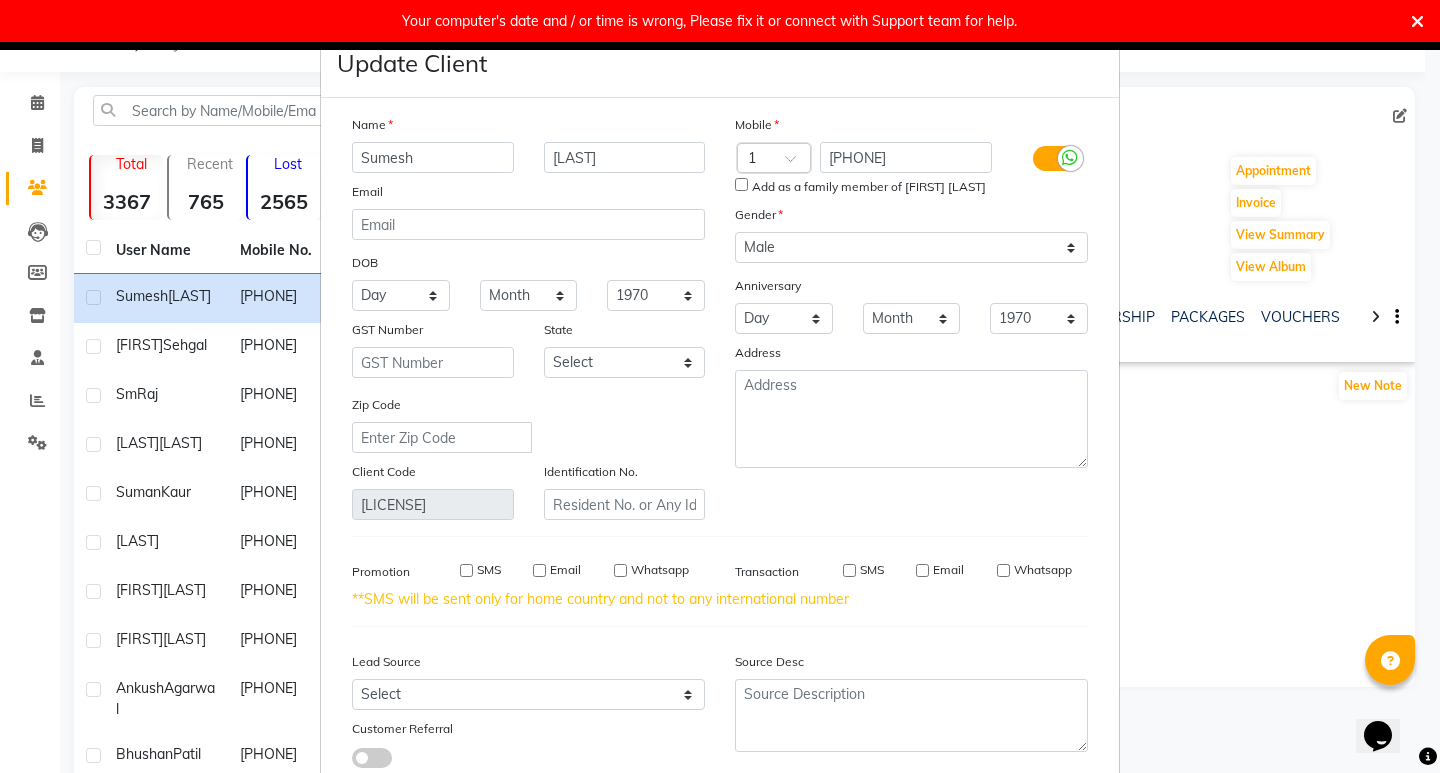 click on "Add as a family member of [FIRST] [LAST]" at bounding box center [741, 184] 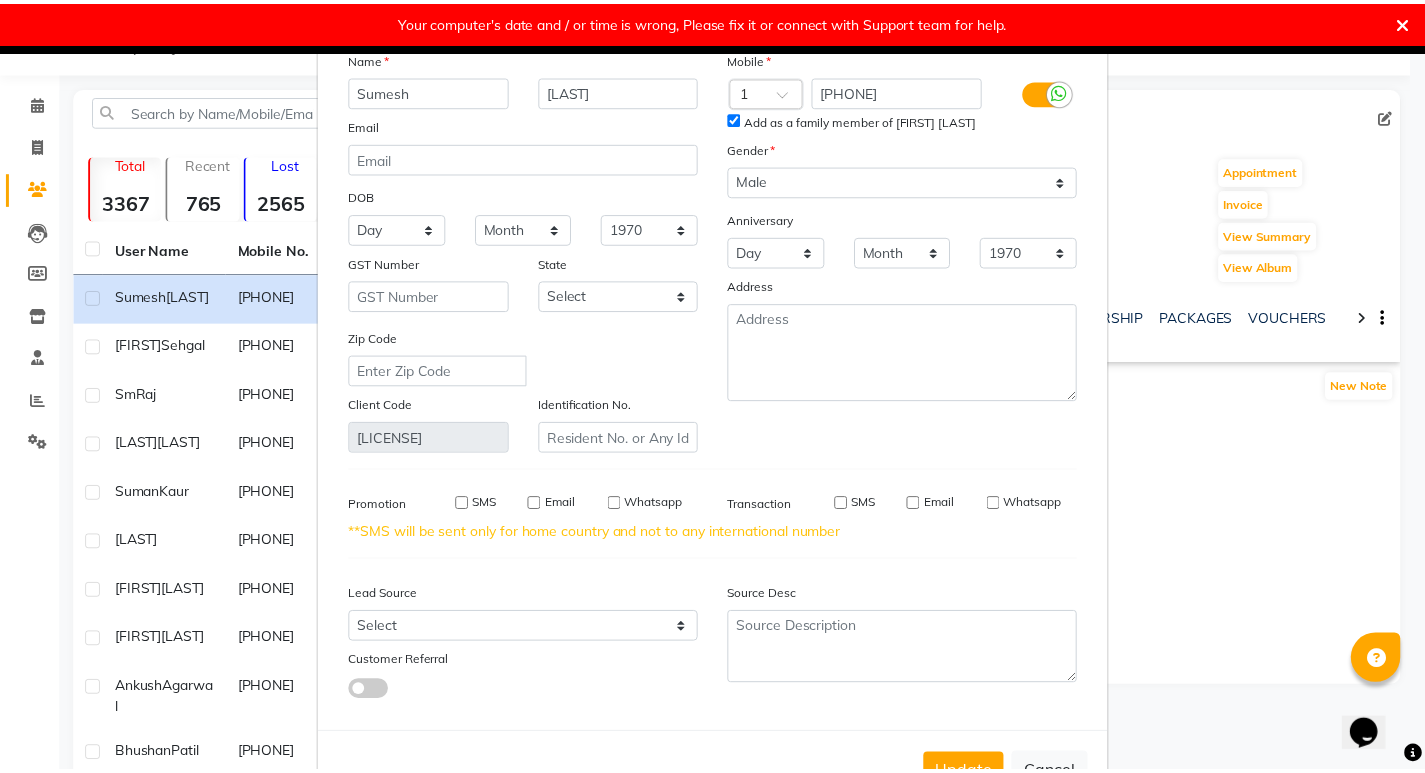 scroll, scrollTop: 135, scrollLeft: 0, axis: vertical 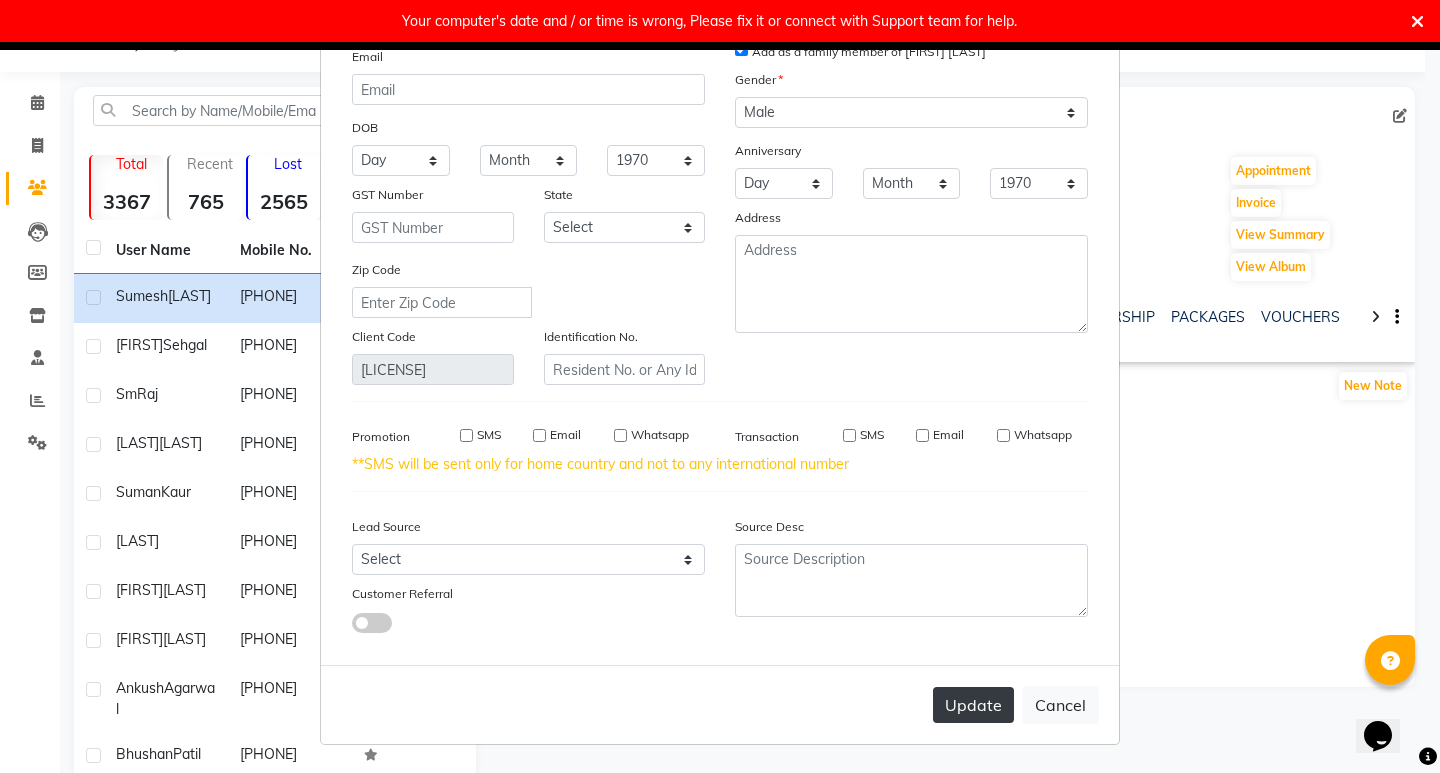 click on "Update" at bounding box center [973, 705] 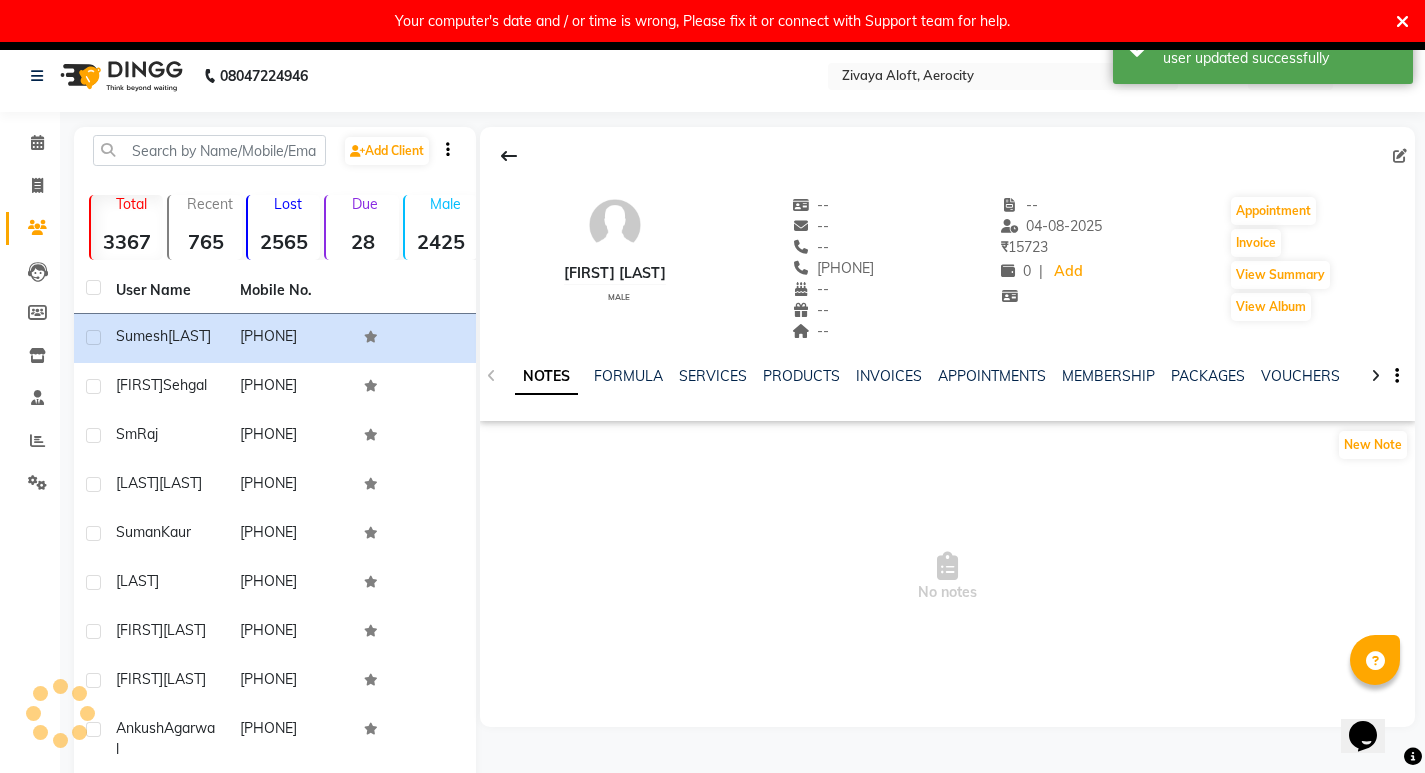 scroll, scrollTop: 0, scrollLeft: 0, axis: both 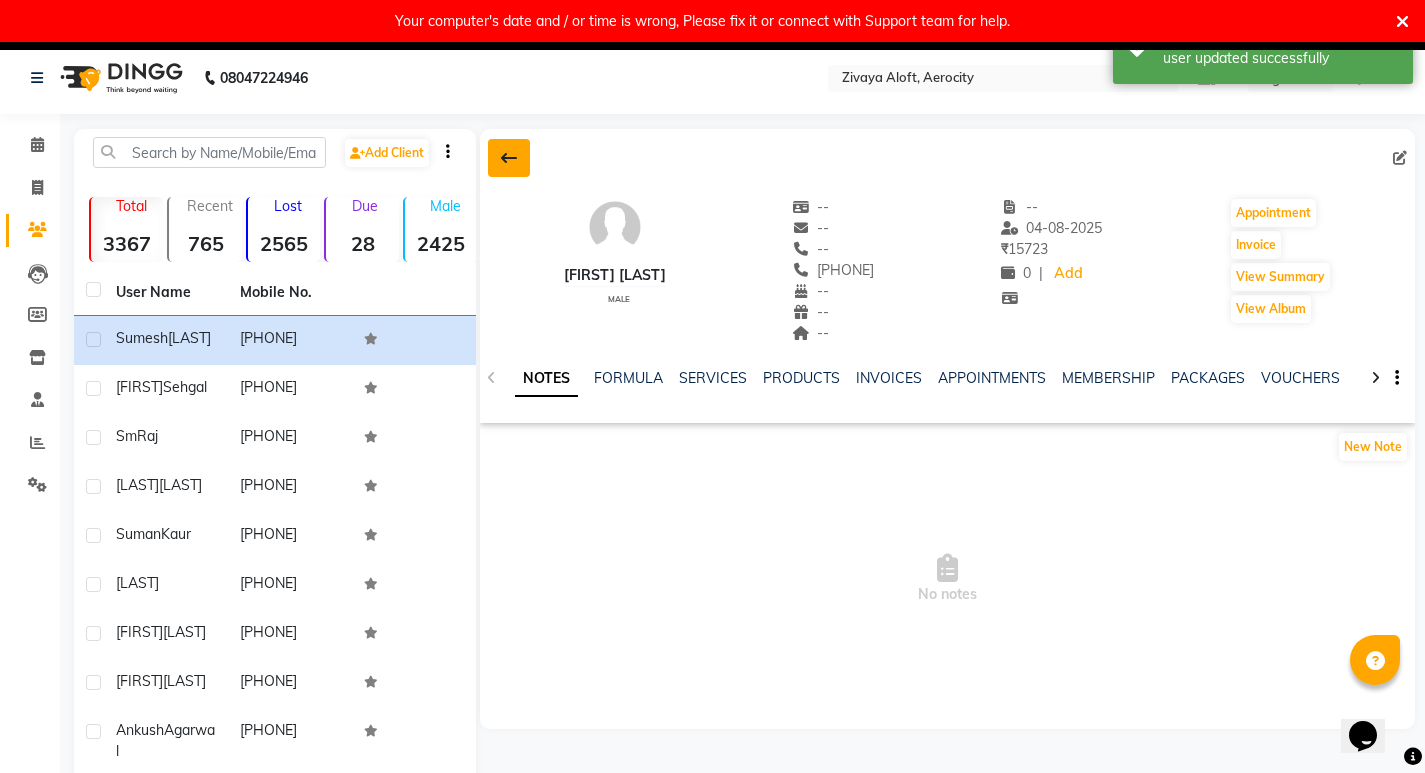 click 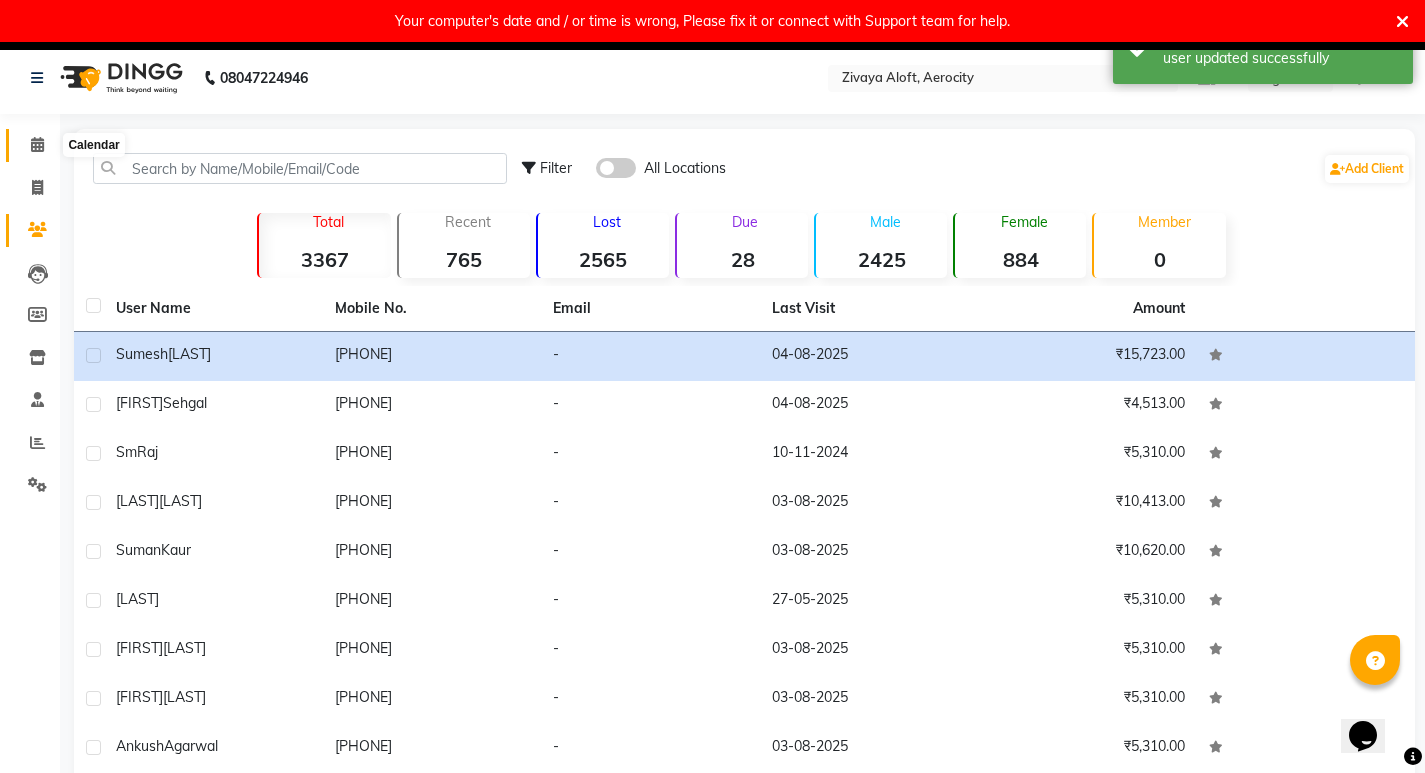 click 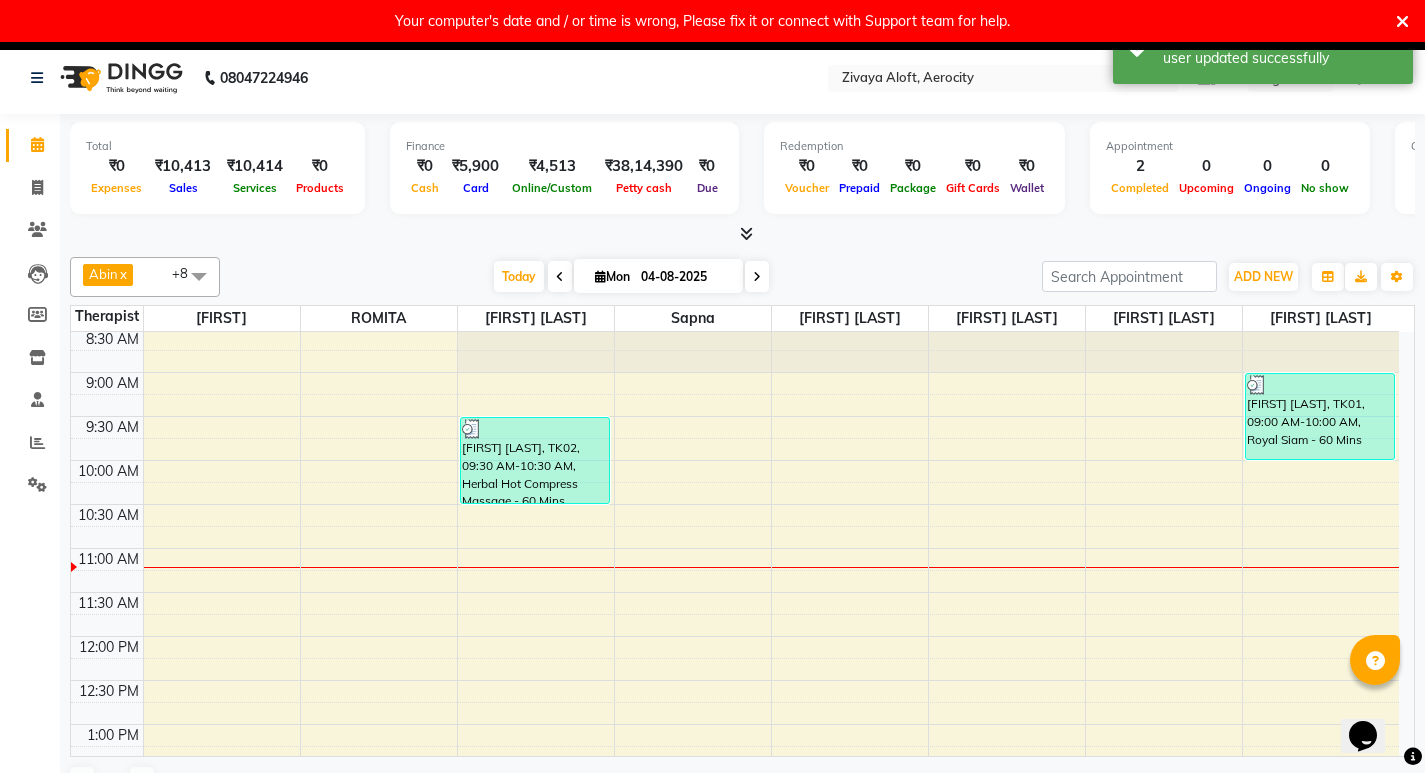 scroll, scrollTop: 100, scrollLeft: 0, axis: vertical 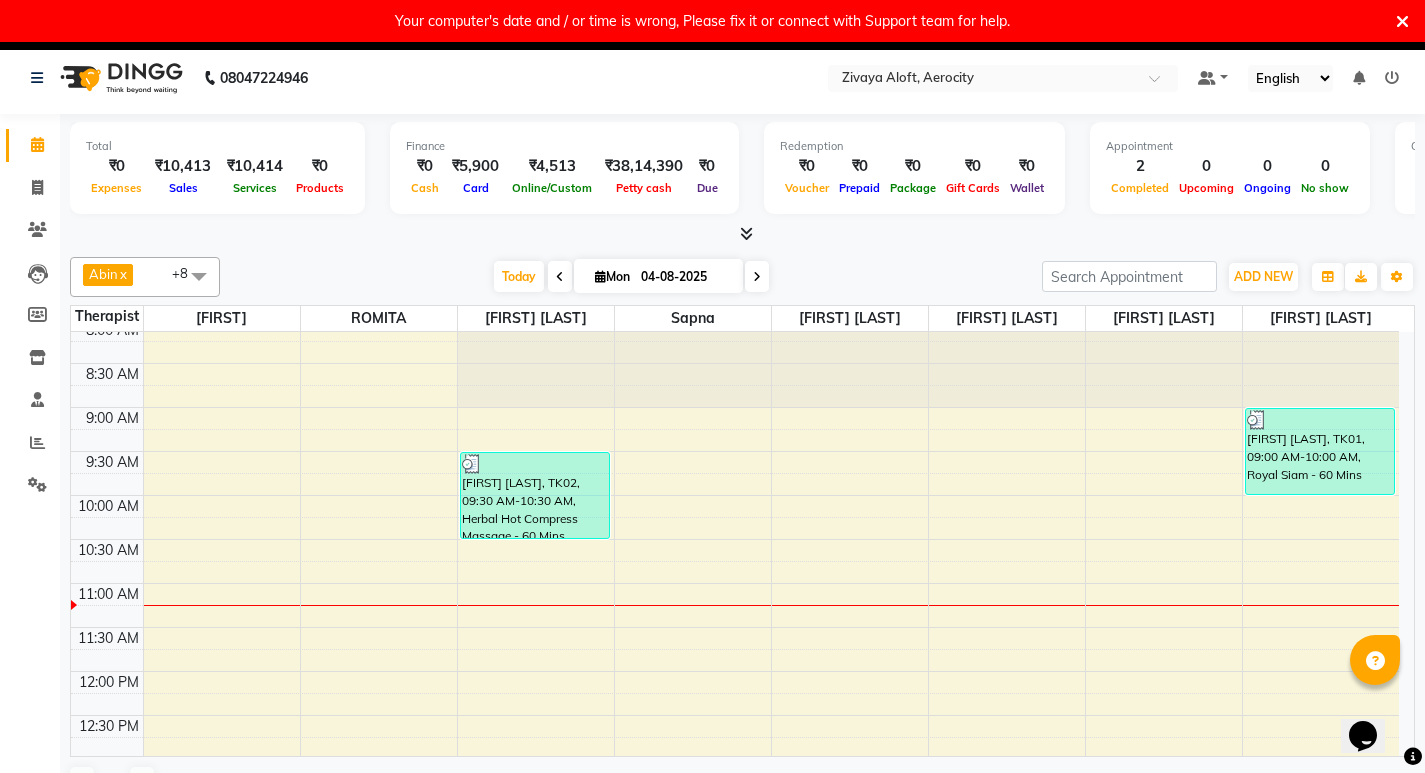 click on "Your computer's date and / or time is wrong, Please fix it or connect with Support team for help." at bounding box center (712, 21) 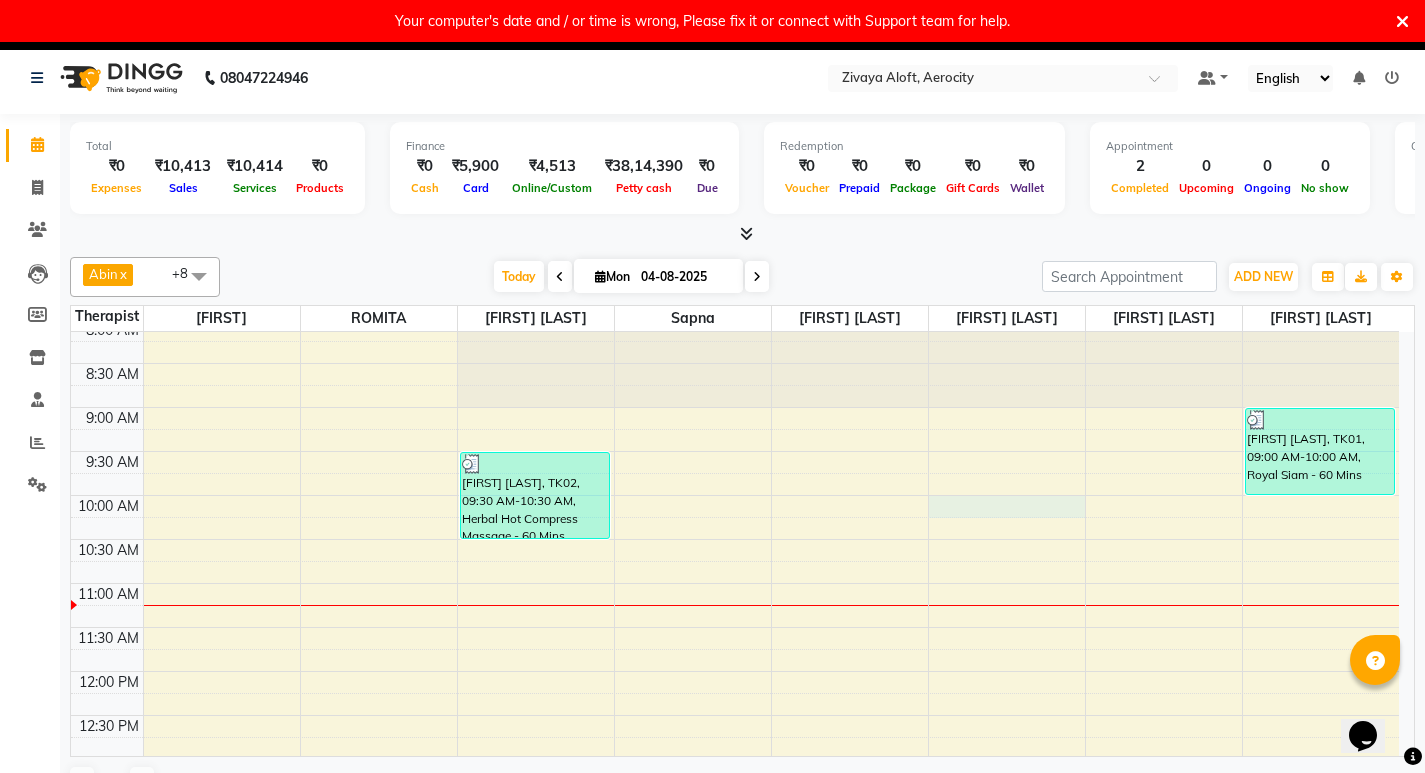 click on "7:00 AM 7:30 AM 8:00 AM 8:30 AM 9:00 AM 9:30 AM 10:00 AM 10:30 AM 11:00 AM 11:30 AM 12:00 PM 12:30 PM 1:00 PM 1:30 PM 2:00 PM 2:30 PM 3:00 PM 3:30 PM 4:00 PM 4:30 PM 5:00 PM 5:30 PM 6:00 PM 6:30 PM 7:00 PM 7:30 PM 8:00 PM 8:30 PM 9:00 PM 9:30 PM 10:00 PM 10:30 PM 11:00 PM 11:30 PM [FIRST] [LAST], TK02, 09:30 AM-10:30 AM, Herbal Hot Compress Massage - 60 Mins [FIRST] [LAST], TK01, 09:00 AM-10:00 AM, Royal Siam - 60 Mins" at bounding box center [735, 979] 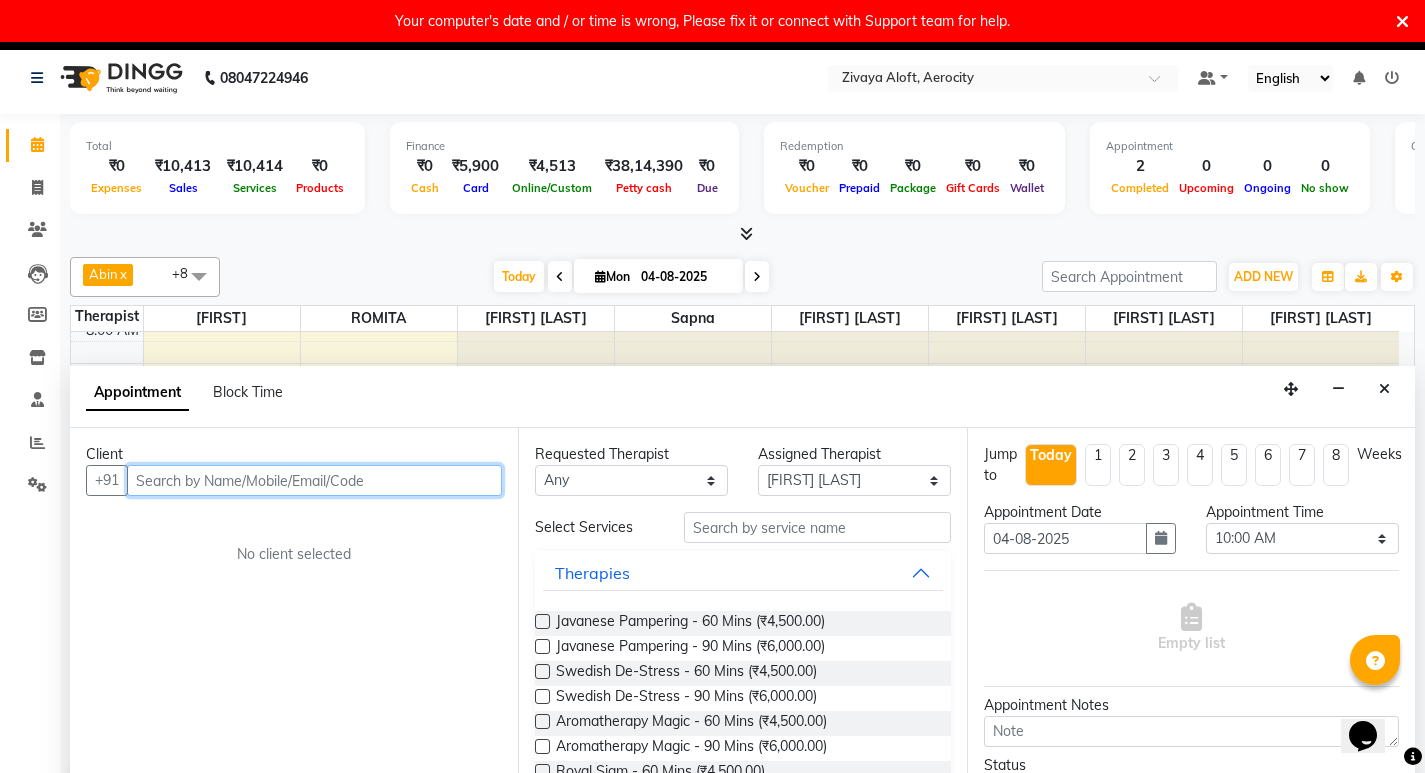 scroll, scrollTop: 43, scrollLeft: 0, axis: vertical 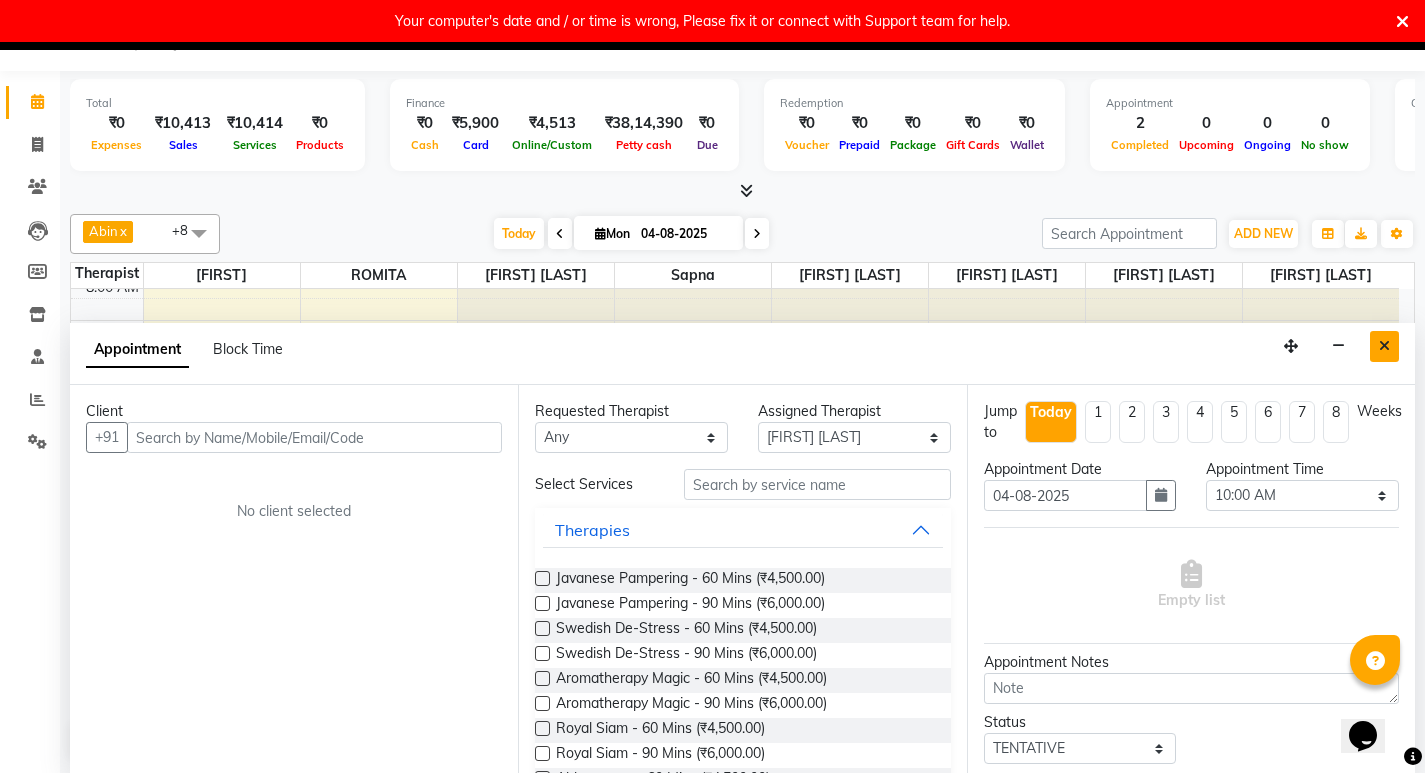 click at bounding box center [1384, 346] 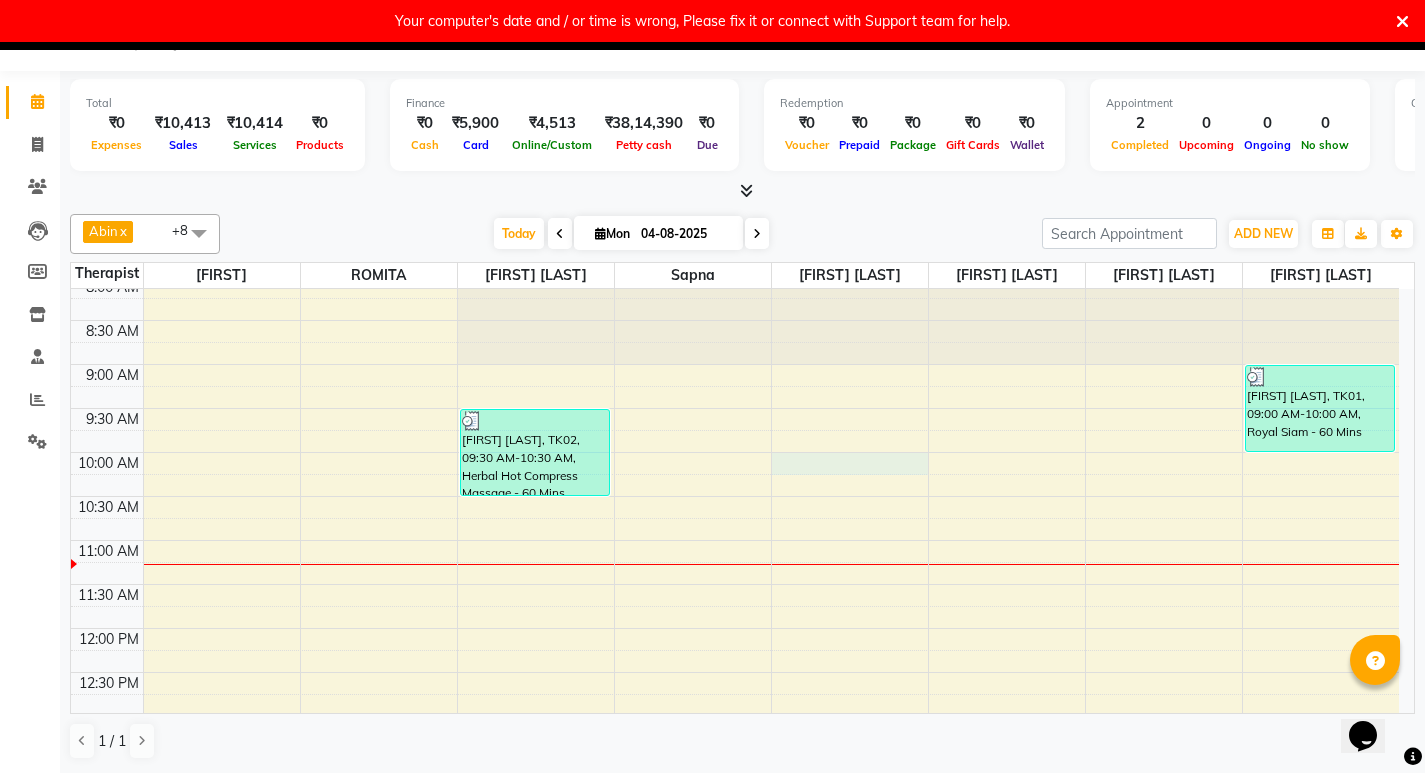 click on "7:00 AM 7:30 AM 8:00 AM 8:30 AM 9:00 AM 9:30 AM 10:00 AM 10:30 AM 11:00 AM 11:30 AM 12:00 PM 12:30 PM 1:00 PM 1:30 PM 2:00 PM 2:30 PM 3:00 PM 3:30 PM 4:00 PM 4:30 PM 5:00 PM 5:30 PM 6:00 PM 6:30 PM 7:00 PM 7:30 PM 8:00 PM 8:30 PM 9:00 PM 9:30 PM 10:00 PM 10:30 PM 11:00 PM 11:30 PM [FIRST] [LAST], TK02, 09:30 AM-10:30 AM, Herbal Hot Compress Massage - 60 Mins [FIRST] [LAST], TK01, 09:00 AM-10:00 AM, Royal Siam - 60 Mins" at bounding box center (735, 936) 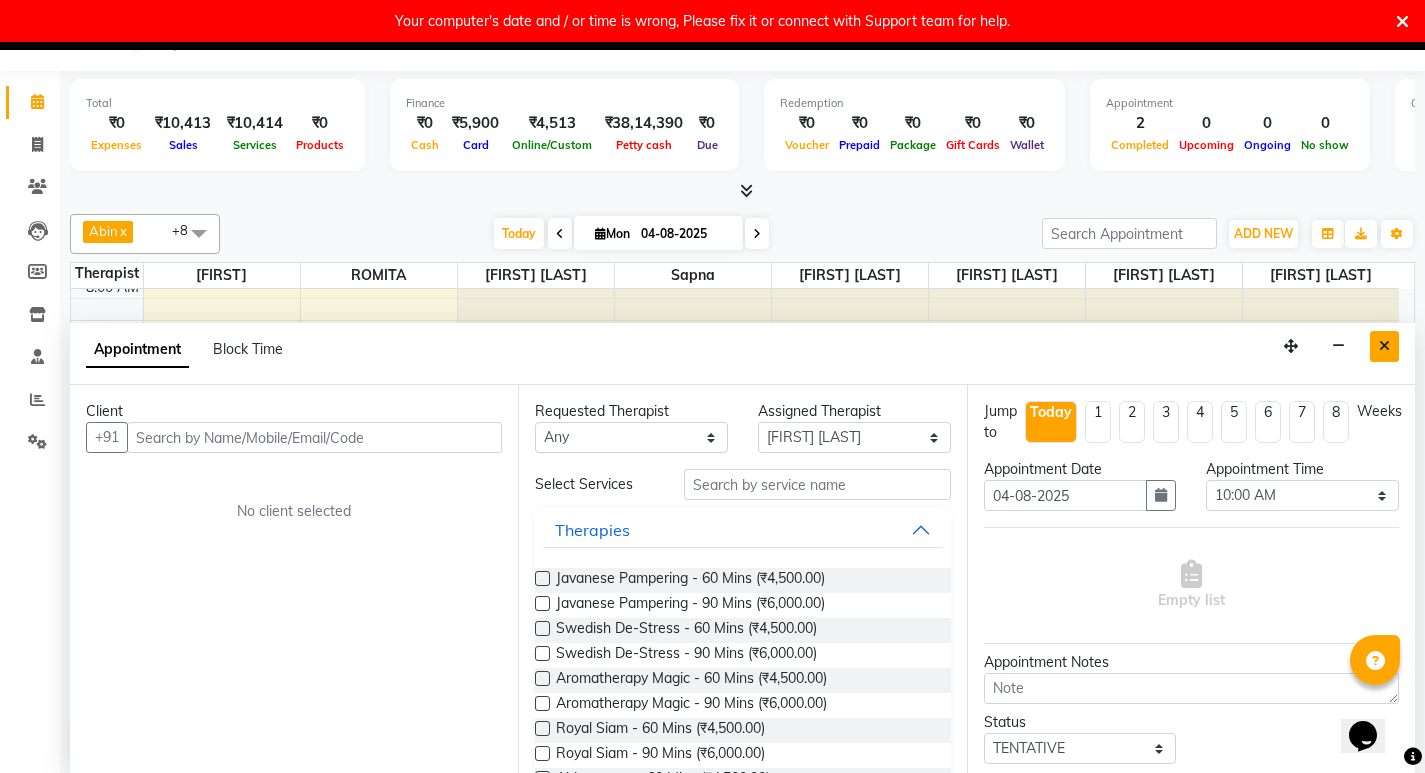 click at bounding box center [1384, 346] 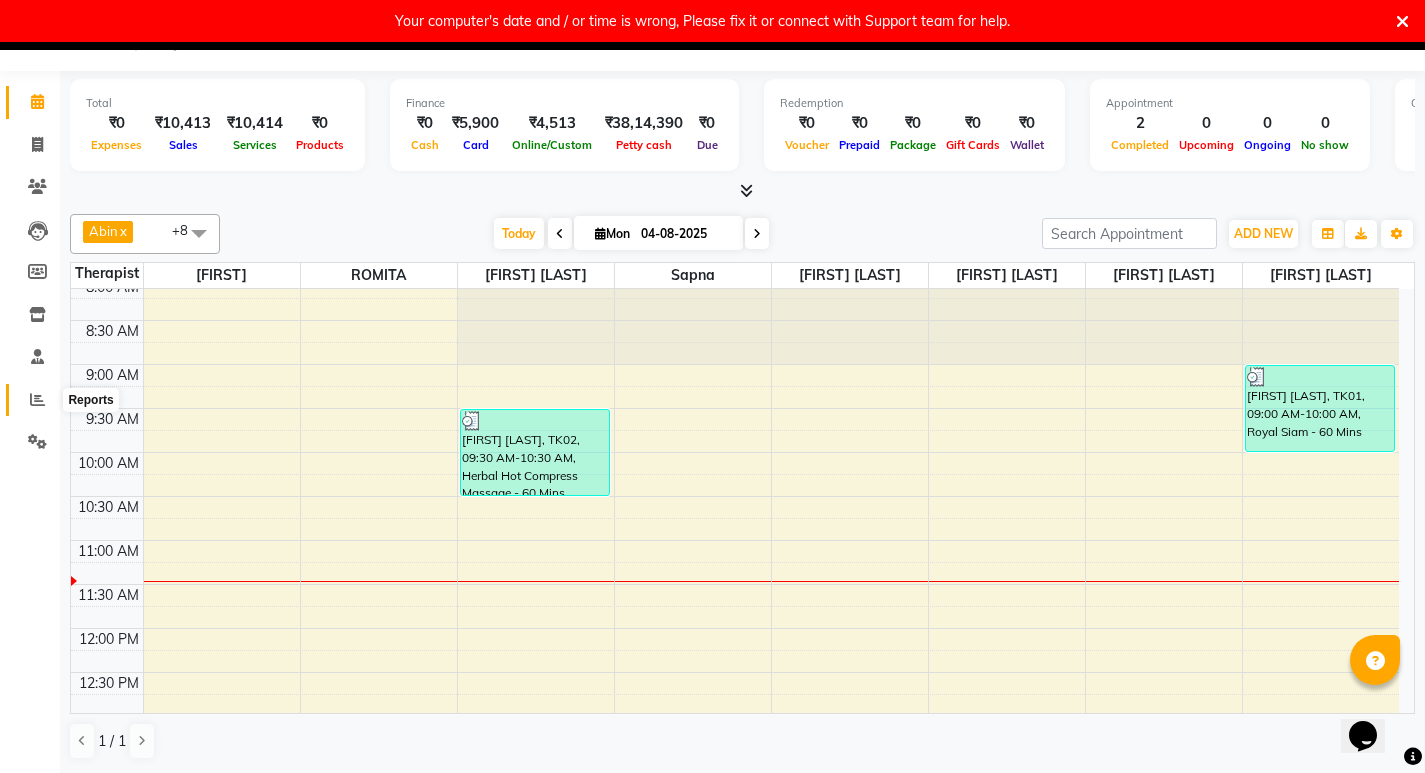 click 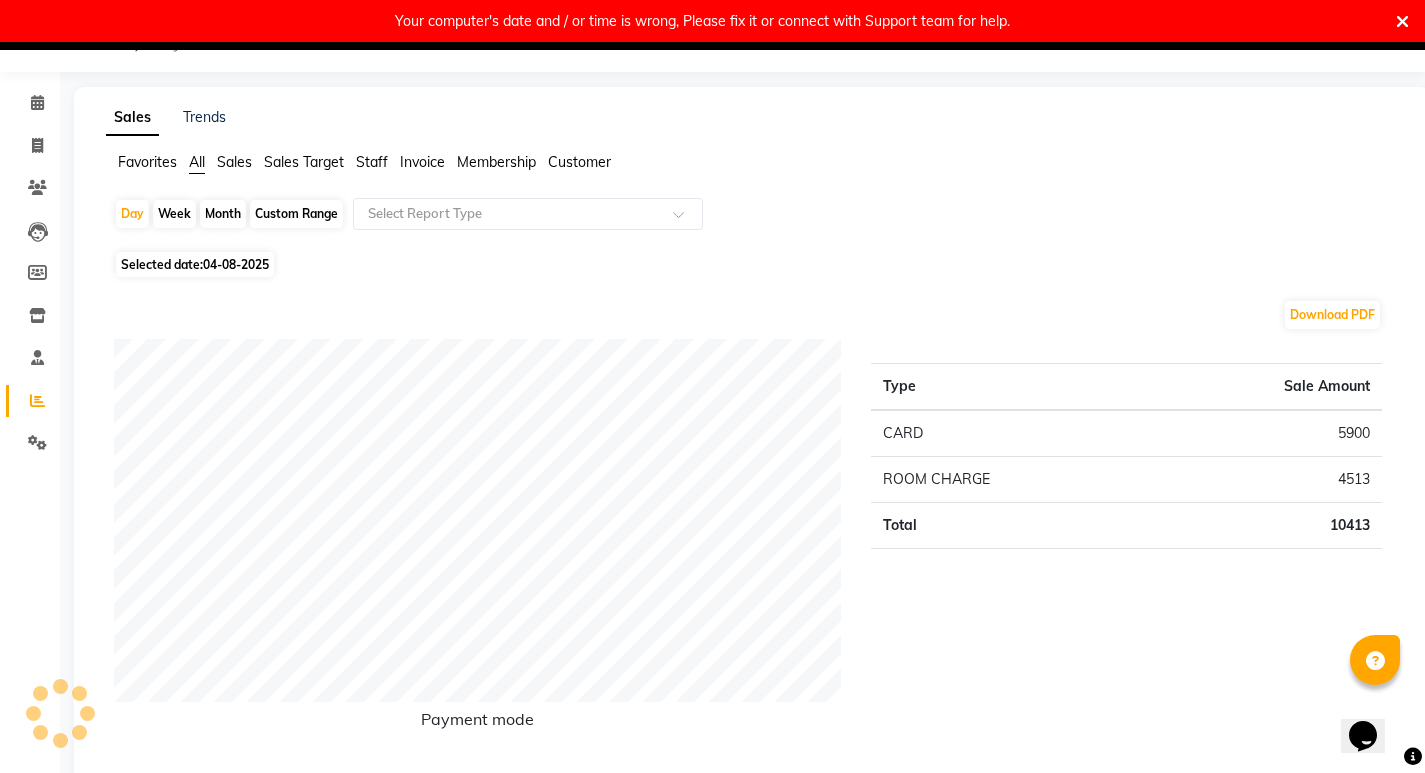 scroll, scrollTop: 43, scrollLeft: 0, axis: vertical 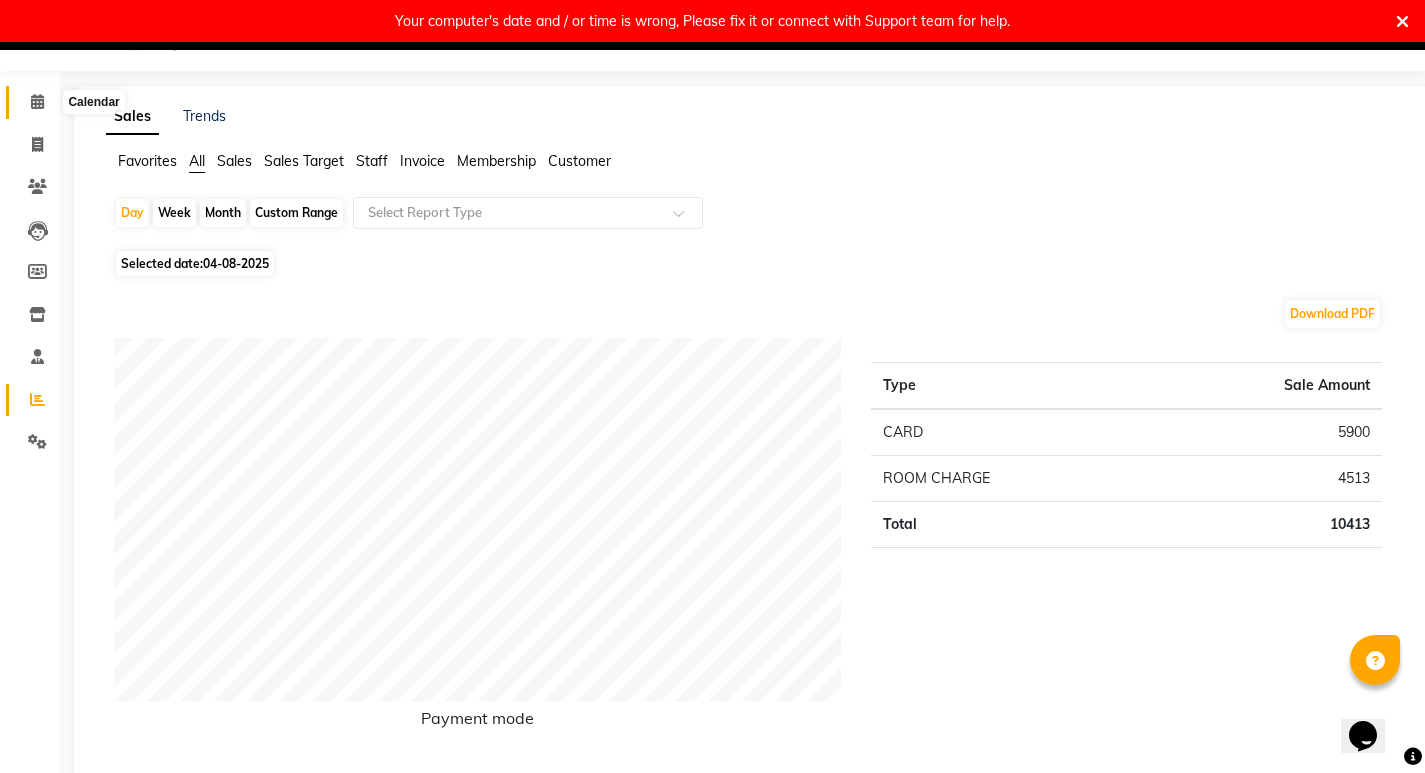 click 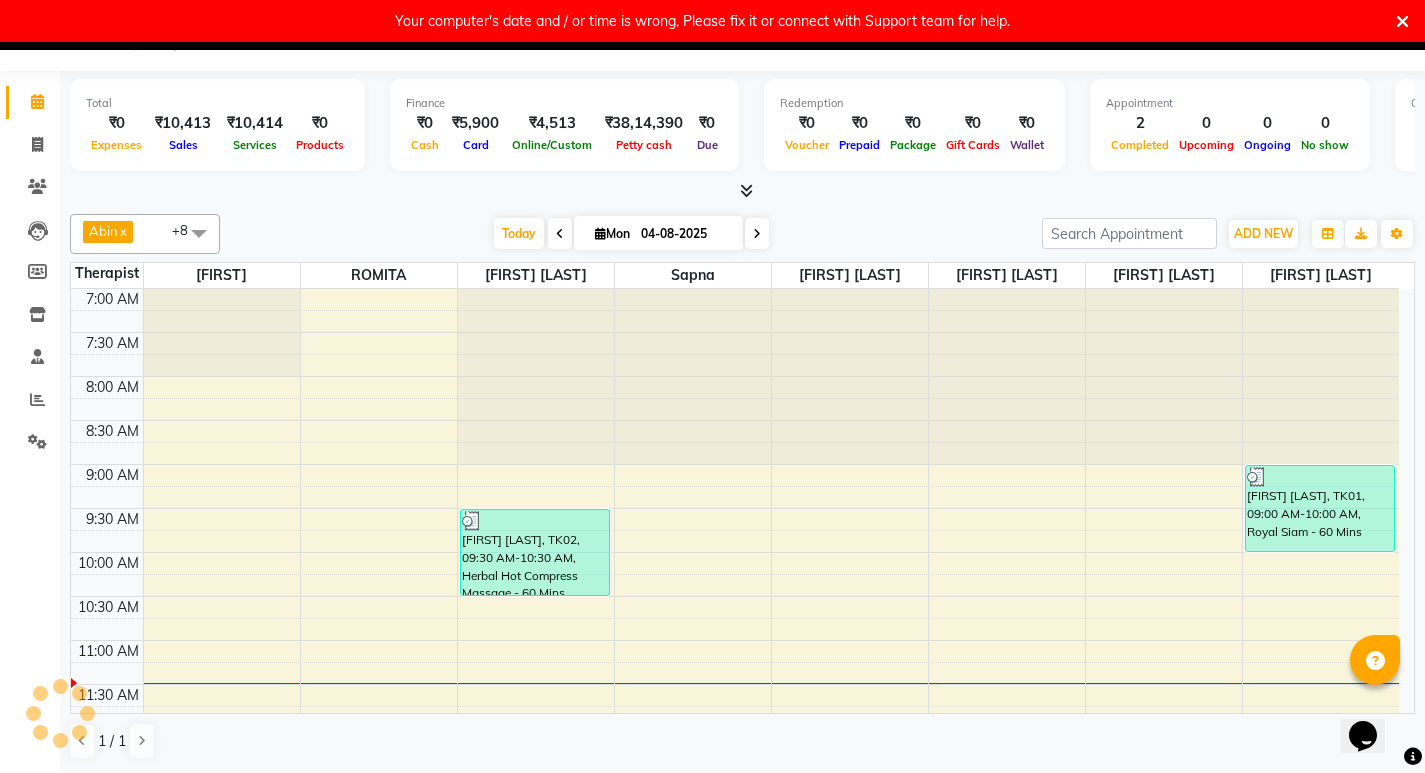 scroll, scrollTop: 42, scrollLeft: 0, axis: vertical 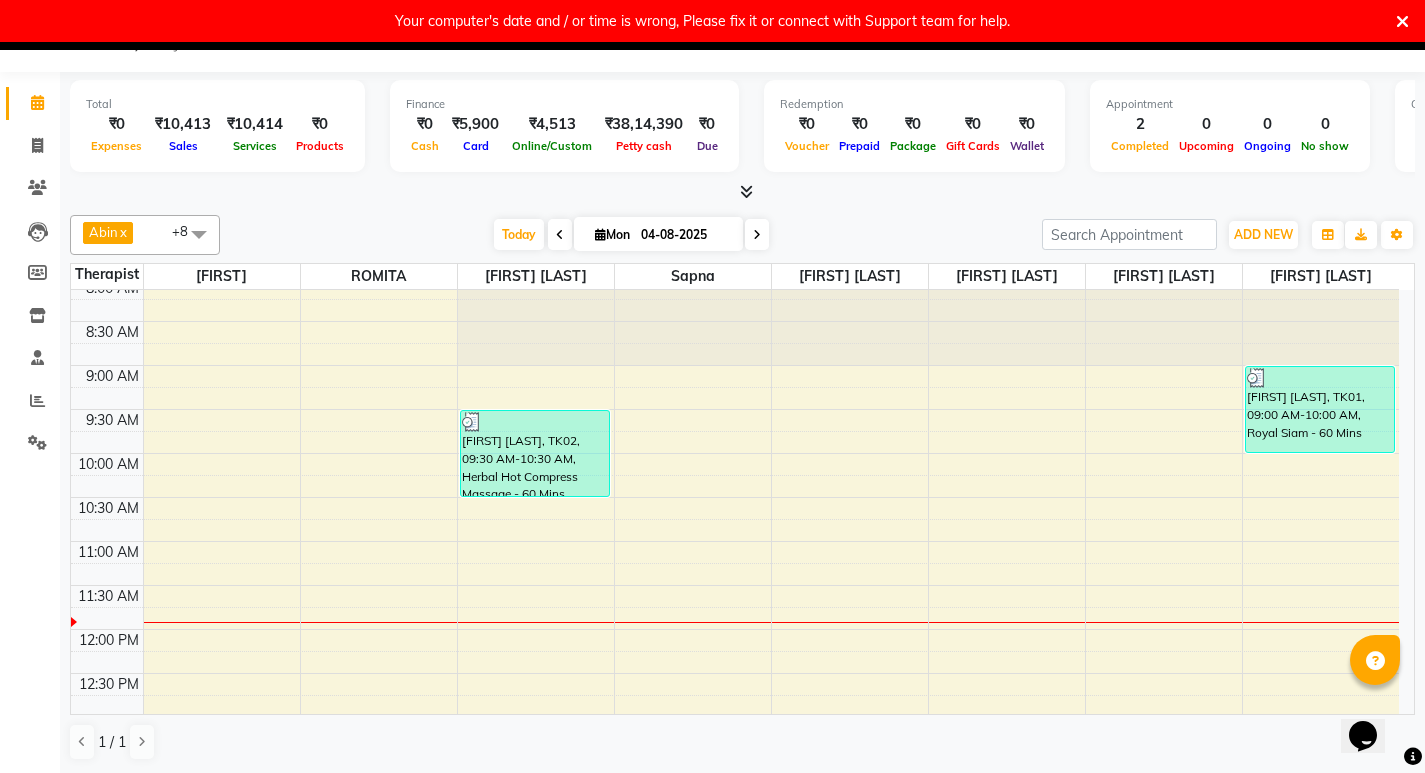 click at bounding box center [1402, 22] 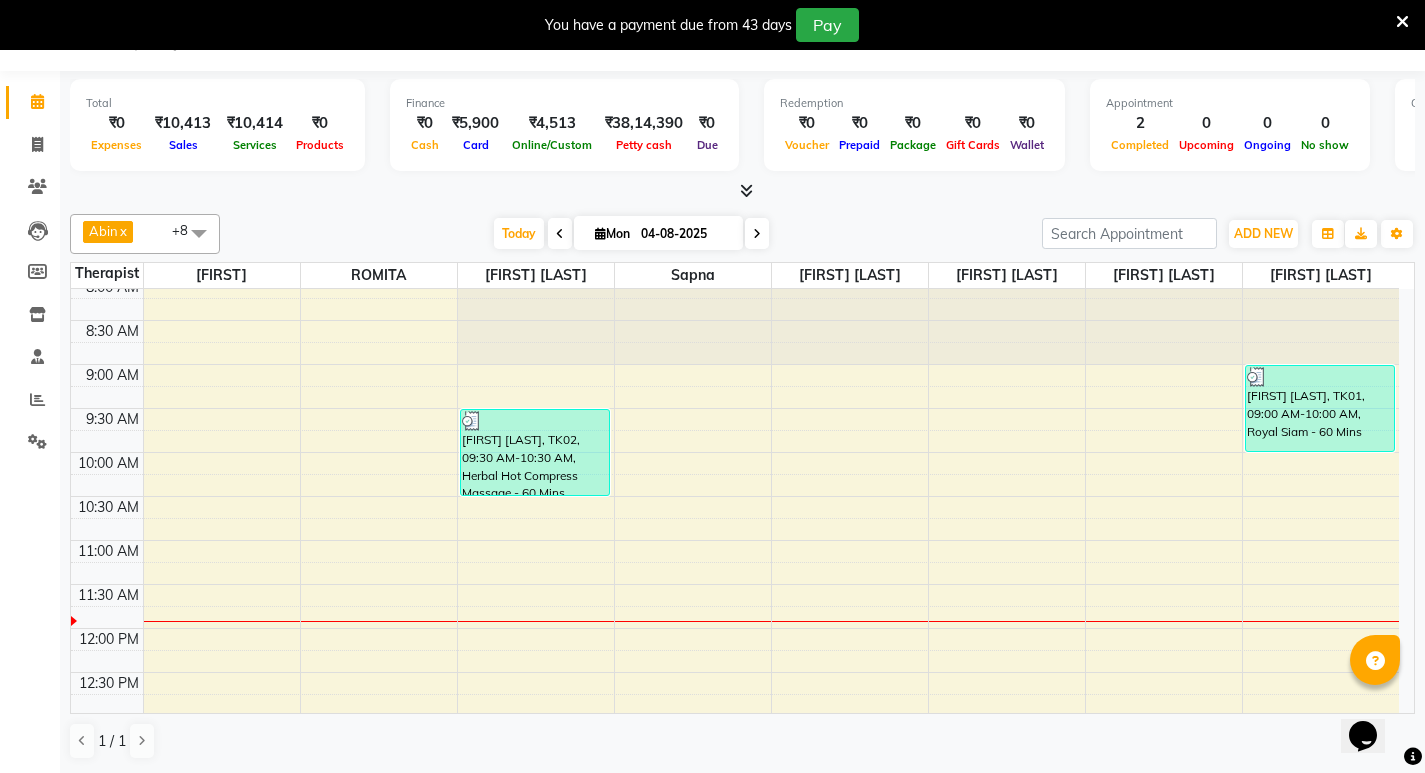 scroll, scrollTop: 1, scrollLeft: 0, axis: vertical 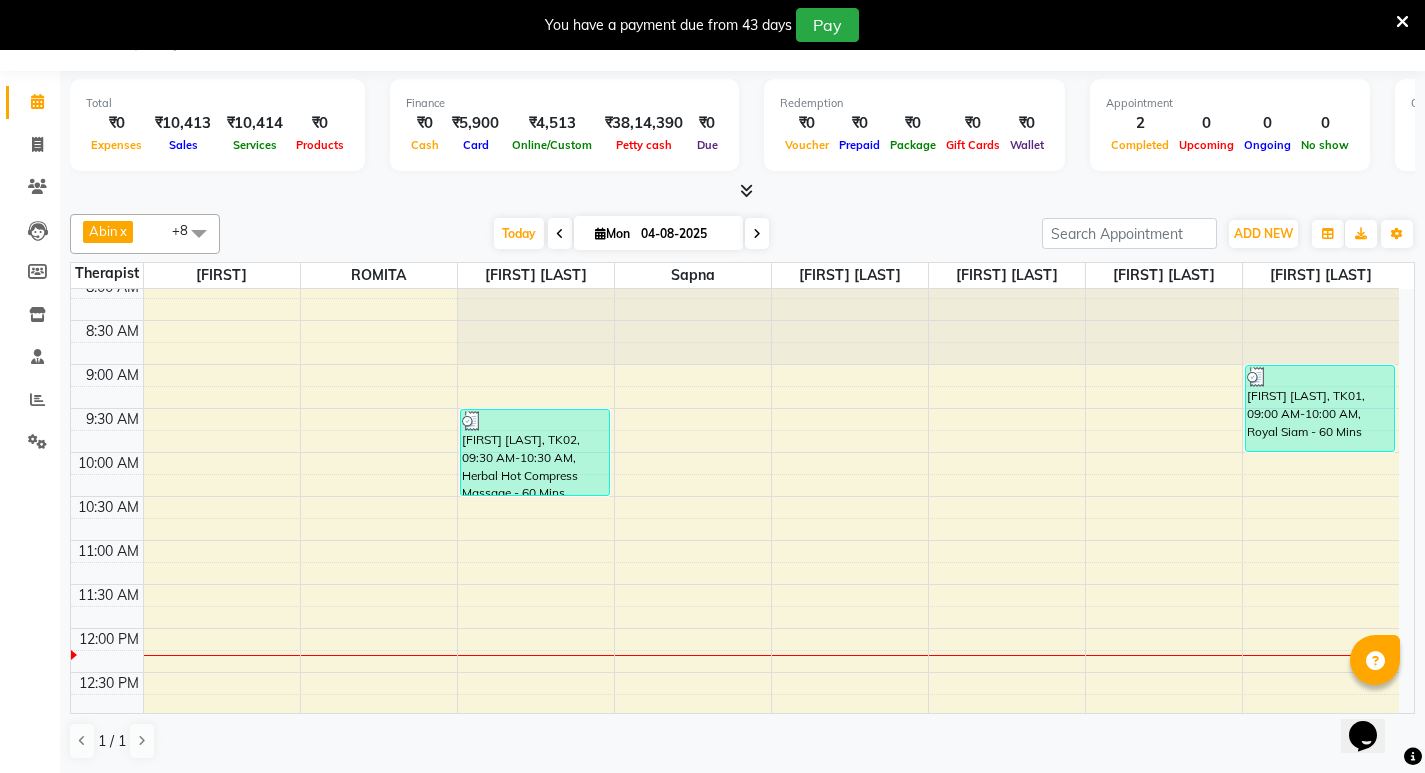 click on "Update" 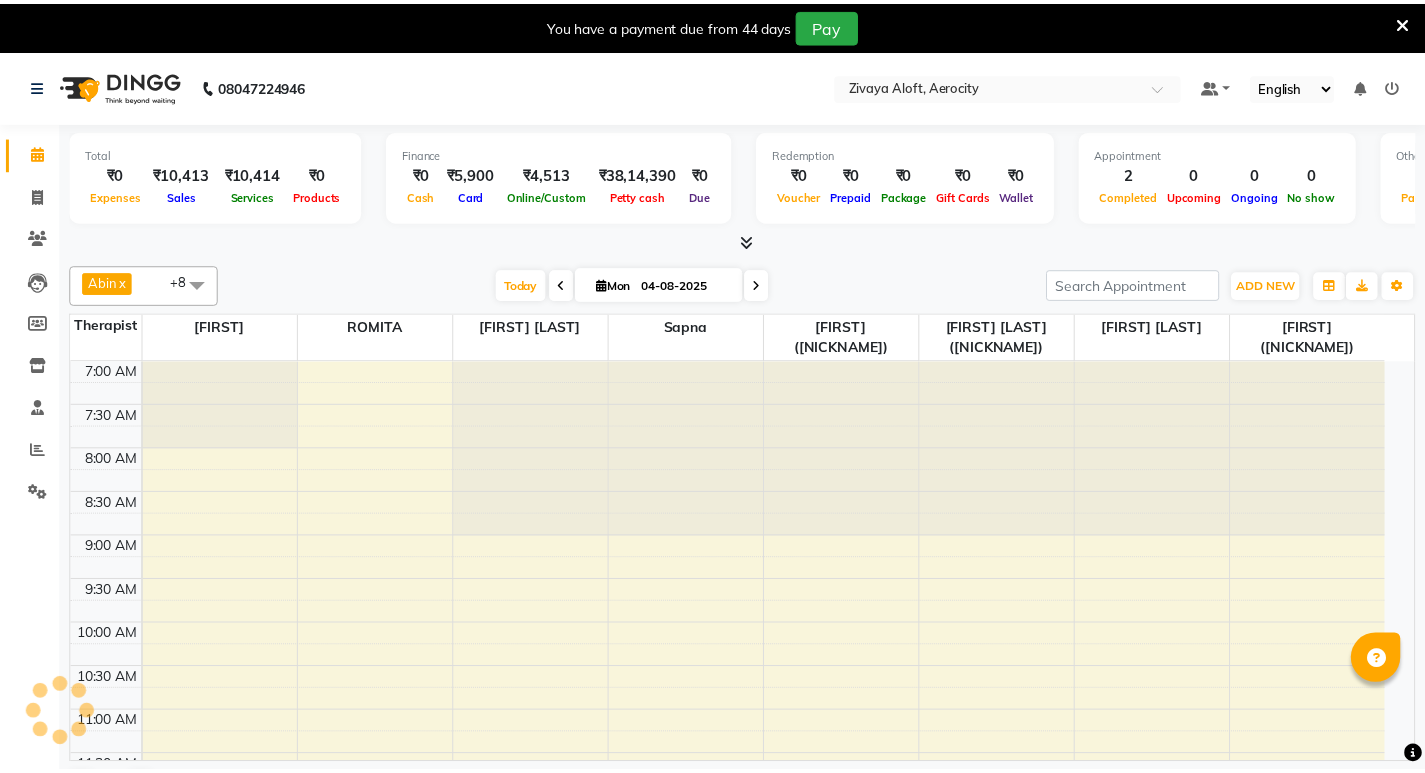scroll, scrollTop: 0, scrollLeft: 0, axis: both 